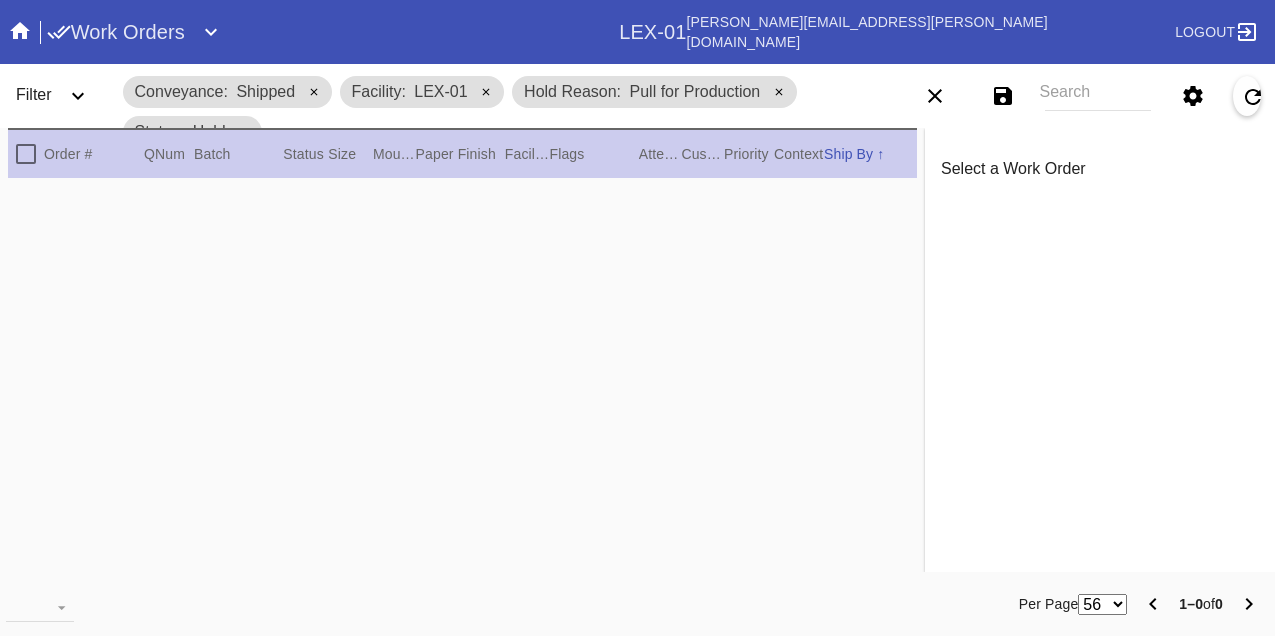 scroll, scrollTop: 0, scrollLeft: 0, axis: both 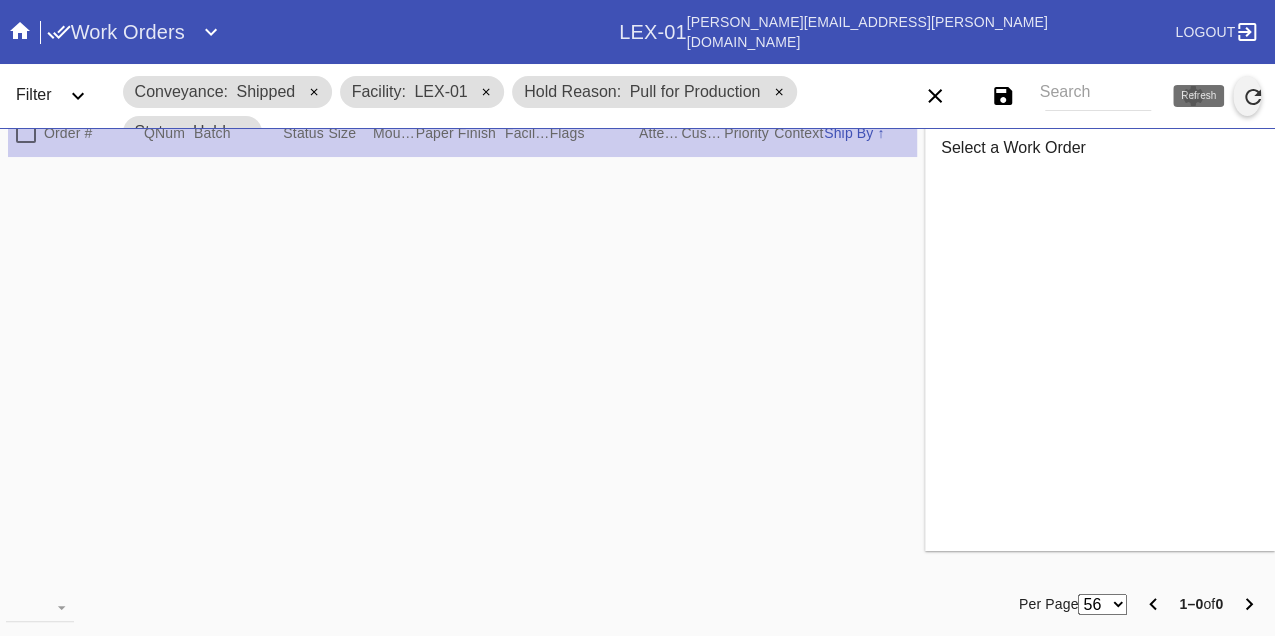 click 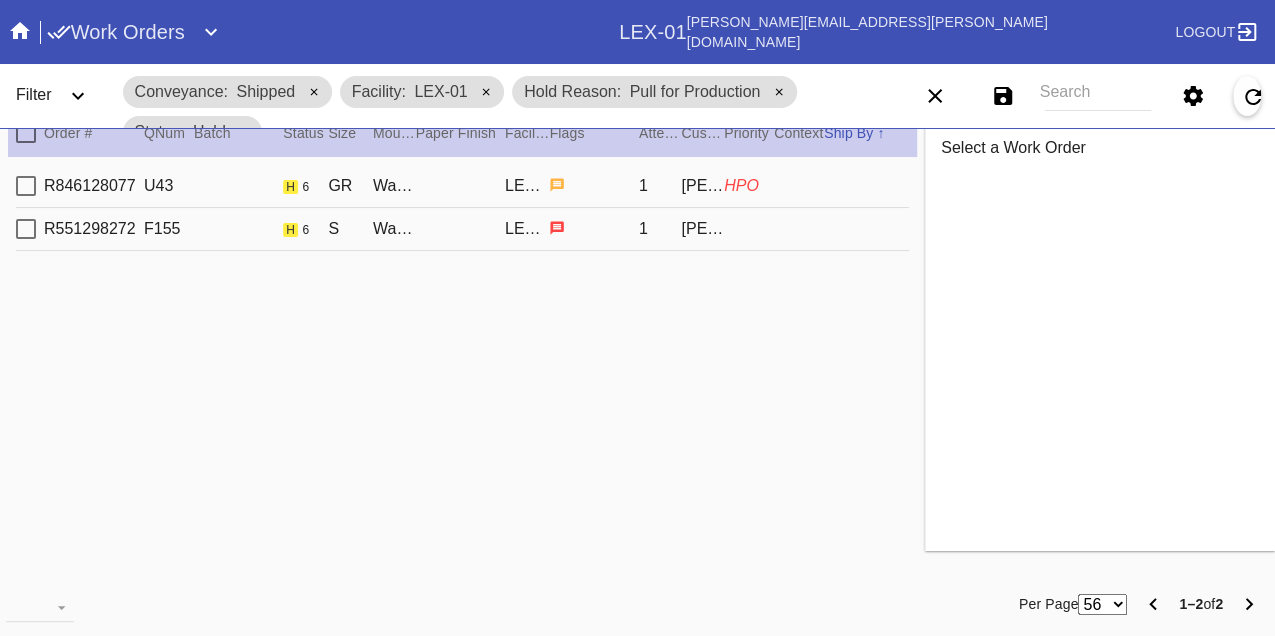 click on "R846128077 U43 h   6 GR Walnut (Gallery) / No Mat LEX-01 1 Brigit Pinnell
HPO" at bounding box center [462, 186] 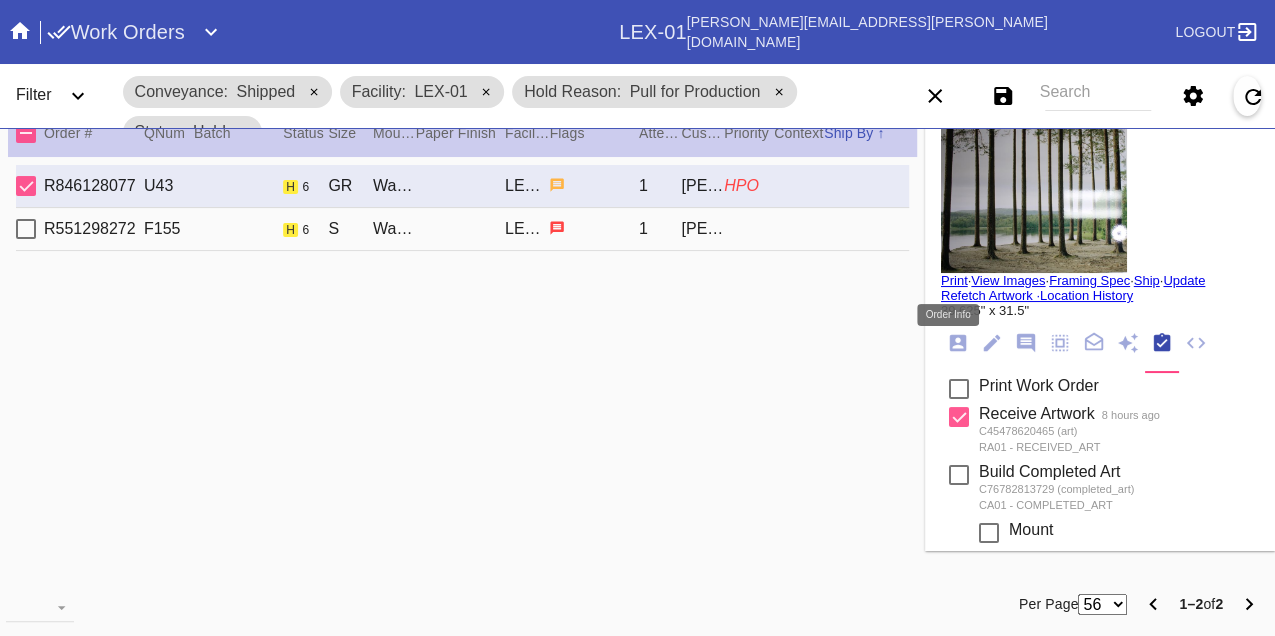 click 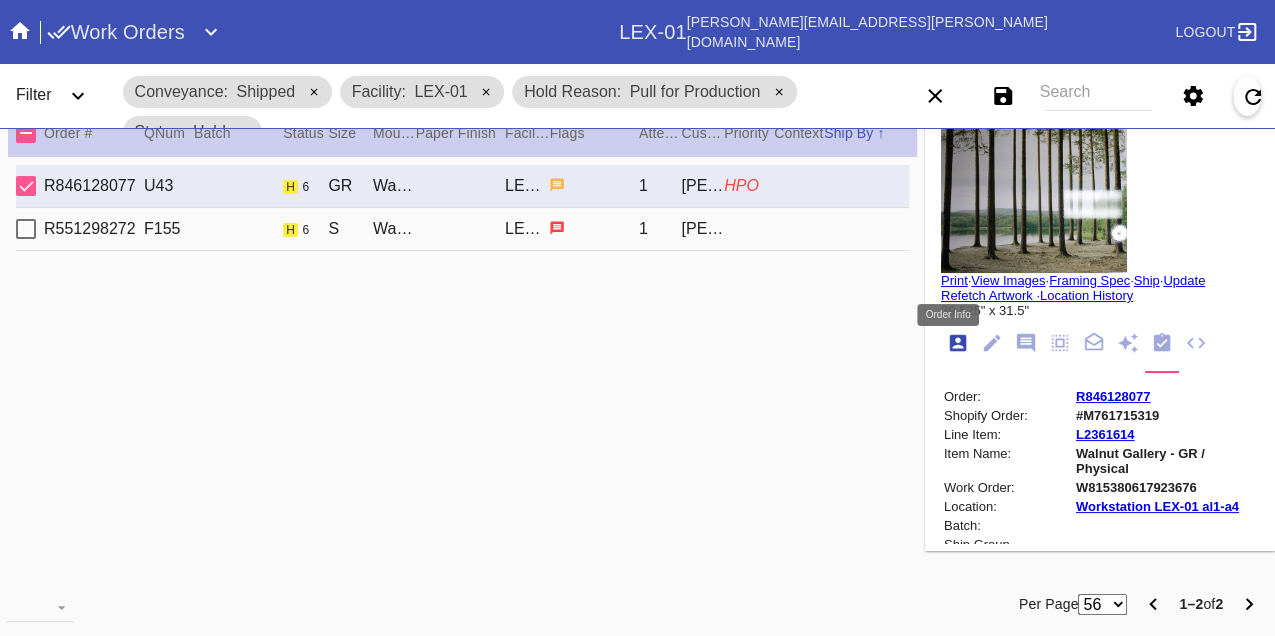 scroll, scrollTop: 24, scrollLeft: 0, axis: vertical 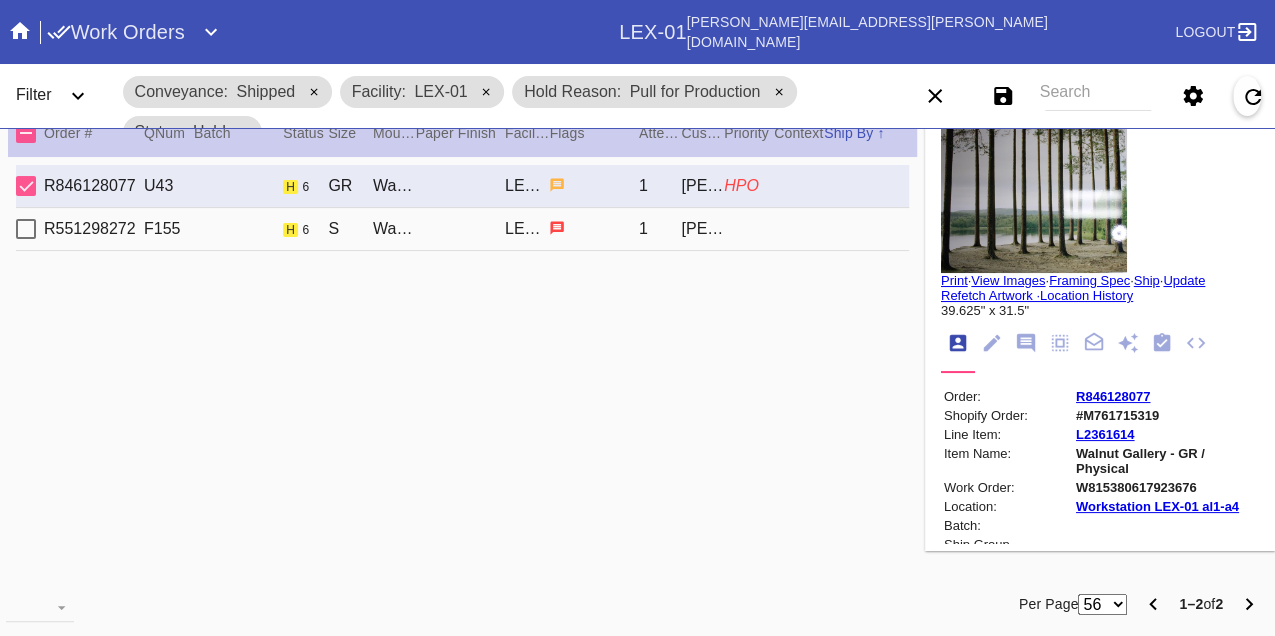 click on "W815380617923676" at bounding box center (1166, 487) 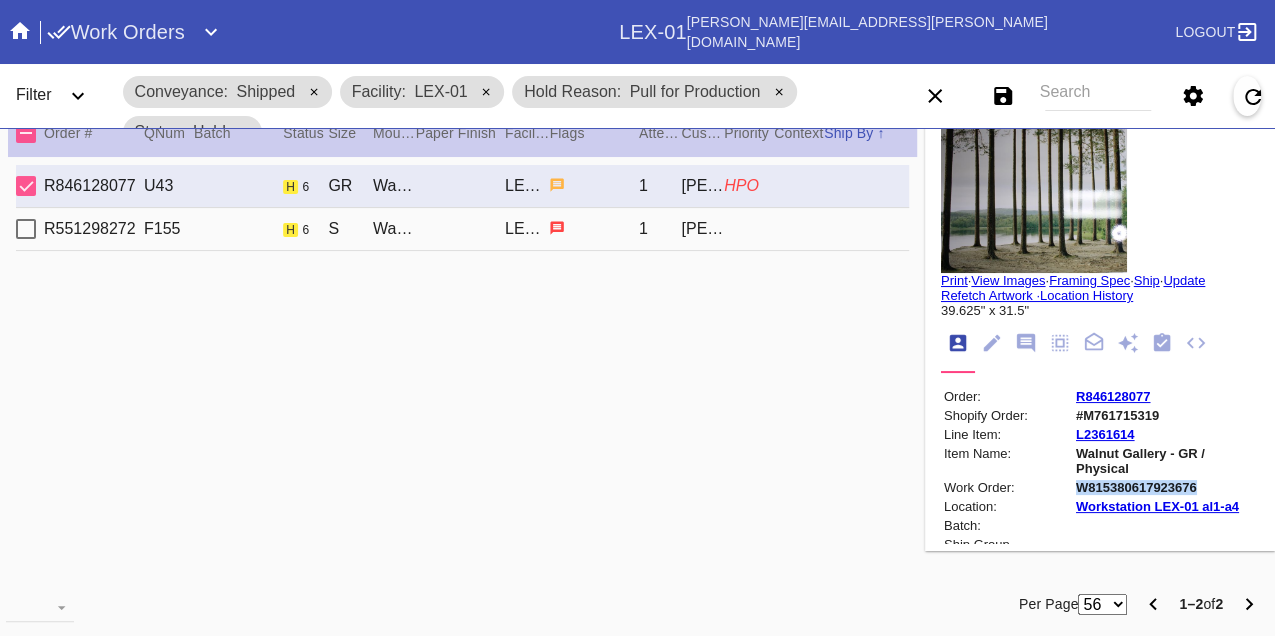 click on "W815380617923676" at bounding box center [1166, 487] 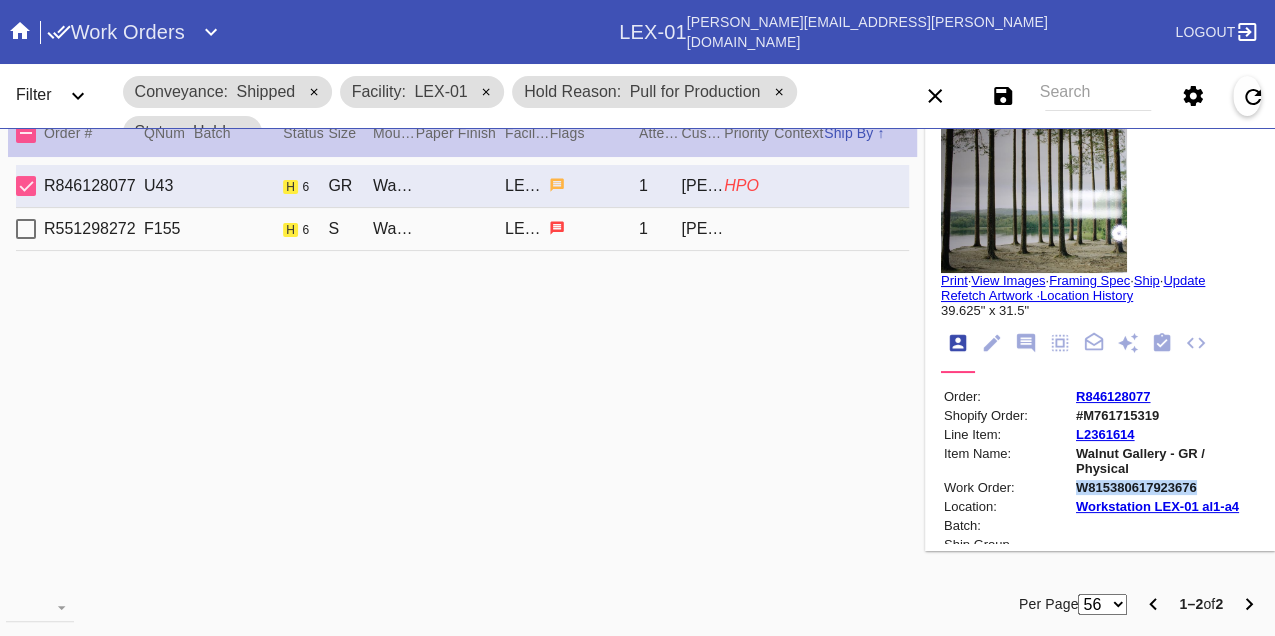 copy on "W815380617923676" 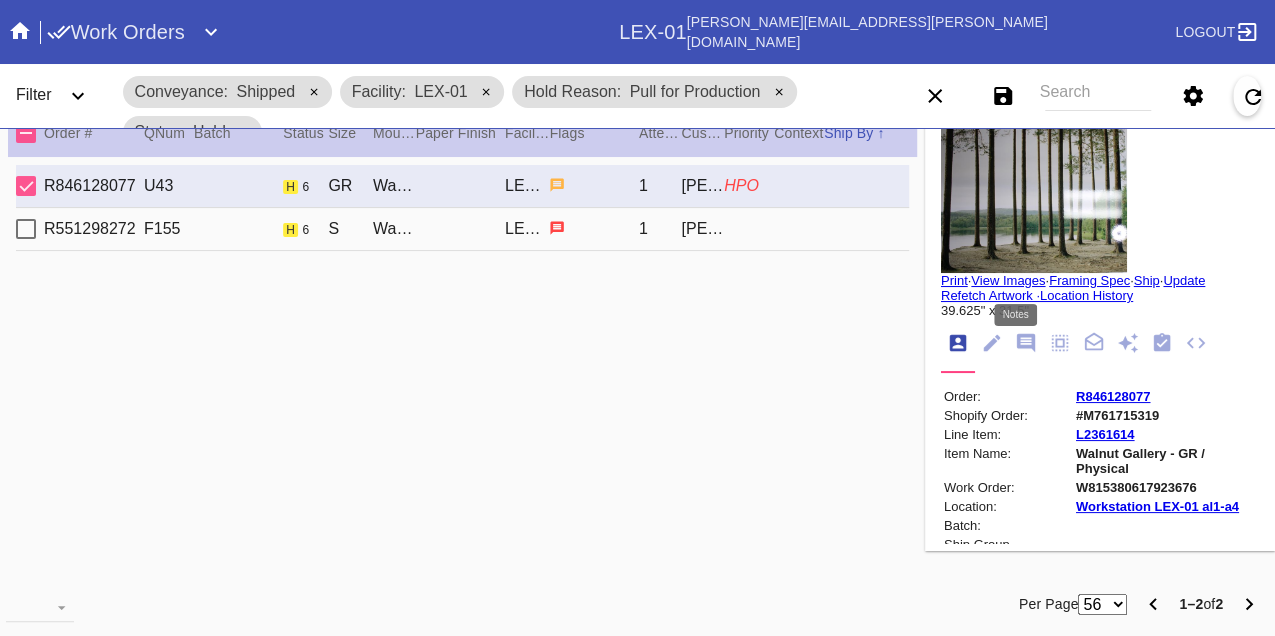 click 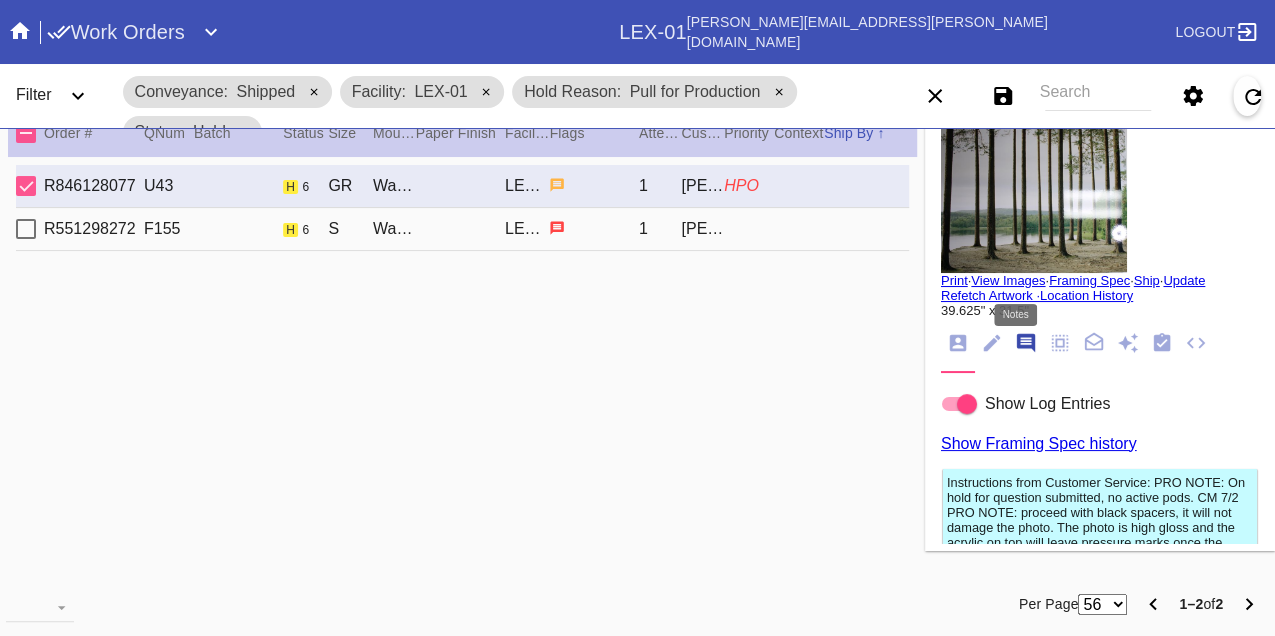 scroll, scrollTop: 122, scrollLeft: 0, axis: vertical 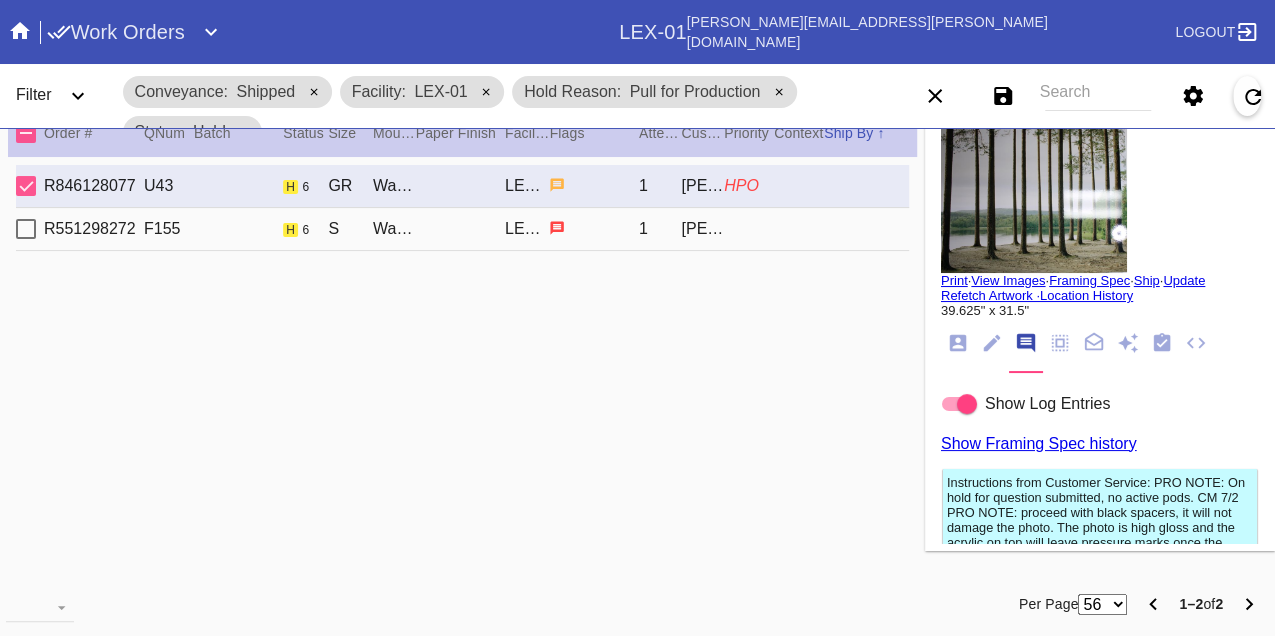 click on "R551298272 F155 h   6 S Walnut Round / Off-White With Black Core LEX-01 1 Annie Kang" at bounding box center (462, 229) 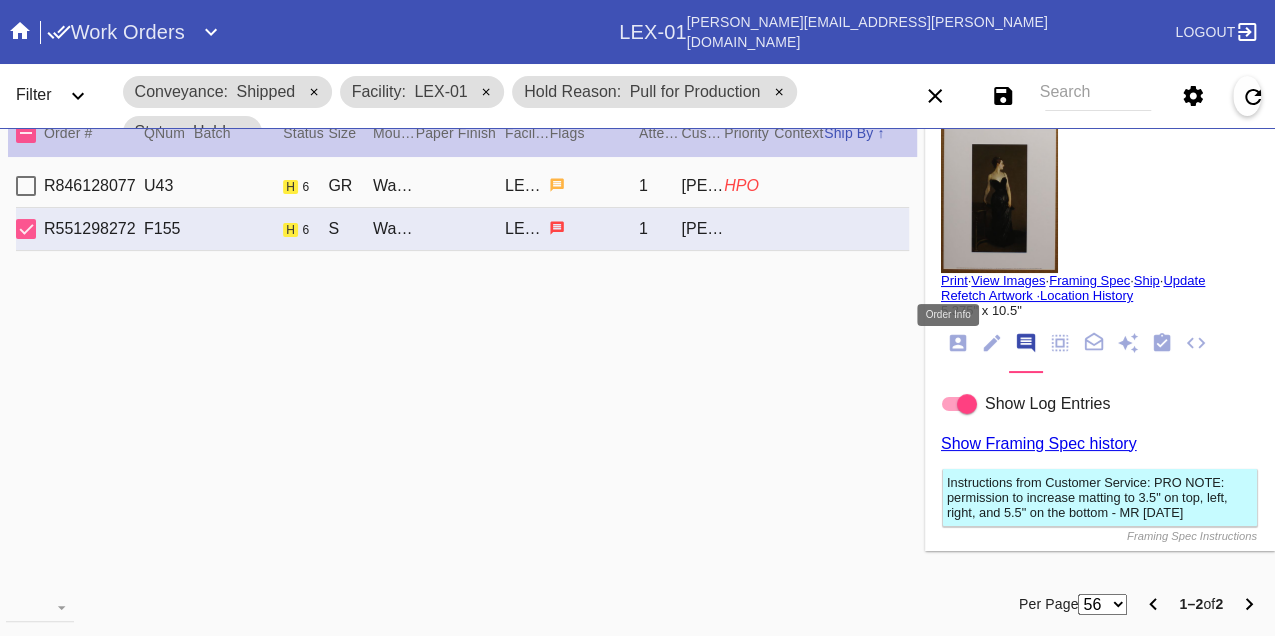 click 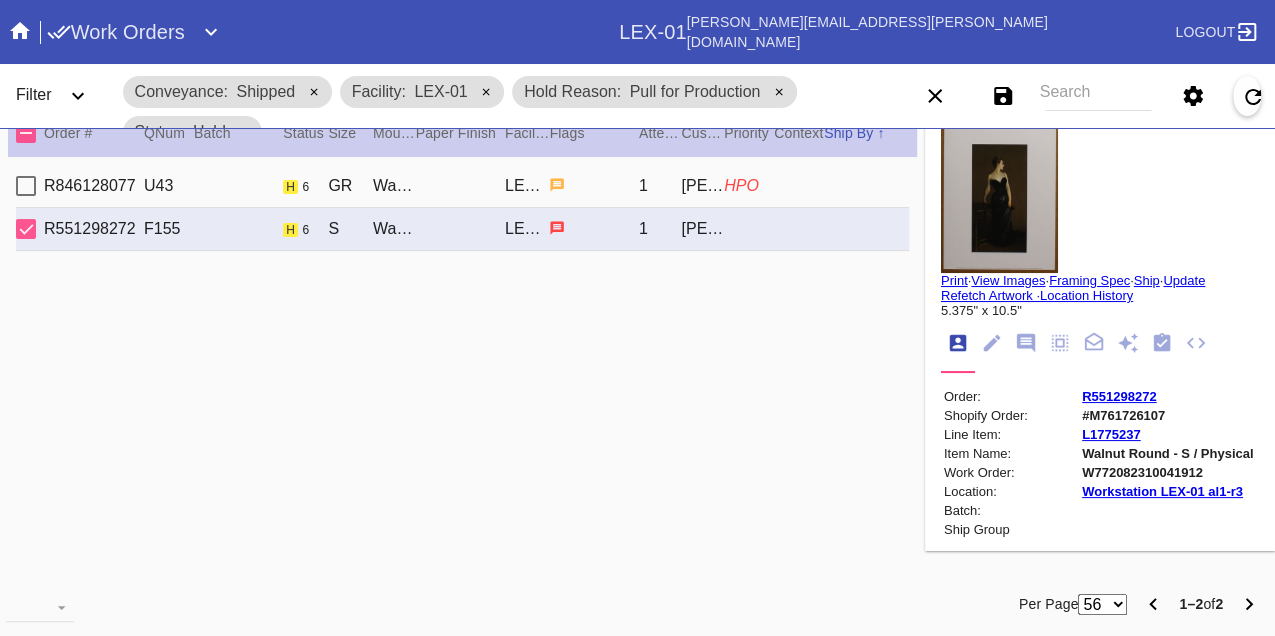 click on "W772082310041912" at bounding box center (1167, 472) 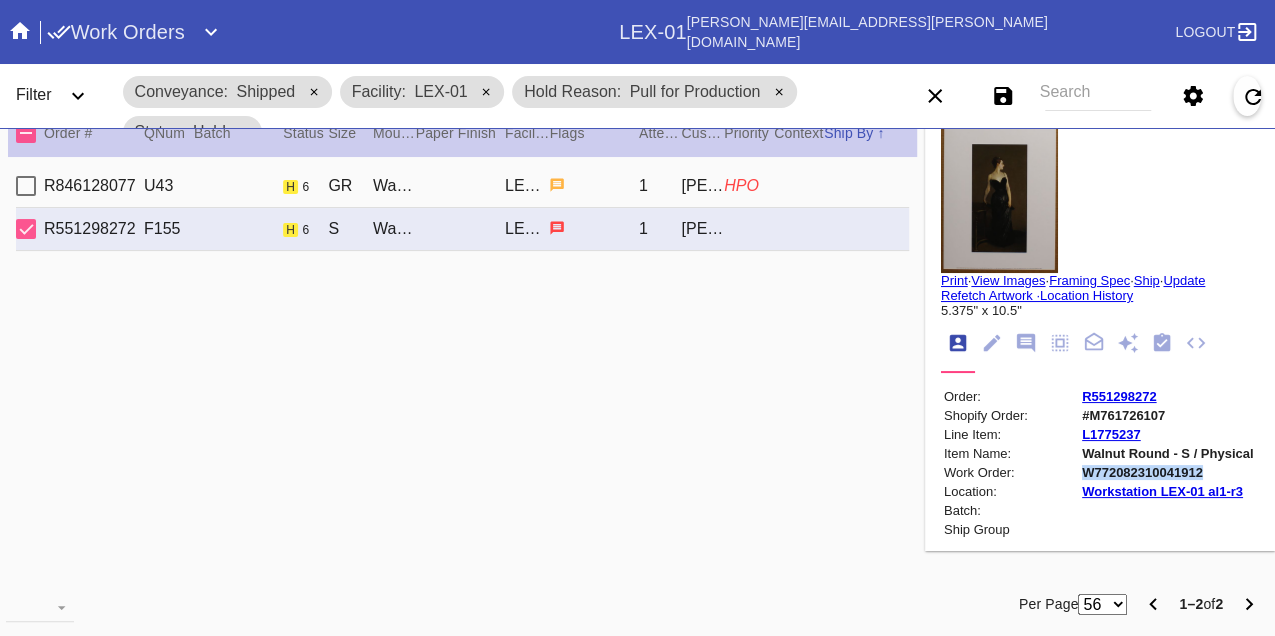 click on "W772082310041912" at bounding box center [1167, 472] 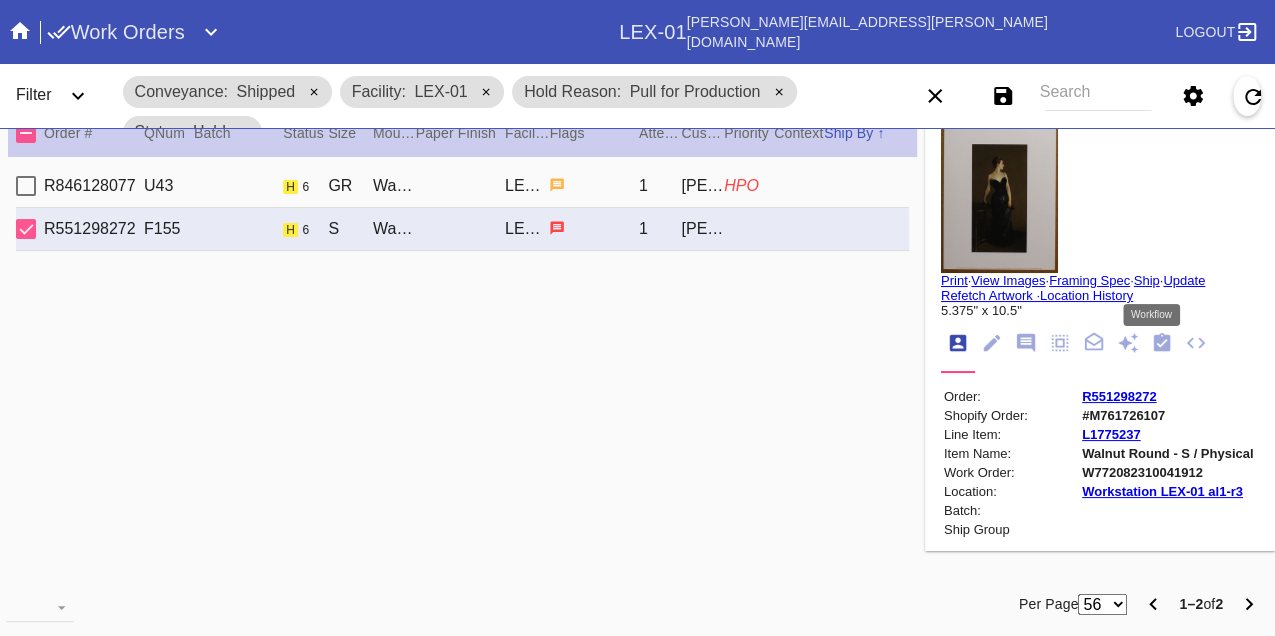click 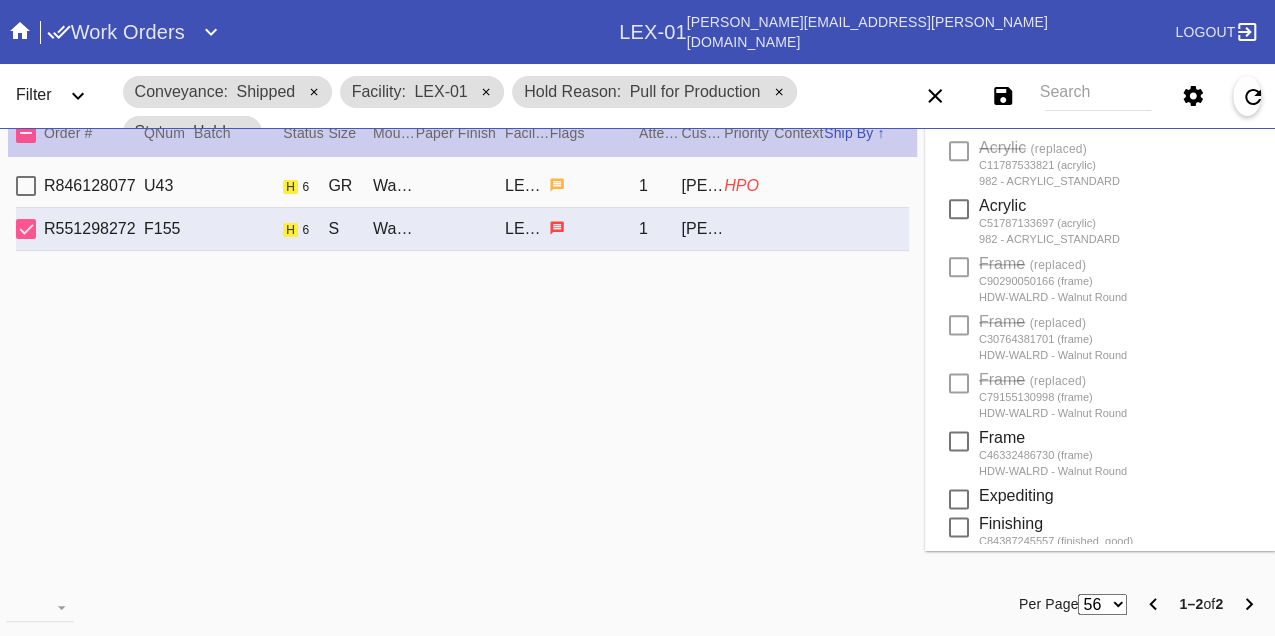 scroll, scrollTop: 1778, scrollLeft: 0, axis: vertical 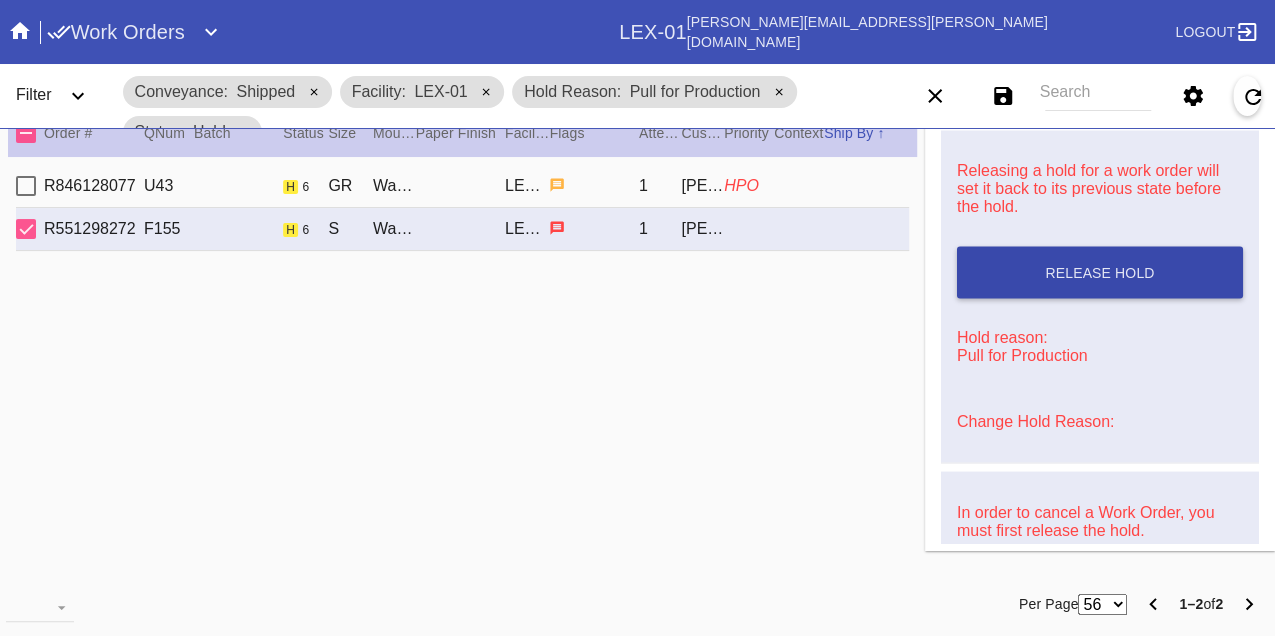 click on "Release Hold" at bounding box center [1099, 272] 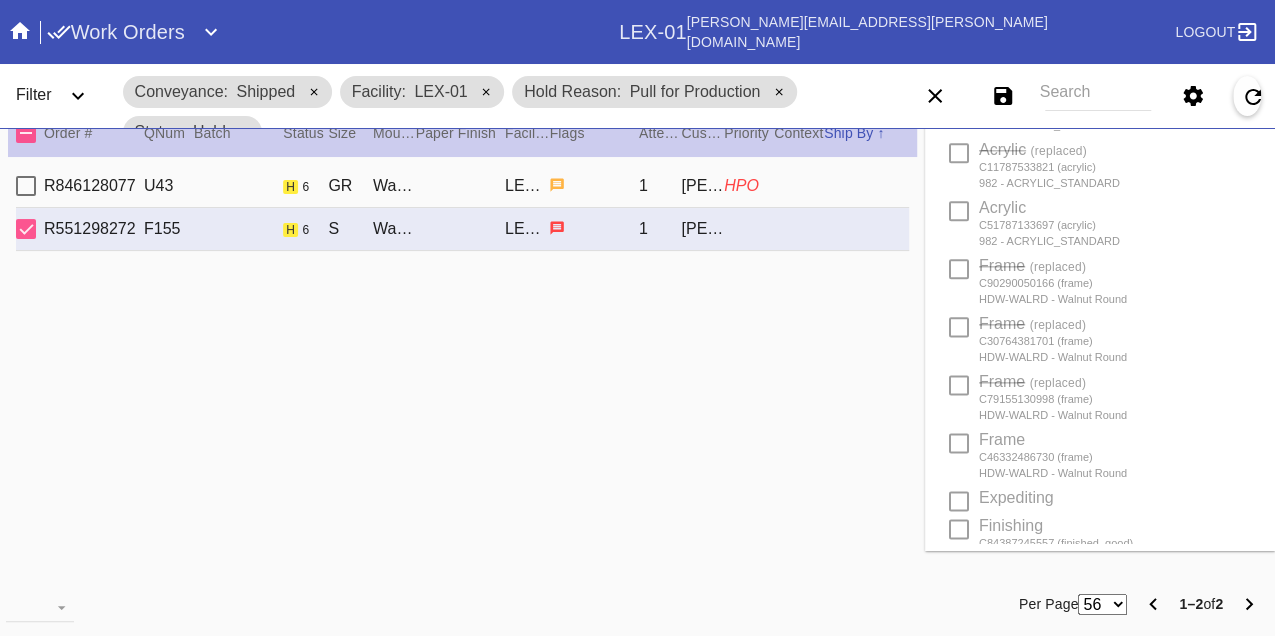 type on "7/11/2025" 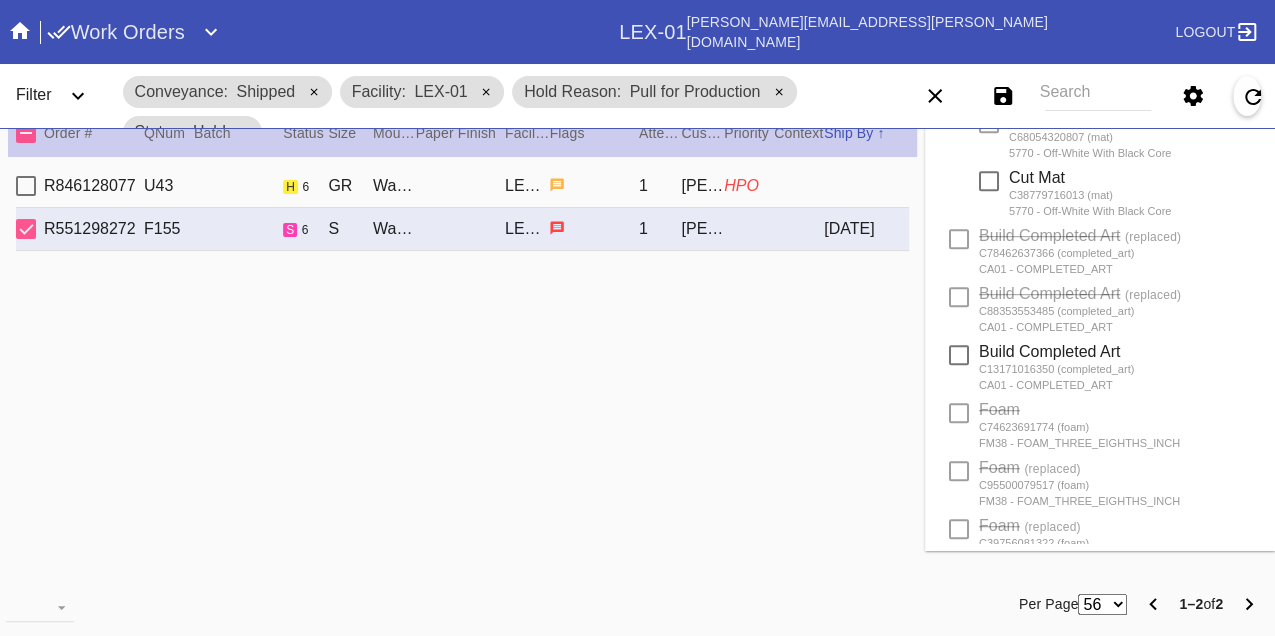scroll, scrollTop: 0, scrollLeft: 0, axis: both 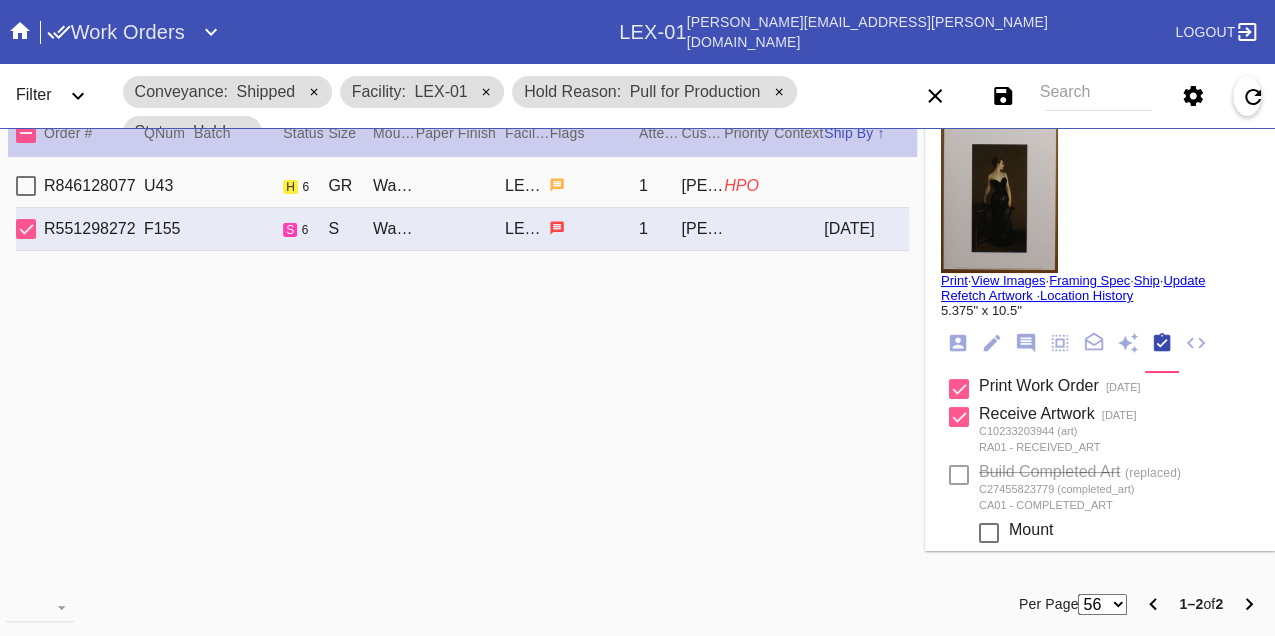 click on "Print" at bounding box center [954, 280] 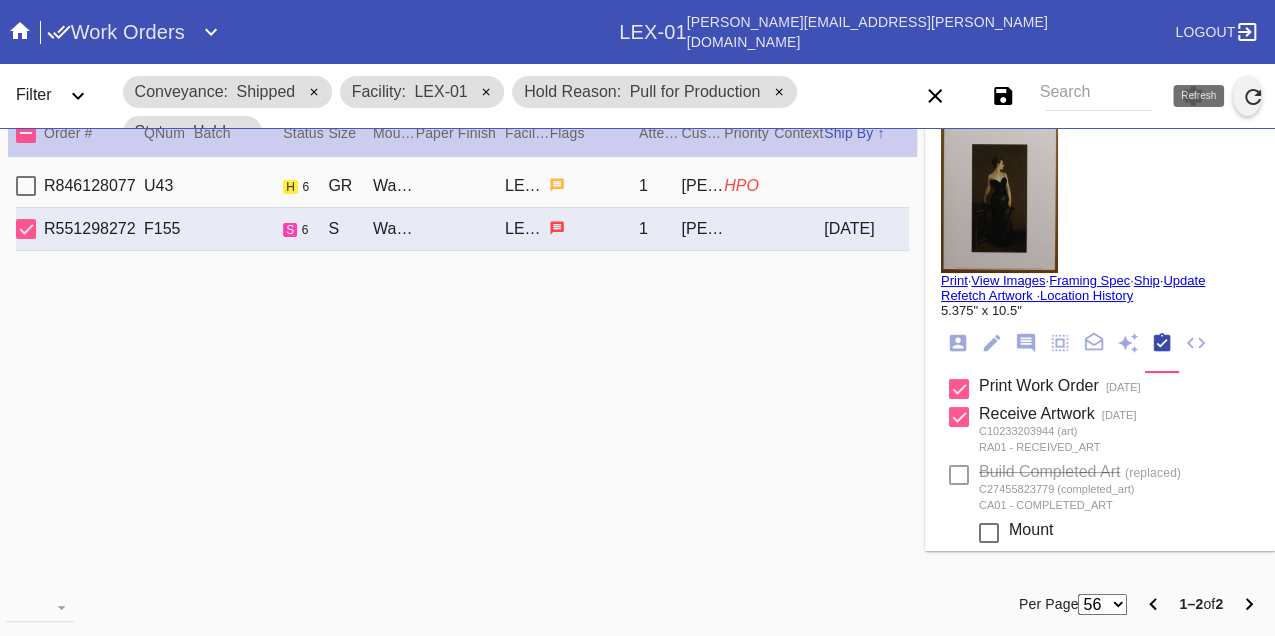 click 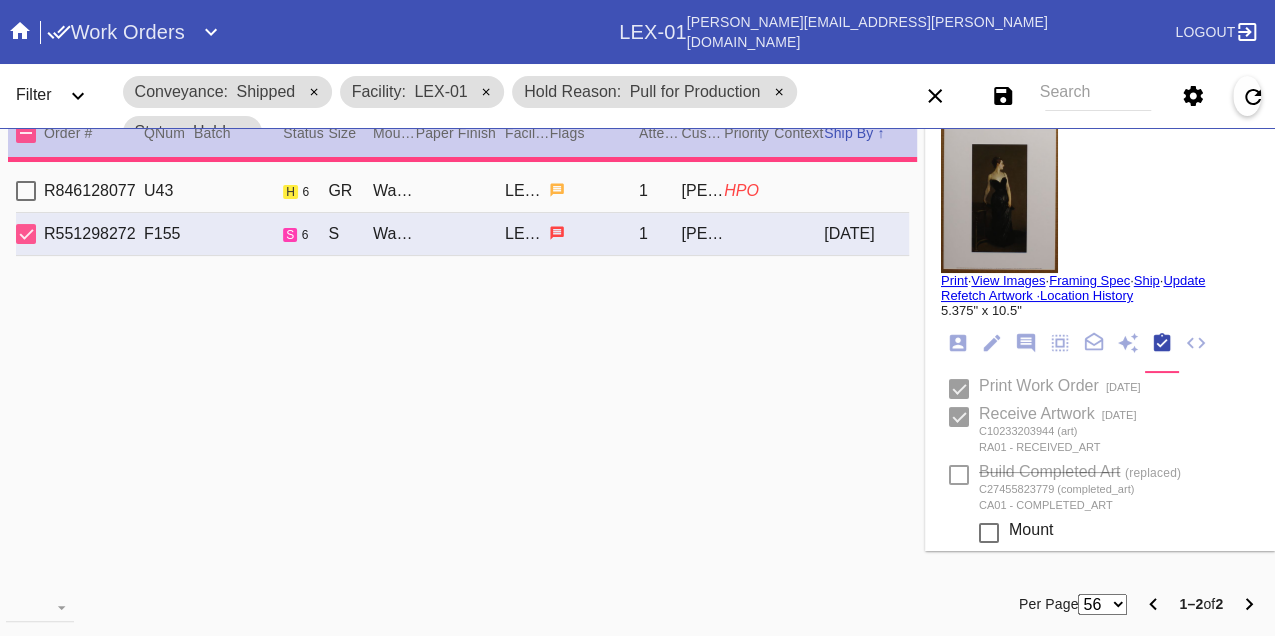 type on "***HPO - DEADLINE 7/11 - Must be approved by CA team to ship. ***" 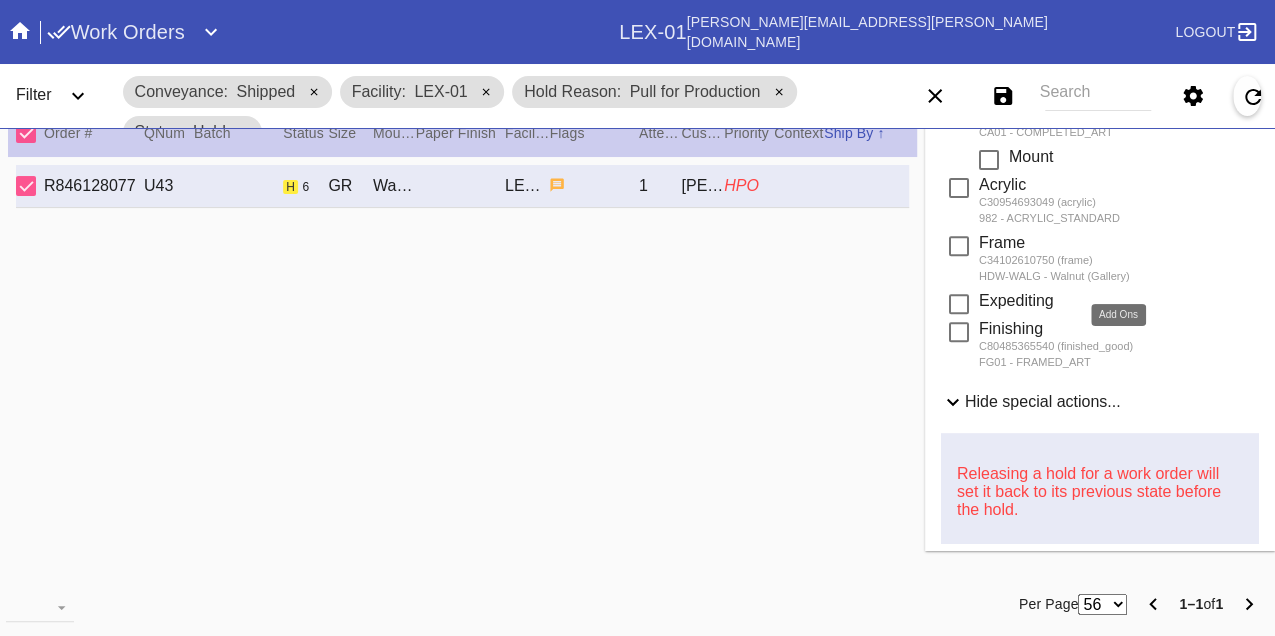 scroll, scrollTop: 770, scrollLeft: 0, axis: vertical 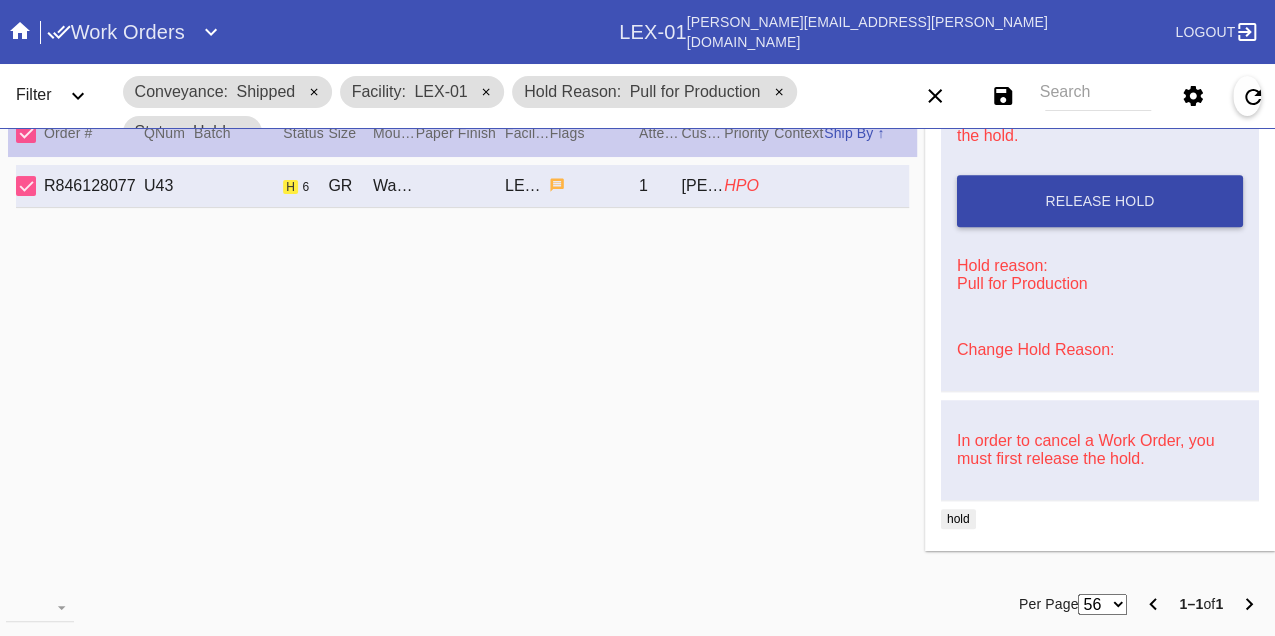 click on "Release Hold" at bounding box center [1100, 201] 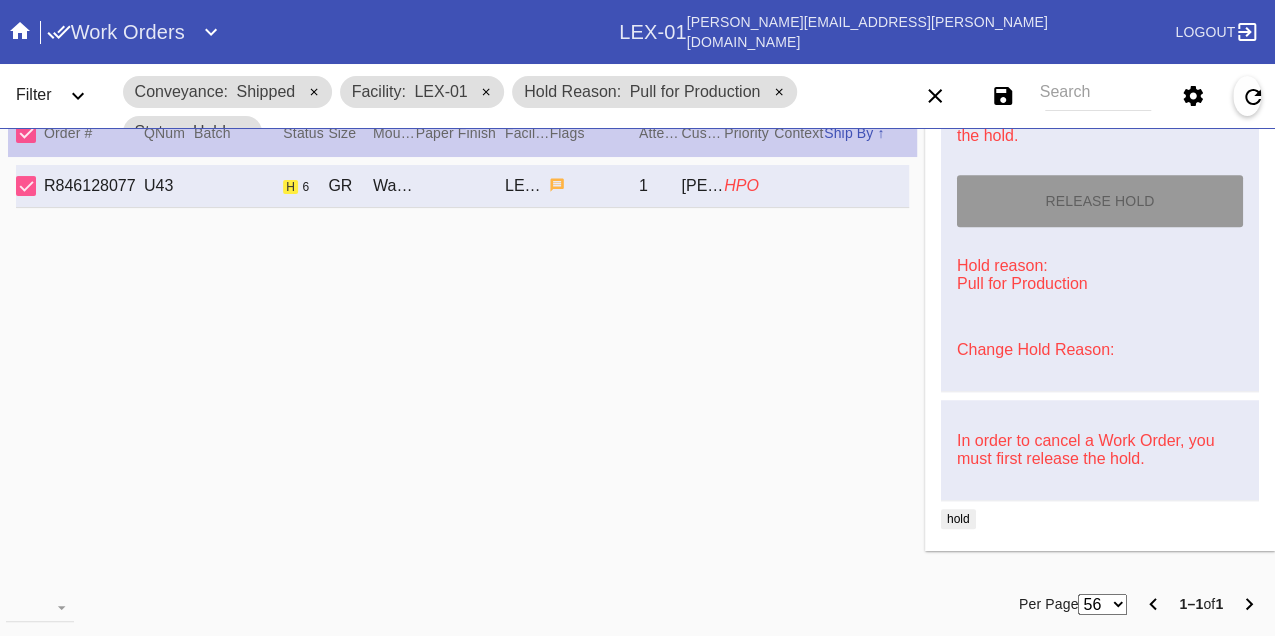 type on "7/11/2025" 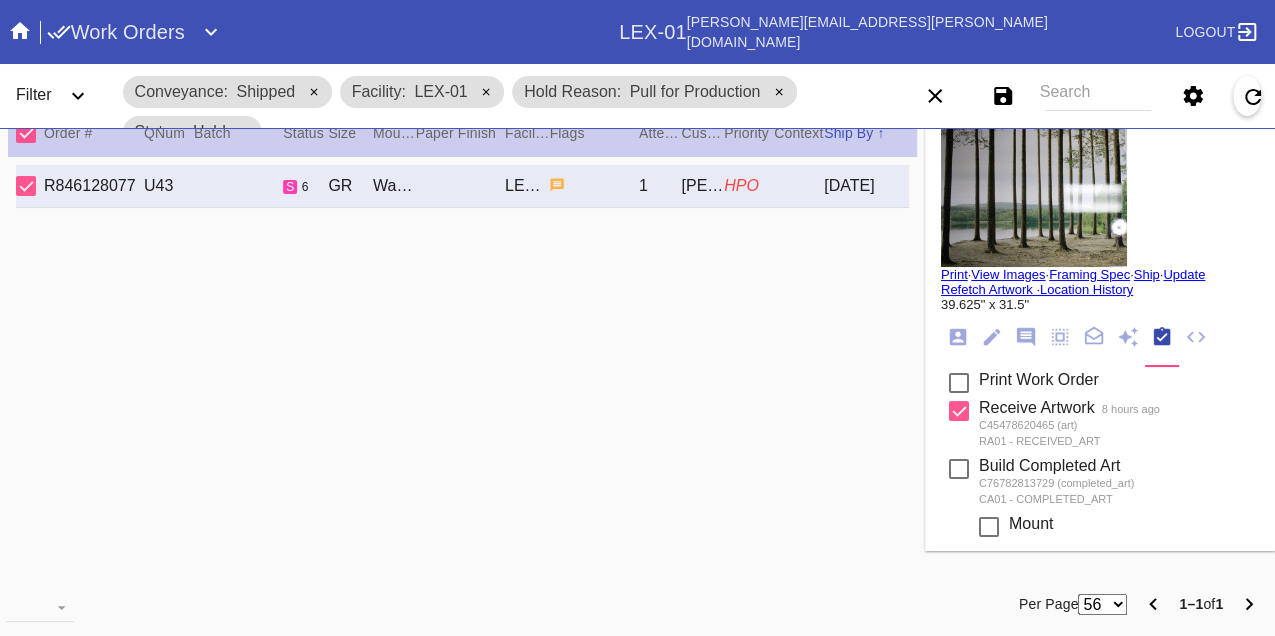scroll, scrollTop: 0, scrollLeft: 0, axis: both 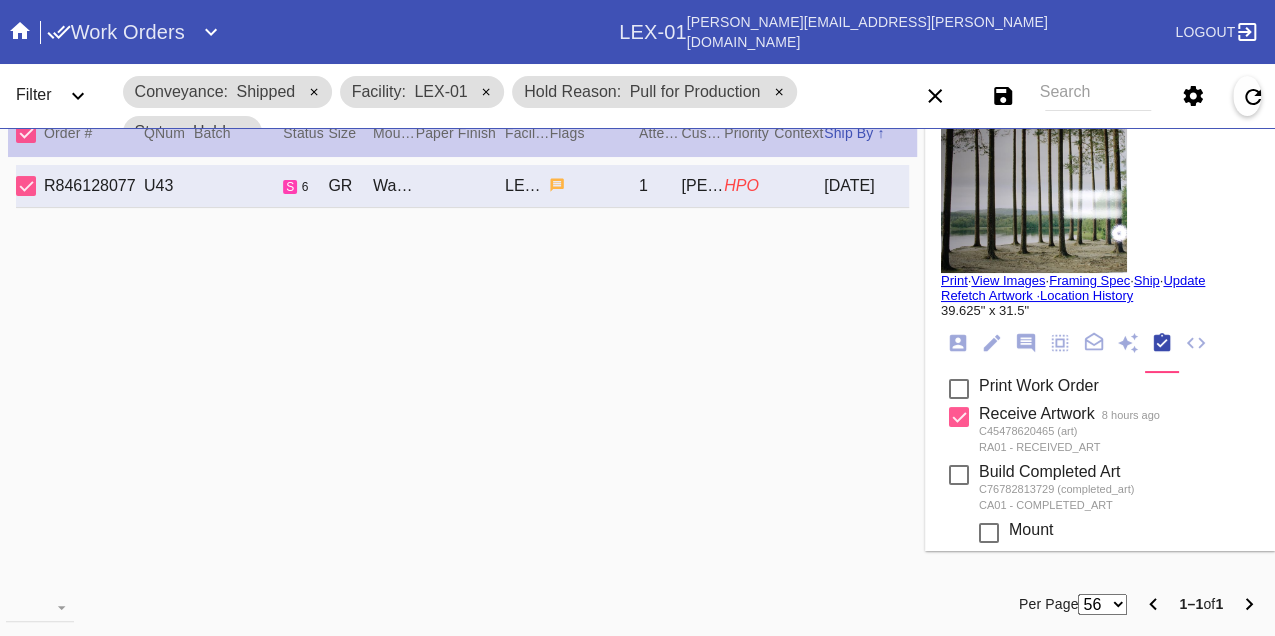 click on "Print" at bounding box center (954, 280) 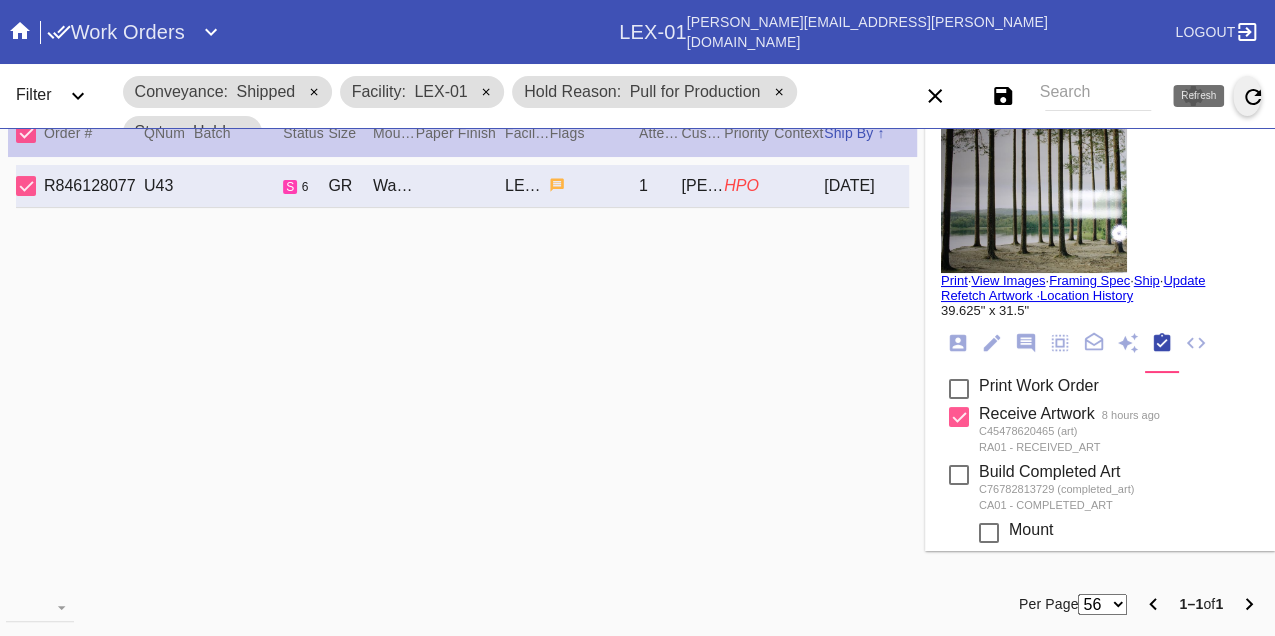 click 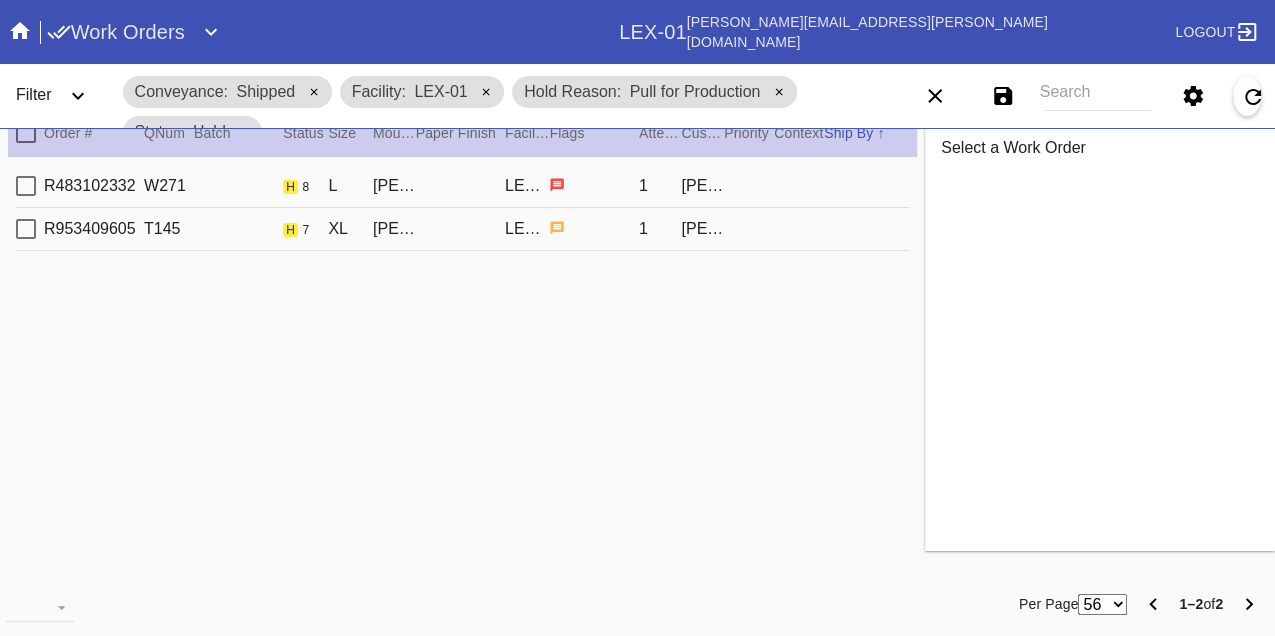 click on "R483102332 W271 h   8 L Mercer Slim / Dove White LEX-01 1 Shan Soe-Lin" at bounding box center (462, 186) 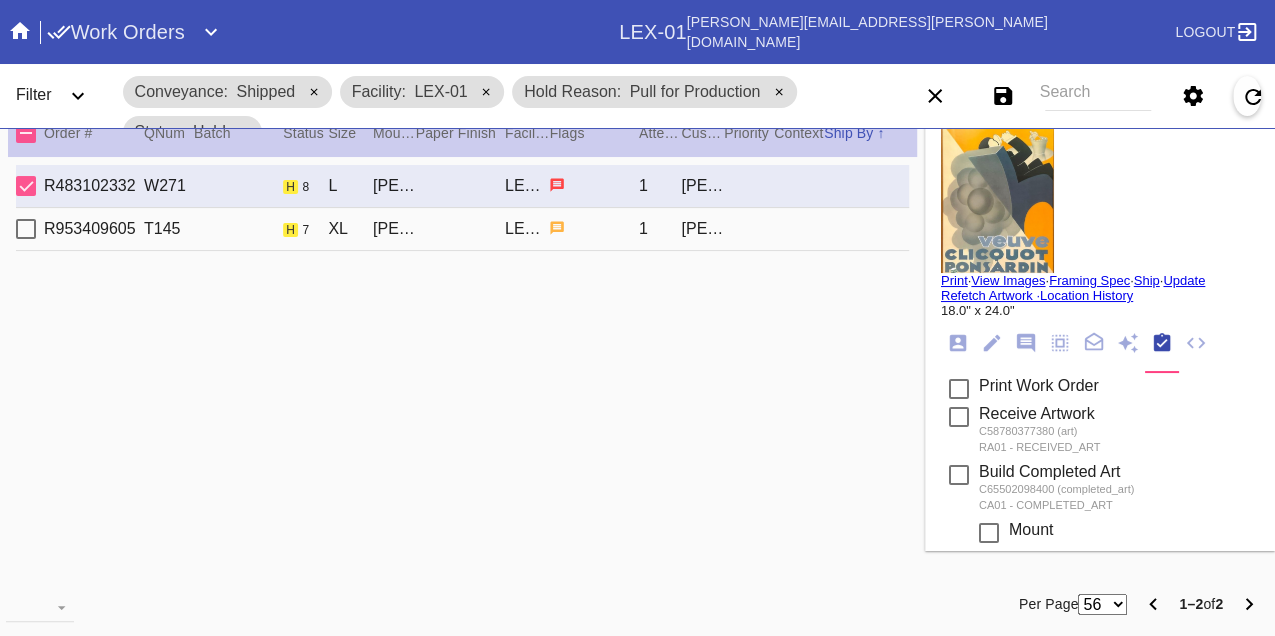 click on "R953409605 T145 h   7 XL Mercer Slim / Dove White LEX-01 1 Jennie Gordienko" at bounding box center (462, 229) 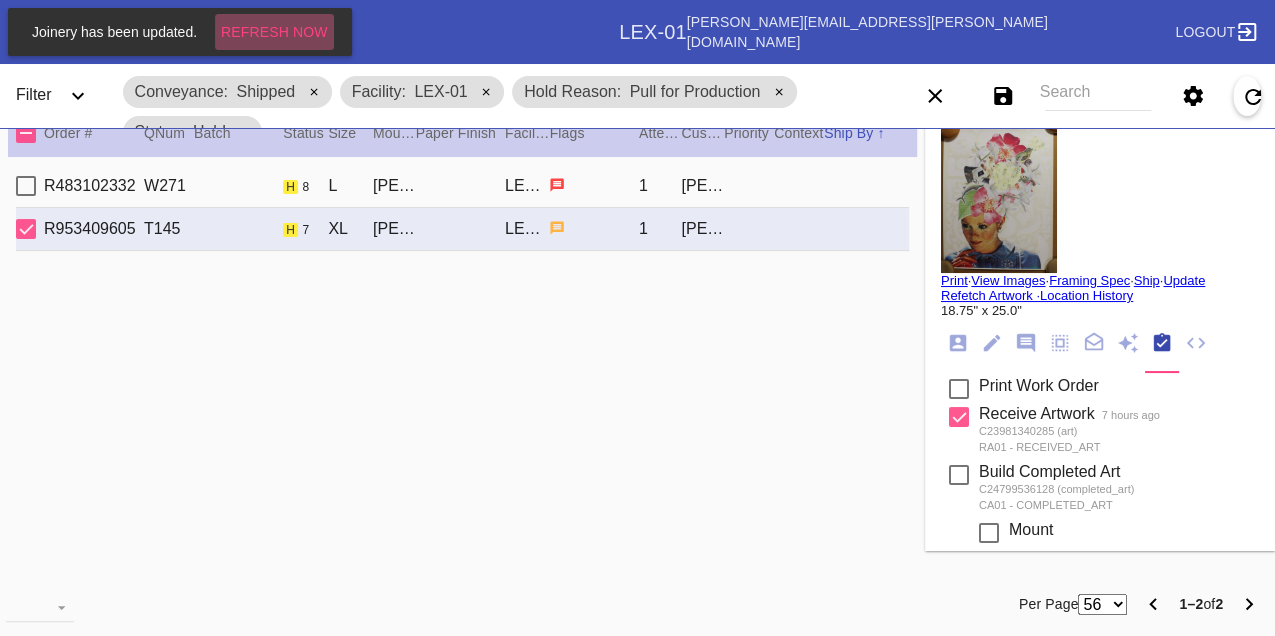 click on "Refresh Now" at bounding box center [274, 32] 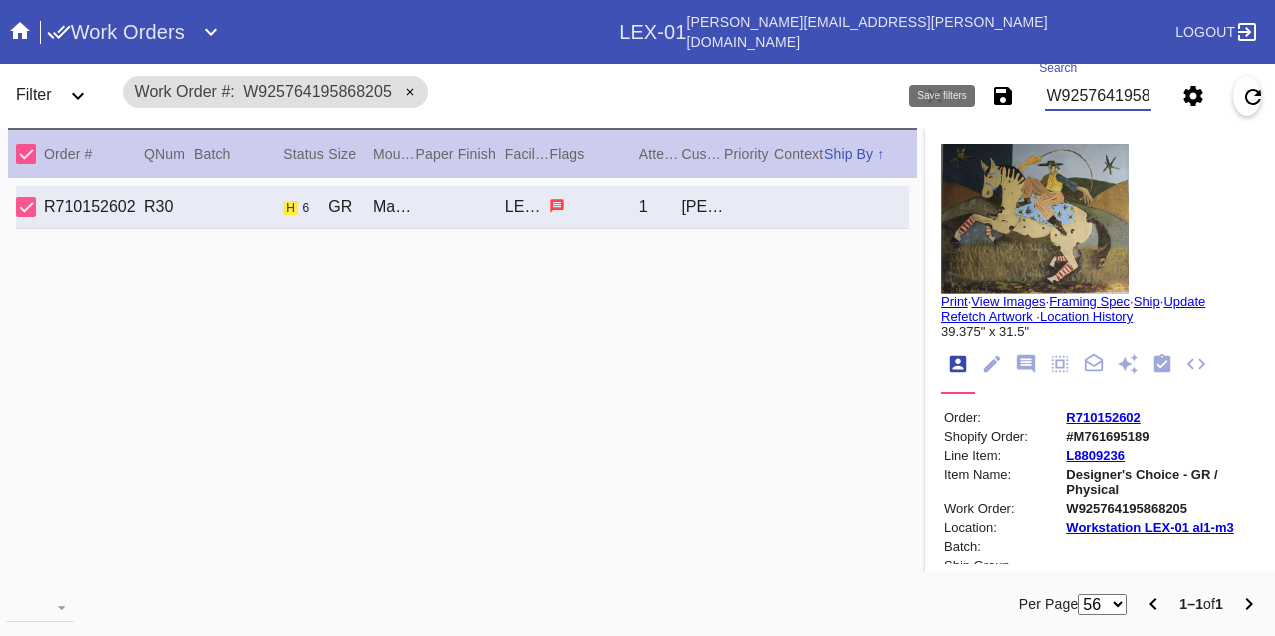 scroll, scrollTop: 0, scrollLeft: 0, axis: both 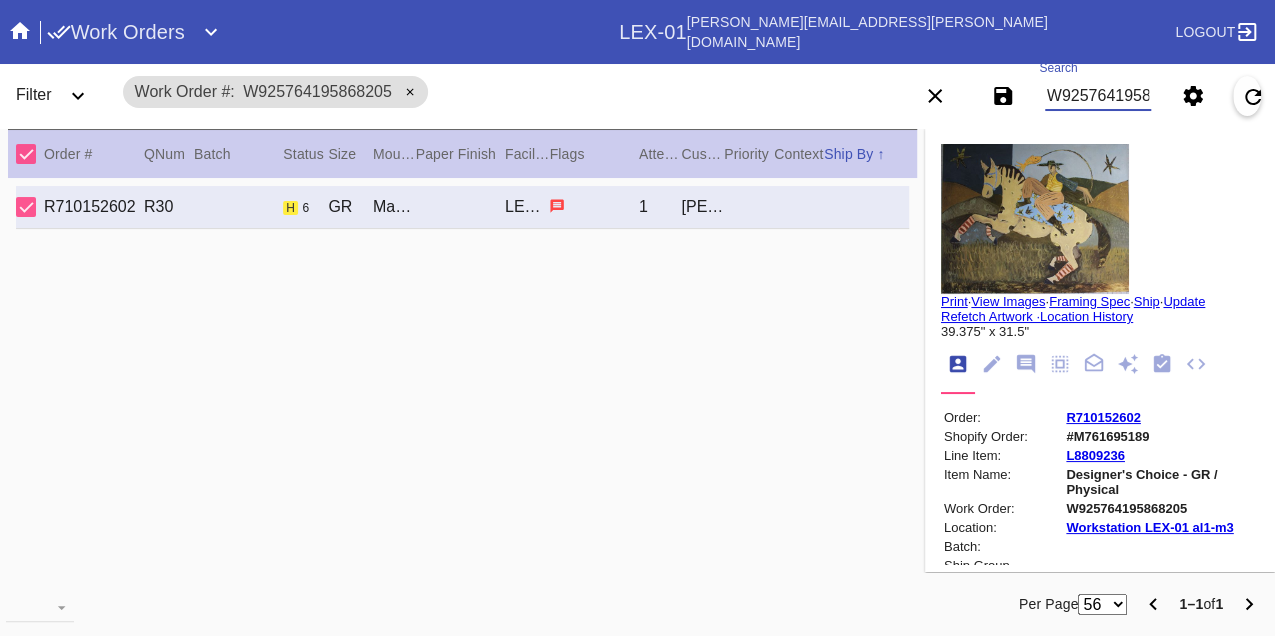click on "W925764195868205" at bounding box center (1098, 96) 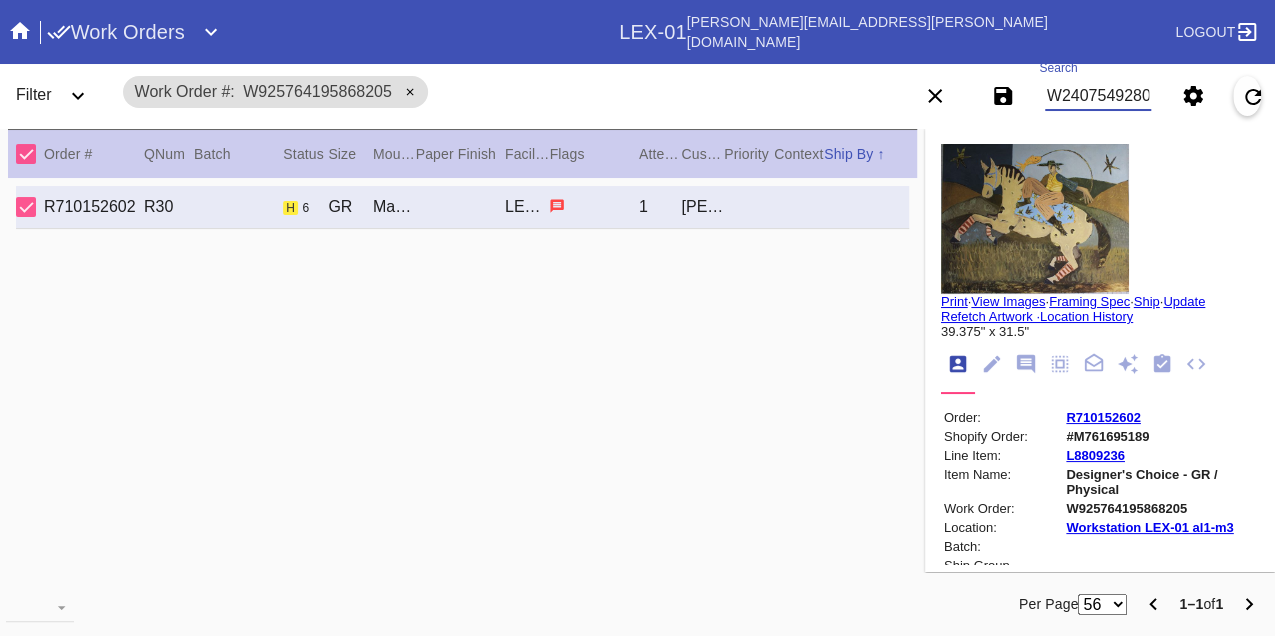 scroll, scrollTop: 0, scrollLeft: 48, axis: horizontal 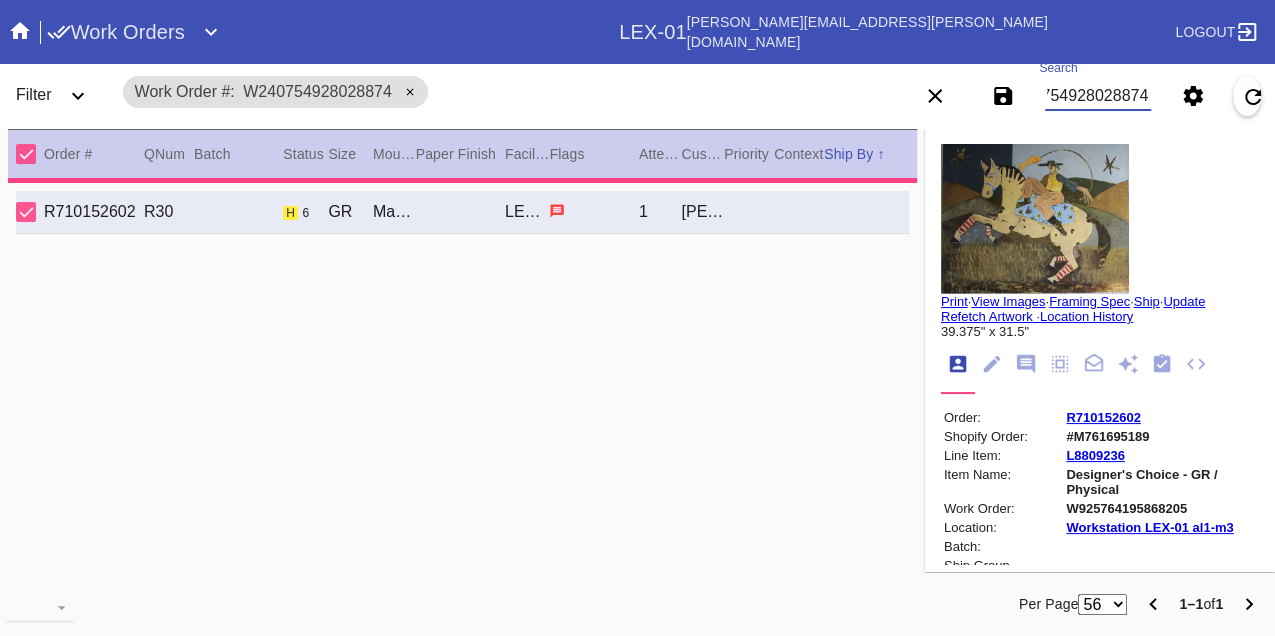 type on "1.5" 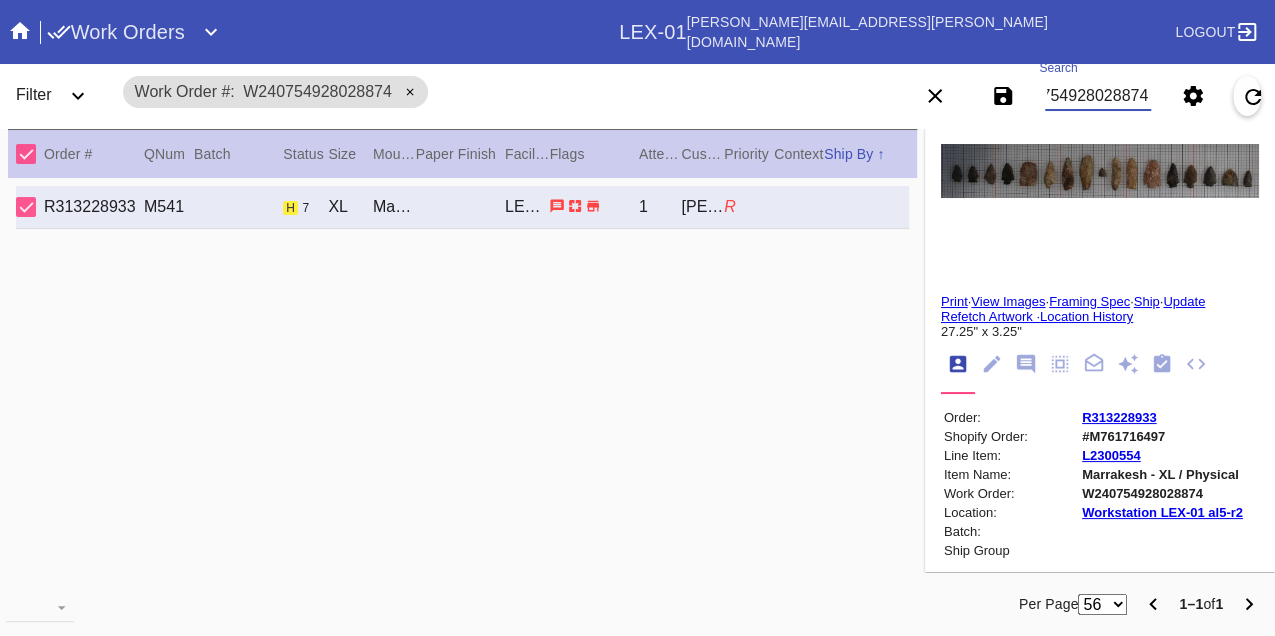scroll, scrollTop: 0, scrollLeft: 0, axis: both 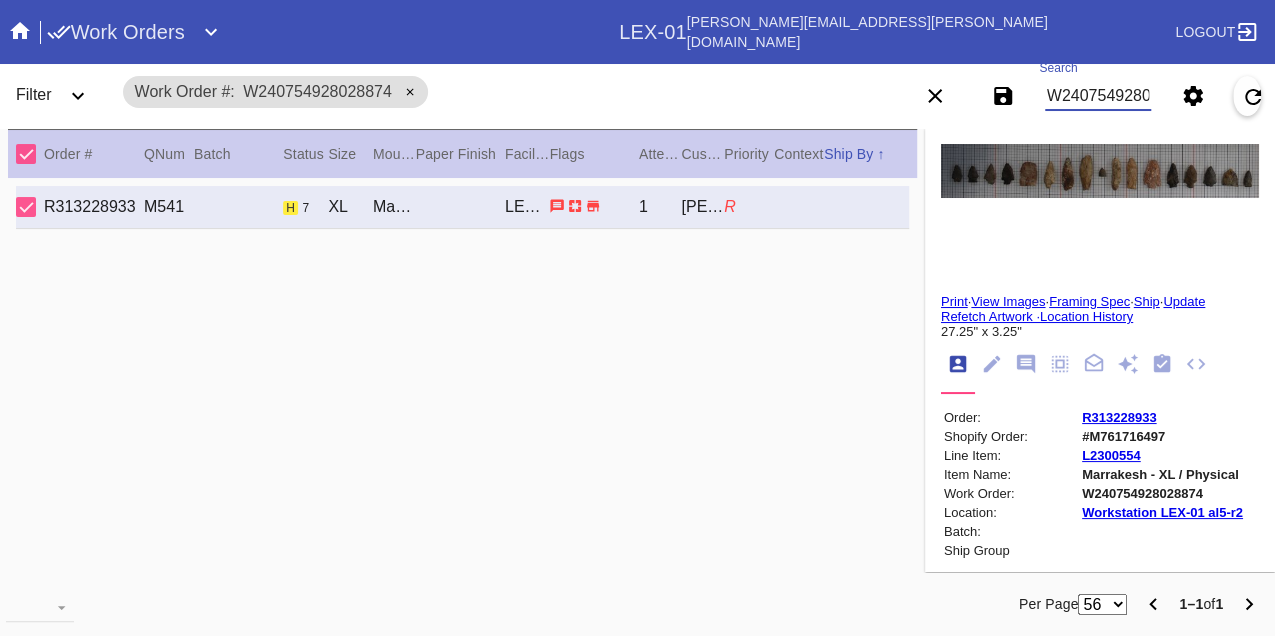 click on "W240754928028874" at bounding box center (1098, 96) 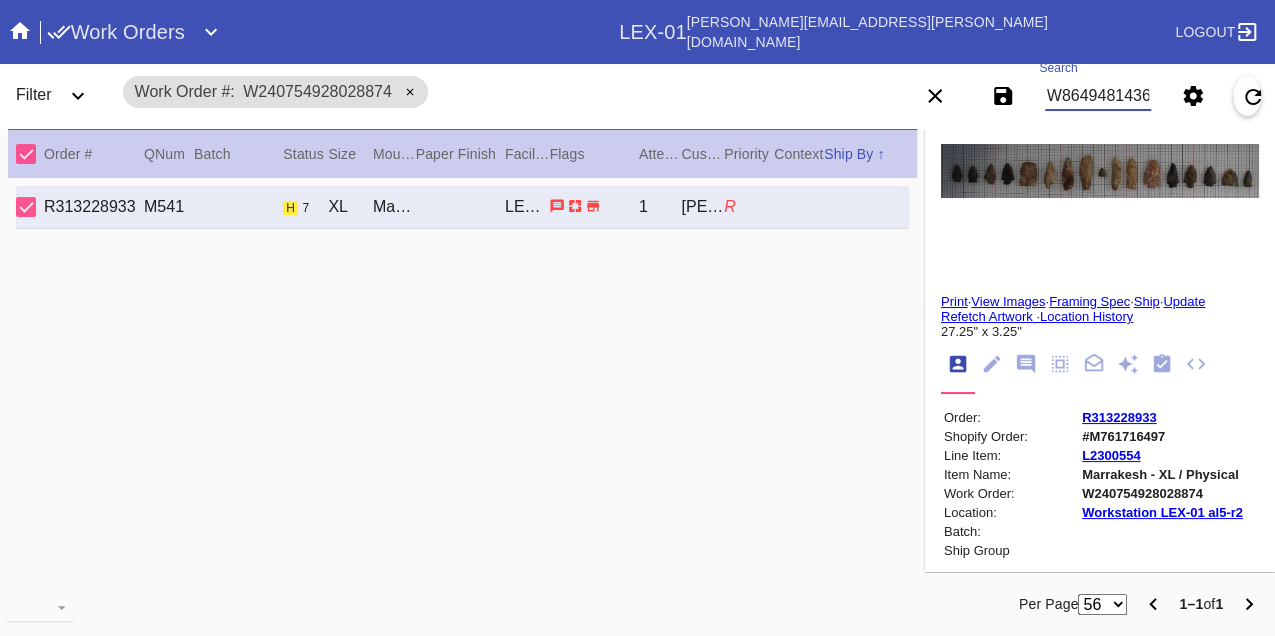 scroll, scrollTop: 0, scrollLeft: 48, axis: horizontal 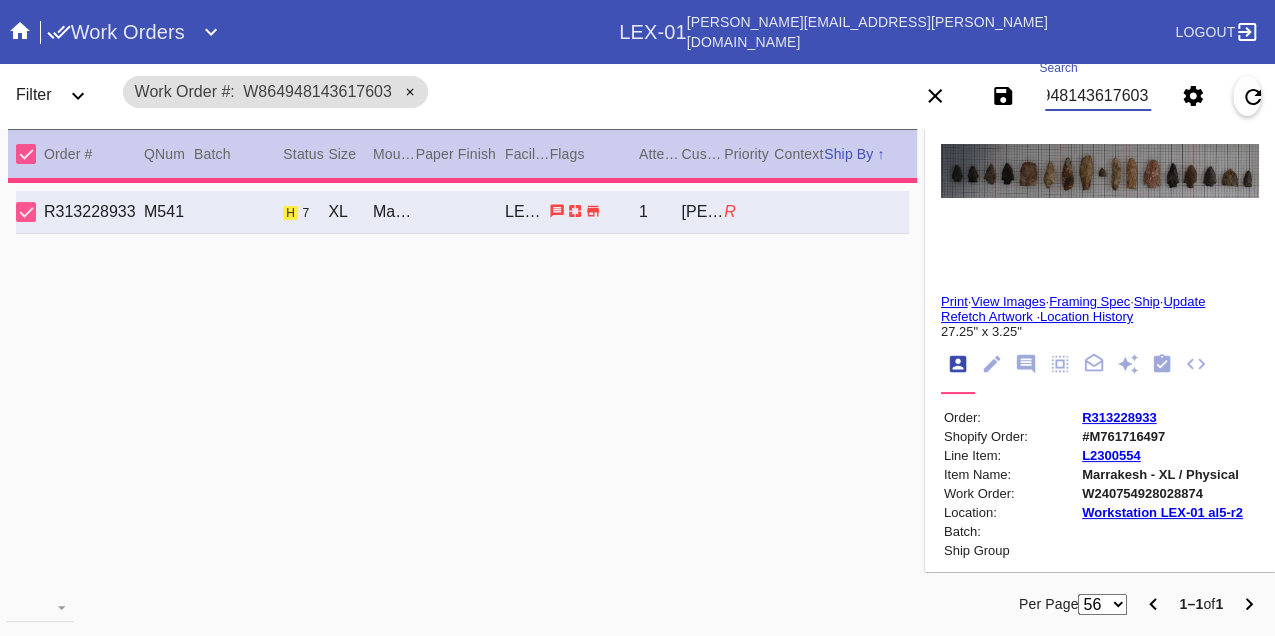 type on "7.0" 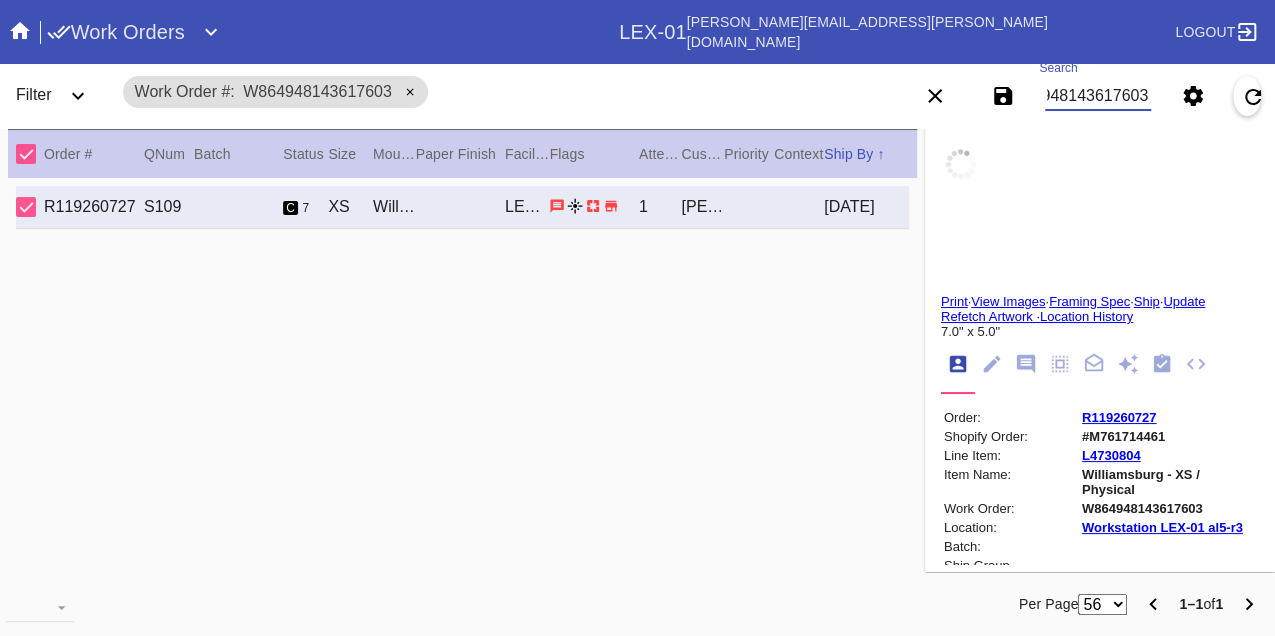 type on "Marian ————— Dolores" 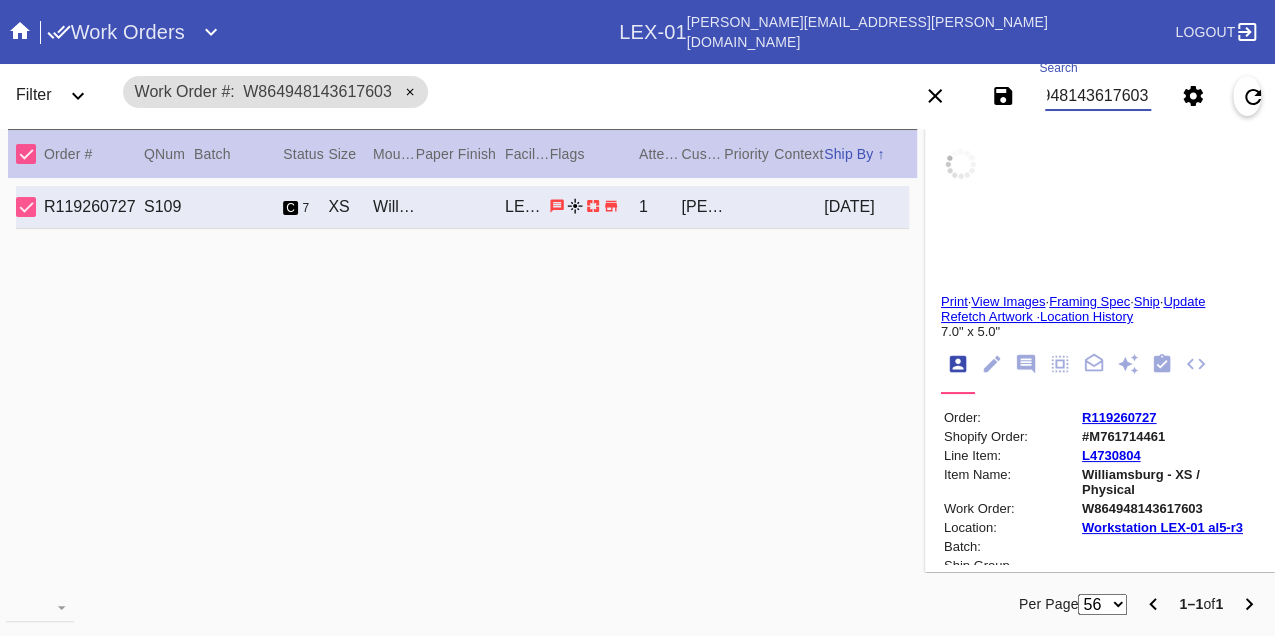 type on "1924-2020 —— 1929-2024" 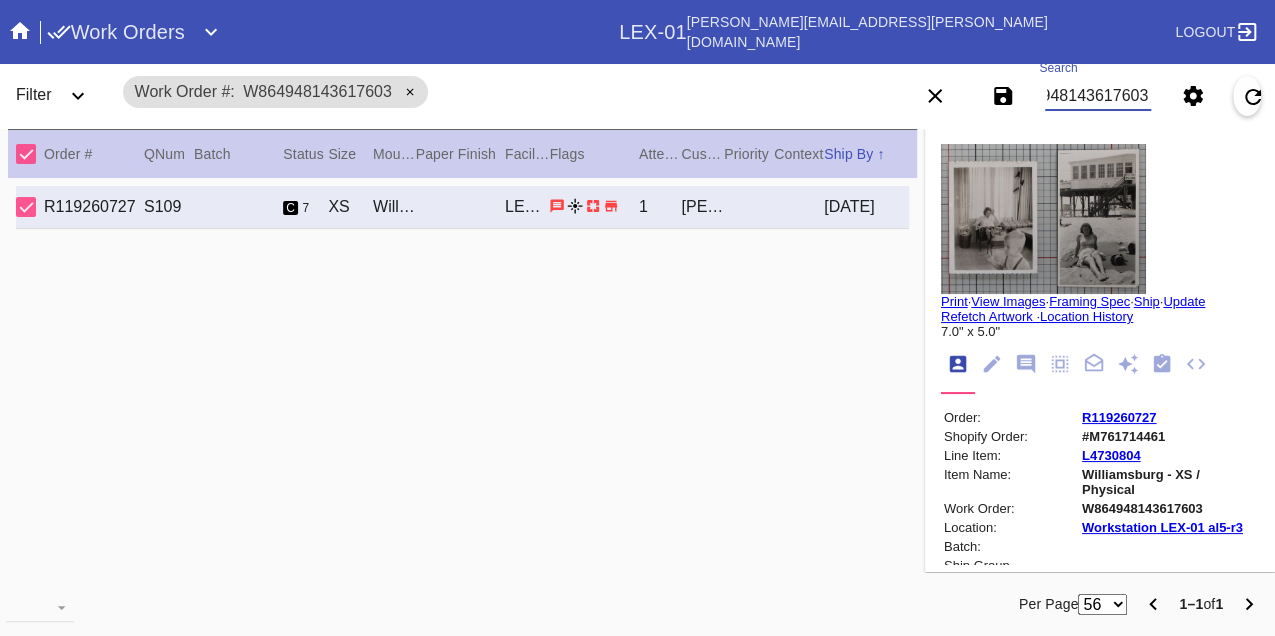 scroll, scrollTop: 0, scrollLeft: 0, axis: both 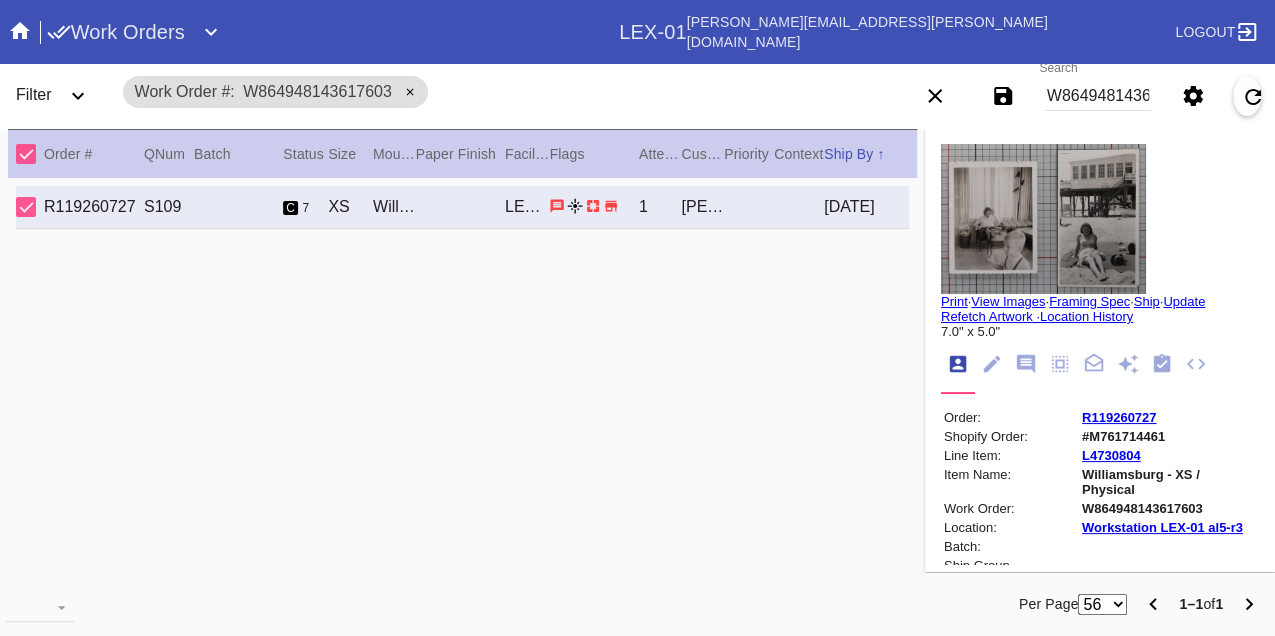 click on "W864948143617603" at bounding box center (1098, 96) 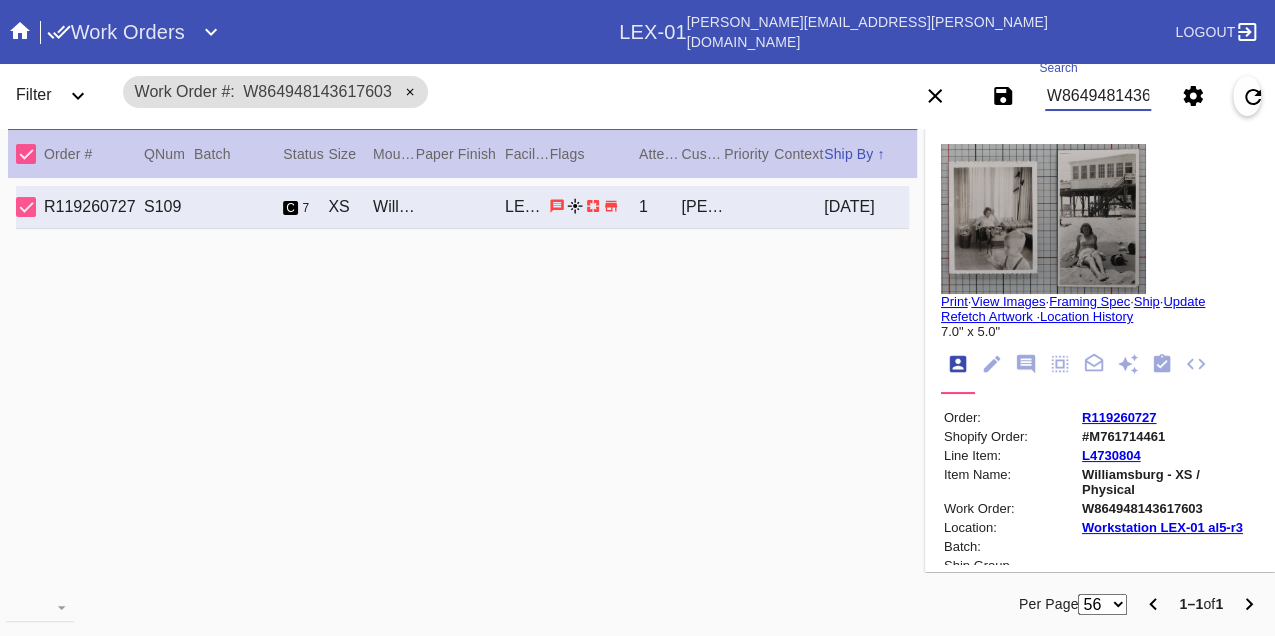 click on "W864948143617603" at bounding box center [1098, 96] 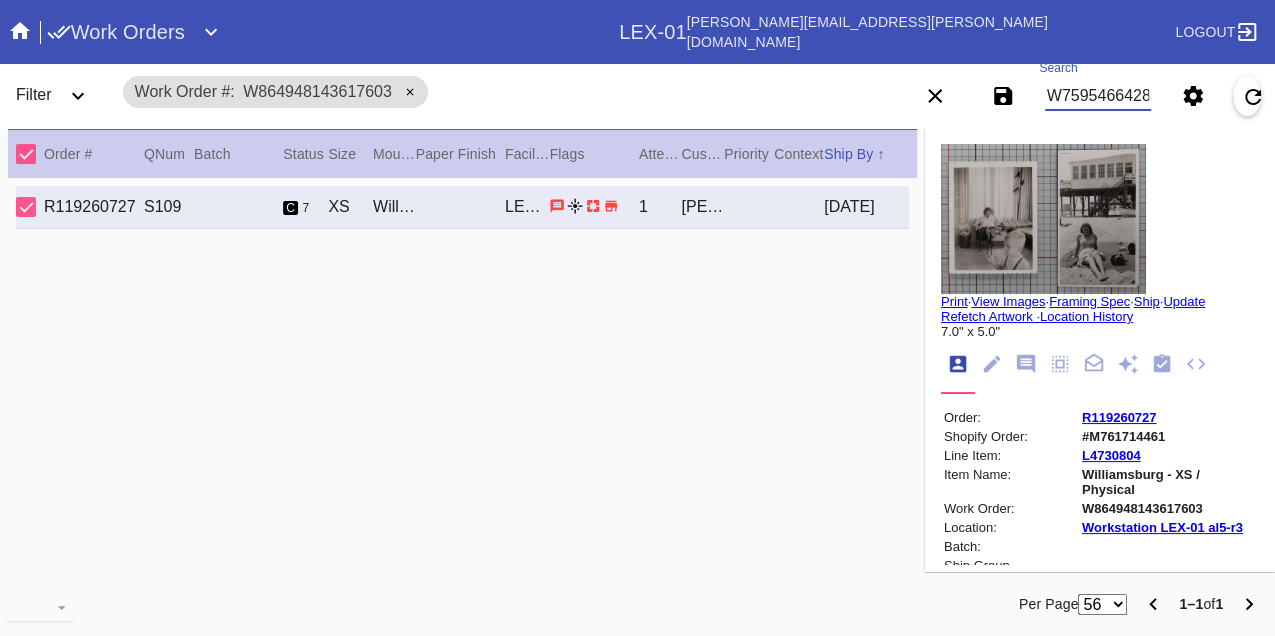 type on "W759546642857229" 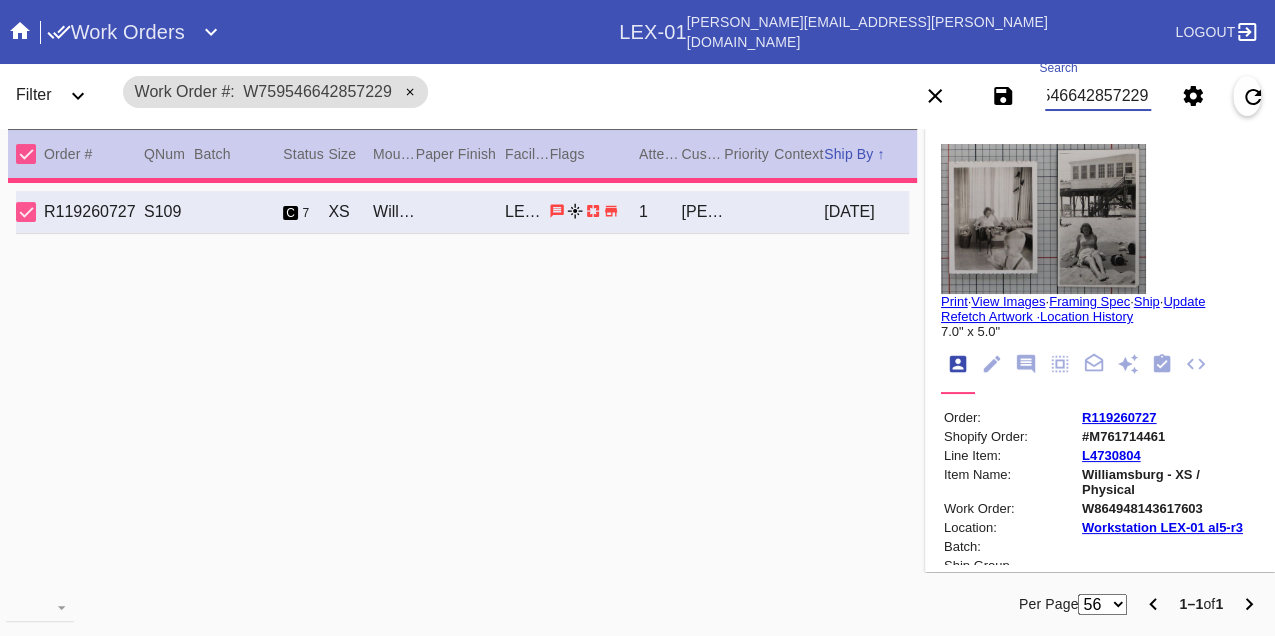 type on "2.5" 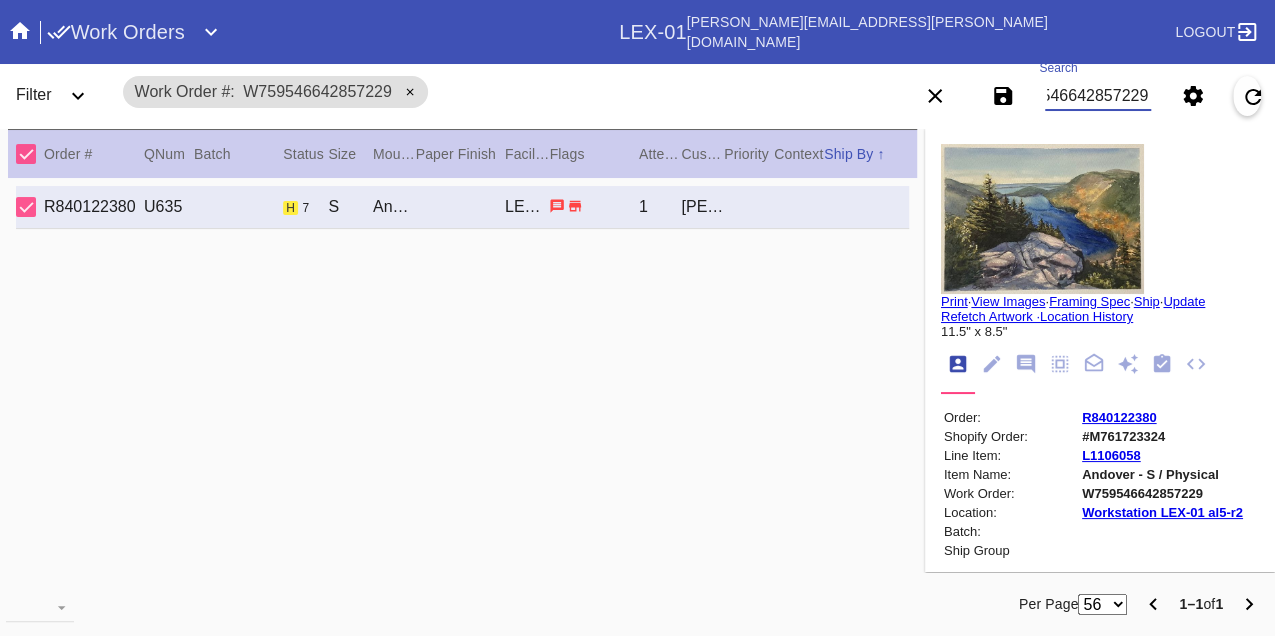 scroll, scrollTop: 0, scrollLeft: 0, axis: both 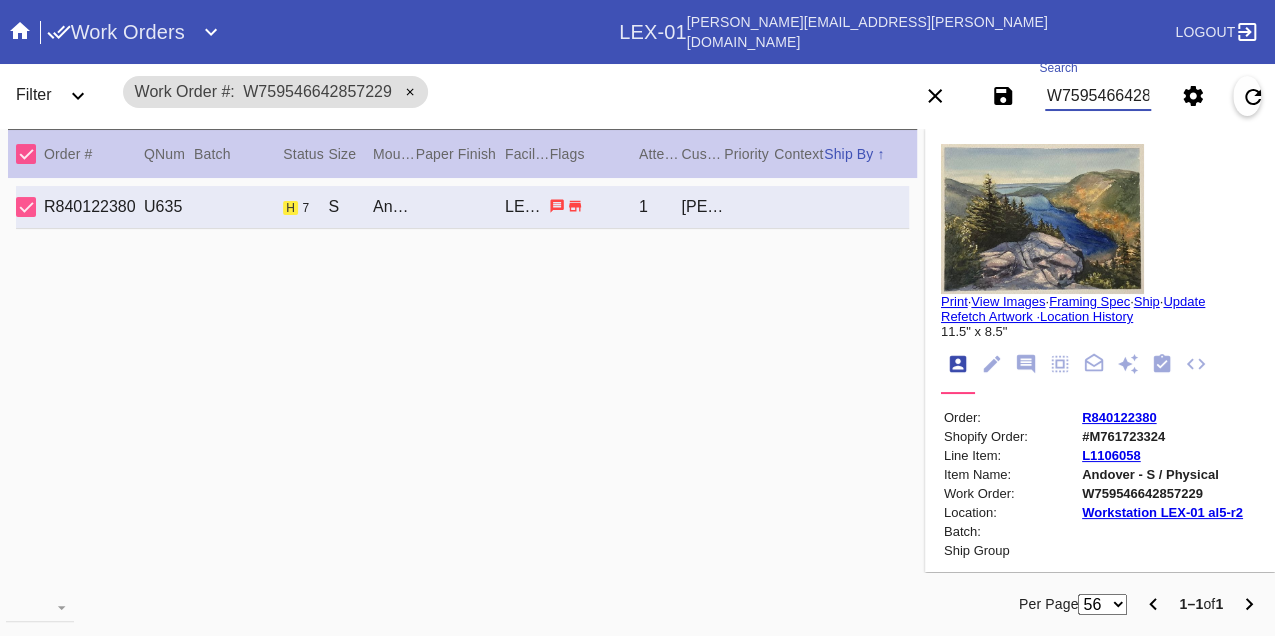 click on "W759546642857229" at bounding box center (1098, 96) 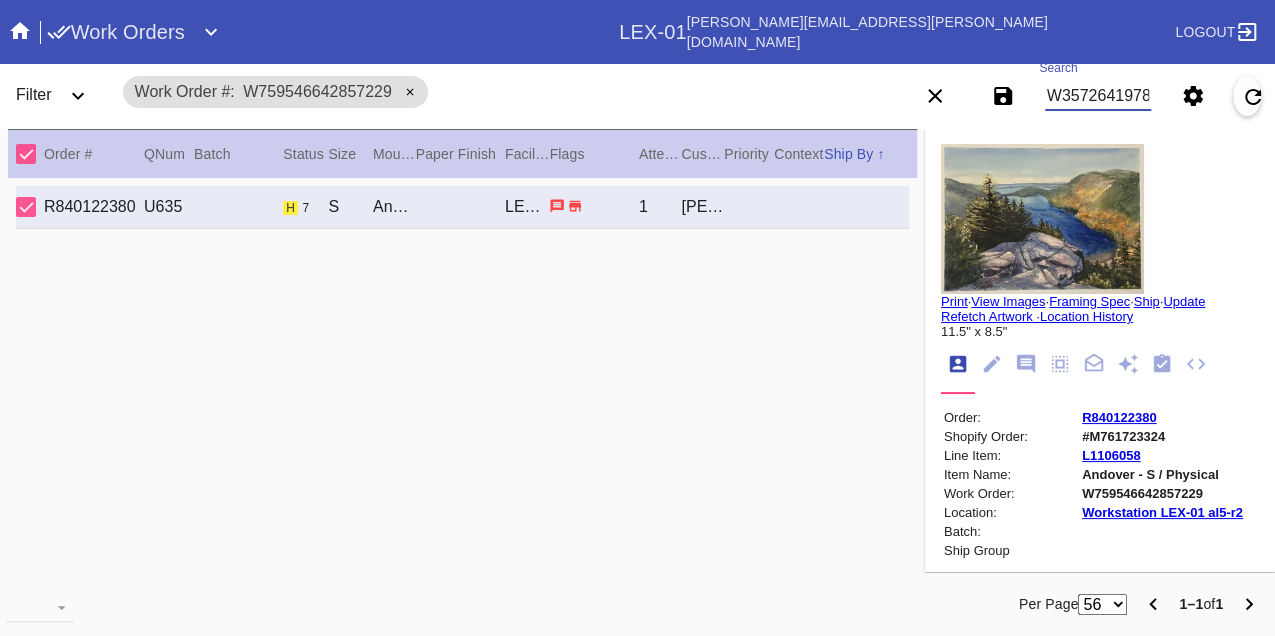 type on "W357264197899841" 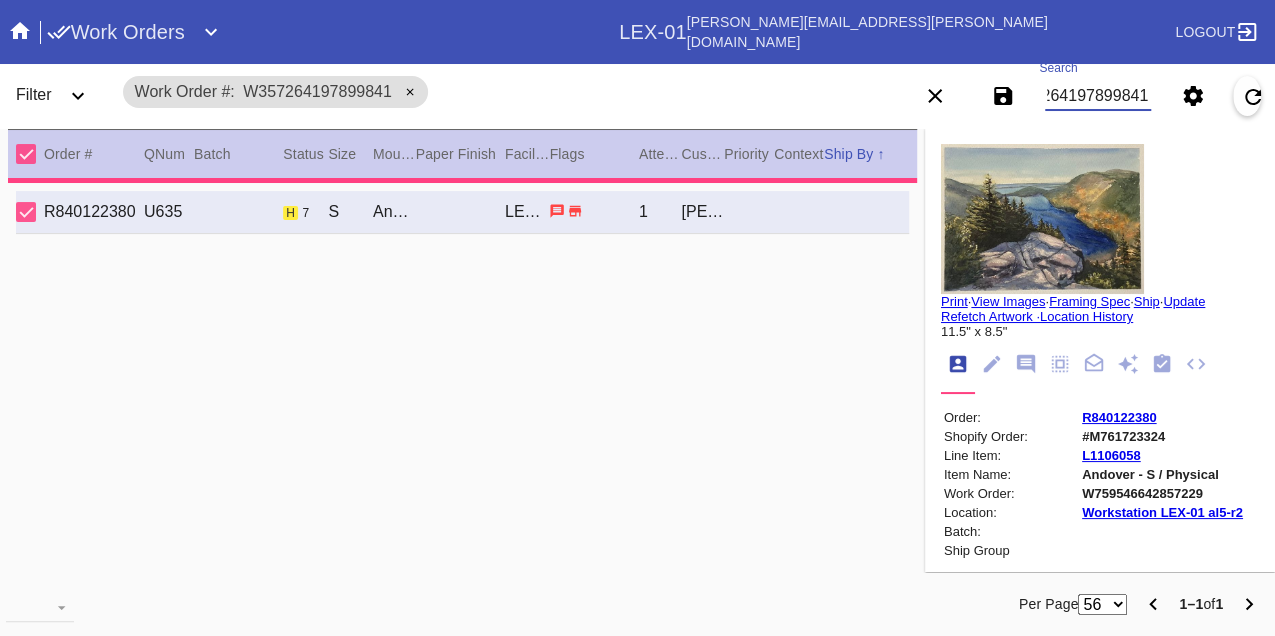 type on "1.5" 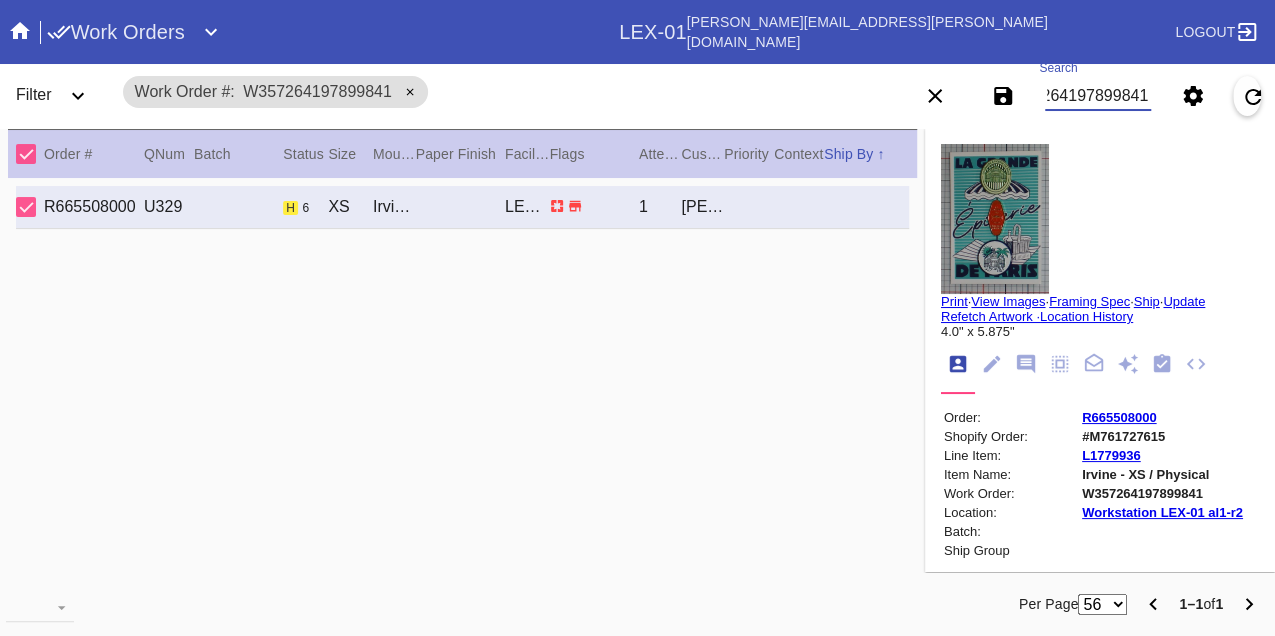scroll, scrollTop: 0, scrollLeft: 0, axis: both 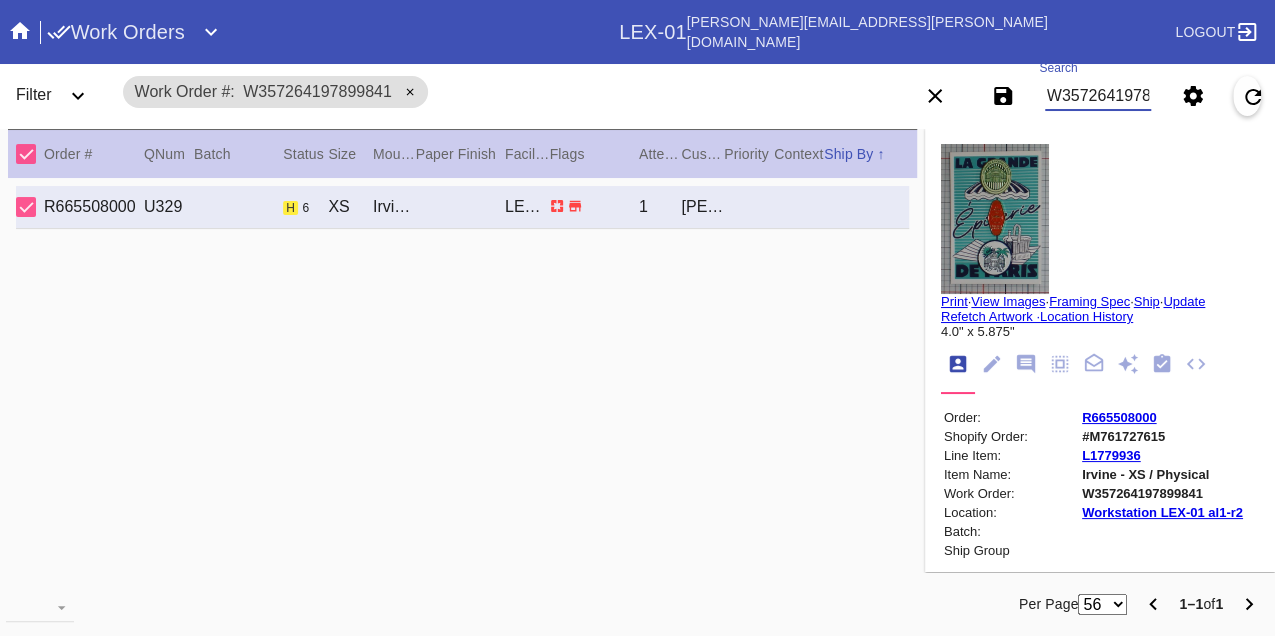 click on "W357264197899841" at bounding box center (1098, 96) 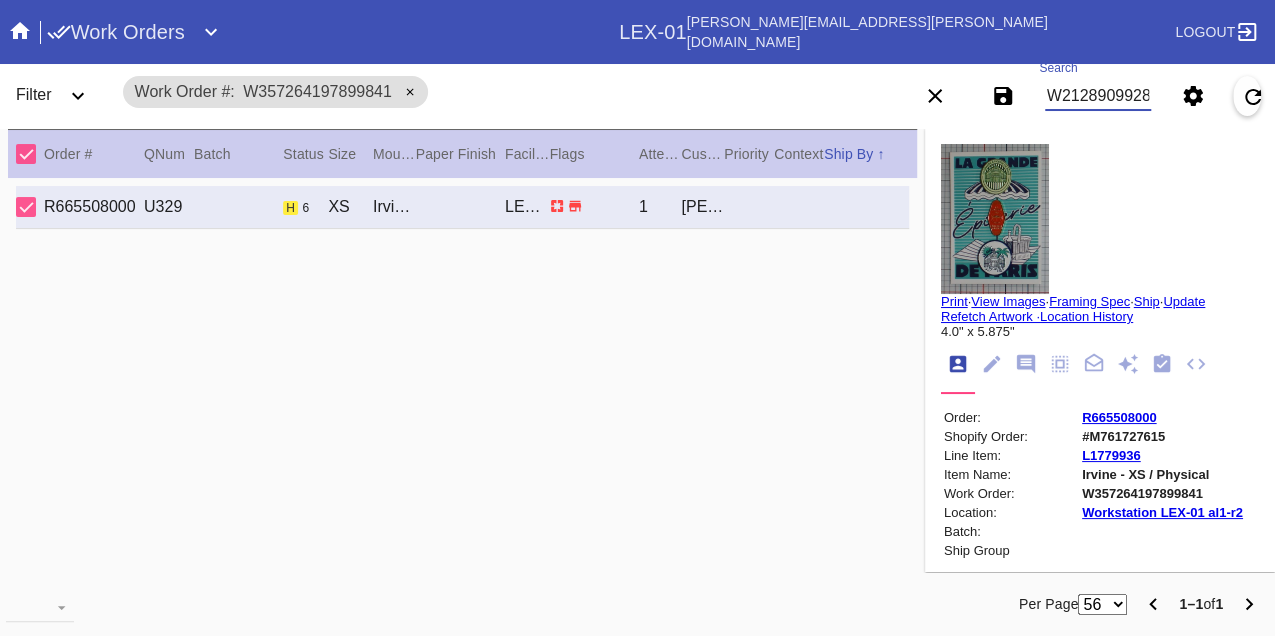 type on "W212890992823485" 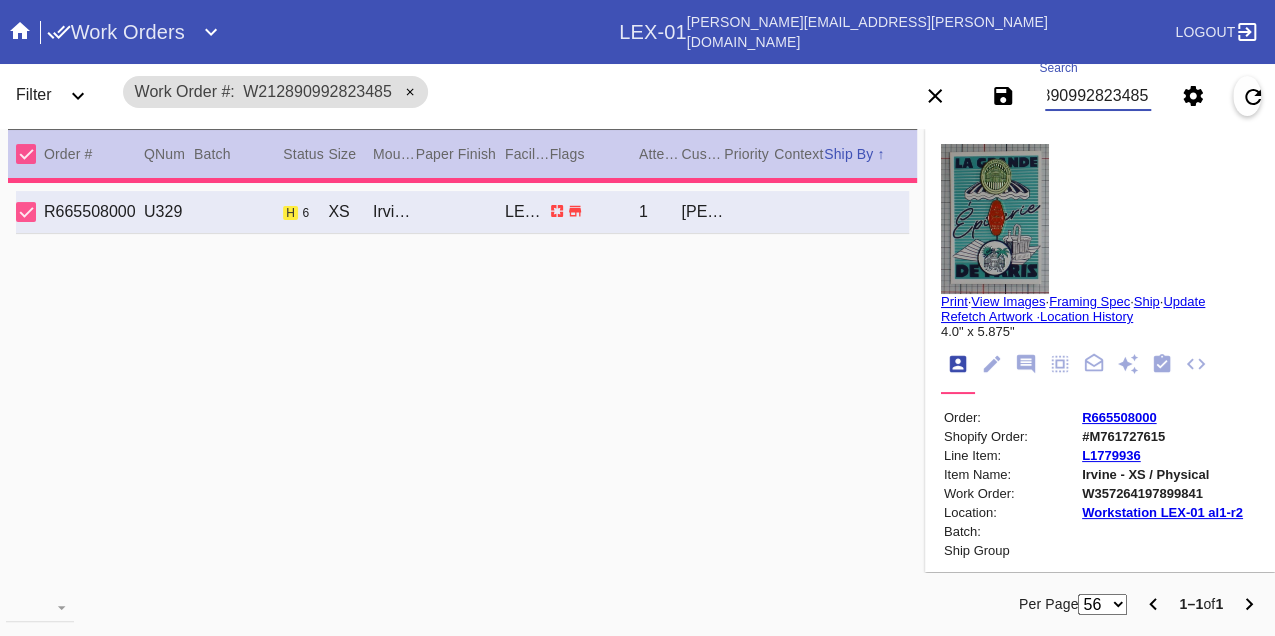 type on "4.5" 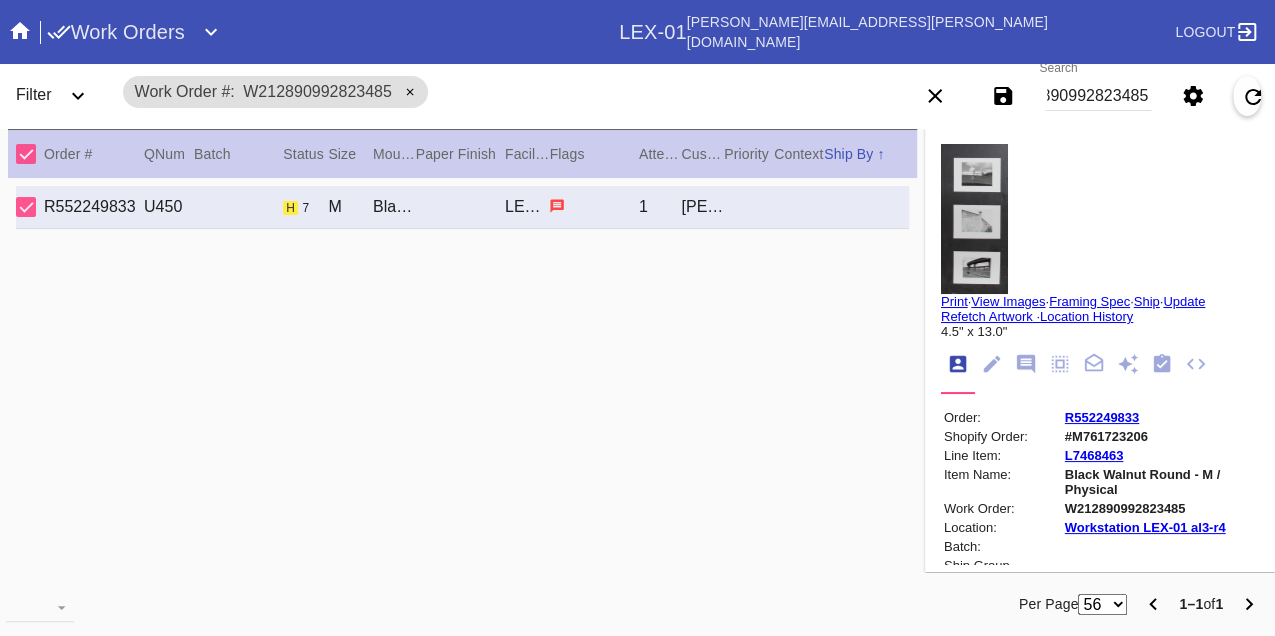 scroll, scrollTop: 0, scrollLeft: 0, axis: both 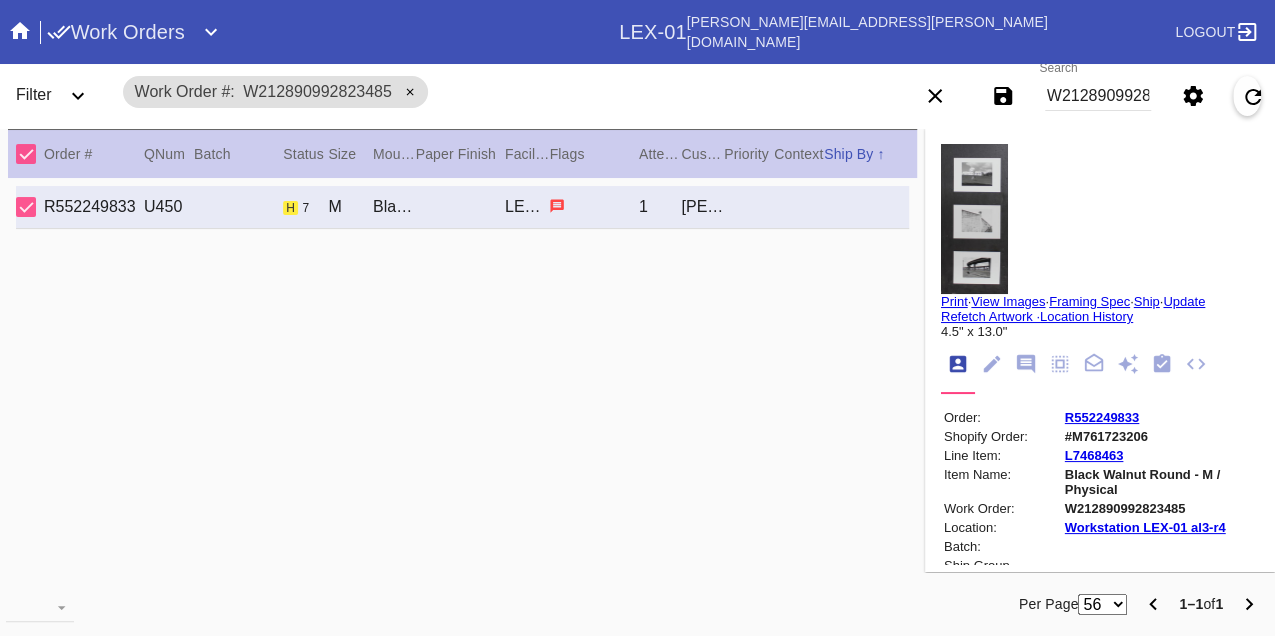 click on "Search W212890992823485" at bounding box center (1098, 96) 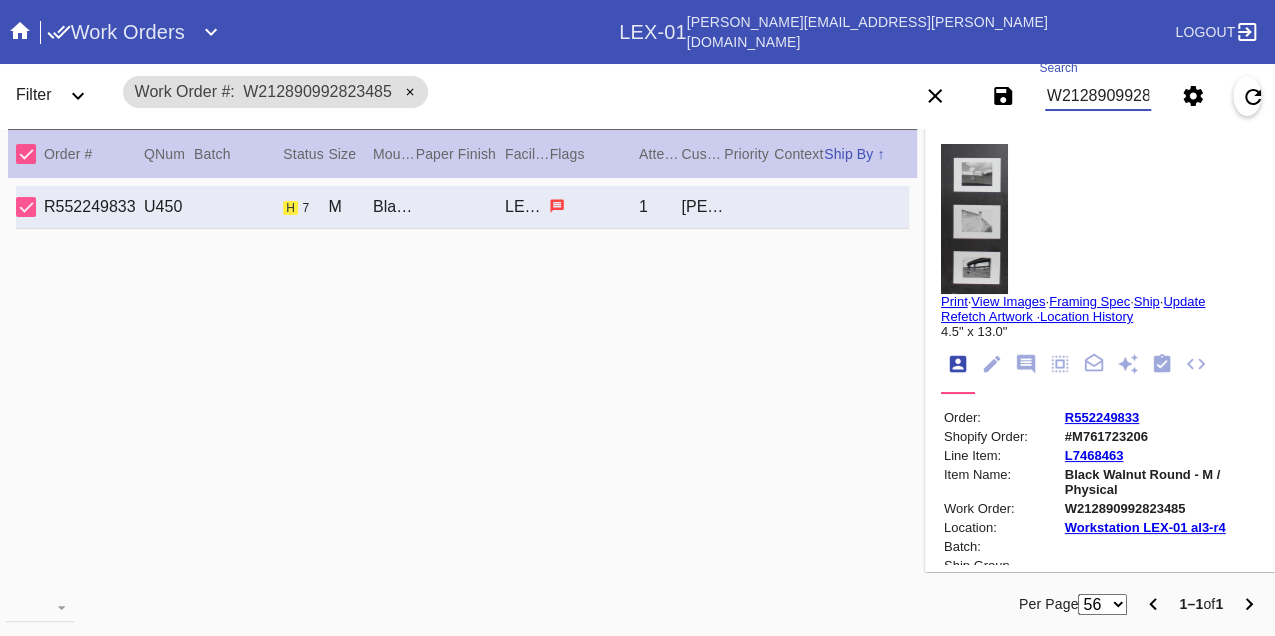 click on "W212890992823485" at bounding box center (1098, 96) 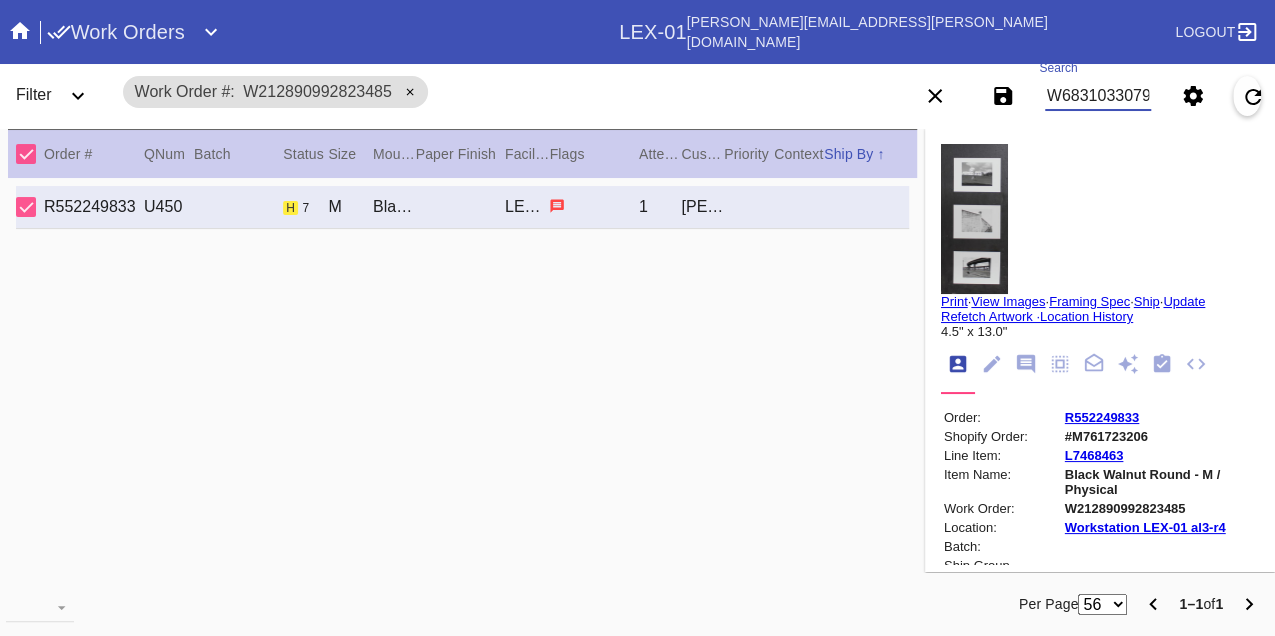 type on "W683103307950475" 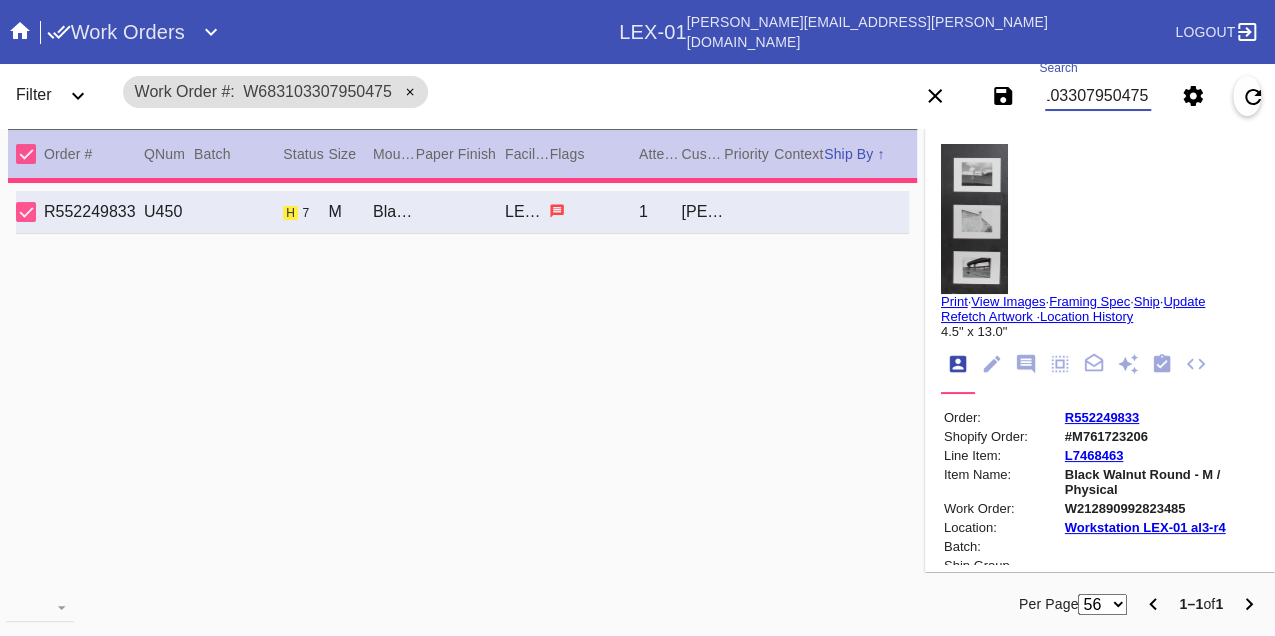type on "2.5" 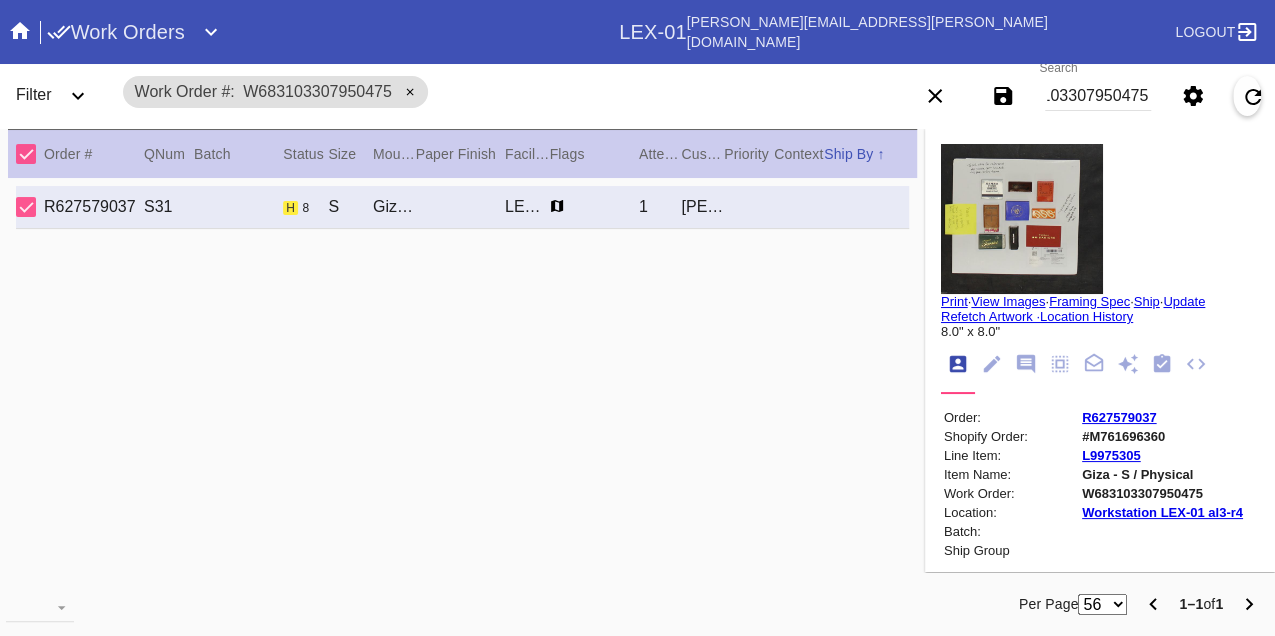 scroll, scrollTop: 0, scrollLeft: 0, axis: both 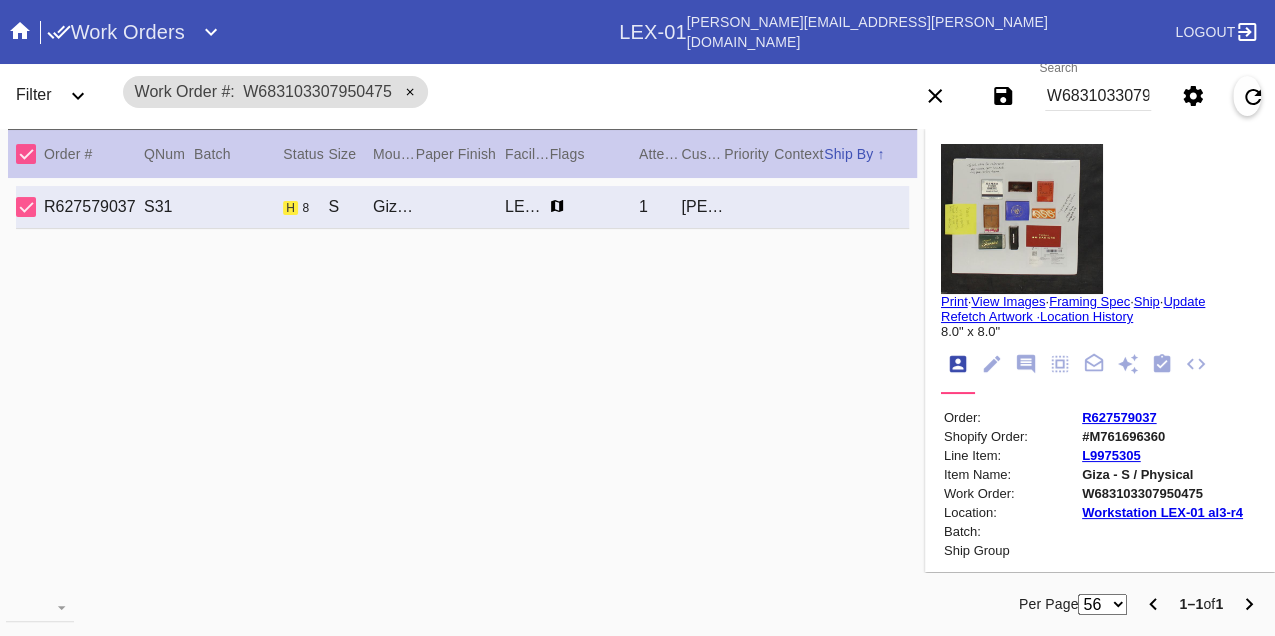 click on "W683103307950475" at bounding box center [1098, 96] 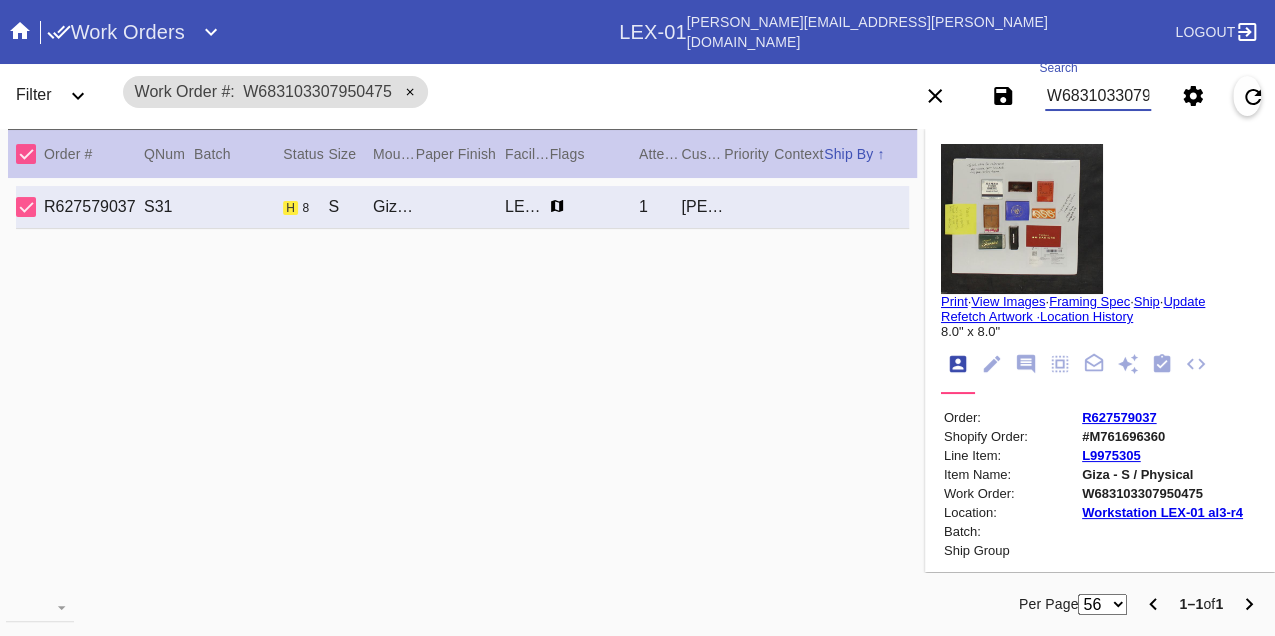 click on "W683103307950475" at bounding box center [1098, 96] 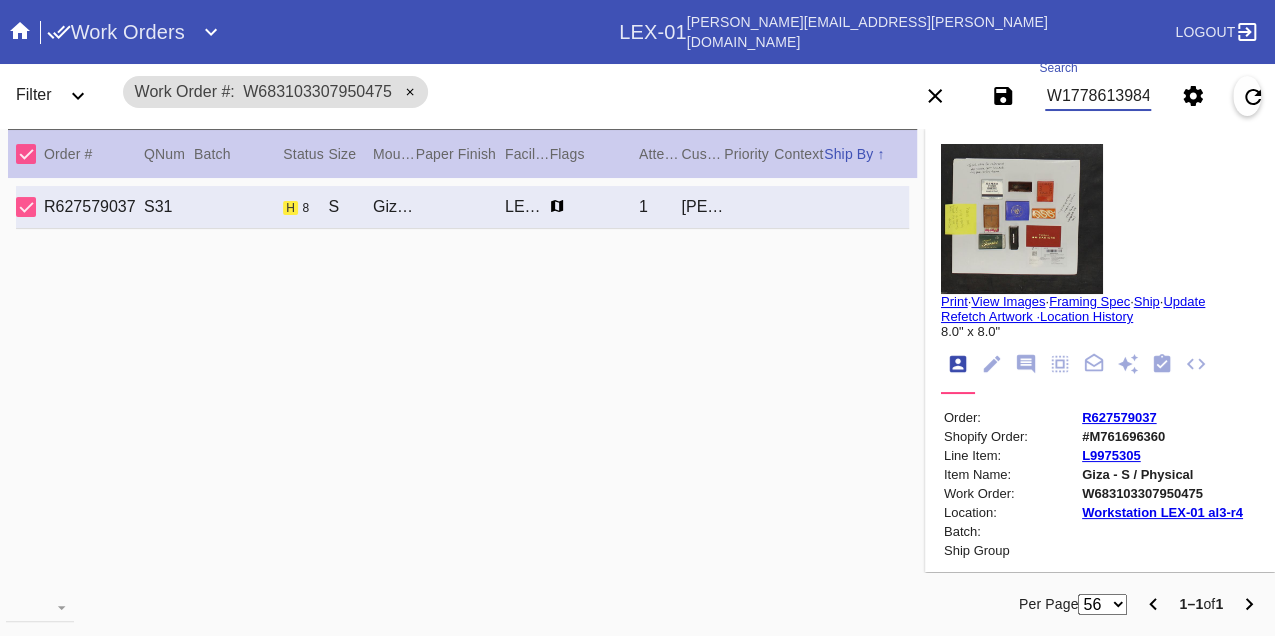 type on "W177861398481939" 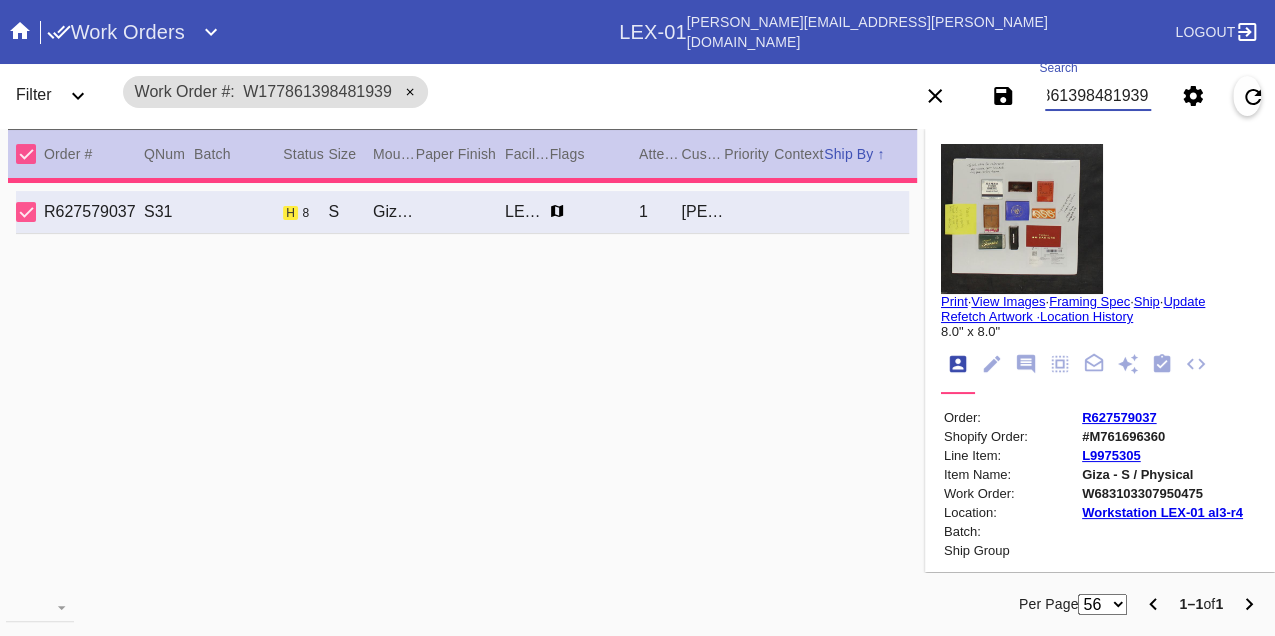 type on "0.0" 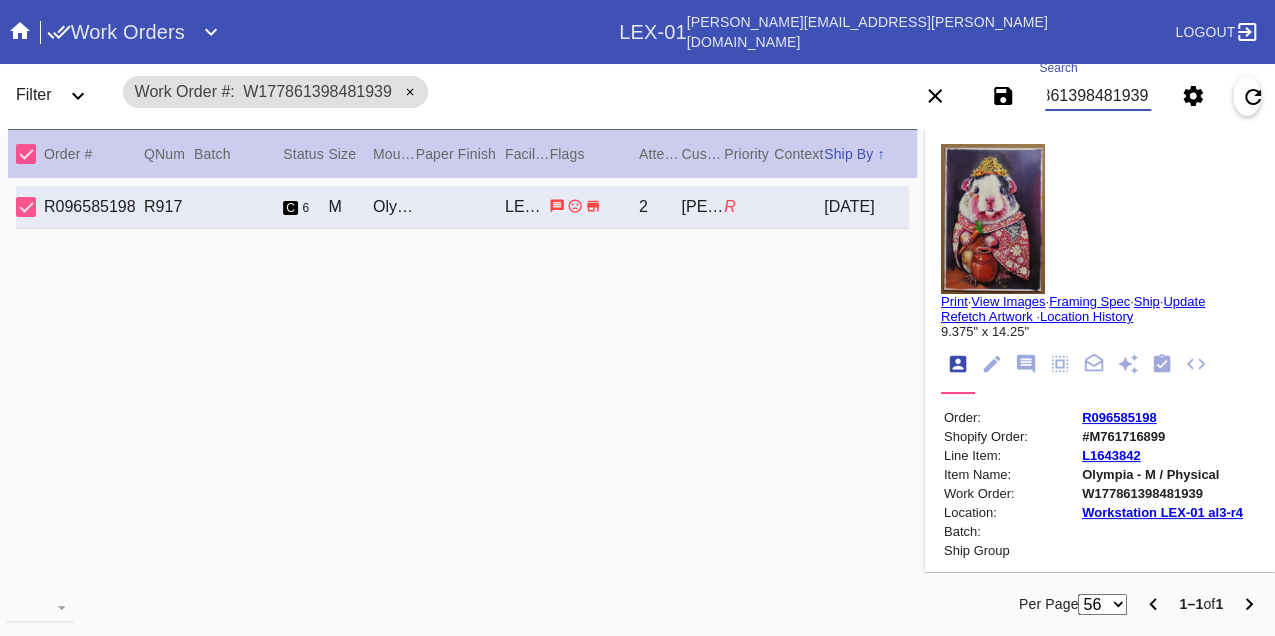 click on "W177861398481939" at bounding box center [1098, 96] 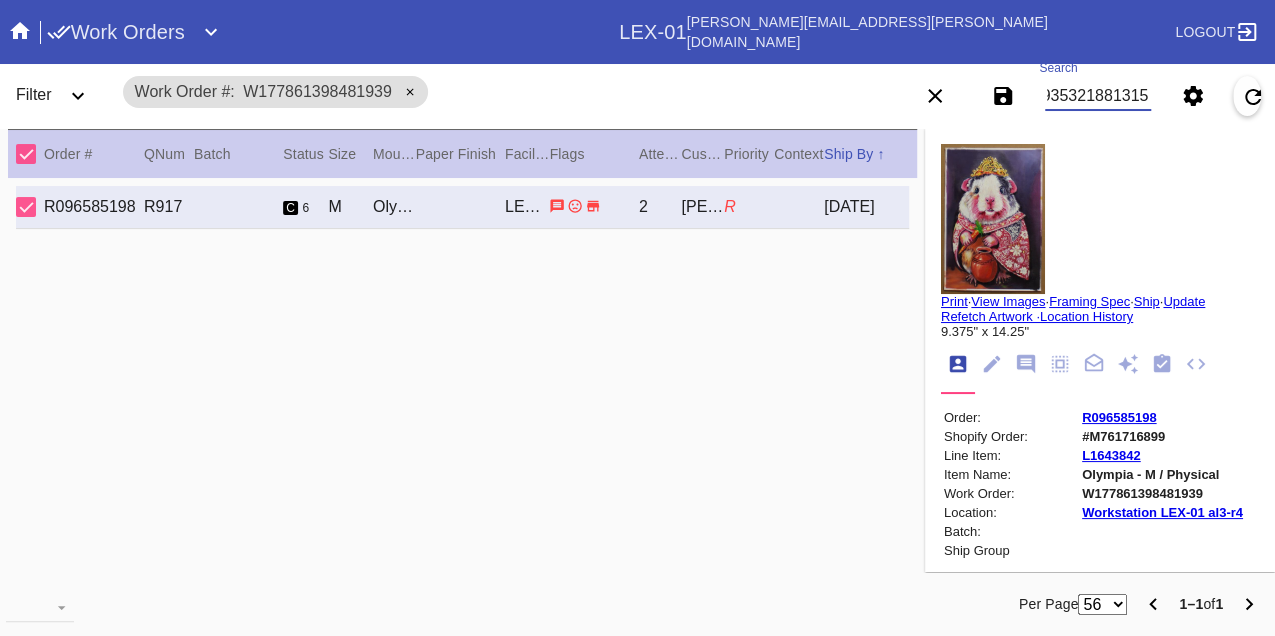 type on "W919353218813153" 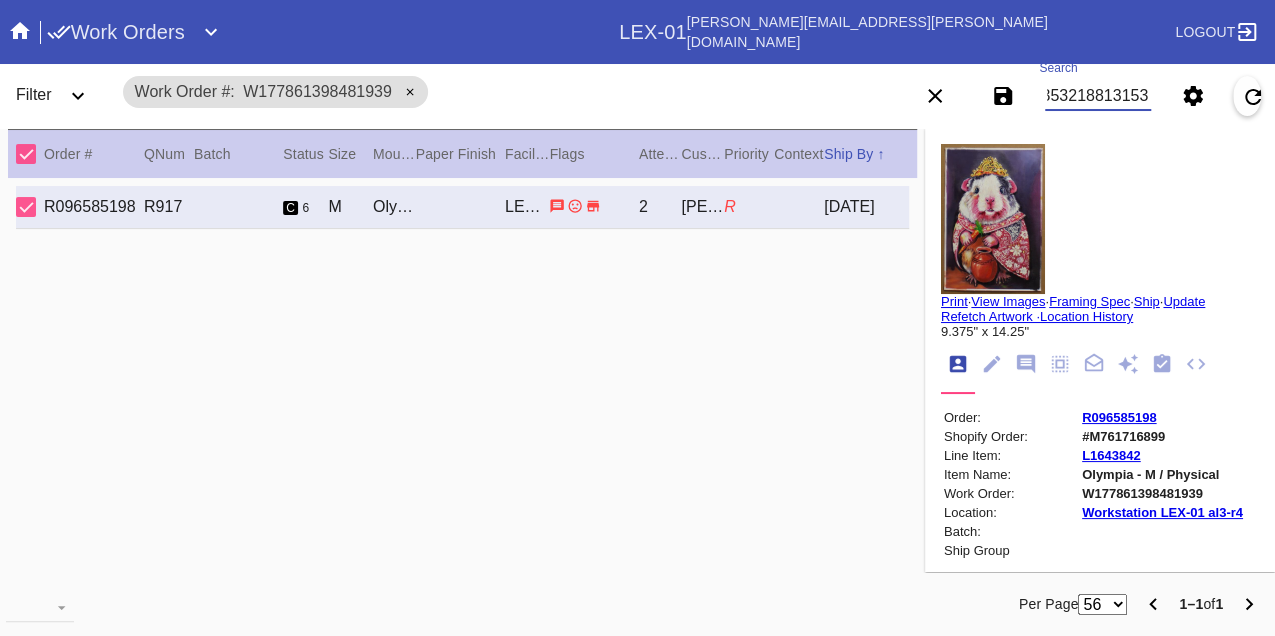 scroll, scrollTop: 0, scrollLeft: 48, axis: horizontal 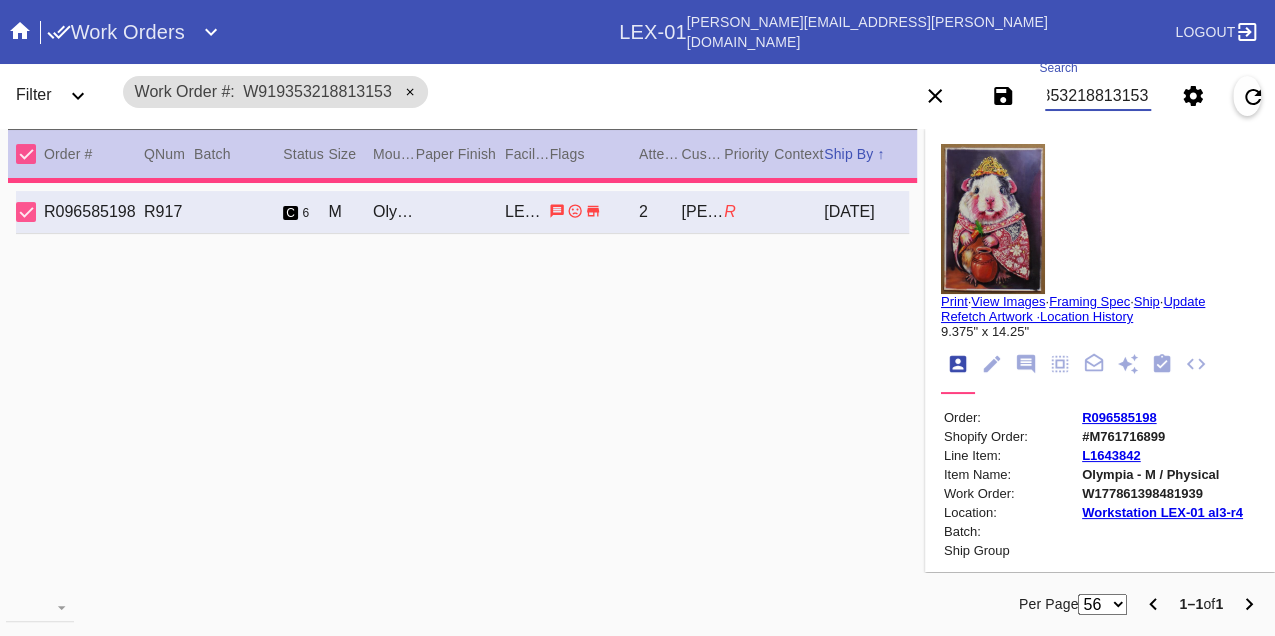 type on "1.5" 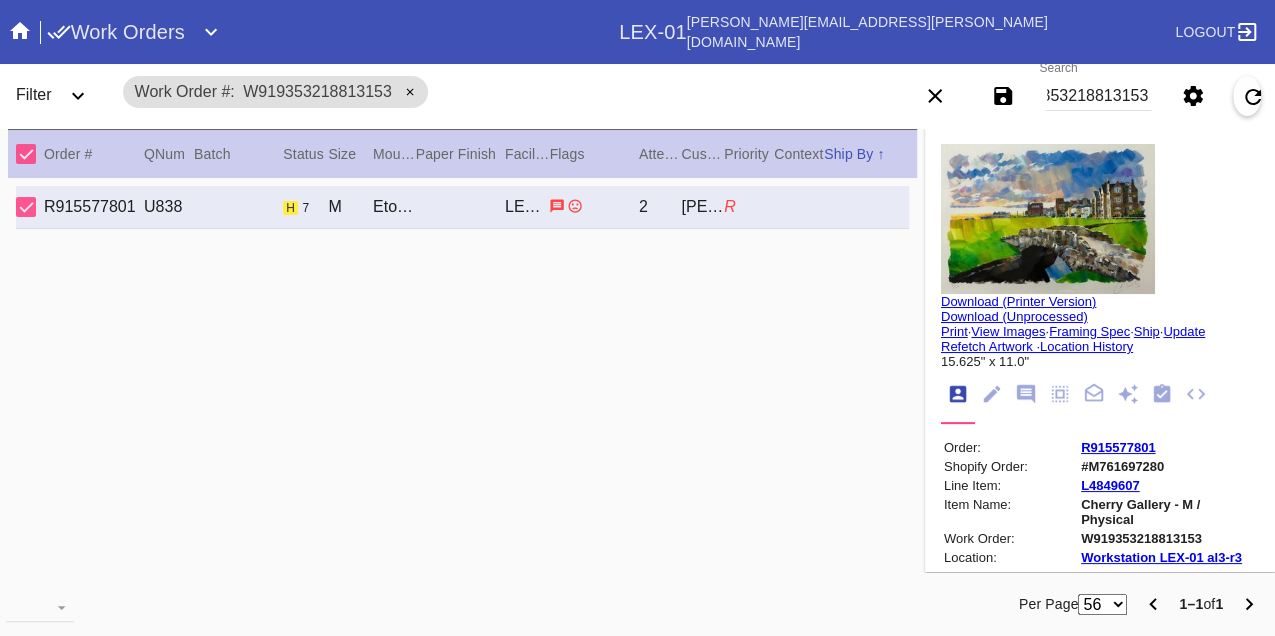 scroll, scrollTop: 0, scrollLeft: 0, axis: both 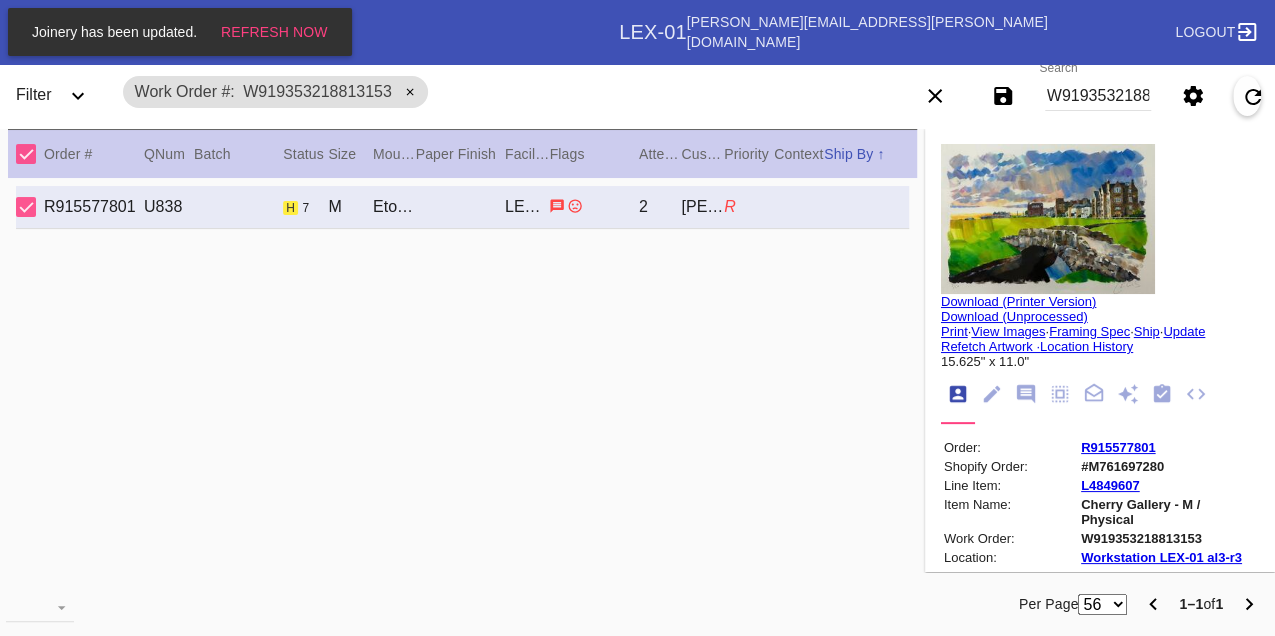 click on "W919353218813153" at bounding box center [1098, 96] 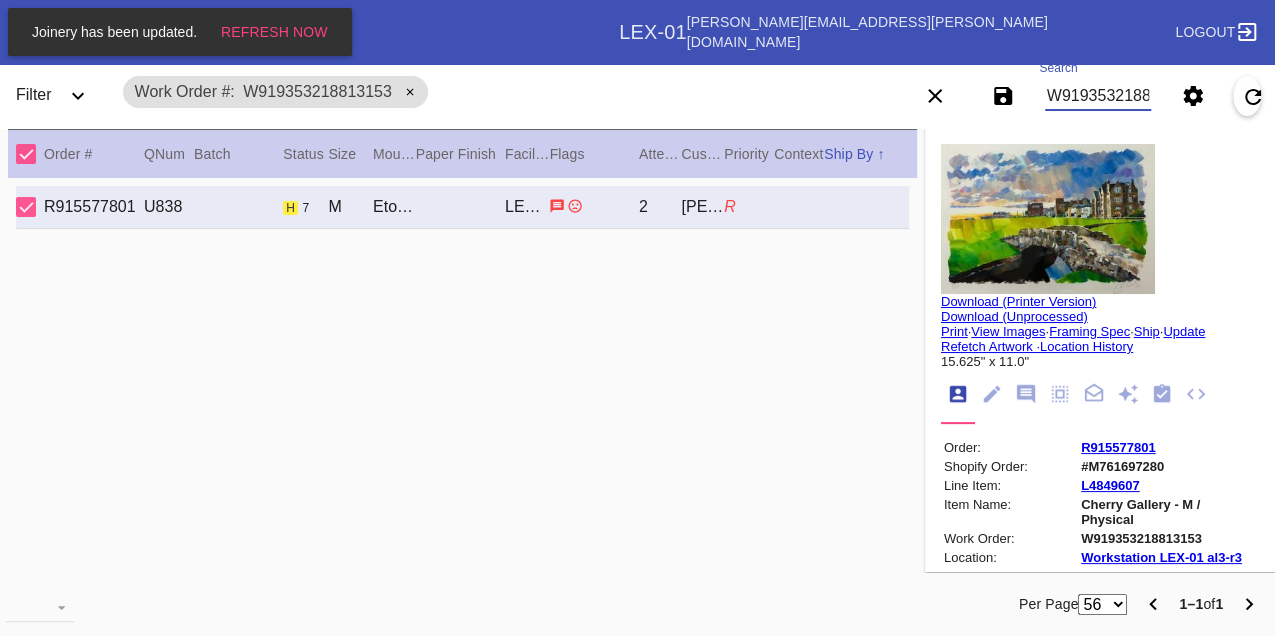 click on "W919353218813153" at bounding box center [1098, 96] 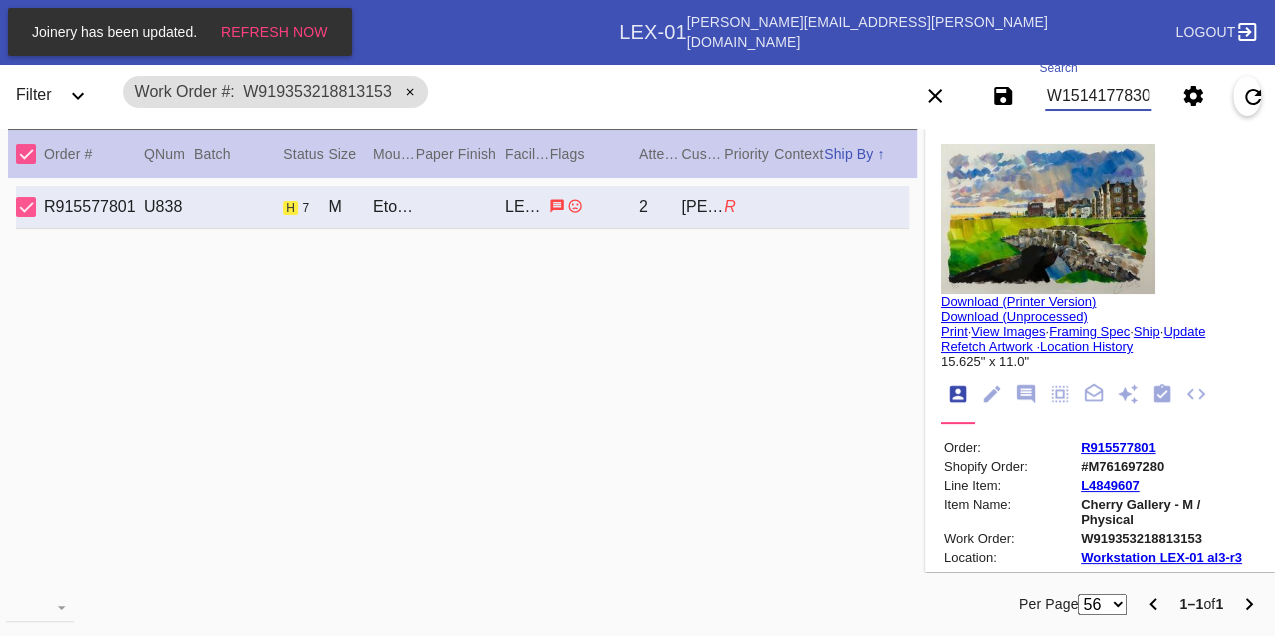 type on "W151417783002284" 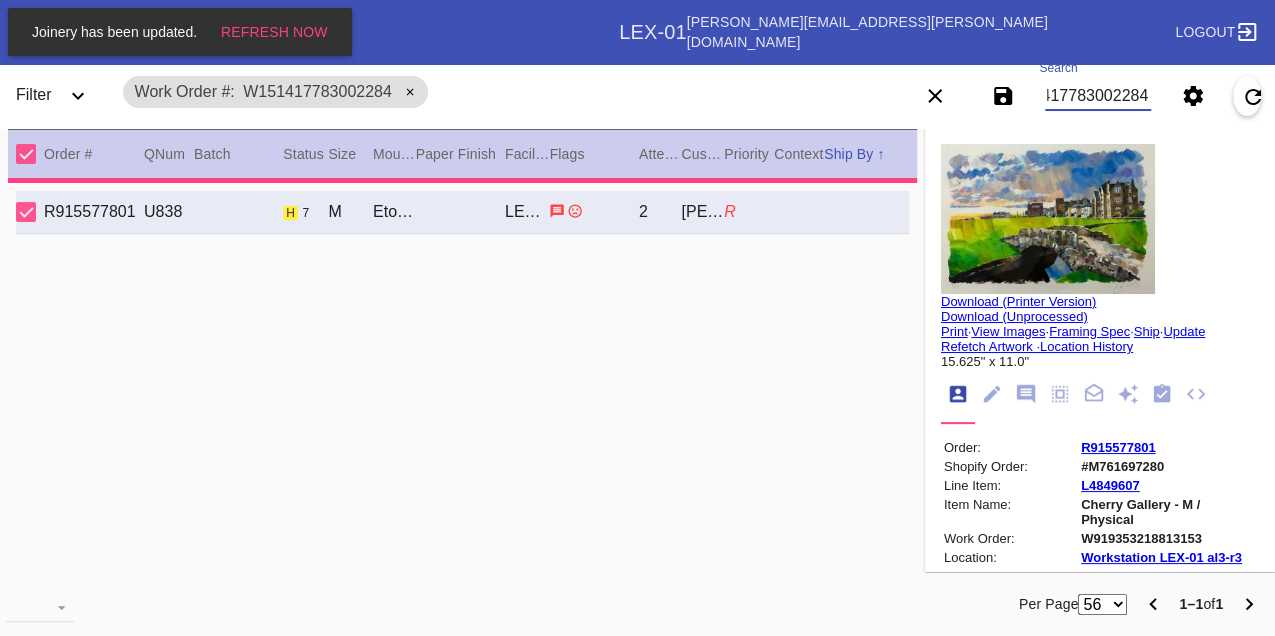 type on "0.0" 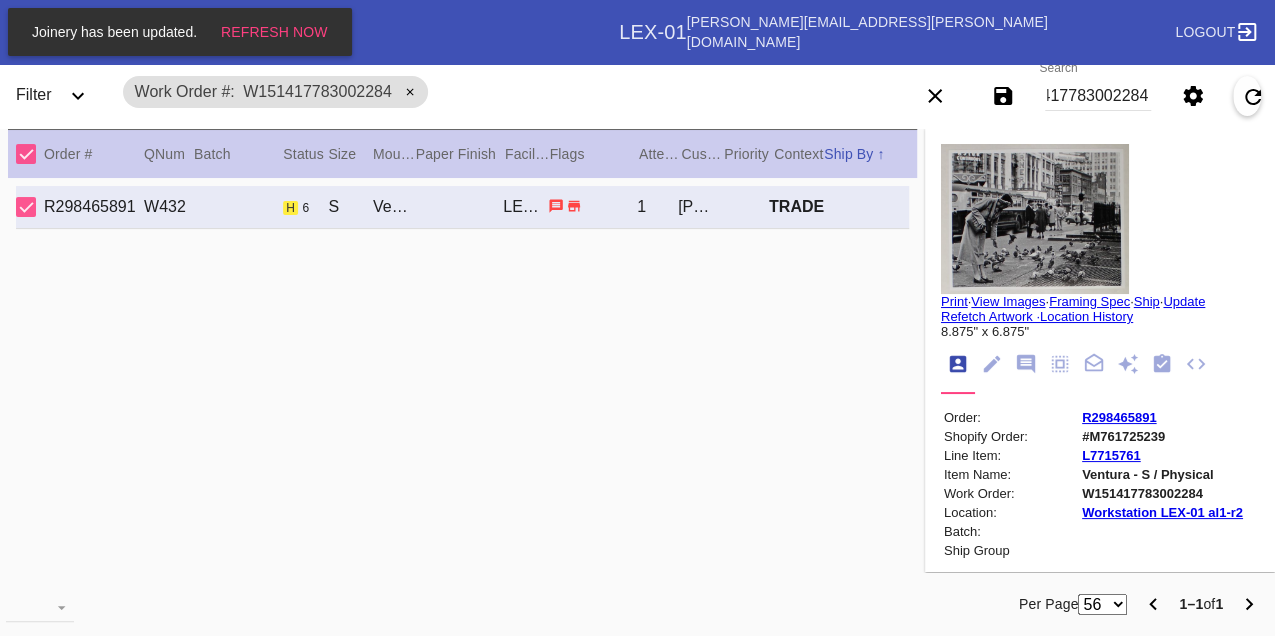 scroll, scrollTop: 0, scrollLeft: 0, axis: both 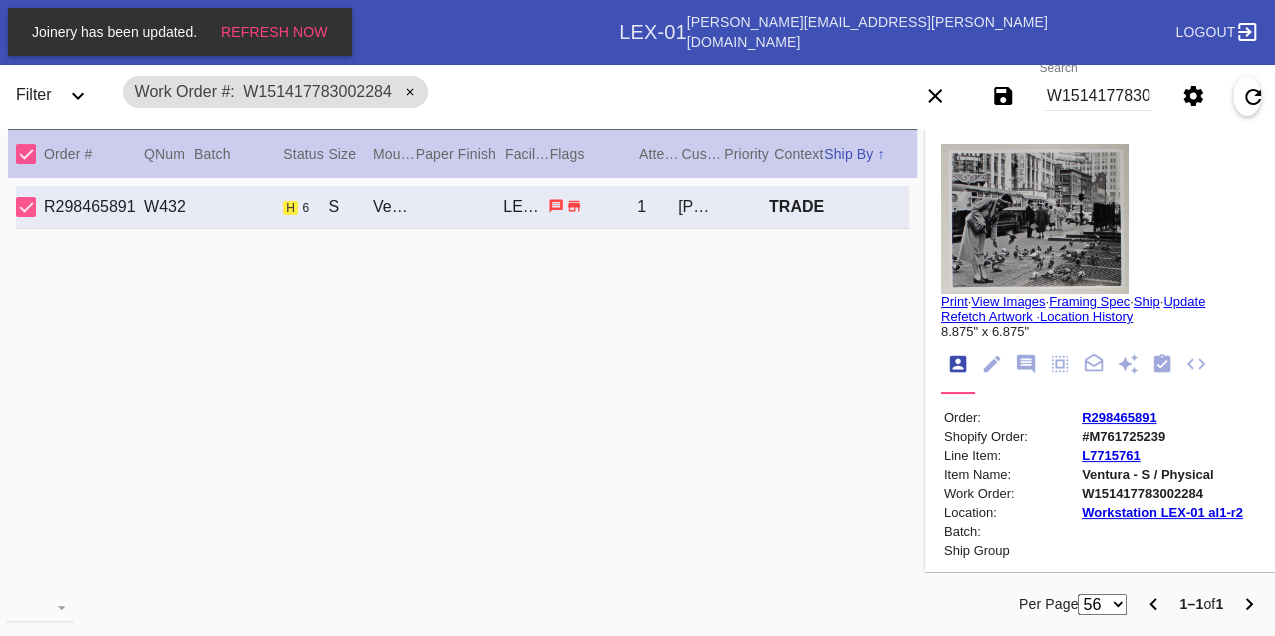 click on "W151417783002284" at bounding box center [1098, 96] 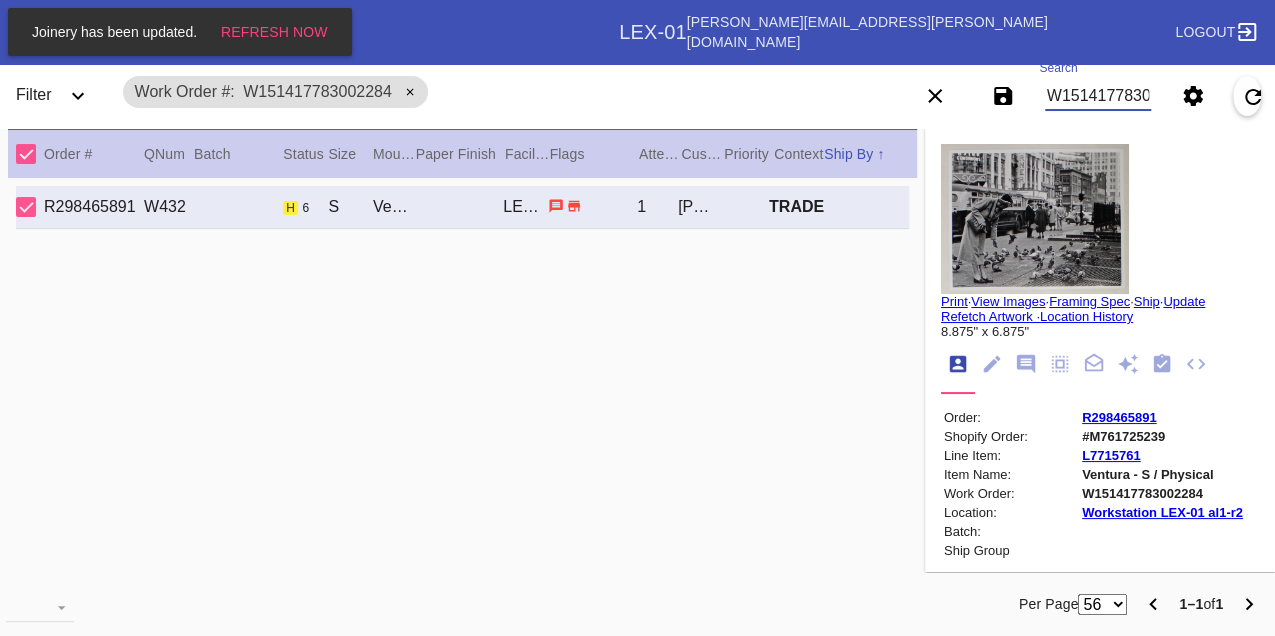 click on "W151417783002284" at bounding box center [1098, 96] 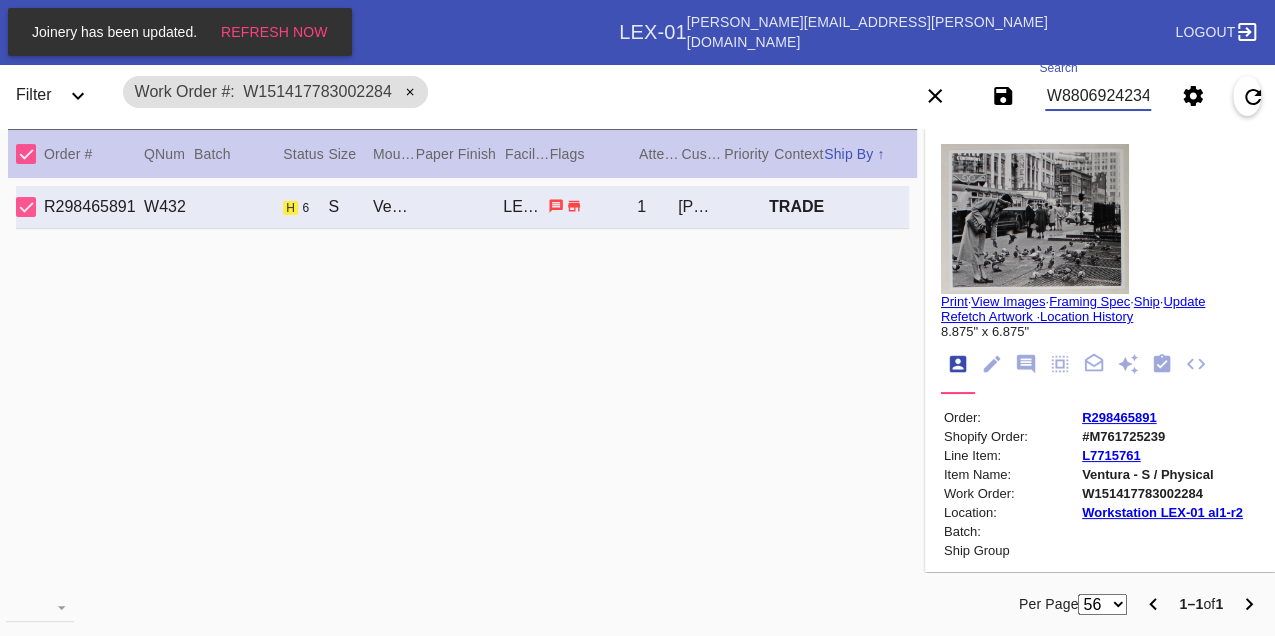 type on "W880692423449818" 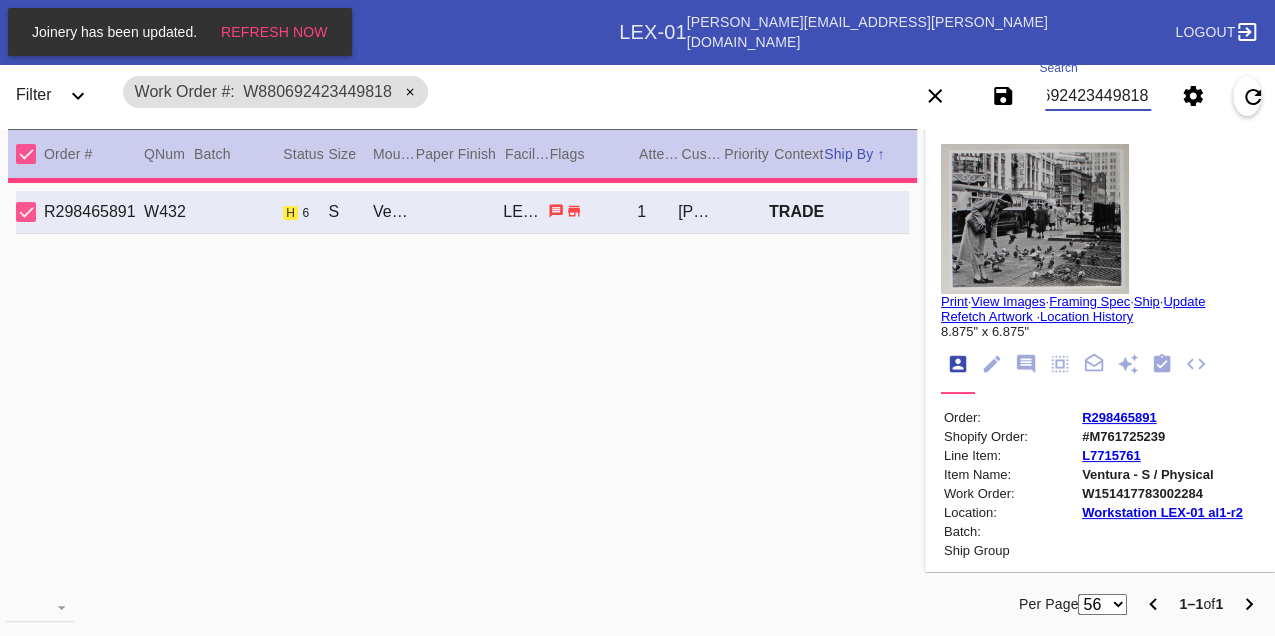 type on "12.0" 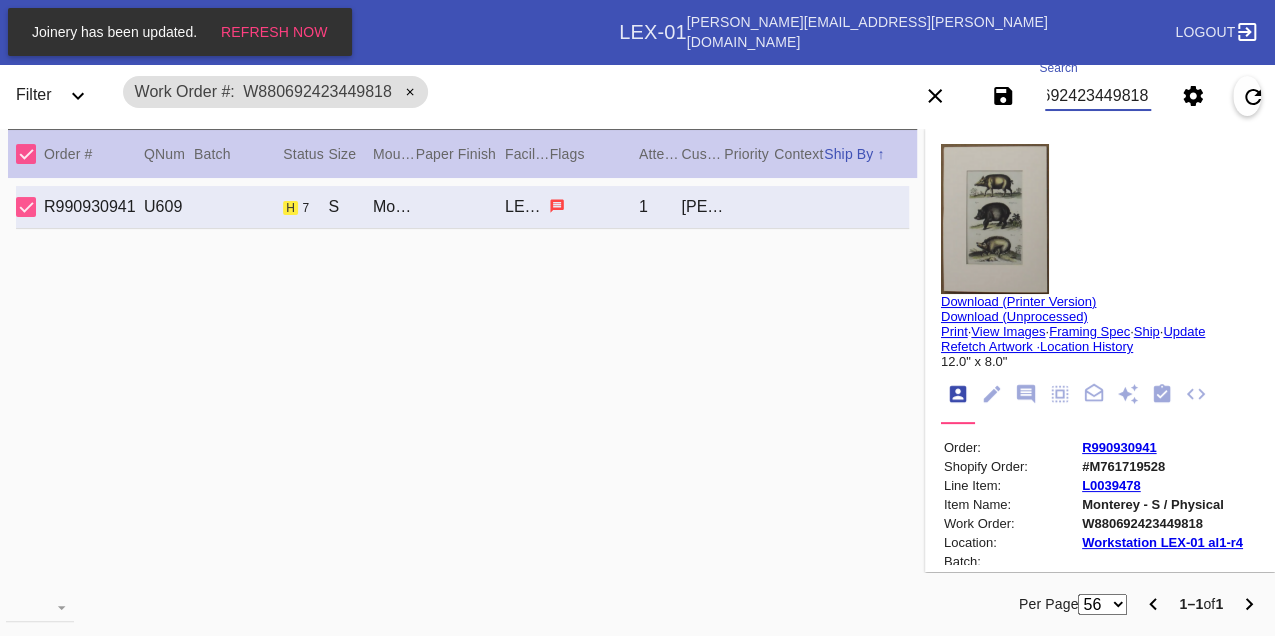 scroll, scrollTop: 0, scrollLeft: 0, axis: both 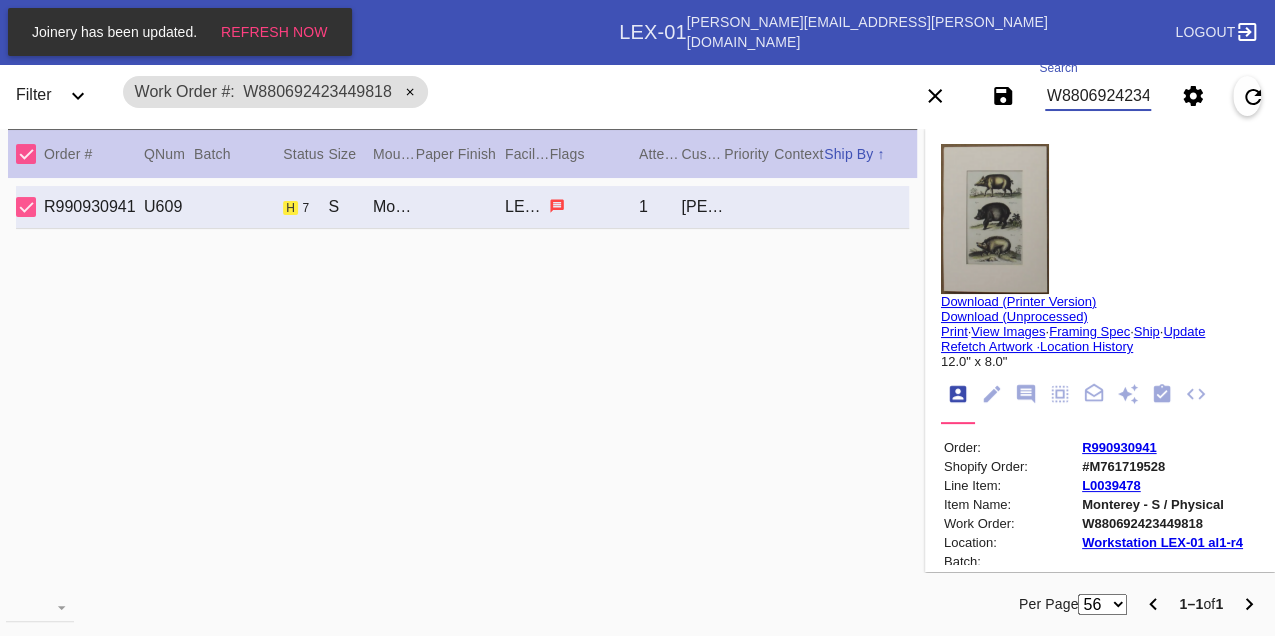 click on "W880692423449818" at bounding box center [1098, 96] 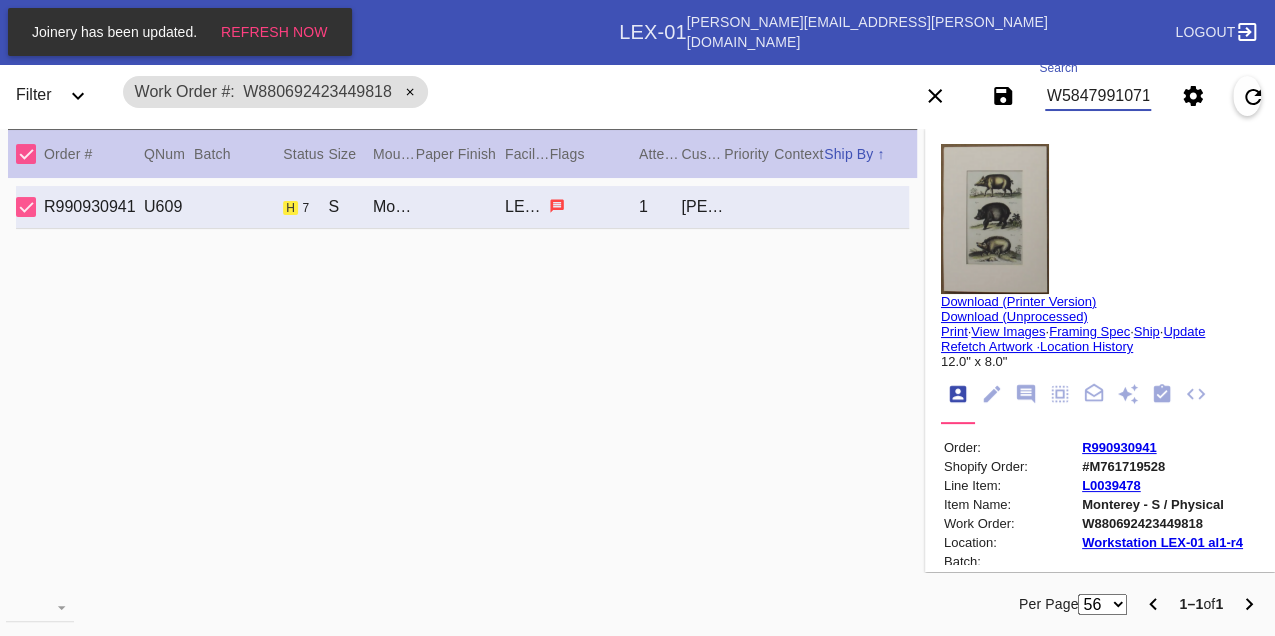 scroll, scrollTop: 0, scrollLeft: 48, axis: horizontal 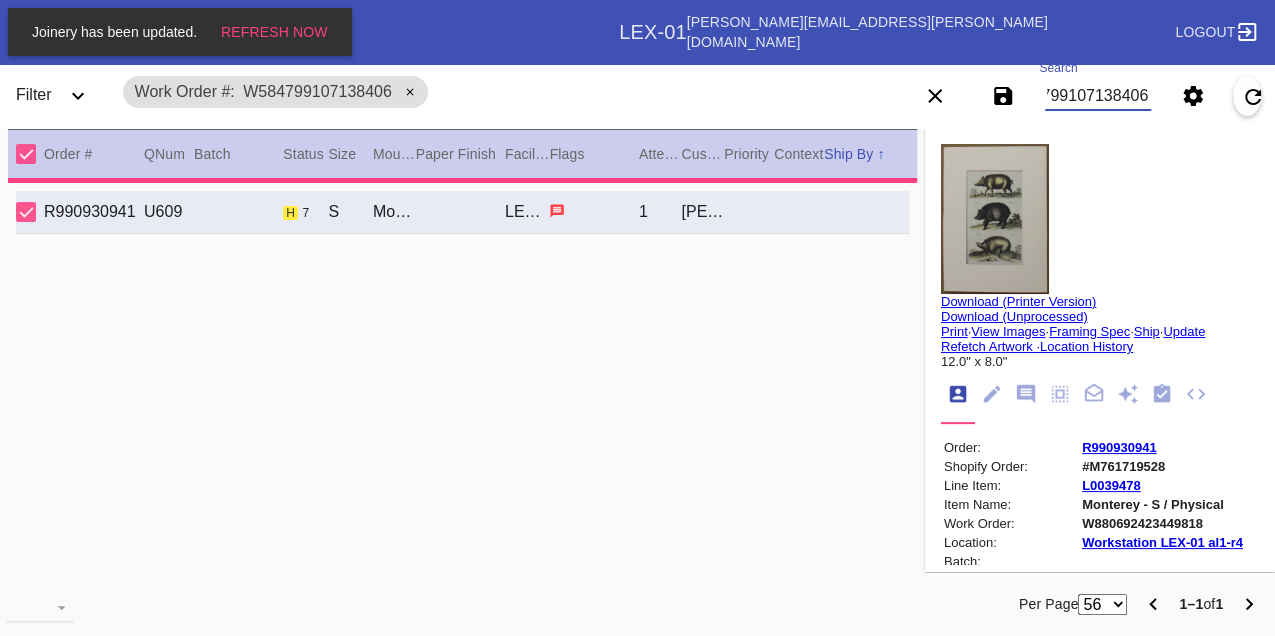 type on "16.0" 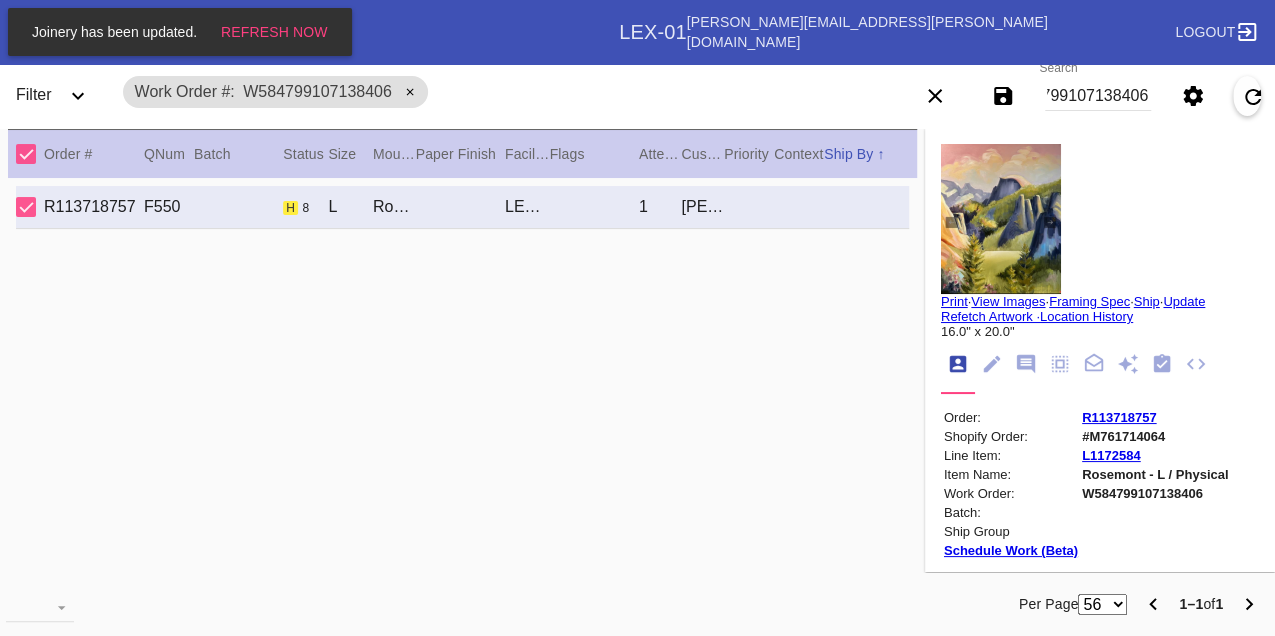 scroll, scrollTop: 0, scrollLeft: 0, axis: both 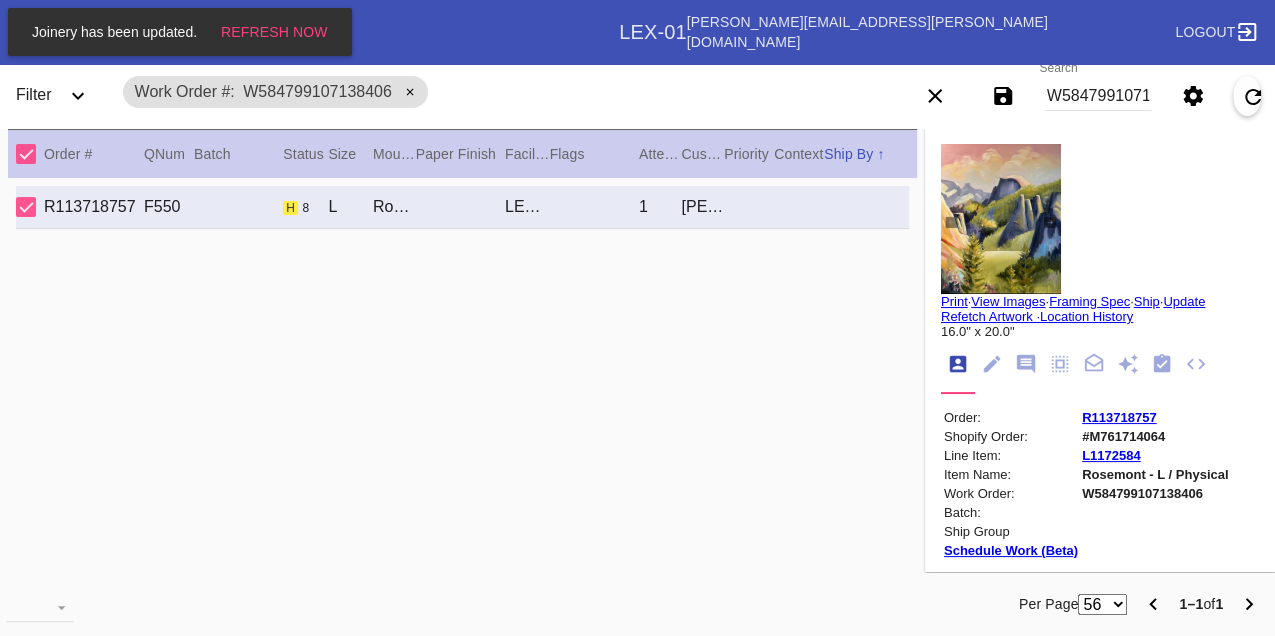 click on "W584799107138406" at bounding box center [1098, 96] 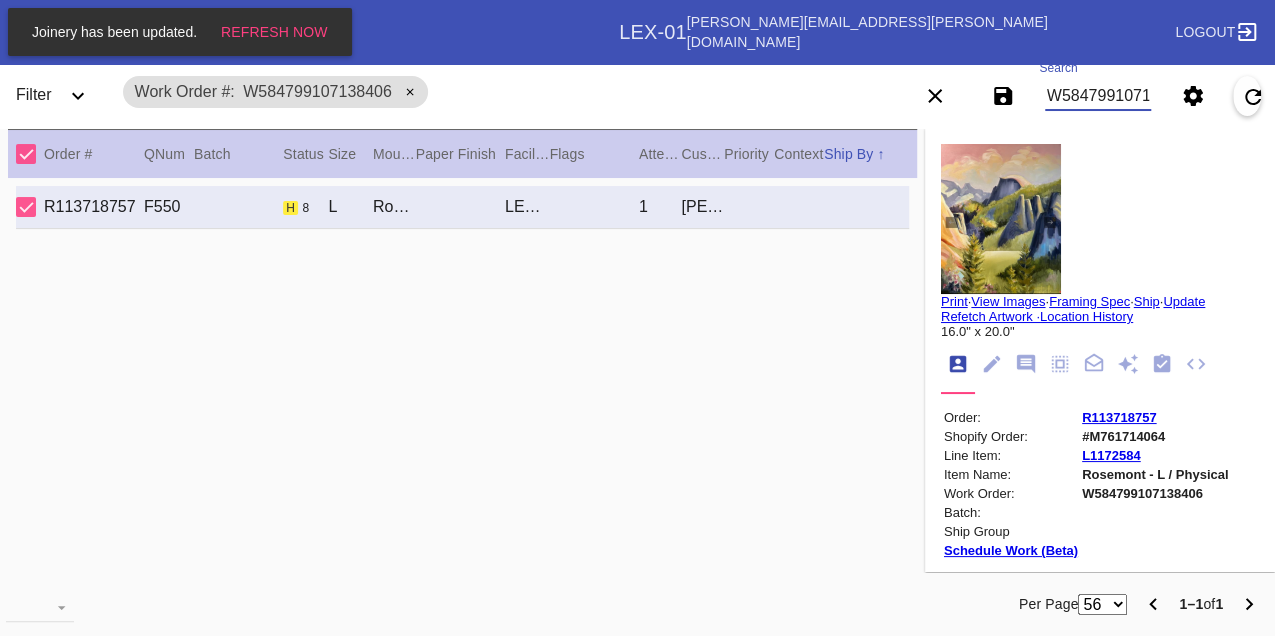 click on "W584799107138406" at bounding box center [1098, 96] 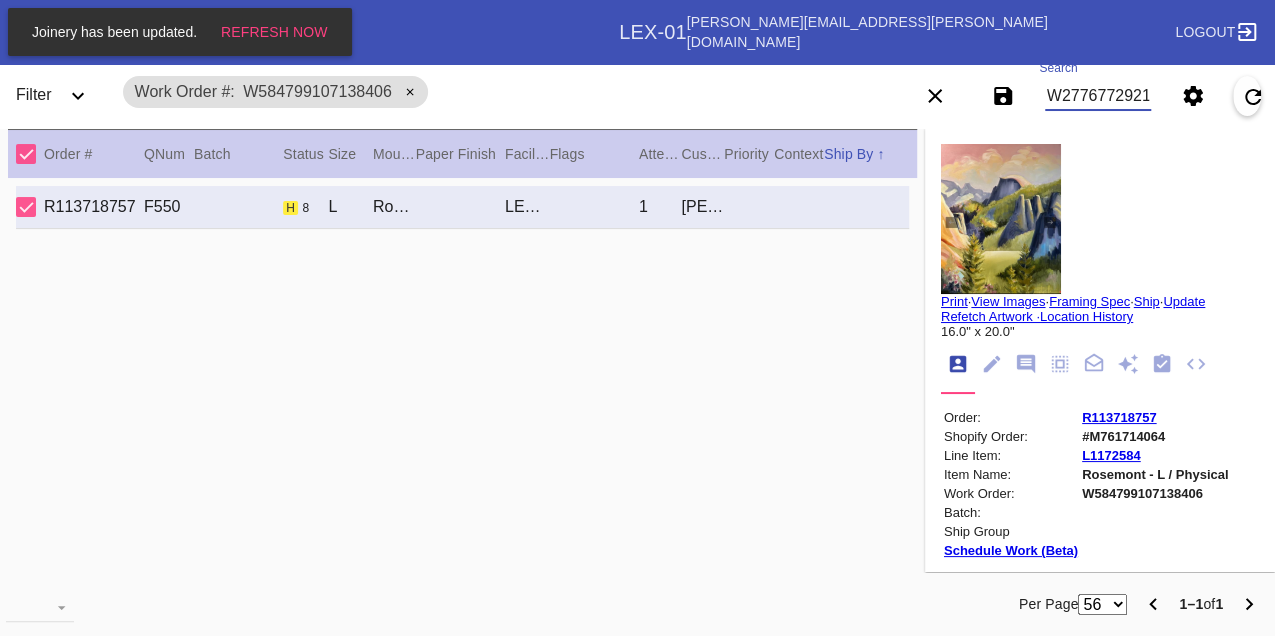 scroll, scrollTop: 0, scrollLeft: 48, axis: horizontal 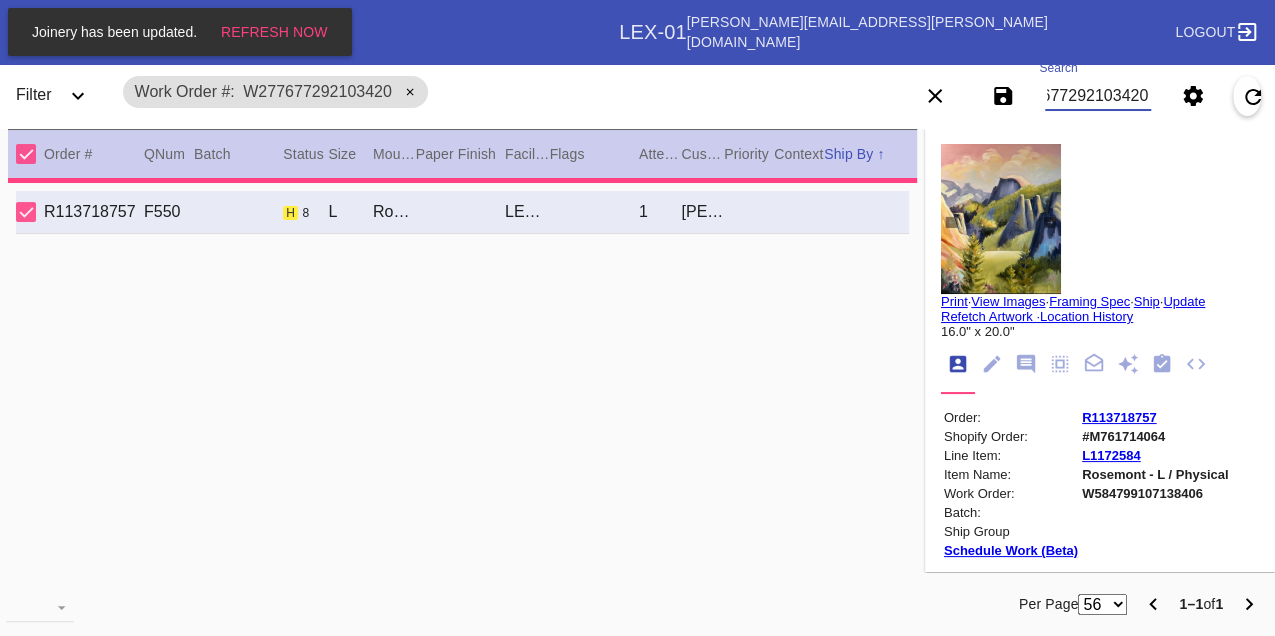 type on "46.875" 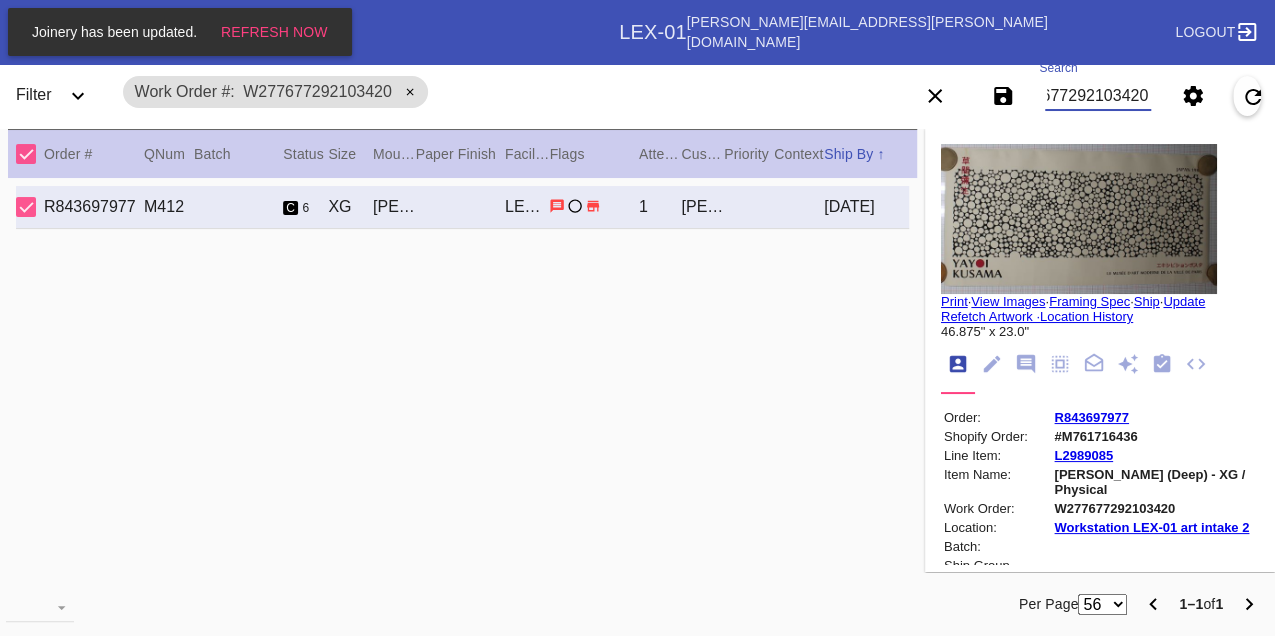 type on "W277677292103420" 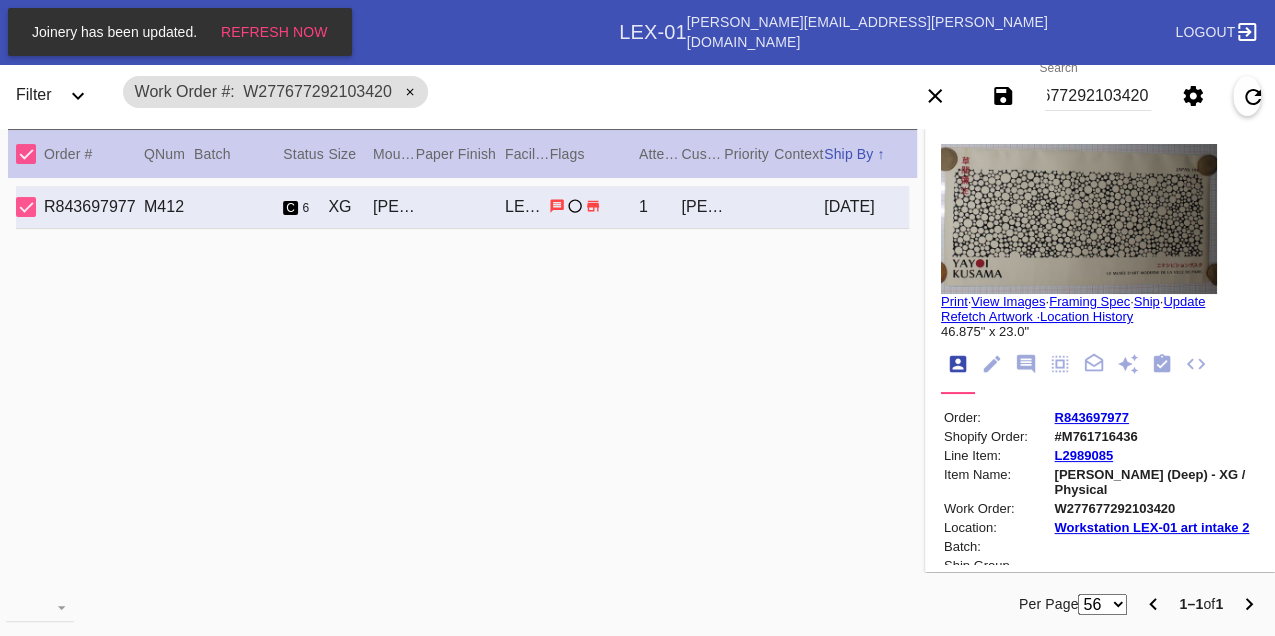 scroll, scrollTop: 0, scrollLeft: 0, axis: both 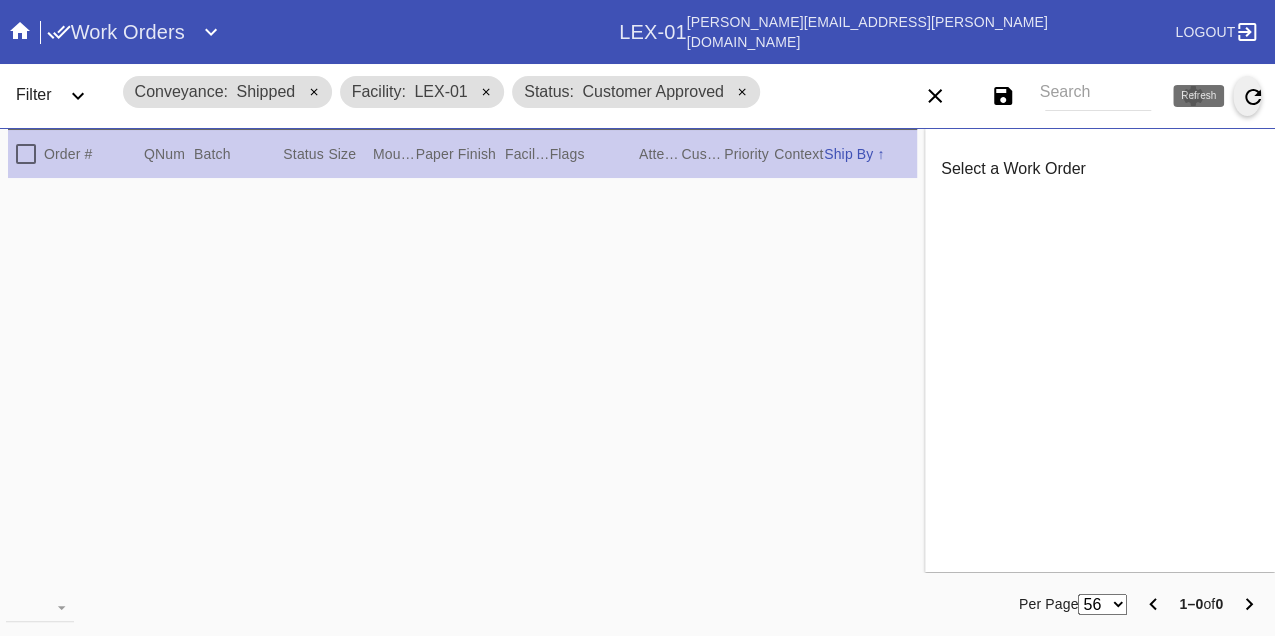 click 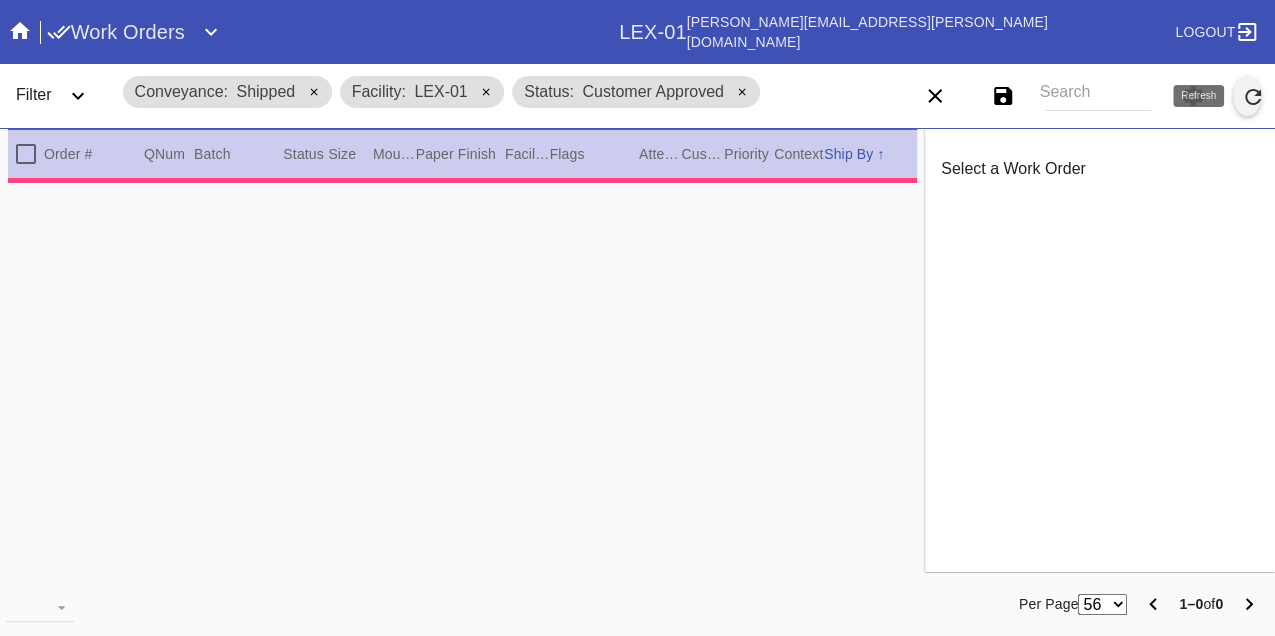 type on "7.0" 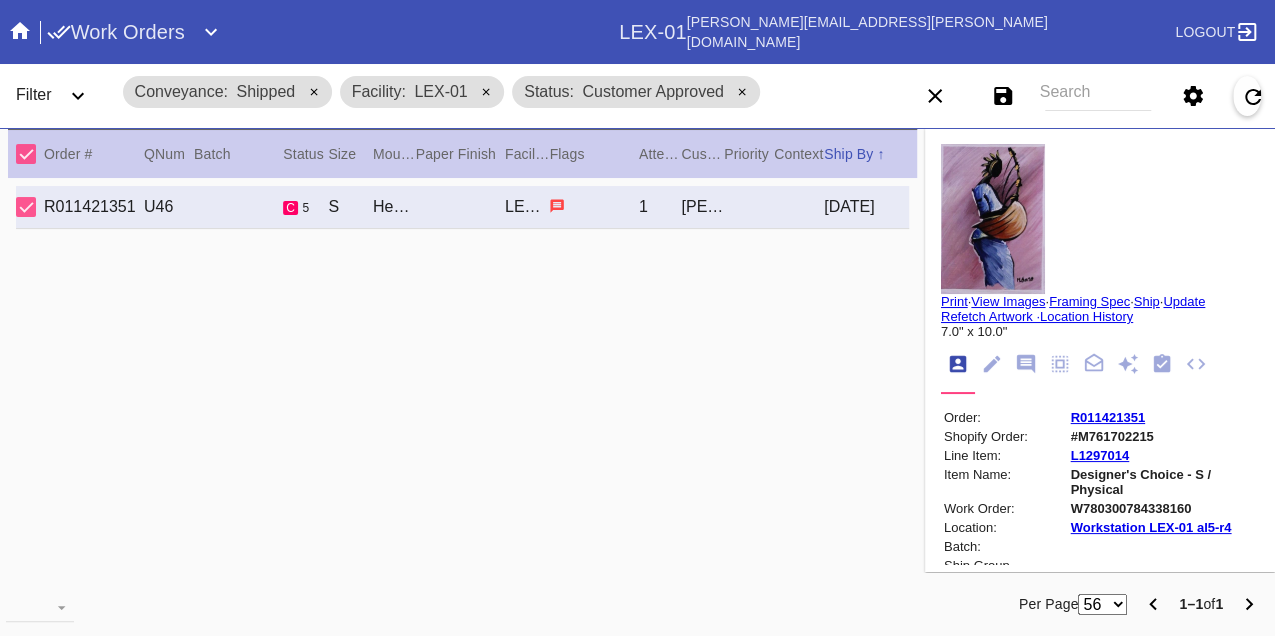 click on "W780300784338160" at bounding box center (1163, 508) 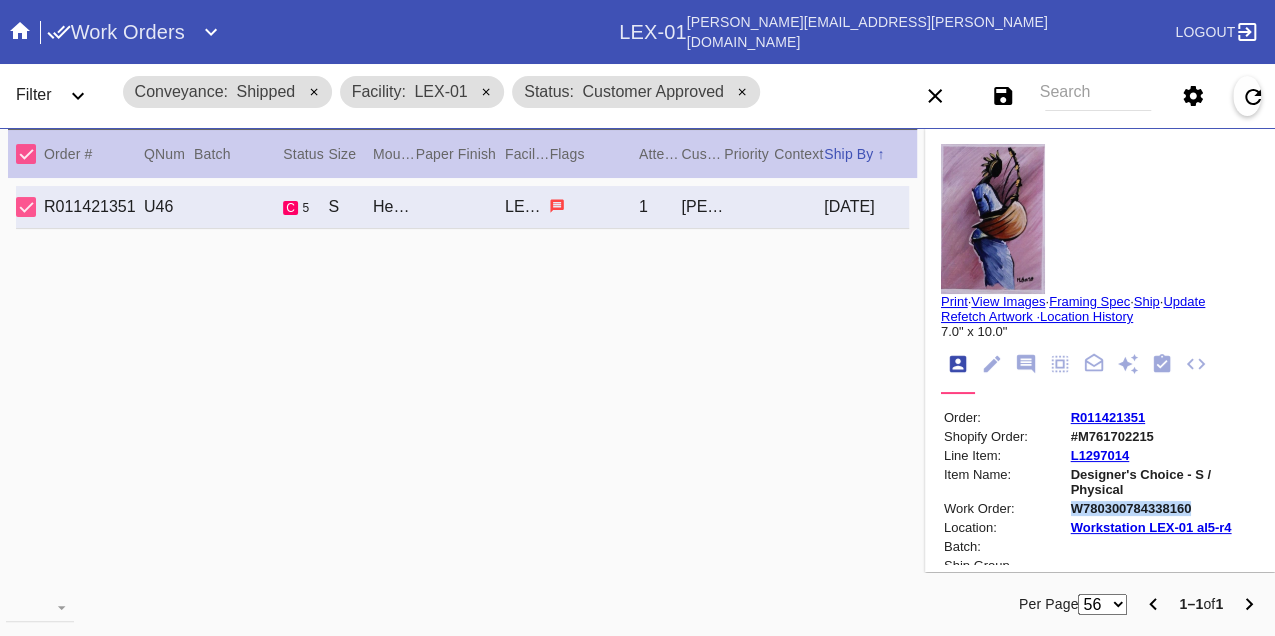 click on "W780300784338160" at bounding box center (1163, 508) 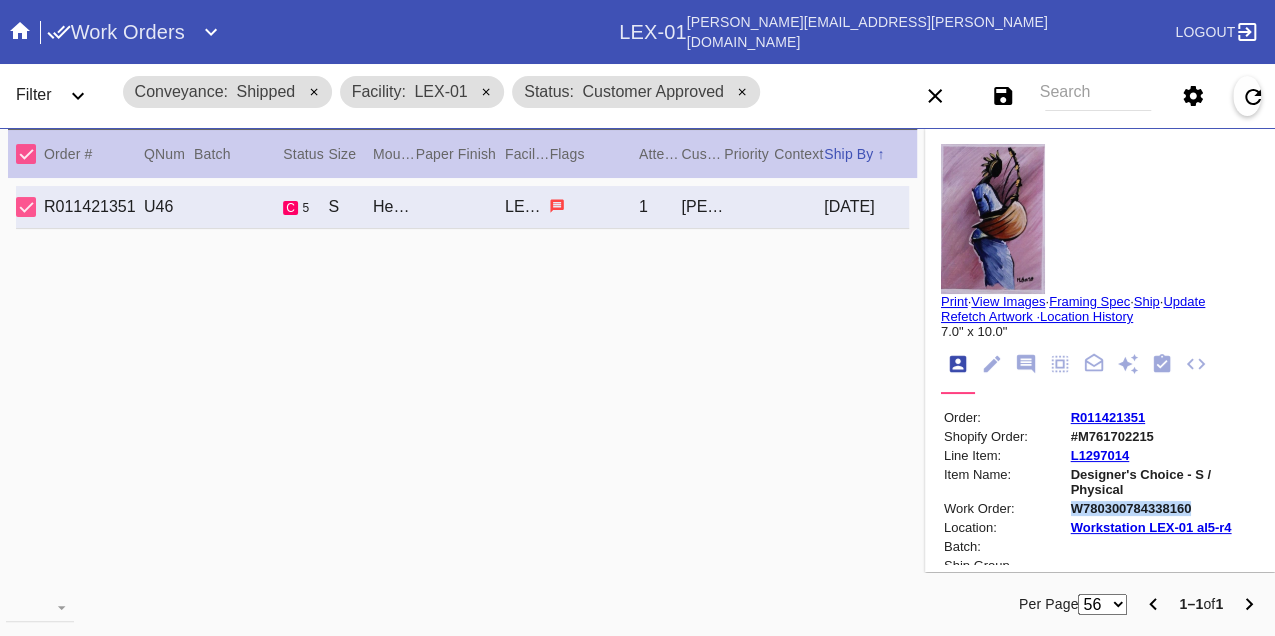 copy on "W780300784338160" 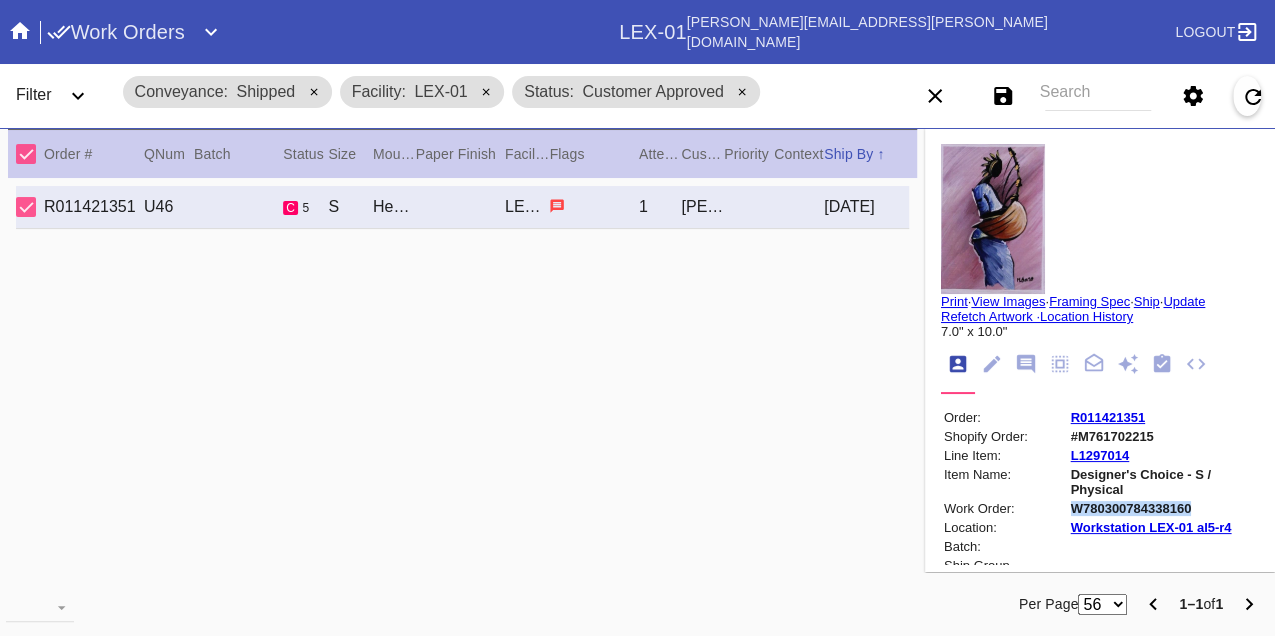 click on "R011421351" at bounding box center (1108, 417) 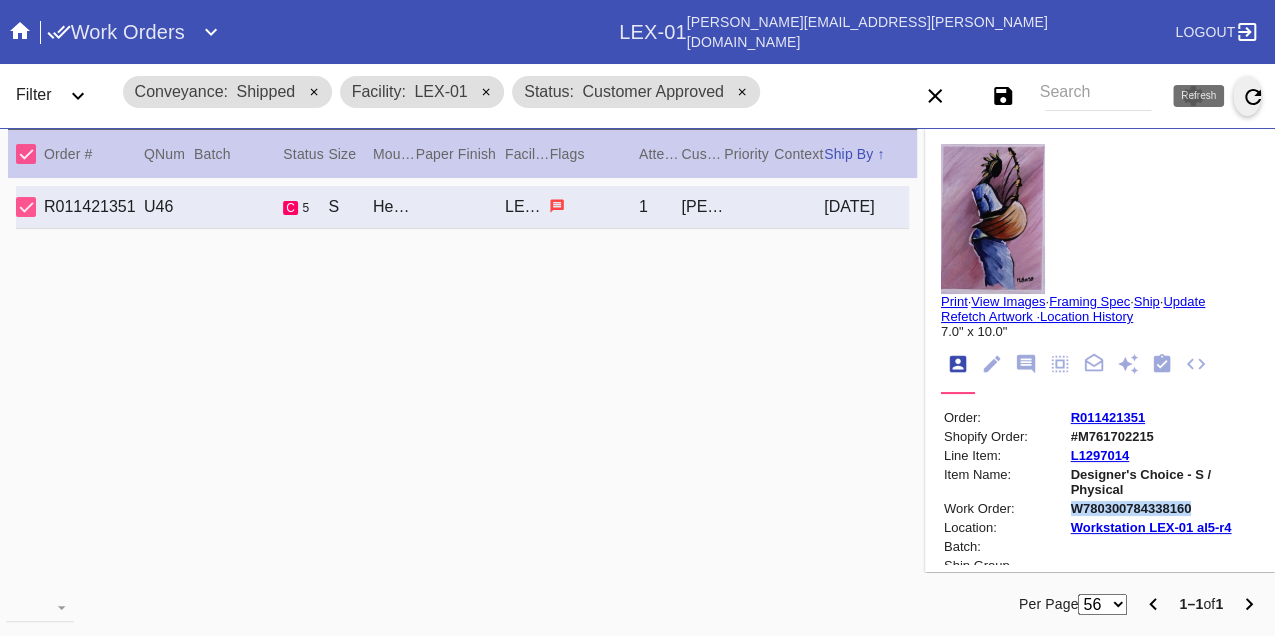 click 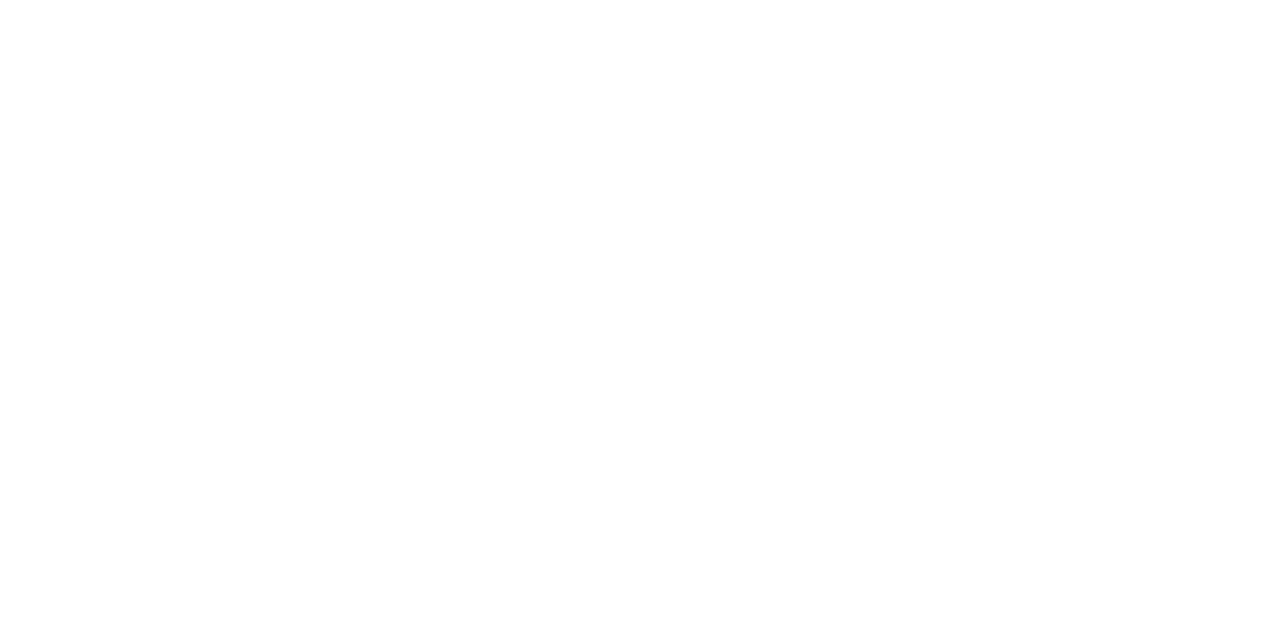 scroll, scrollTop: 0, scrollLeft: 0, axis: both 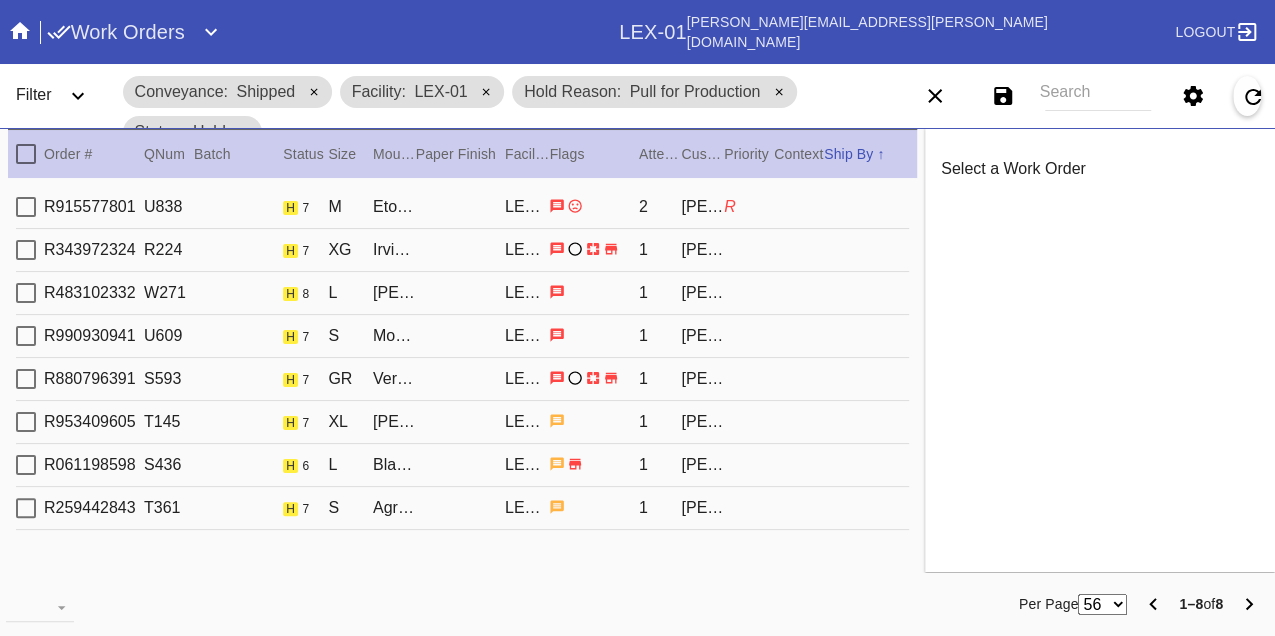click on "R915577801 U838 h   7 M Eton / White LEX-01 2 Alissa Campbell
R" at bounding box center [462, 207] 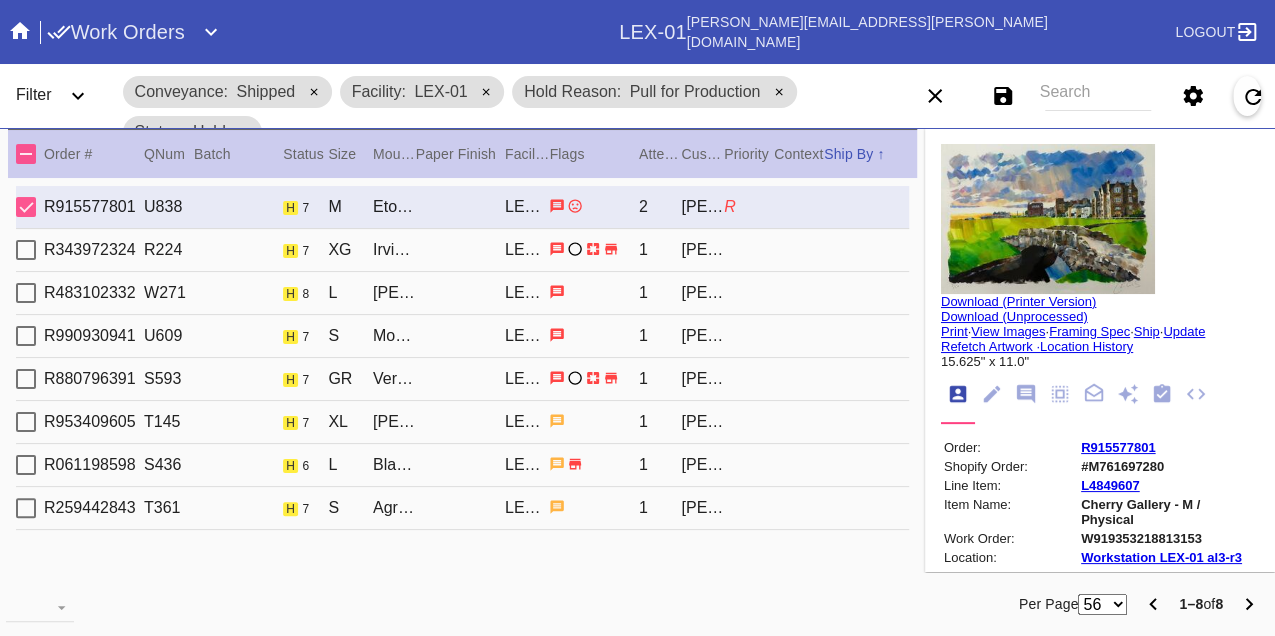 click on "R343972324 R224 h   7 XG Irvine Slim / White LEX-01 1 Stephanie Sarkis" at bounding box center [462, 250] 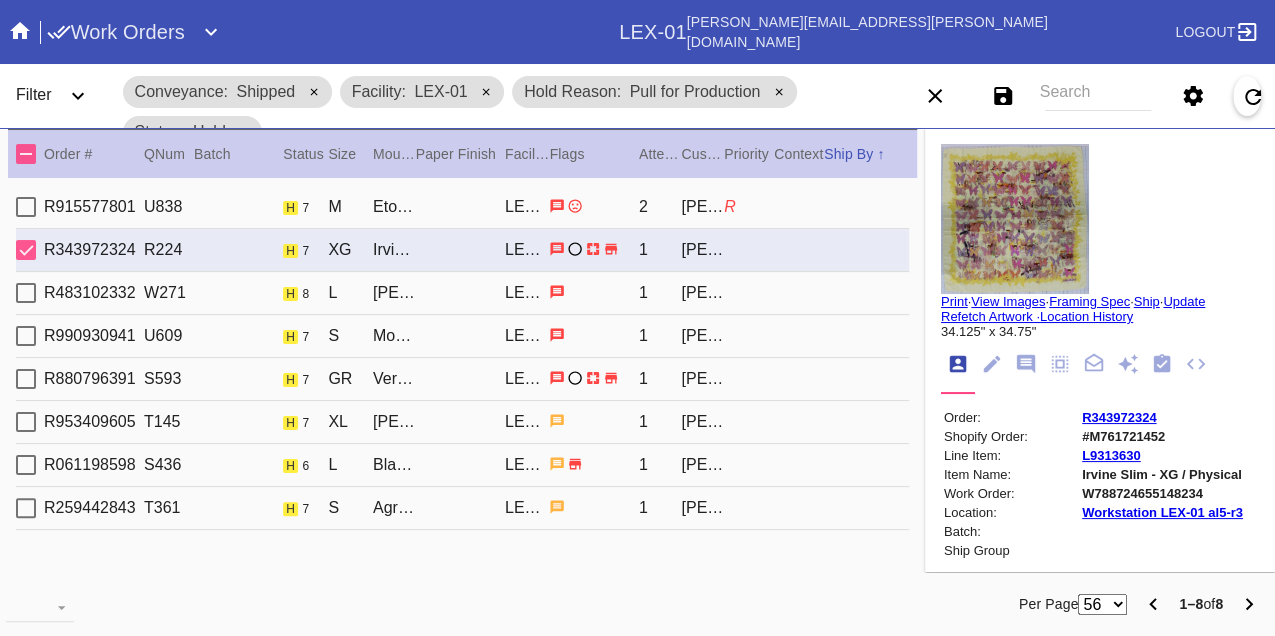 click on "R483102332 W271 h   8 L Mercer Slim / Dove White LEX-01 1 Shan Soe-Lin" at bounding box center (462, 293) 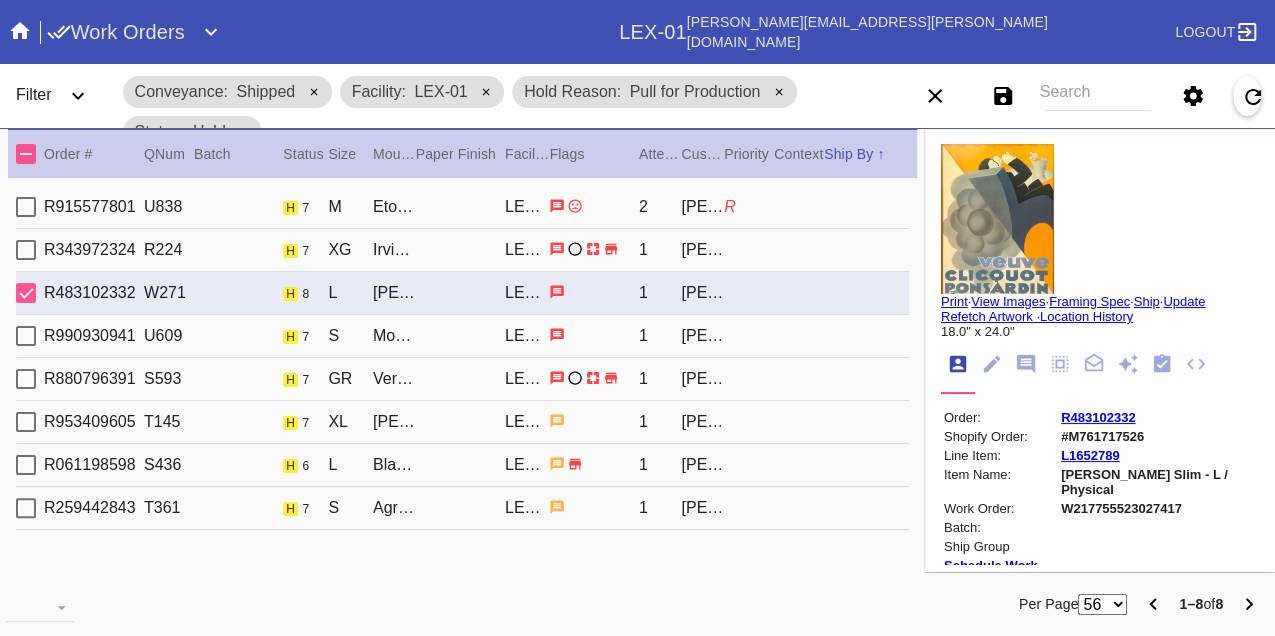 click on "R990930941 U609 h   7 S Monterey / No Mat LEX-01 1 Racelle Escolar" at bounding box center [462, 336] 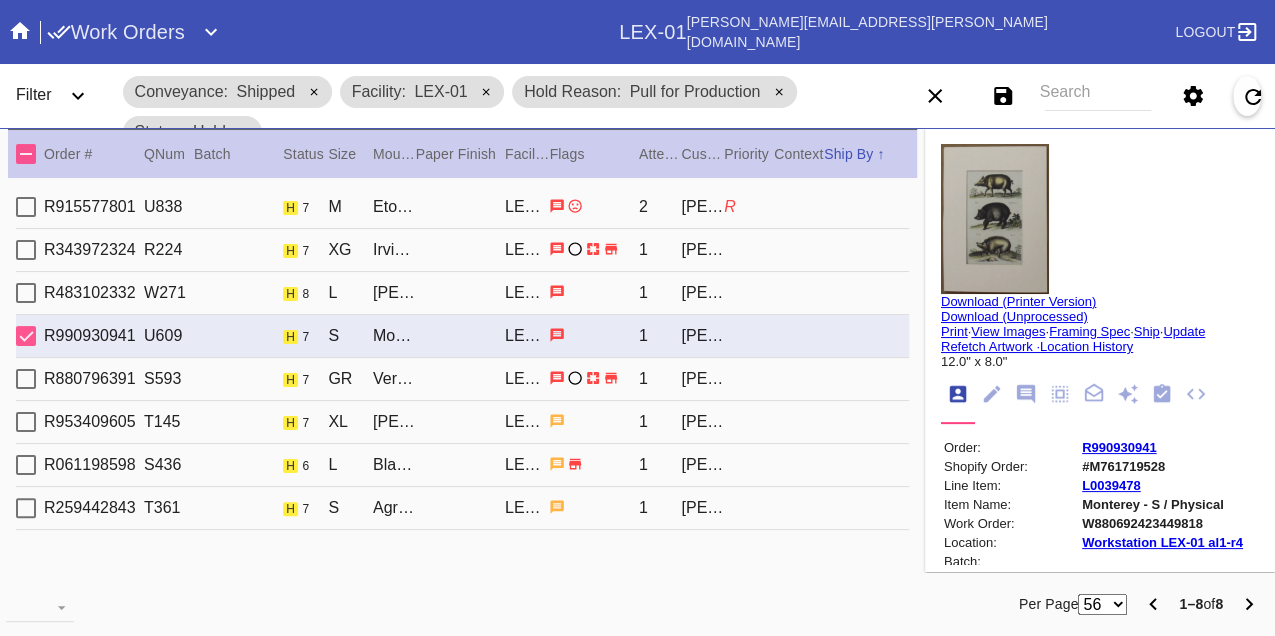 click on "R880796391 S593 h   7 GR Verona / White LEX-01 1 Ernest Garner" at bounding box center (462, 379) 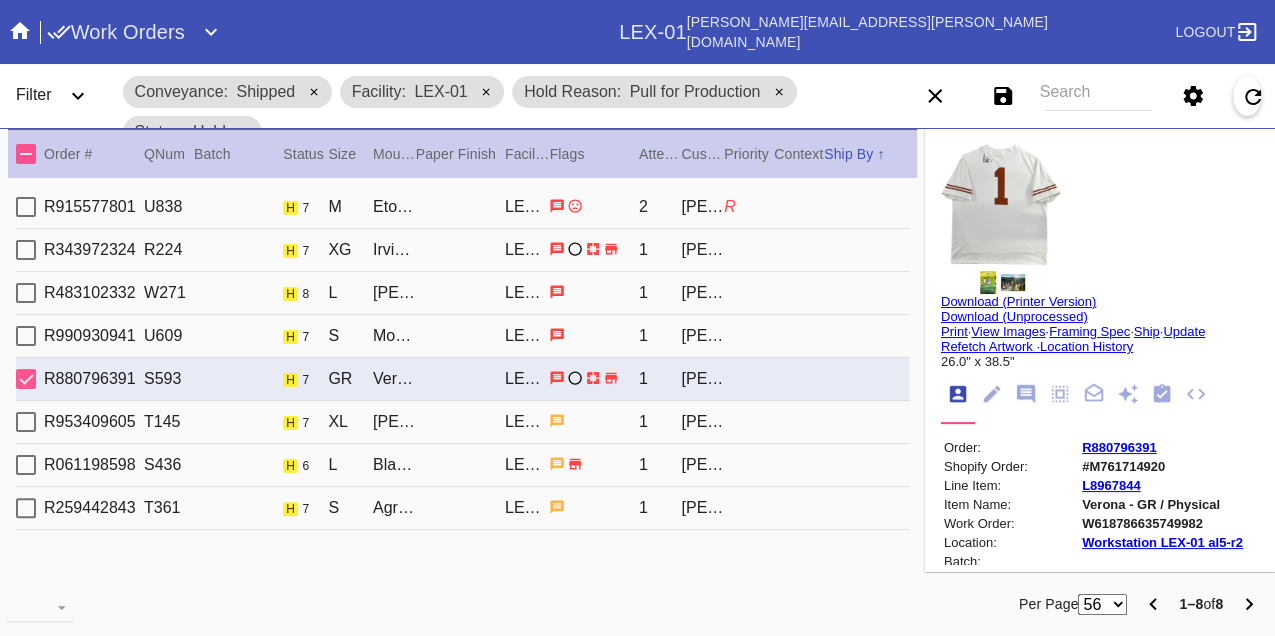 click on "R953409605 T145 h   7 XL Mercer Slim / Dove White LEX-01 1 Jennie Gordienko" at bounding box center [462, 422] 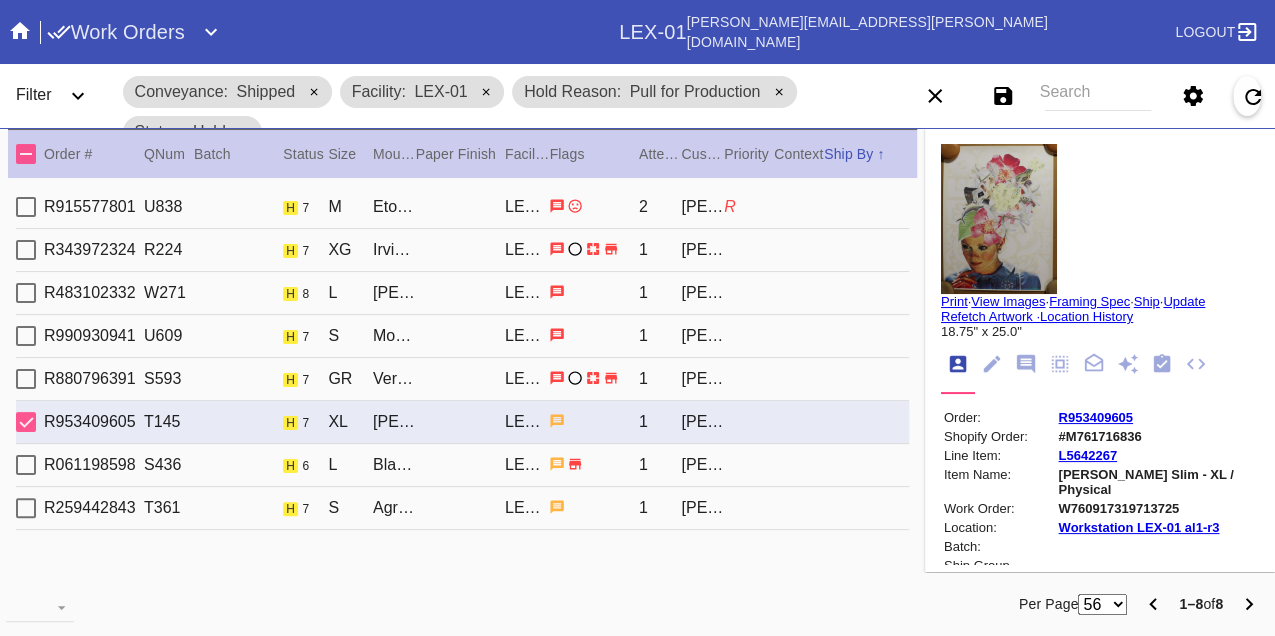 click on "R061198598 S436 h   6 L Black Walnut Mini / White LEX-01 1 John Mulholland" at bounding box center (462, 465) 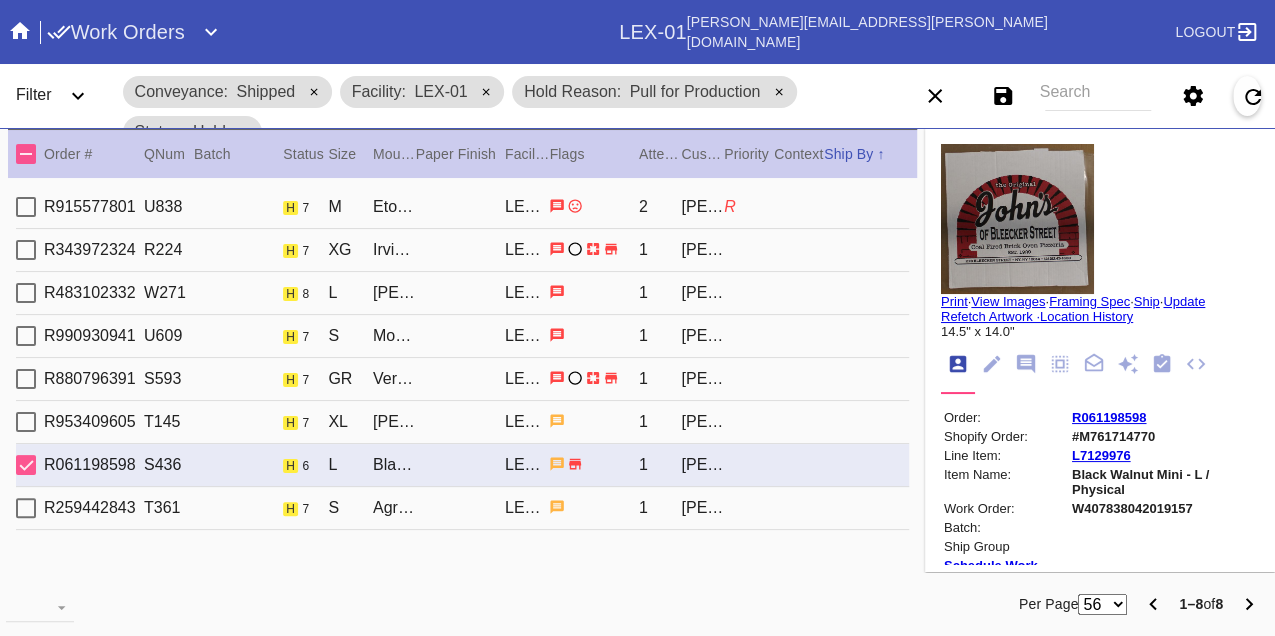 click on "R259442843 T361 h   7 S Agra / Sage Green - Silk LEX-01 1 Wendy Owen" at bounding box center [462, 508] 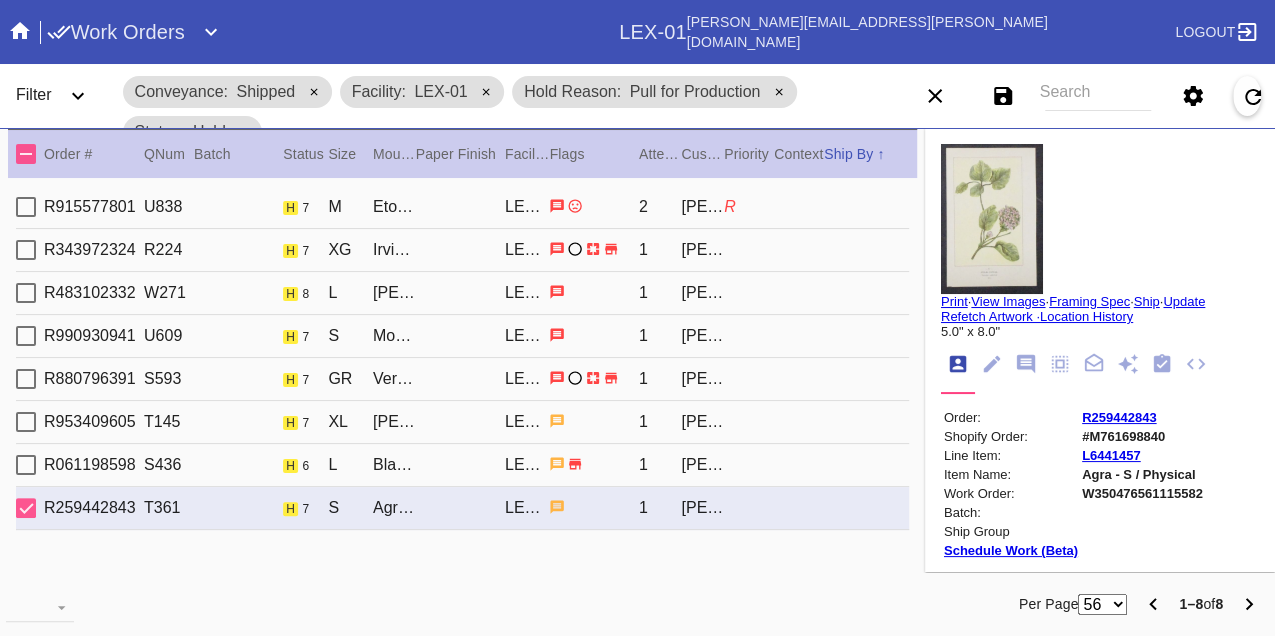 click on "R915577801 U838 h   7 M Eton / White LEX-01 2 Alissa Campbell
R" at bounding box center (462, 207) 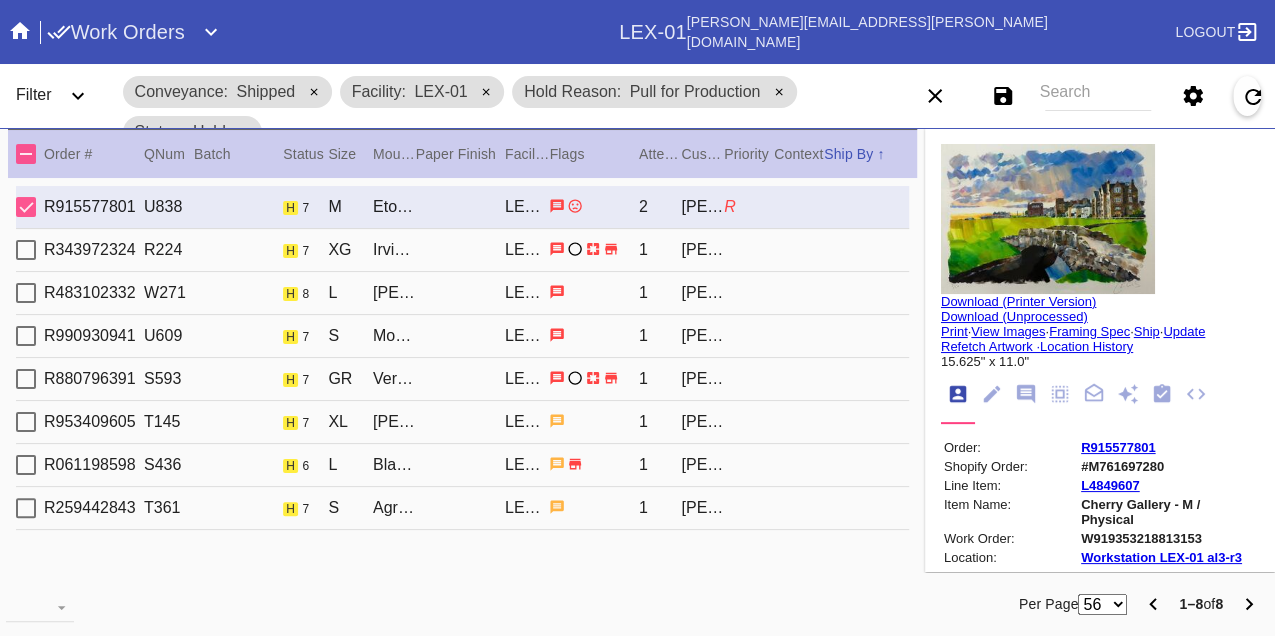 click on "W919353218813153" at bounding box center [1168, 538] 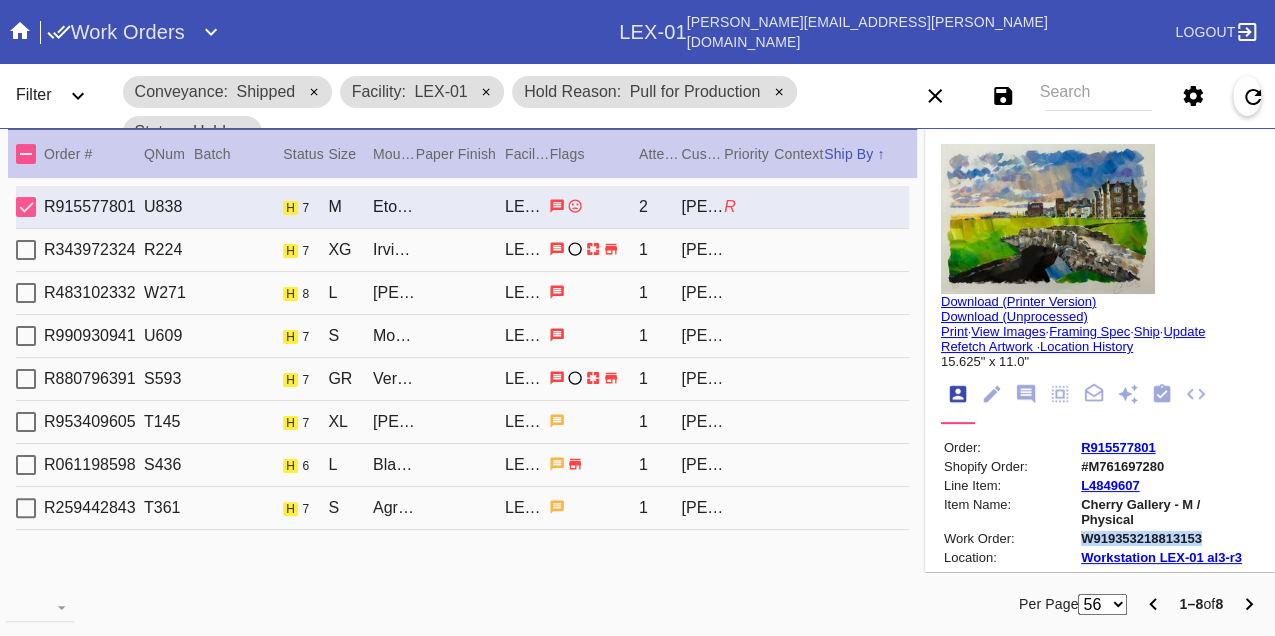 click on "W919353218813153" at bounding box center [1168, 538] 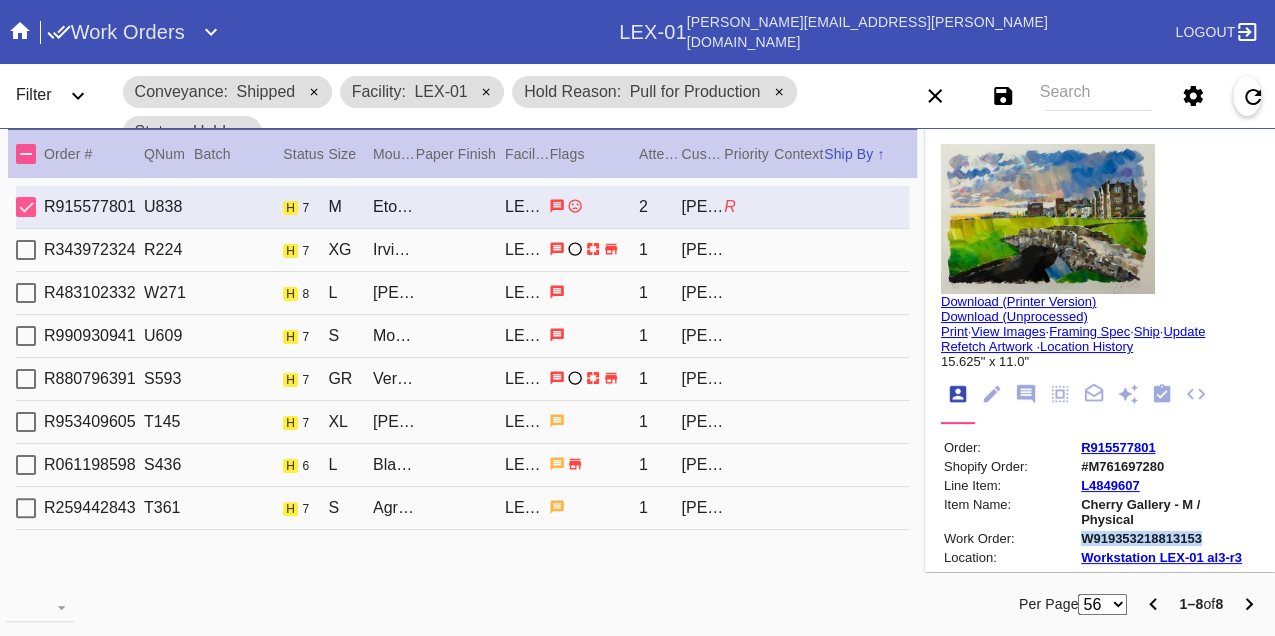 copy on "W919353218813153" 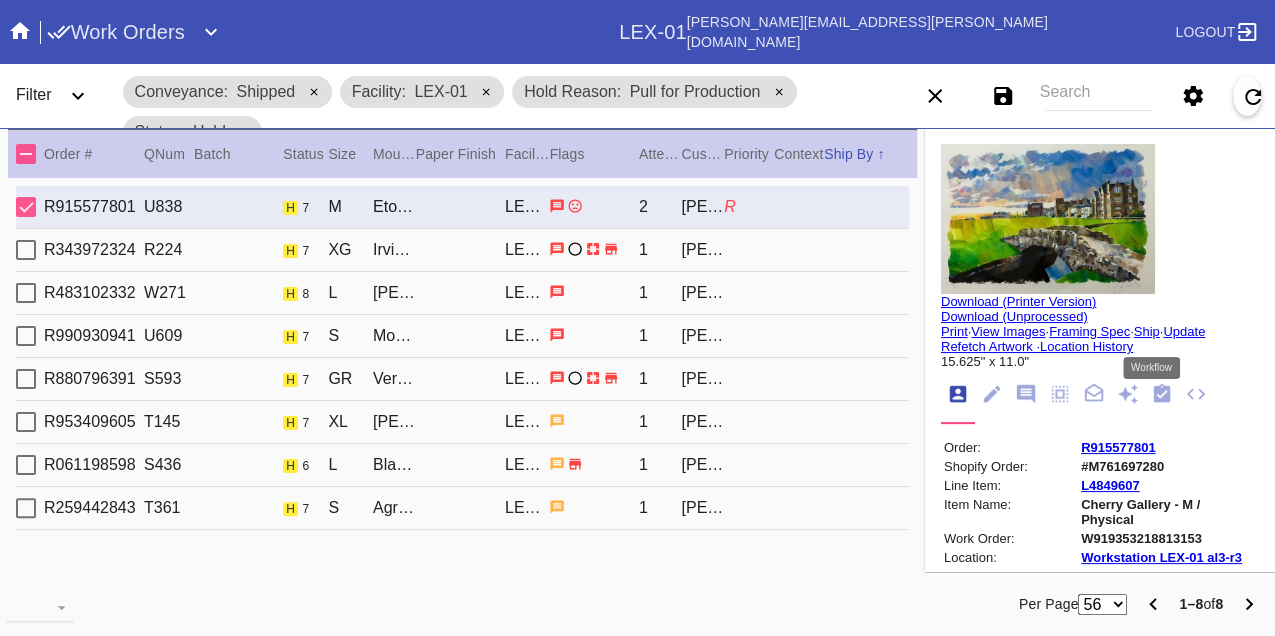 click 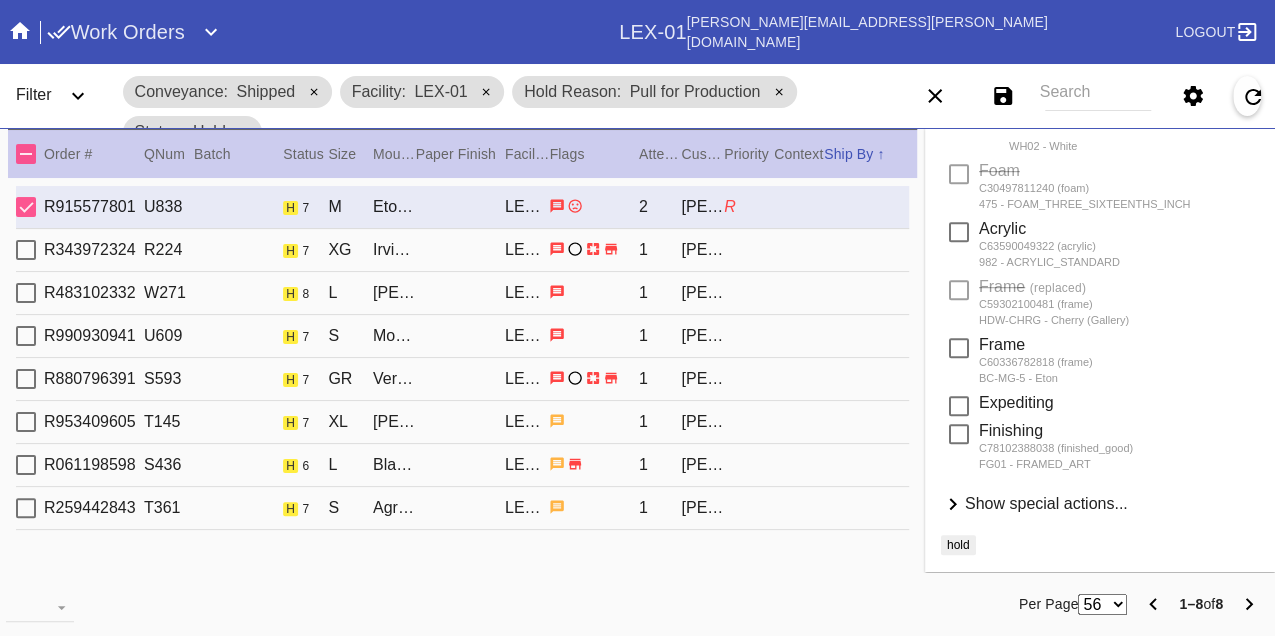scroll, scrollTop: 638, scrollLeft: 0, axis: vertical 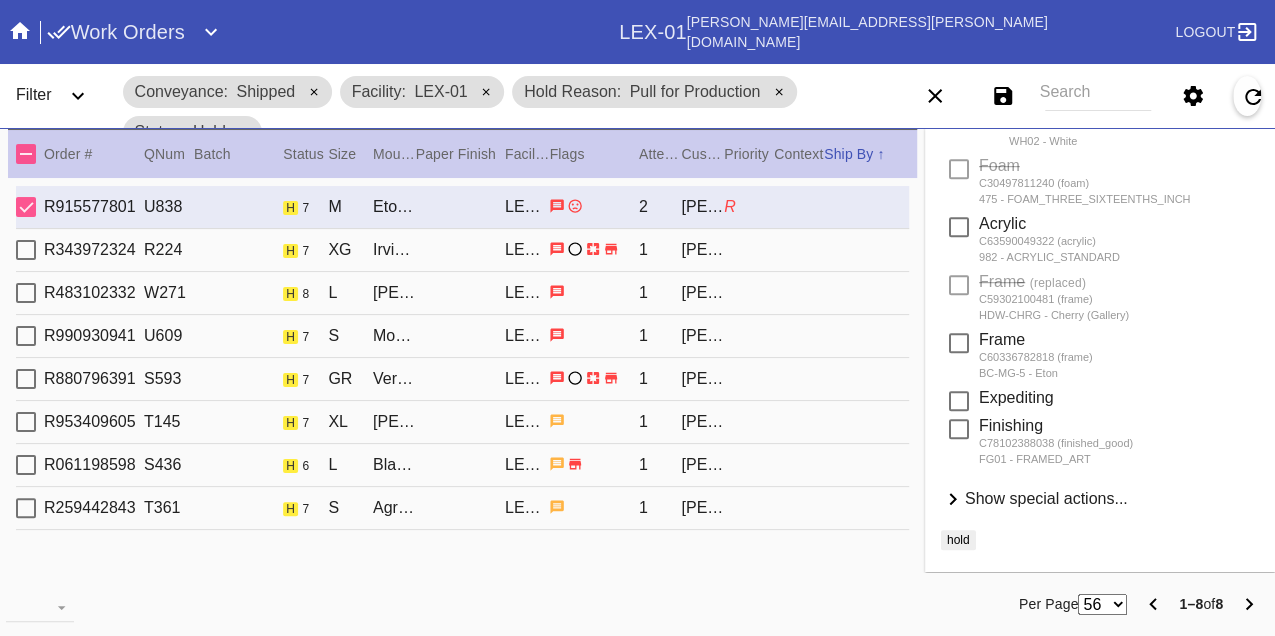 click on "Show special actions..." at bounding box center [1046, 498] 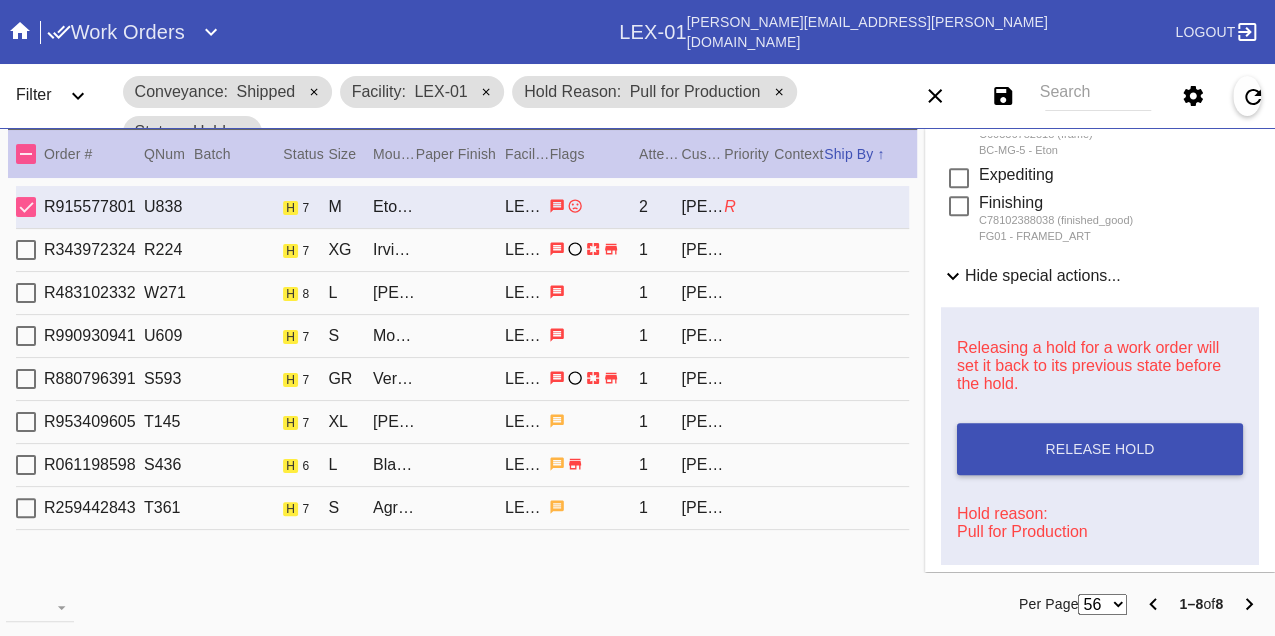 scroll, scrollTop: 1098, scrollLeft: 0, axis: vertical 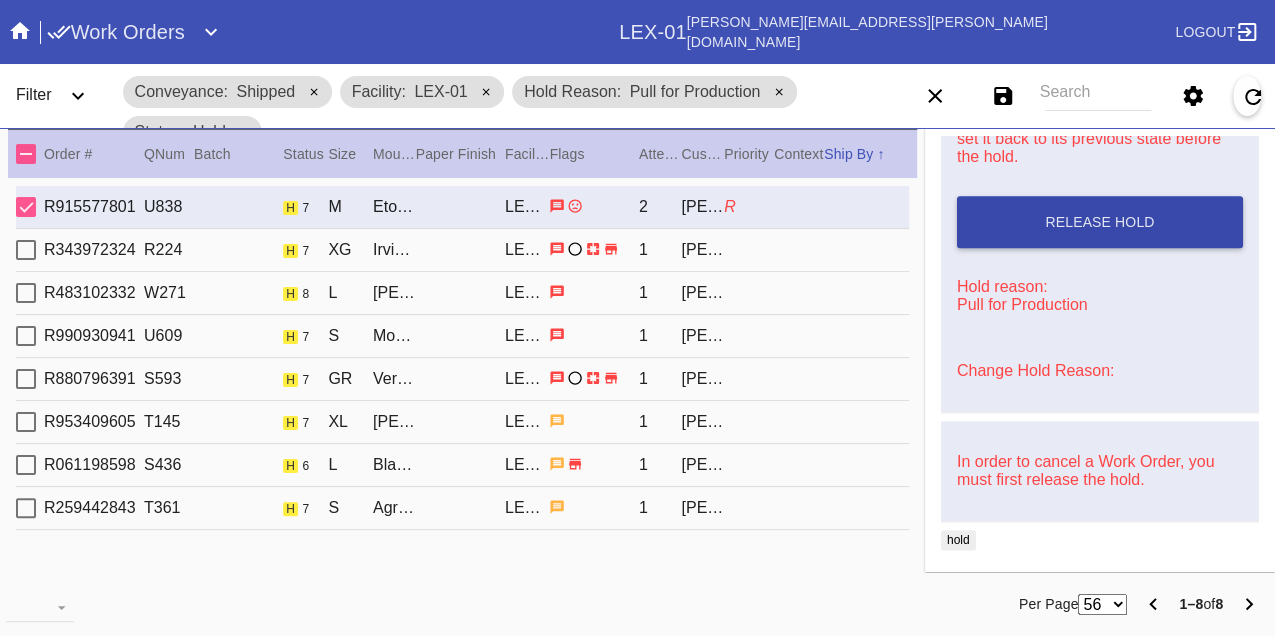 click on "Release Hold" at bounding box center (1099, 222) 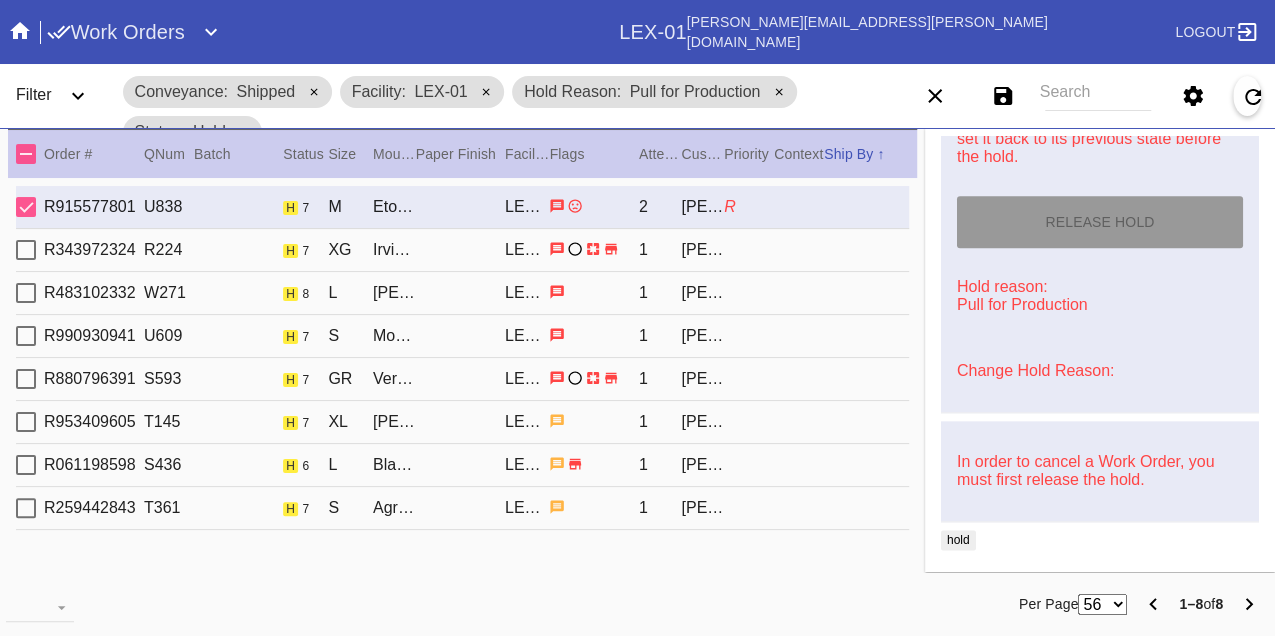 type on "7/11/2025" 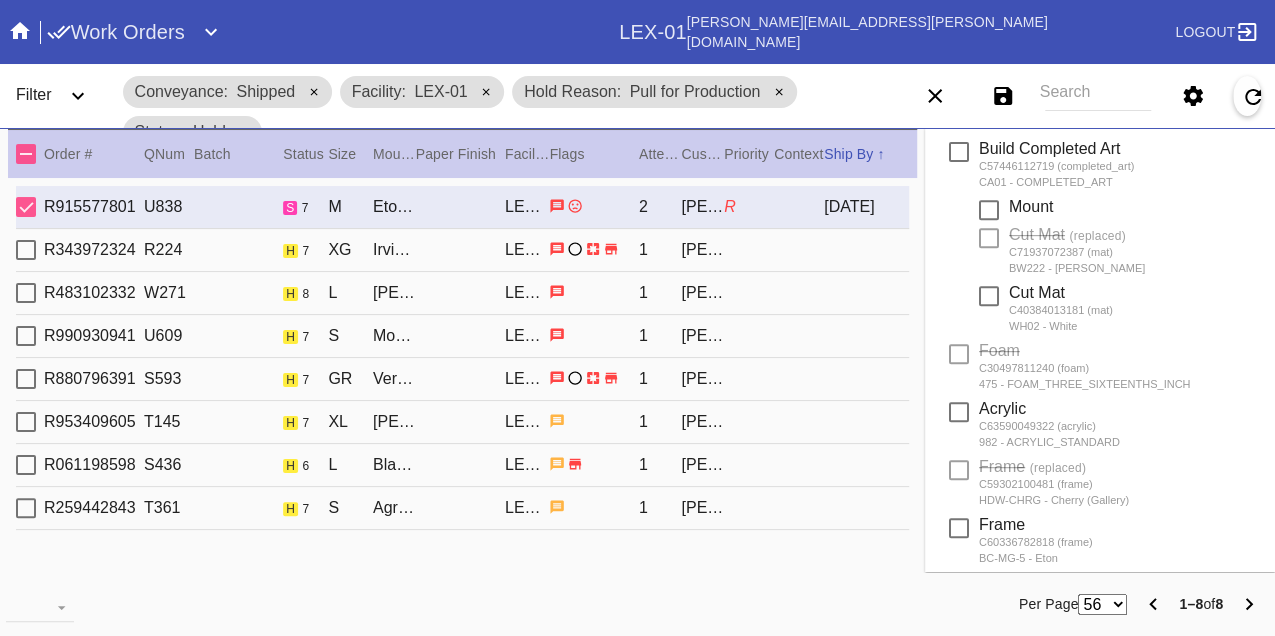 scroll, scrollTop: 0, scrollLeft: 0, axis: both 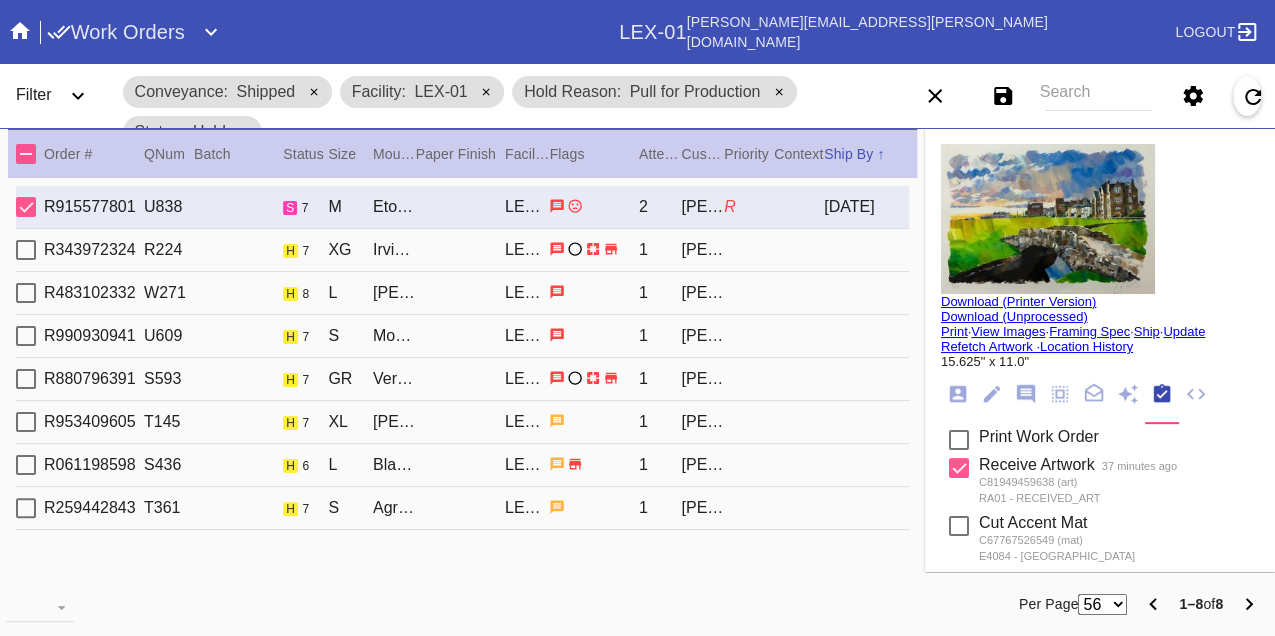 click on "Print" at bounding box center (954, 331) 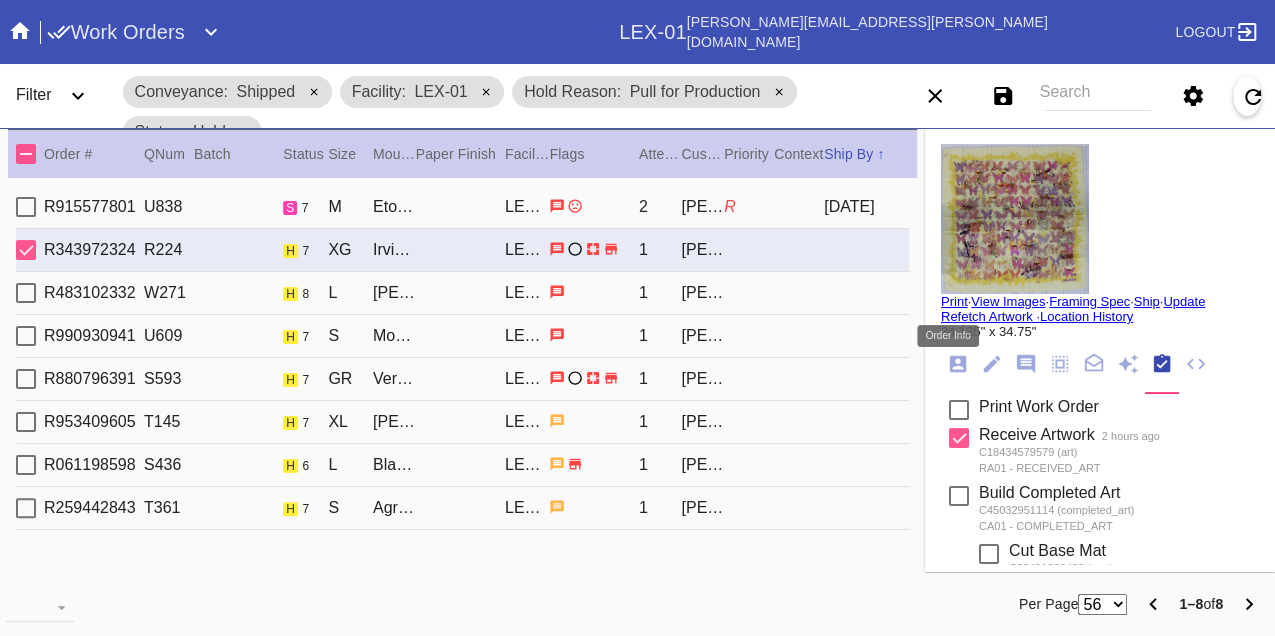 click 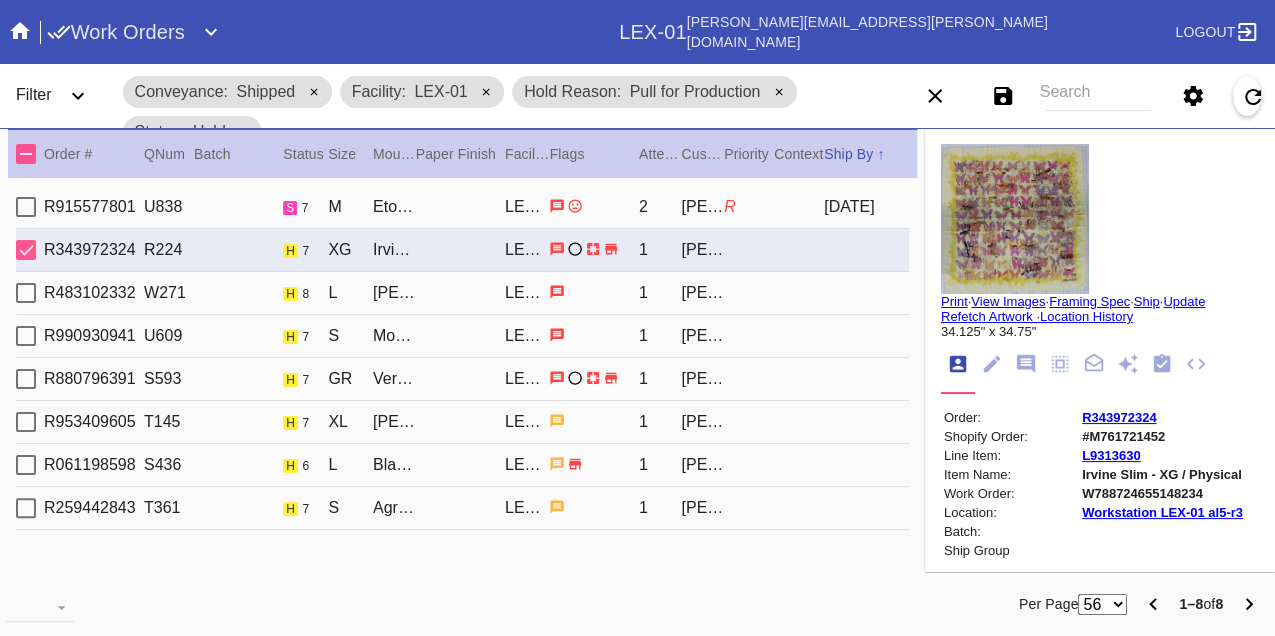 click on "W788724655148234" at bounding box center [1162, 493] 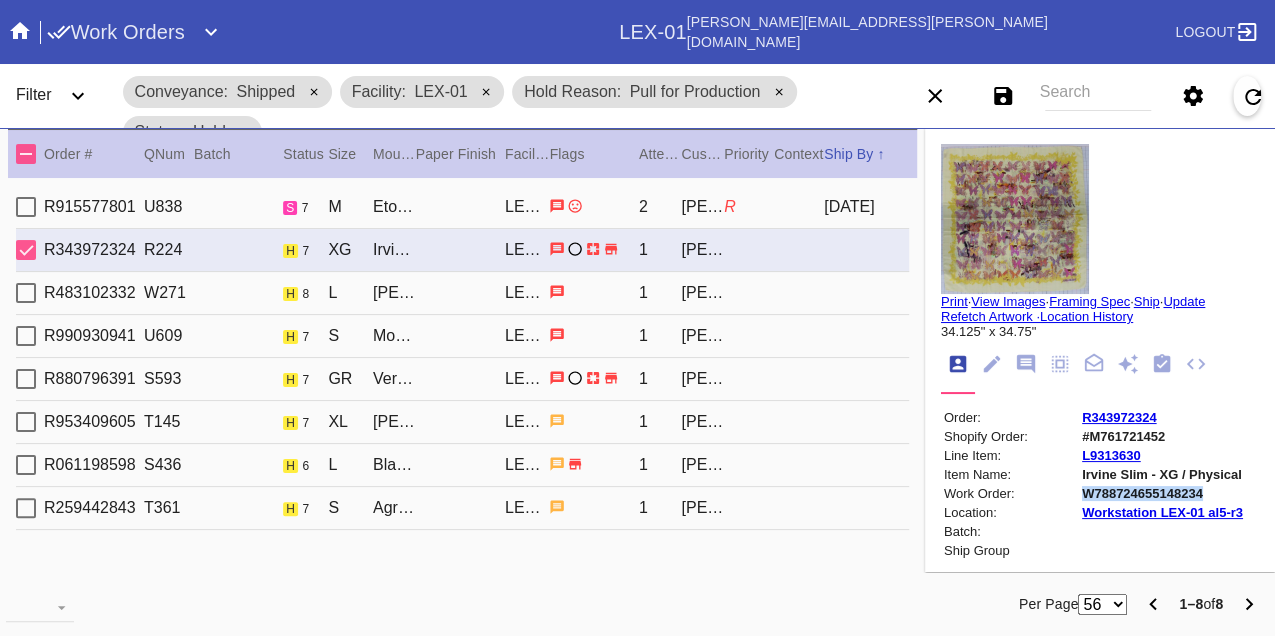 click on "W788724655148234" at bounding box center [1162, 493] 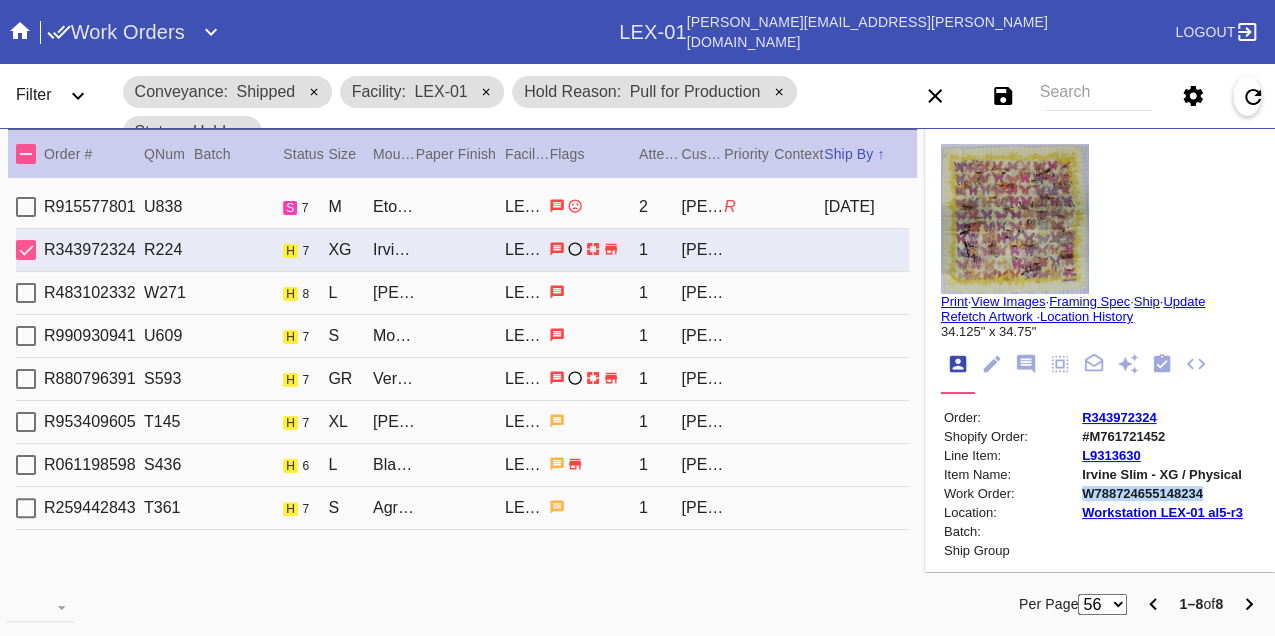 copy on "W788724655148234" 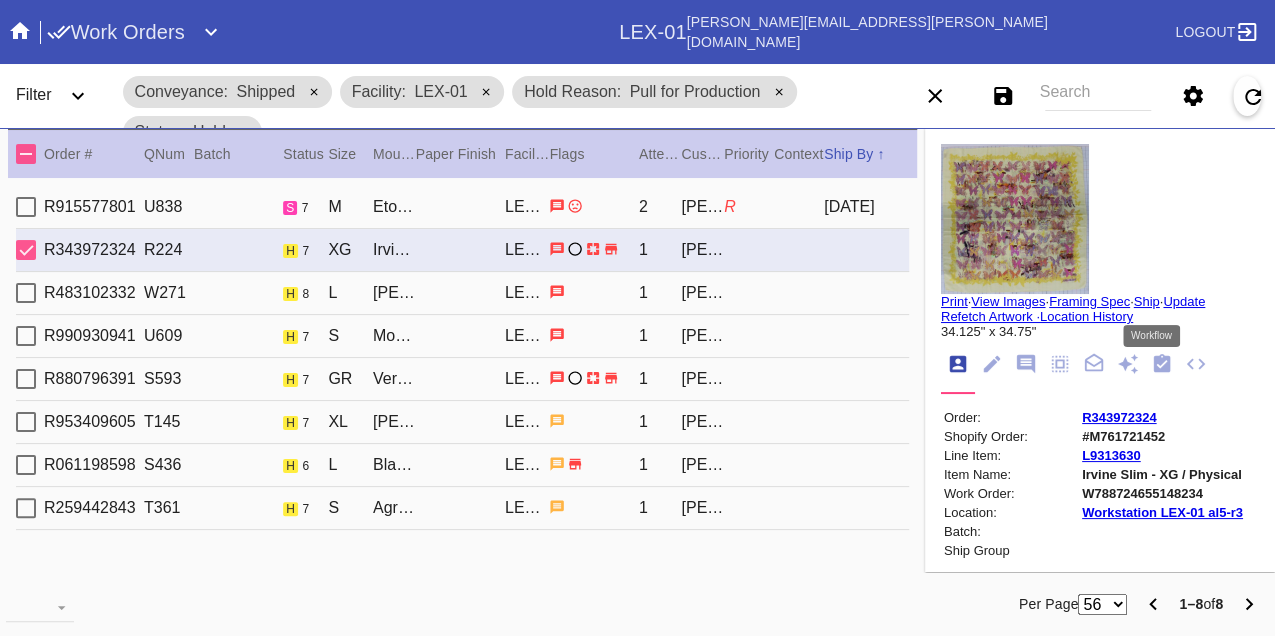 click 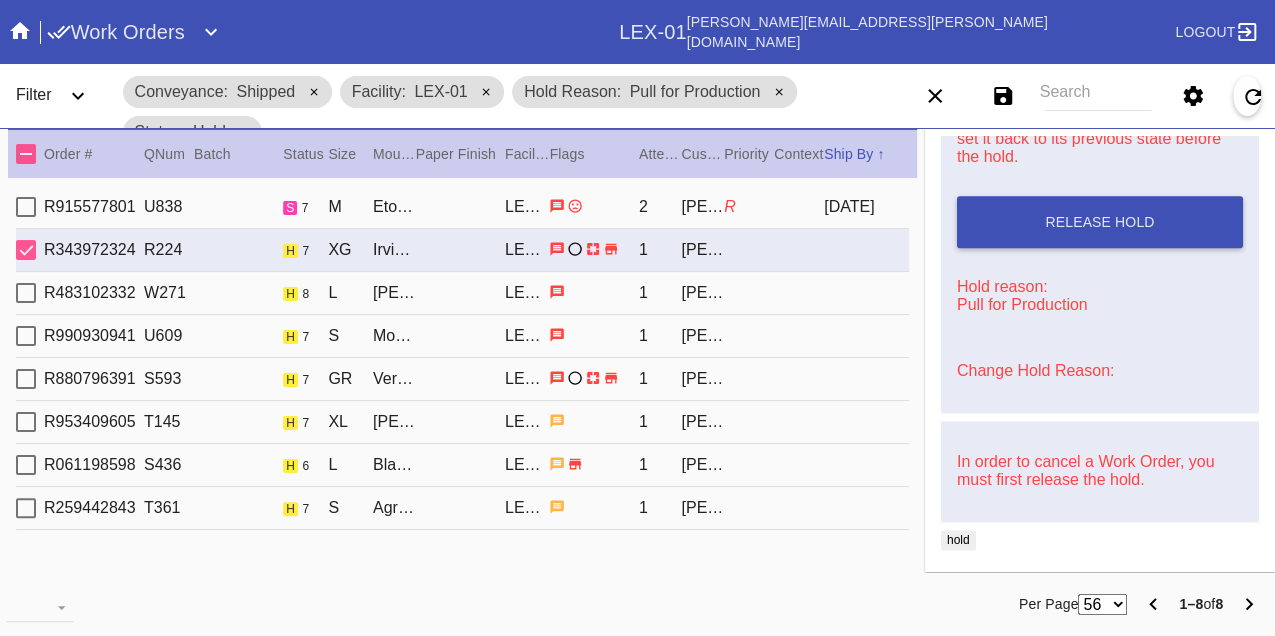 scroll, scrollTop: 1111, scrollLeft: 0, axis: vertical 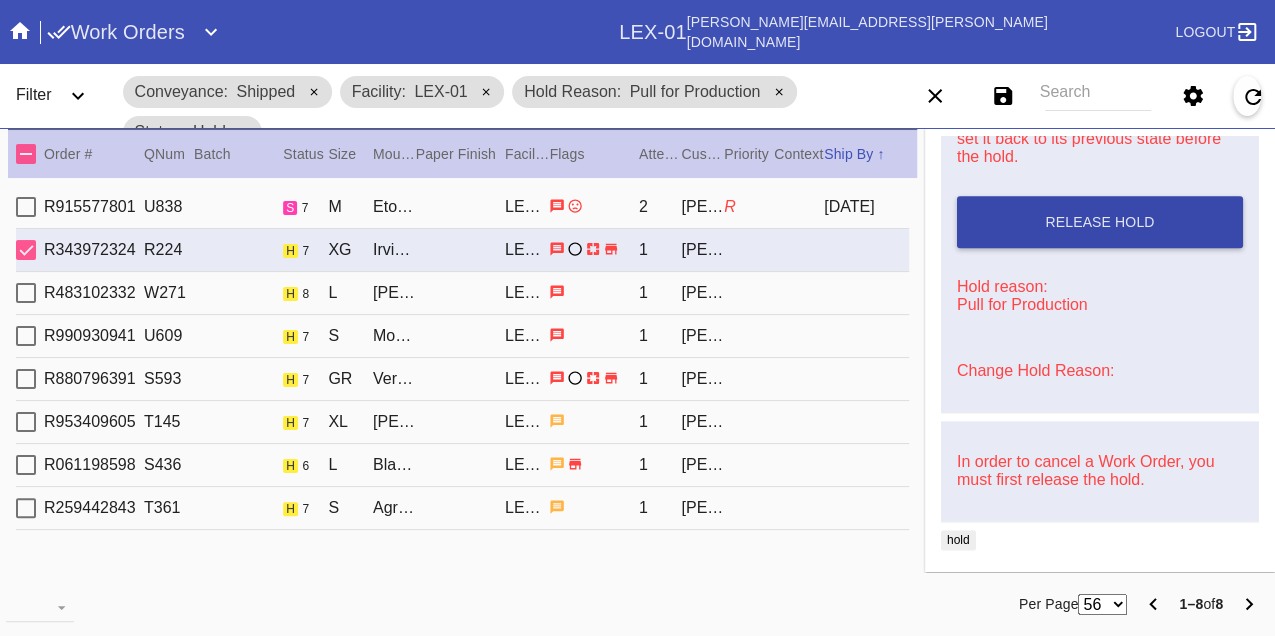 click on "Release Hold" at bounding box center (1100, 222) 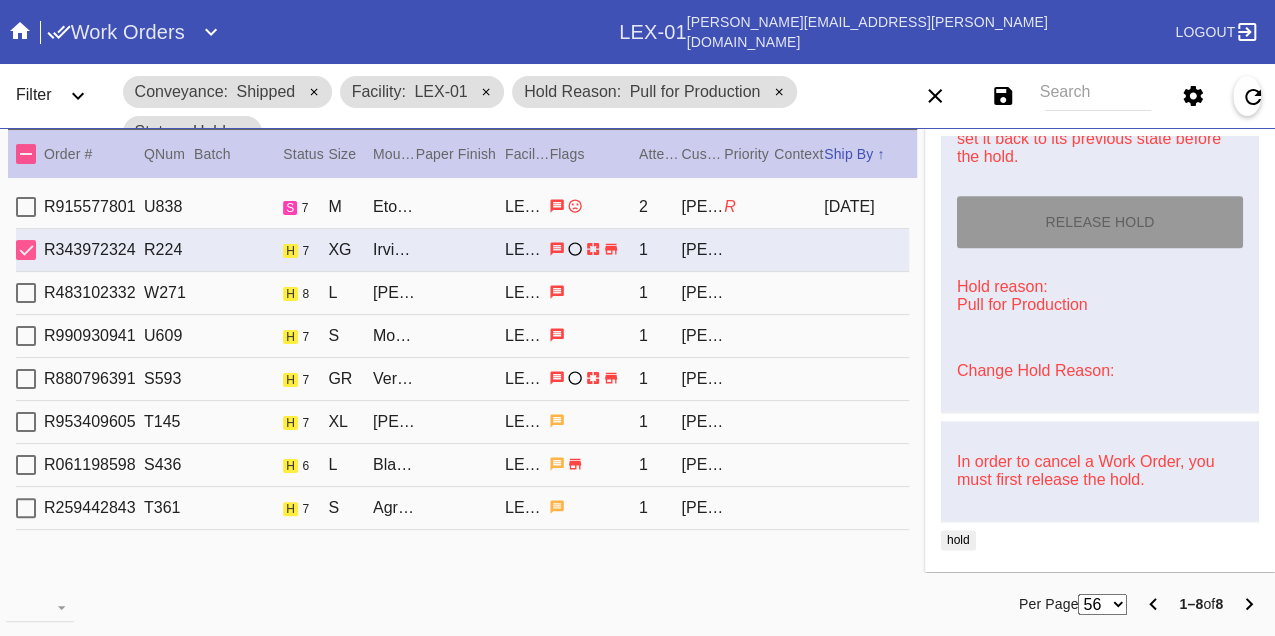 type on "7/11/2025" 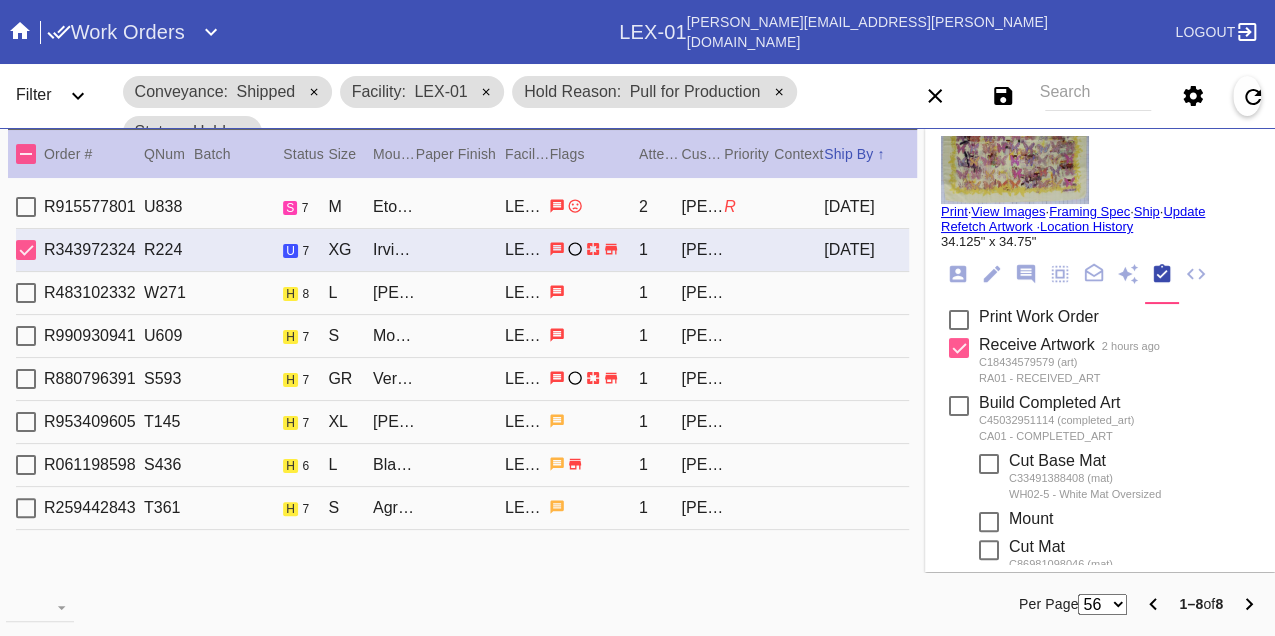scroll, scrollTop: 0, scrollLeft: 0, axis: both 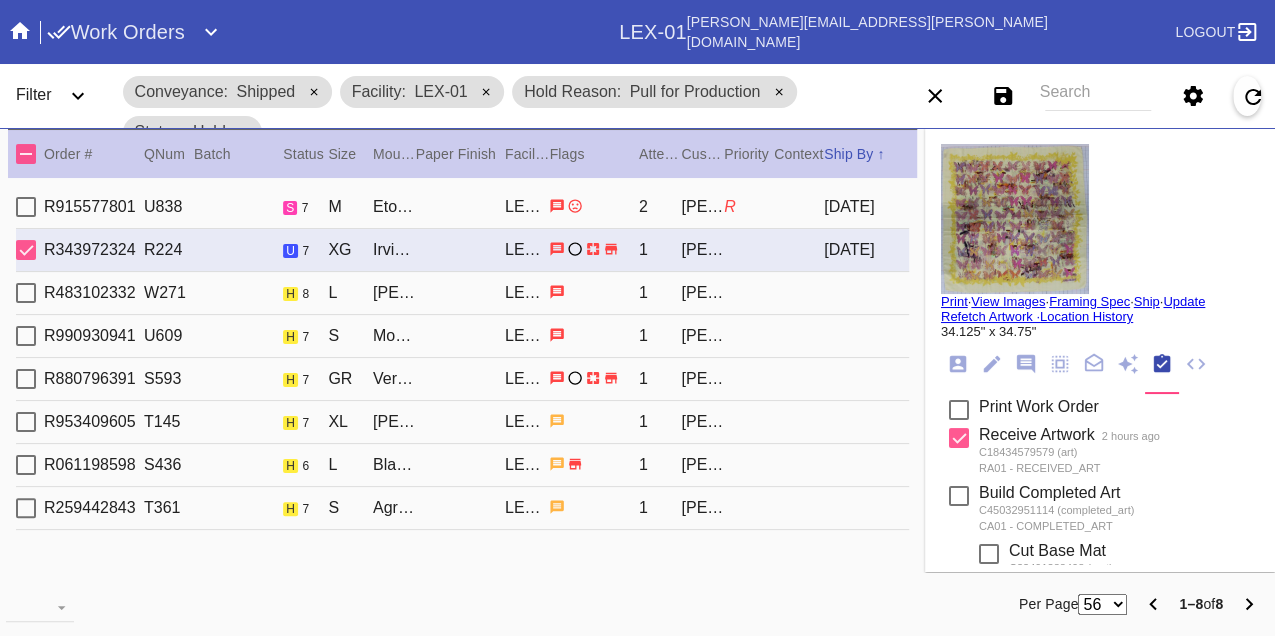 click on "Print" at bounding box center (954, 301) 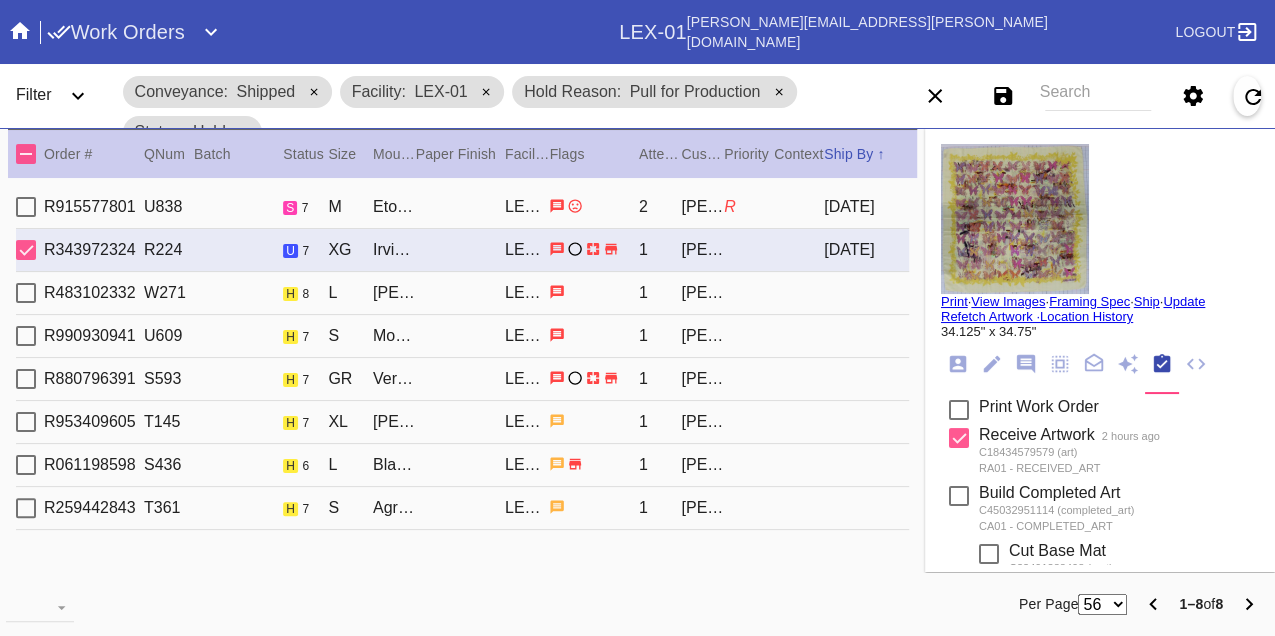 click on "R483102332 W271 h   8 L Mercer Slim / Dove White LEX-01 1 Shan Soe-Lin" at bounding box center [462, 293] 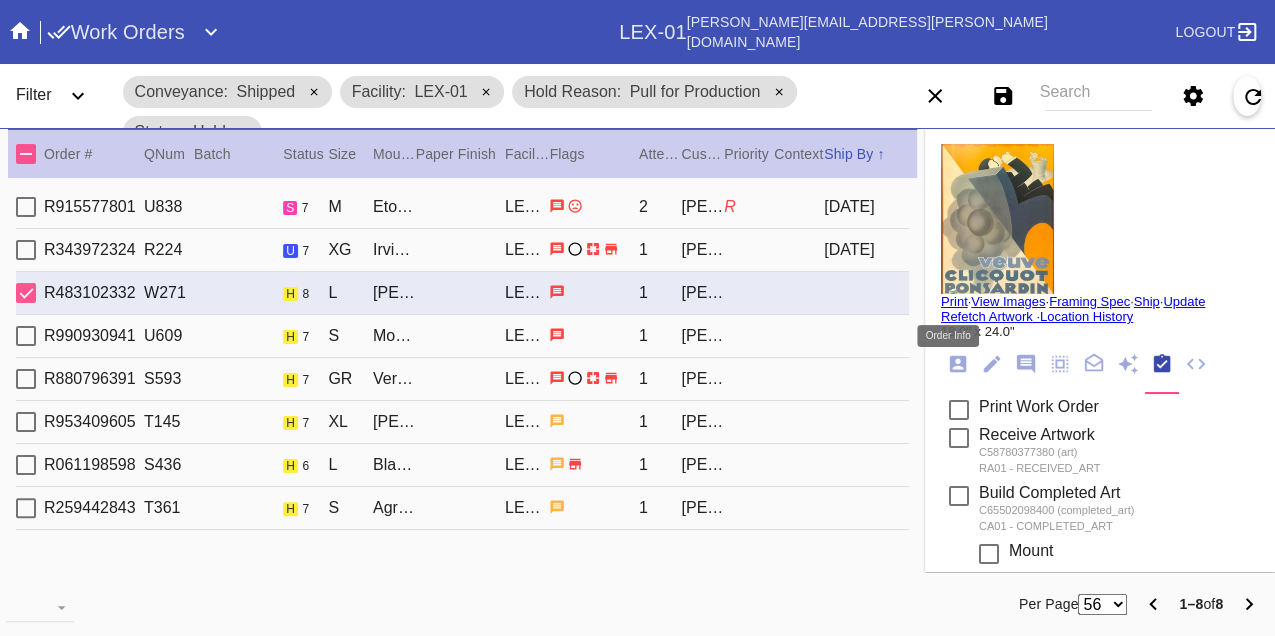 click 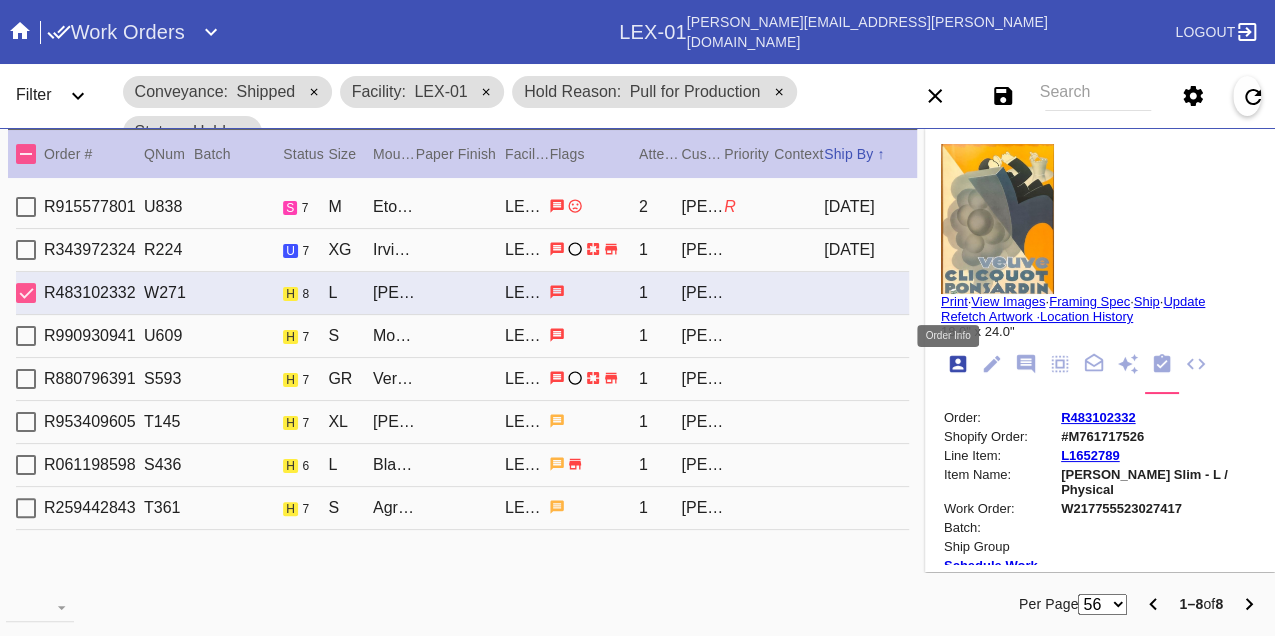 scroll, scrollTop: 24, scrollLeft: 0, axis: vertical 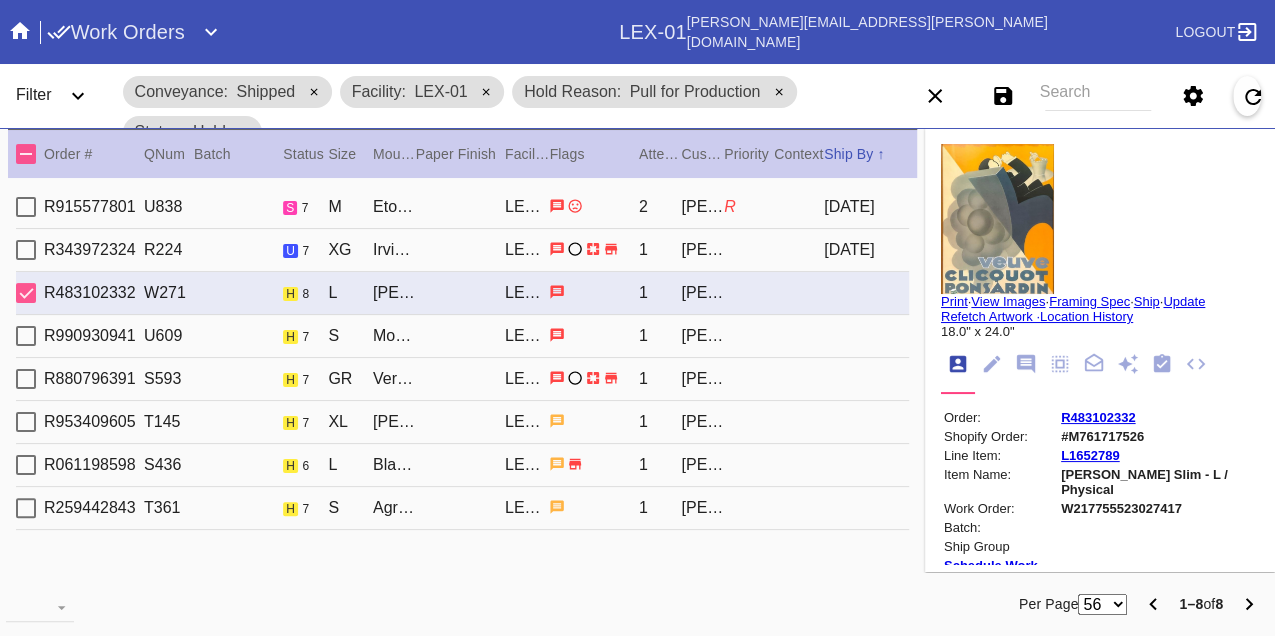 click on "W217755523027417" at bounding box center (1158, 508) 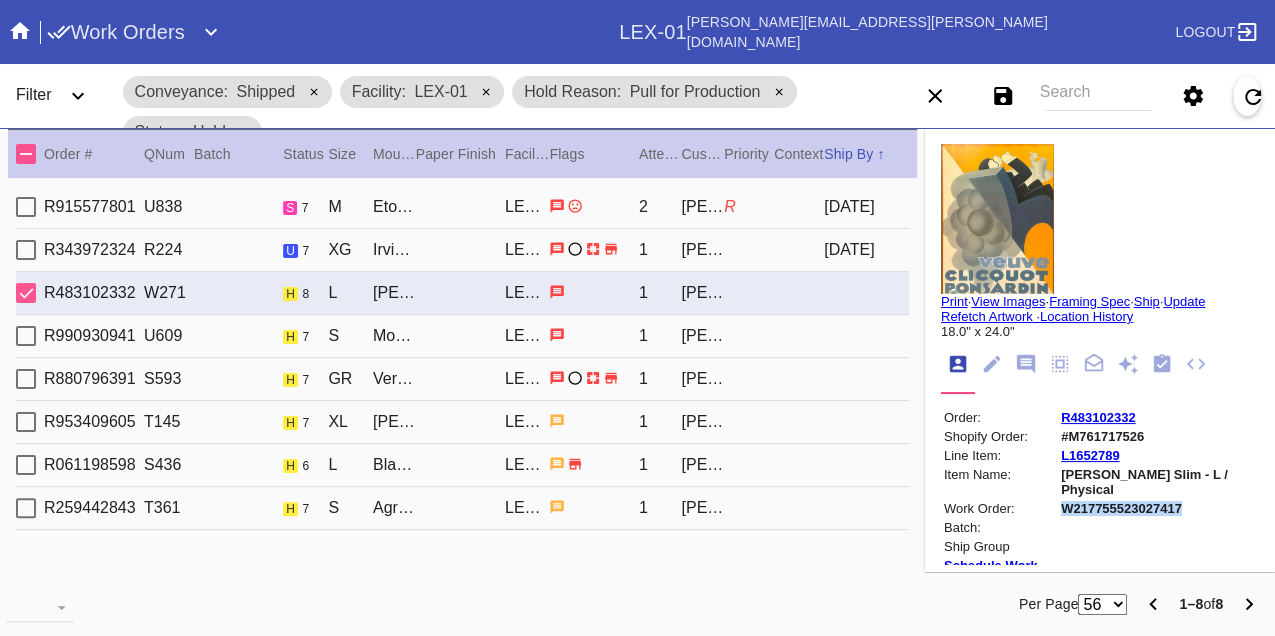 click on "W217755523027417" at bounding box center (1158, 508) 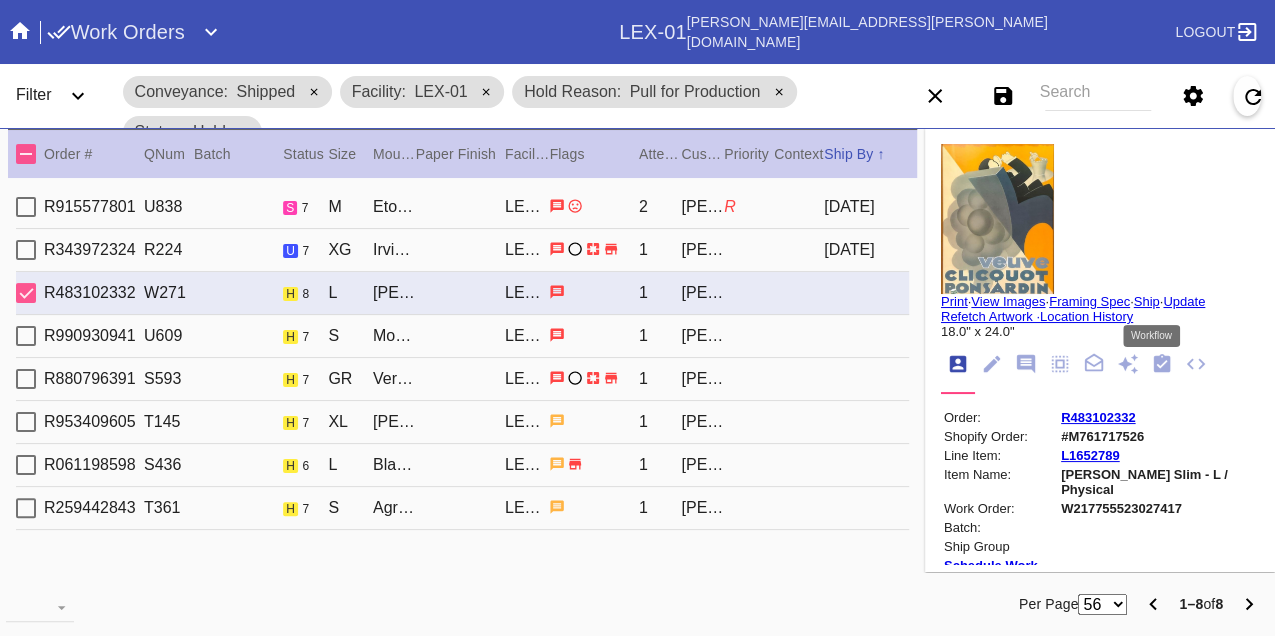 click 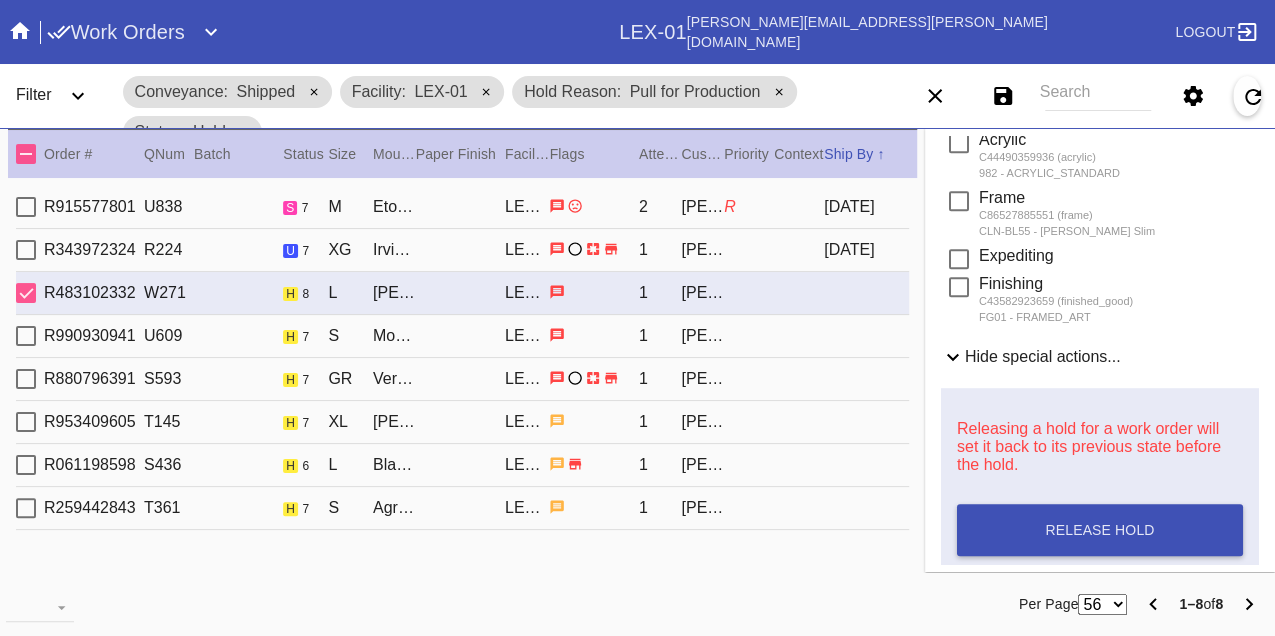 scroll, scrollTop: 888, scrollLeft: 0, axis: vertical 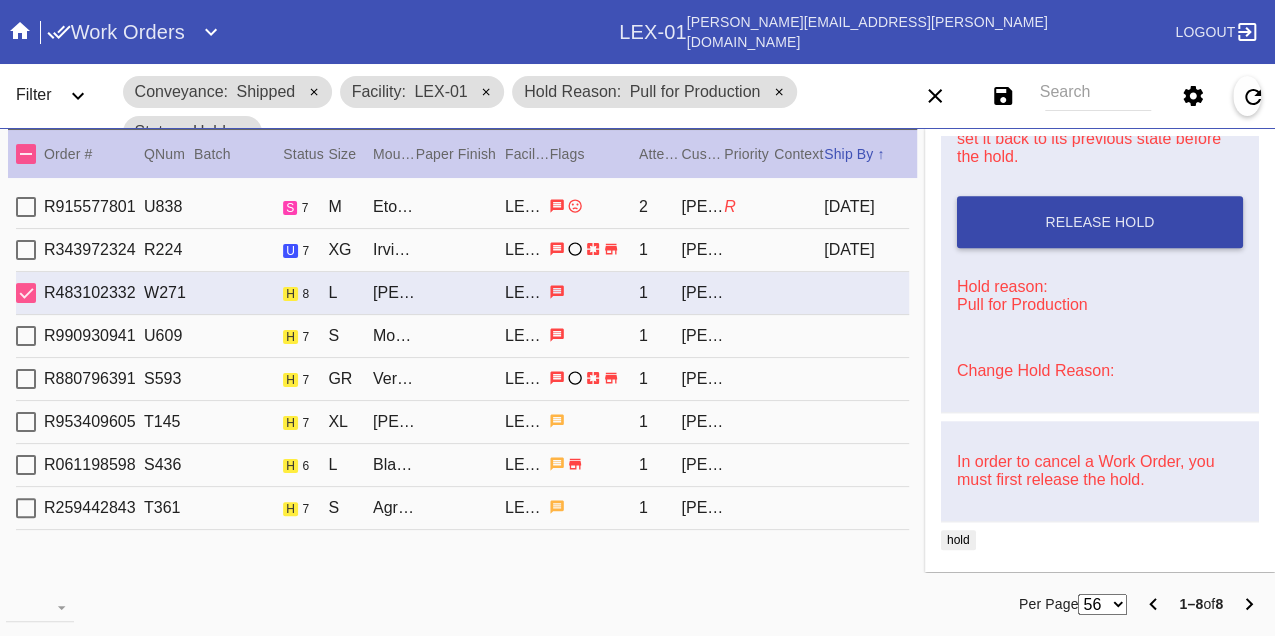 click on "Release Hold" at bounding box center [1100, 222] 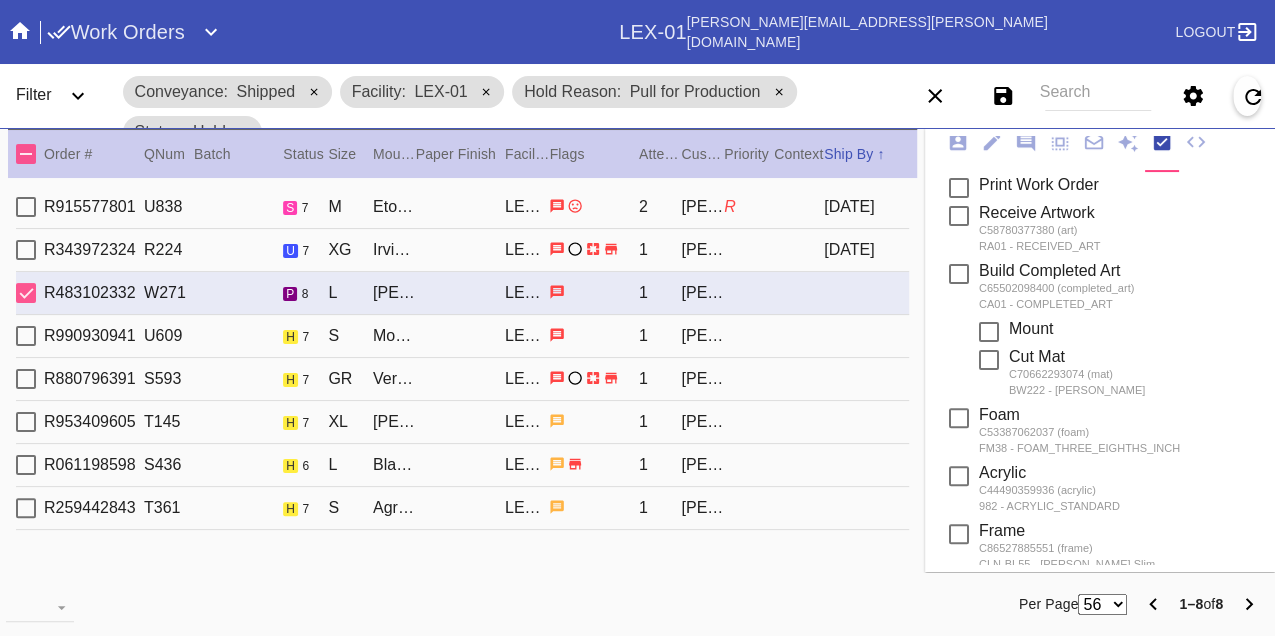scroll, scrollTop: 0, scrollLeft: 0, axis: both 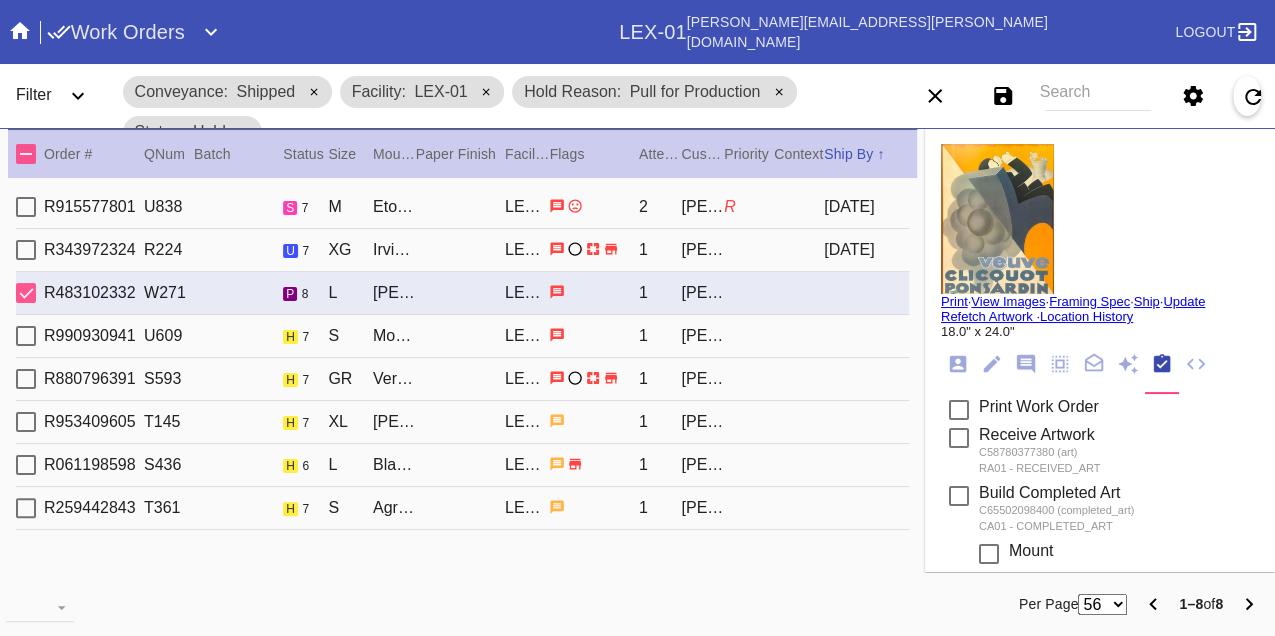 click on "Print" at bounding box center [954, 301] 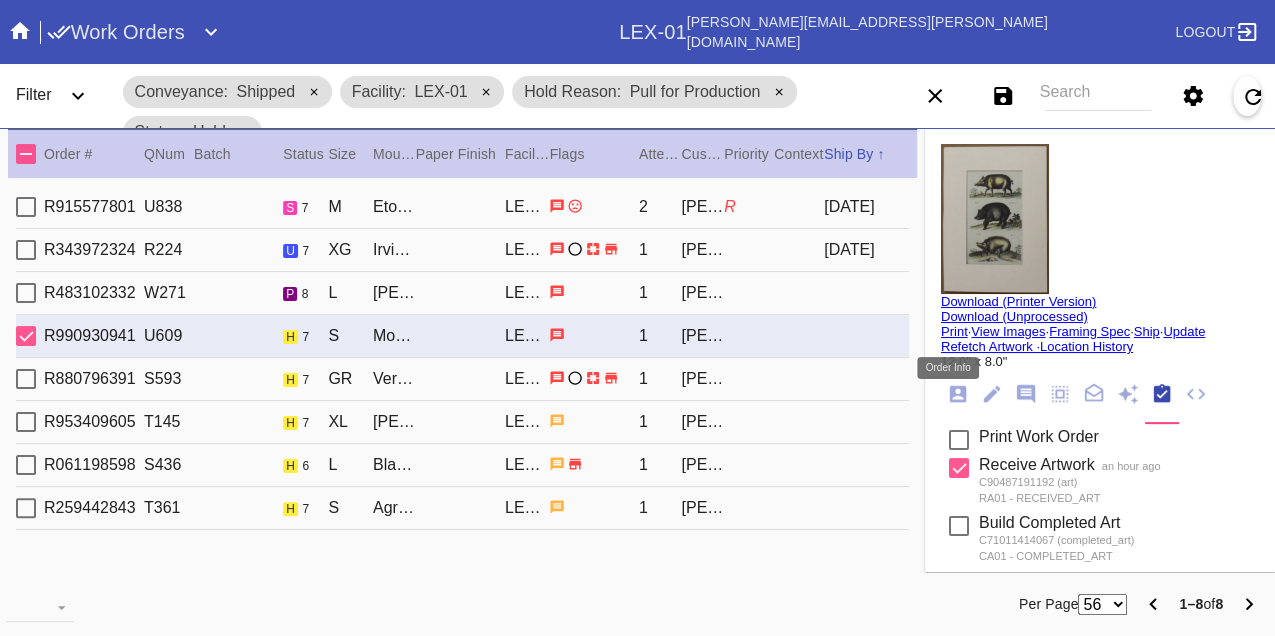 click 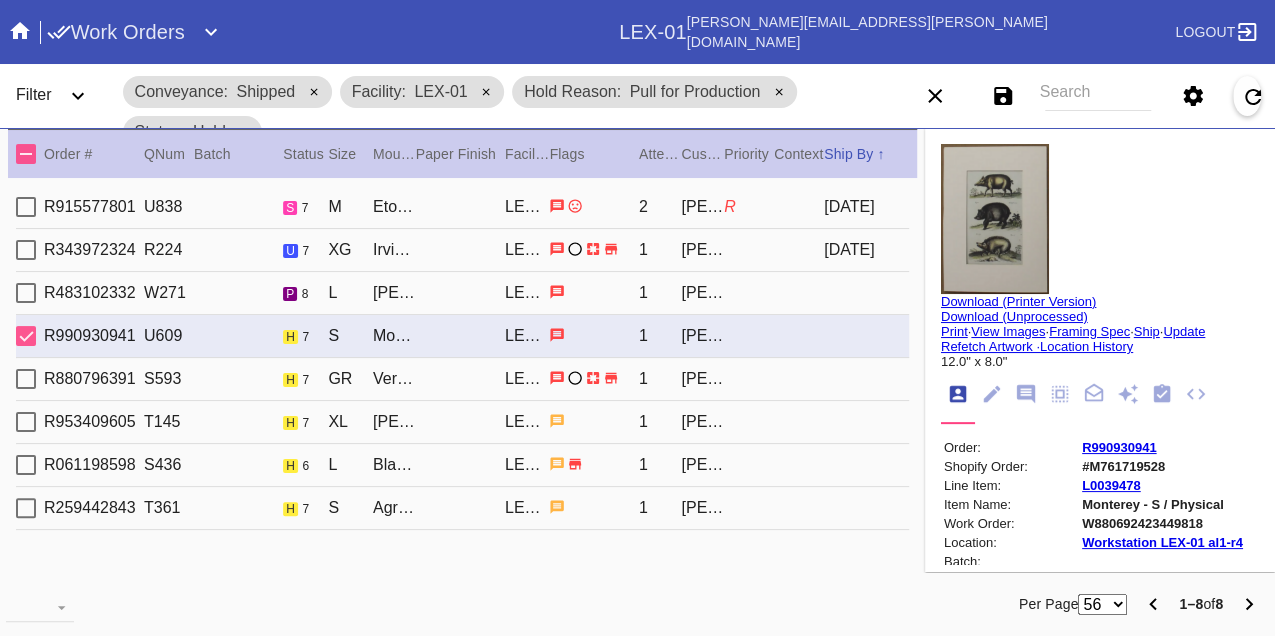click on "W880692423449818" at bounding box center (1162, 523) 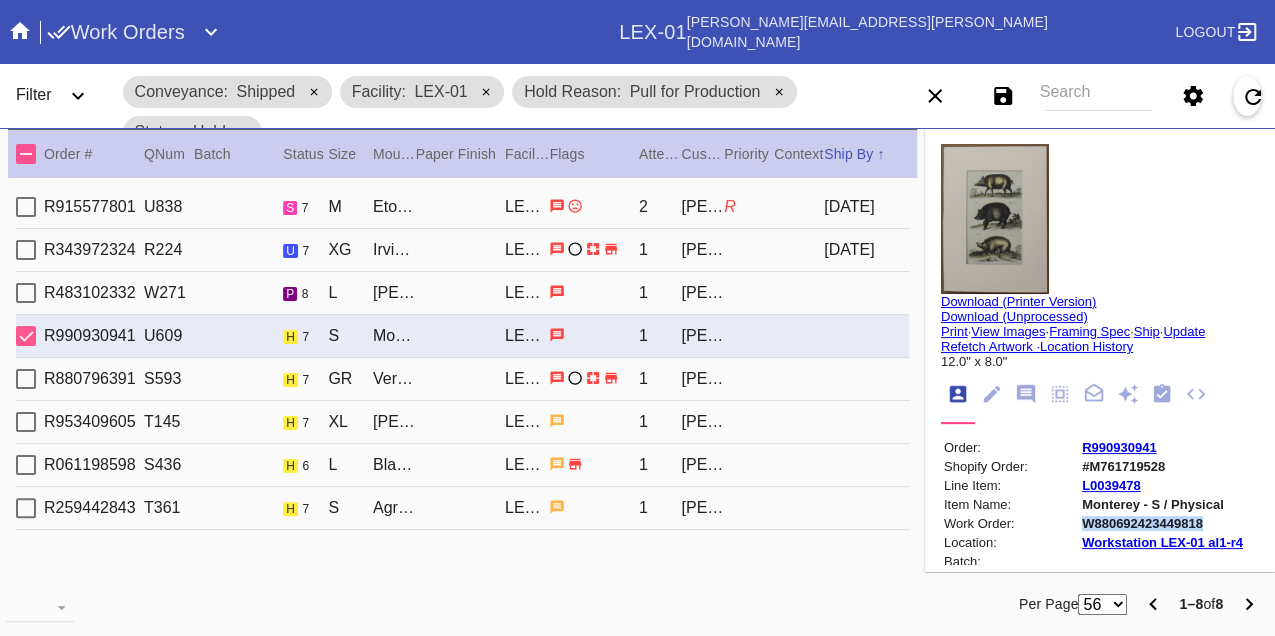 click on "W880692423449818" at bounding box center (1162, 523) 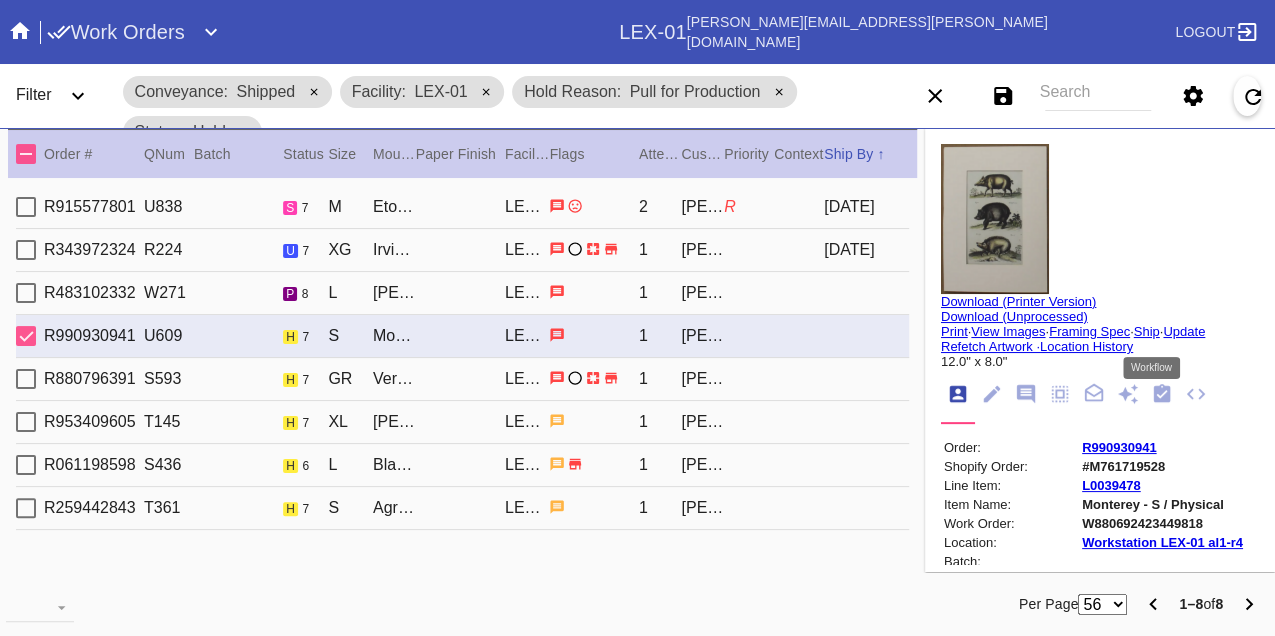click 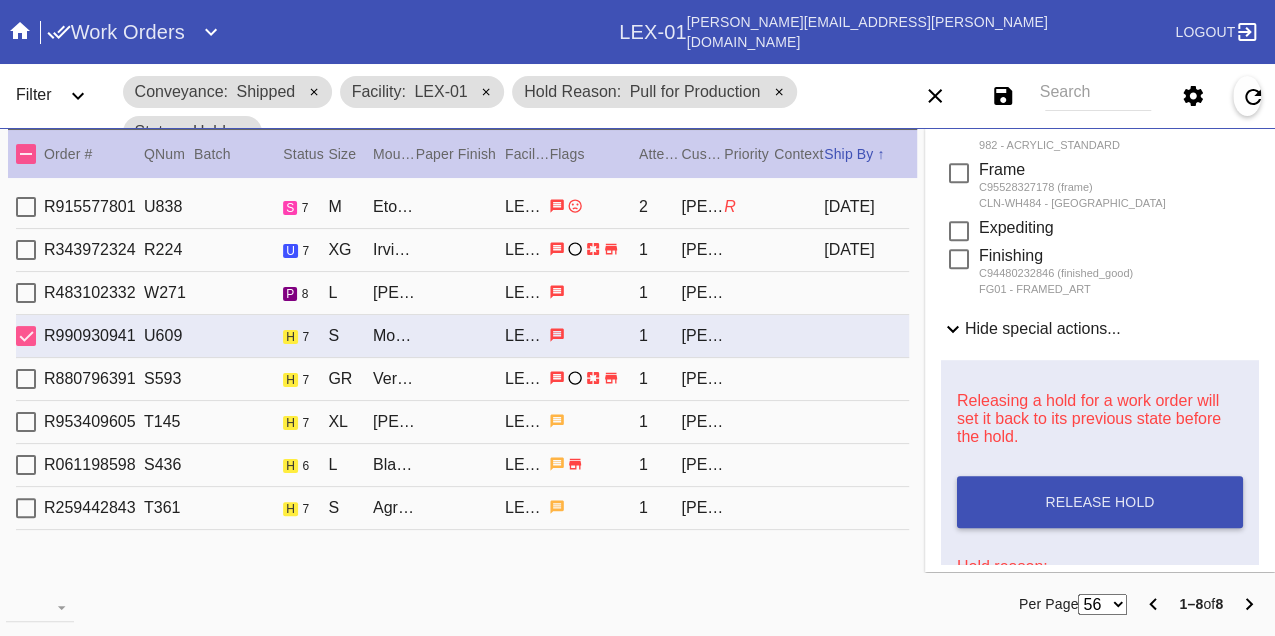 scroll, scrollTop: 861, scrollLeft: 0, axis: vertical 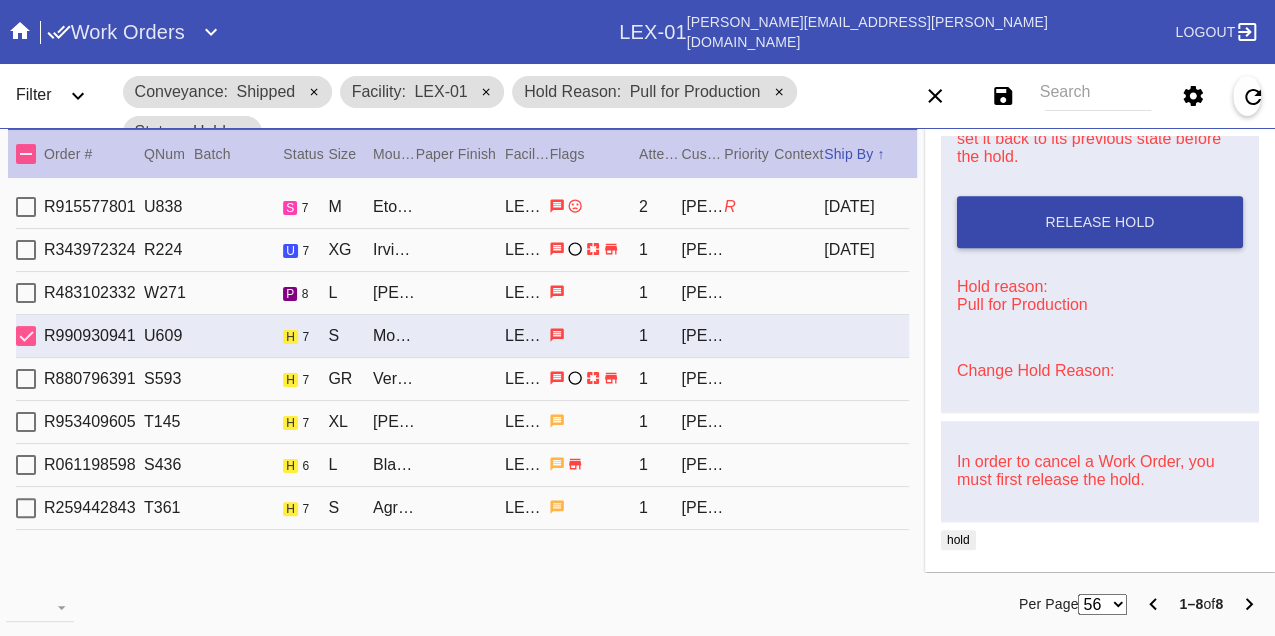click on "Release Hold" at bounding box center [1100, 222] 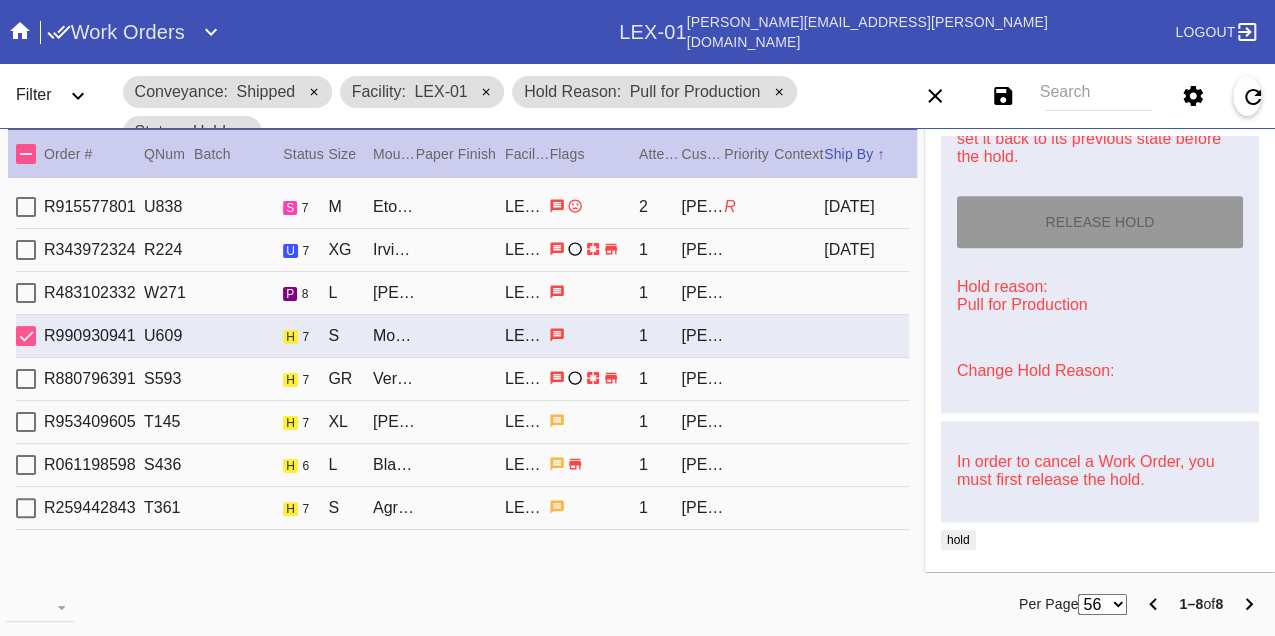 type on "7/11/2025" 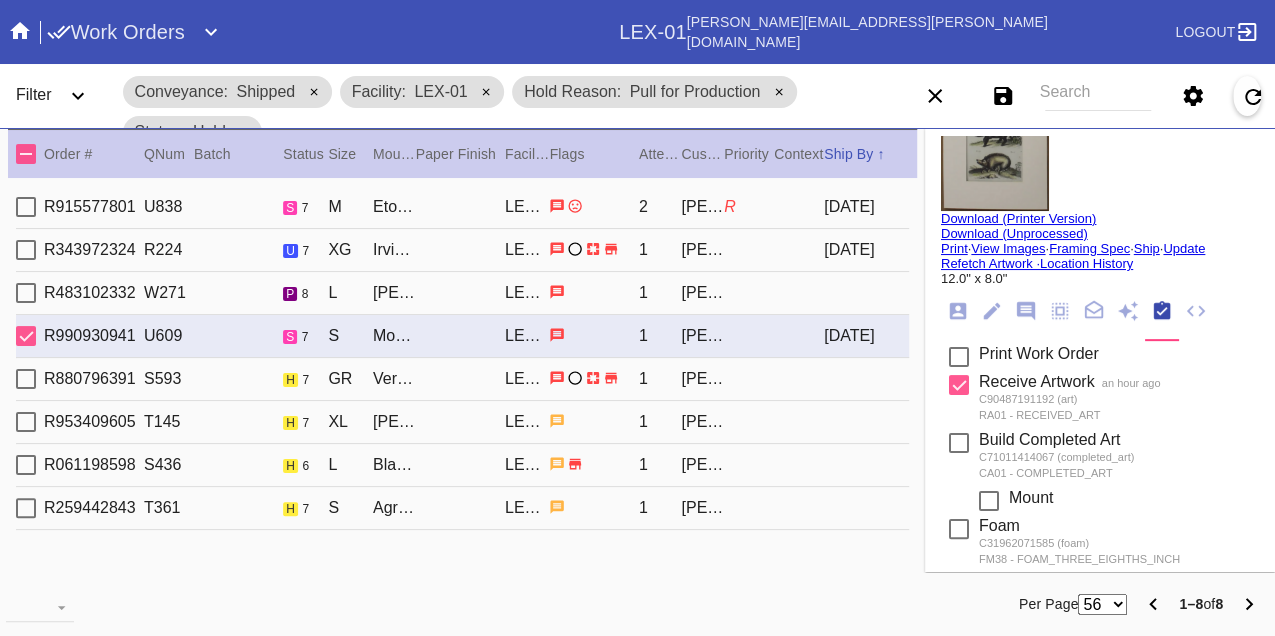scroll, scrollTop: 0, scrollLeft: 0, axis: both 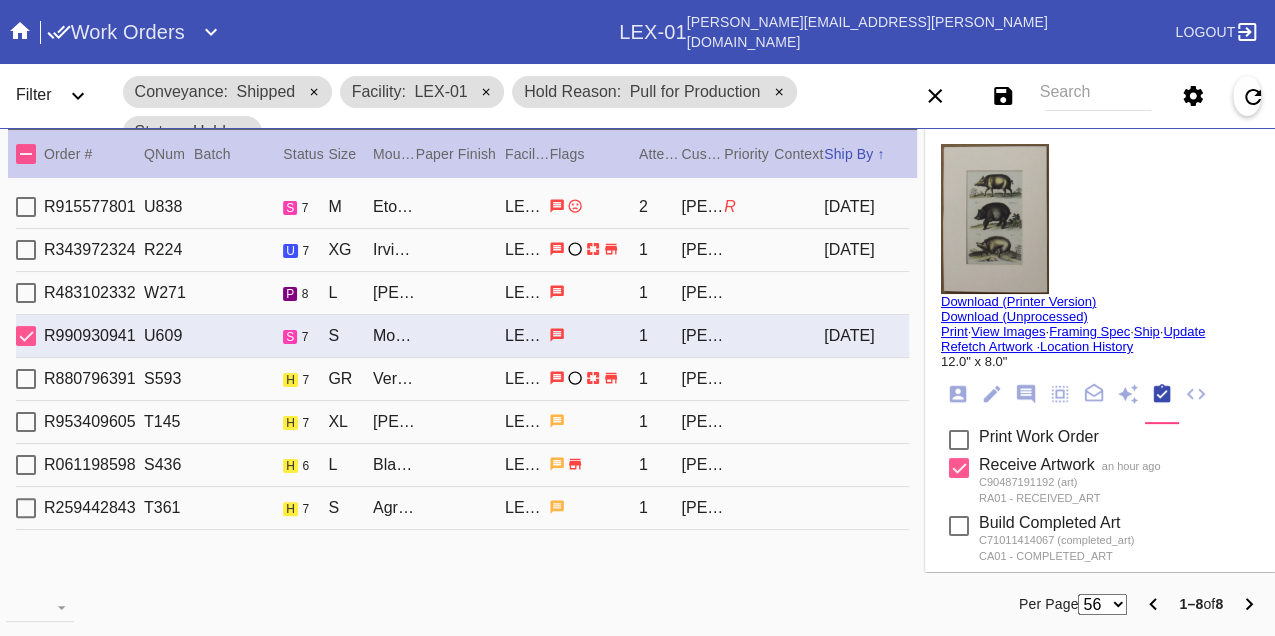 click on "Print" at bounding box center [954, 331] 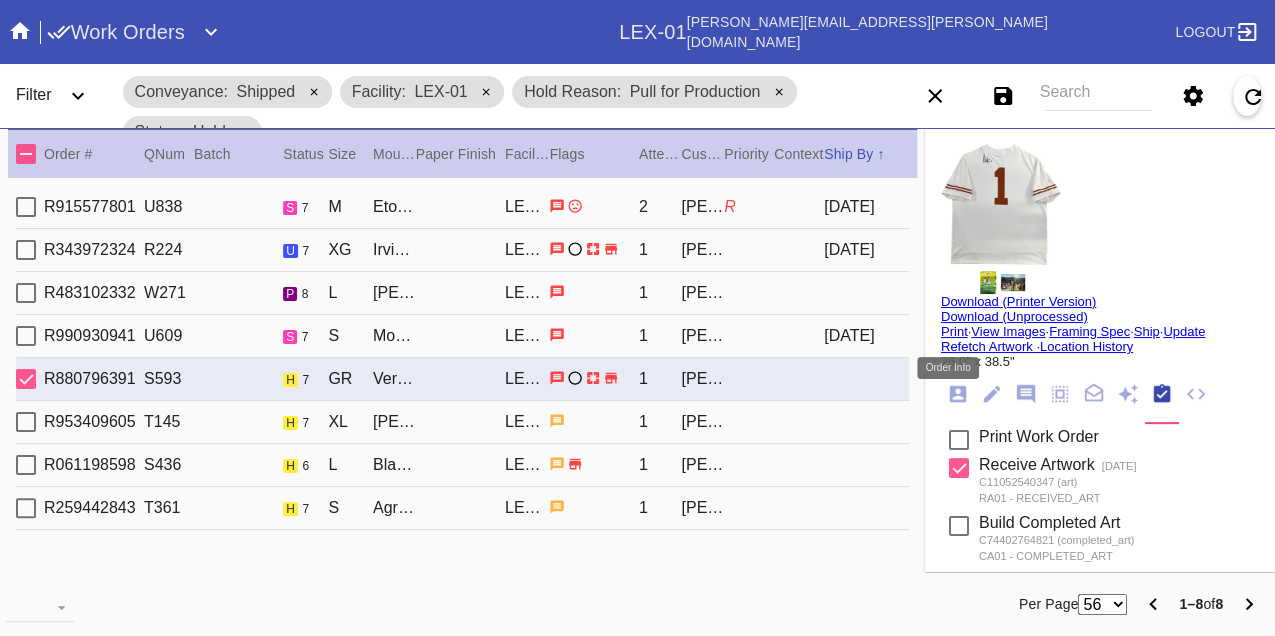 click 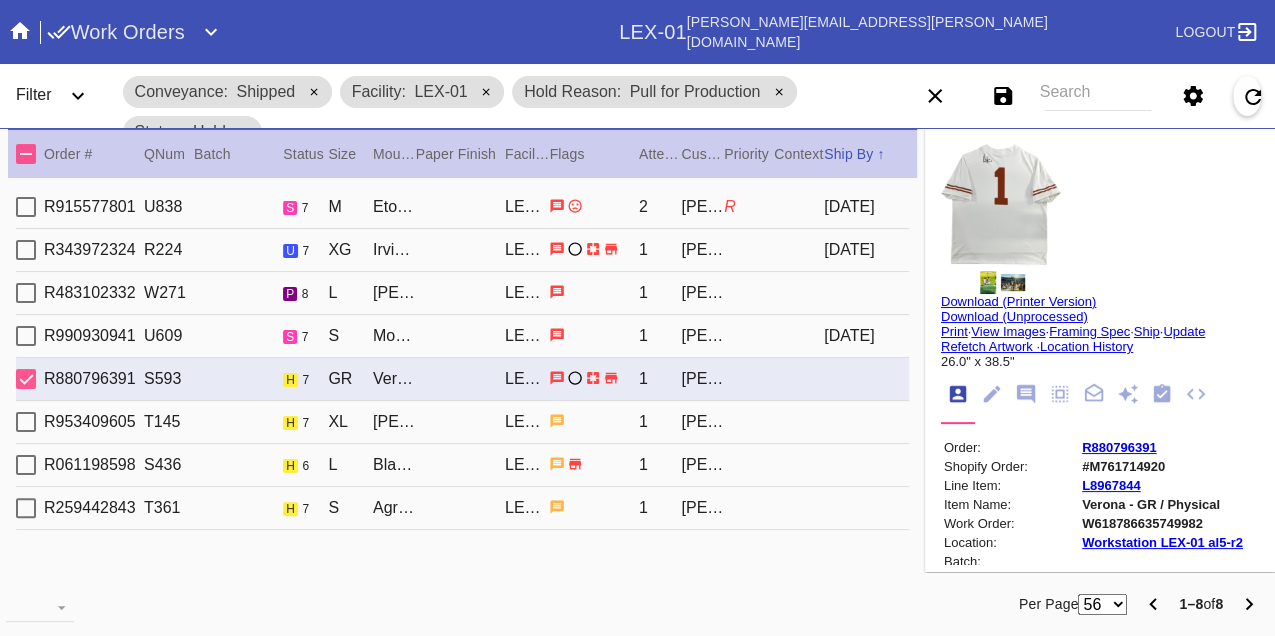 click on "W618786635749982" at bounding box center (1162, 523) 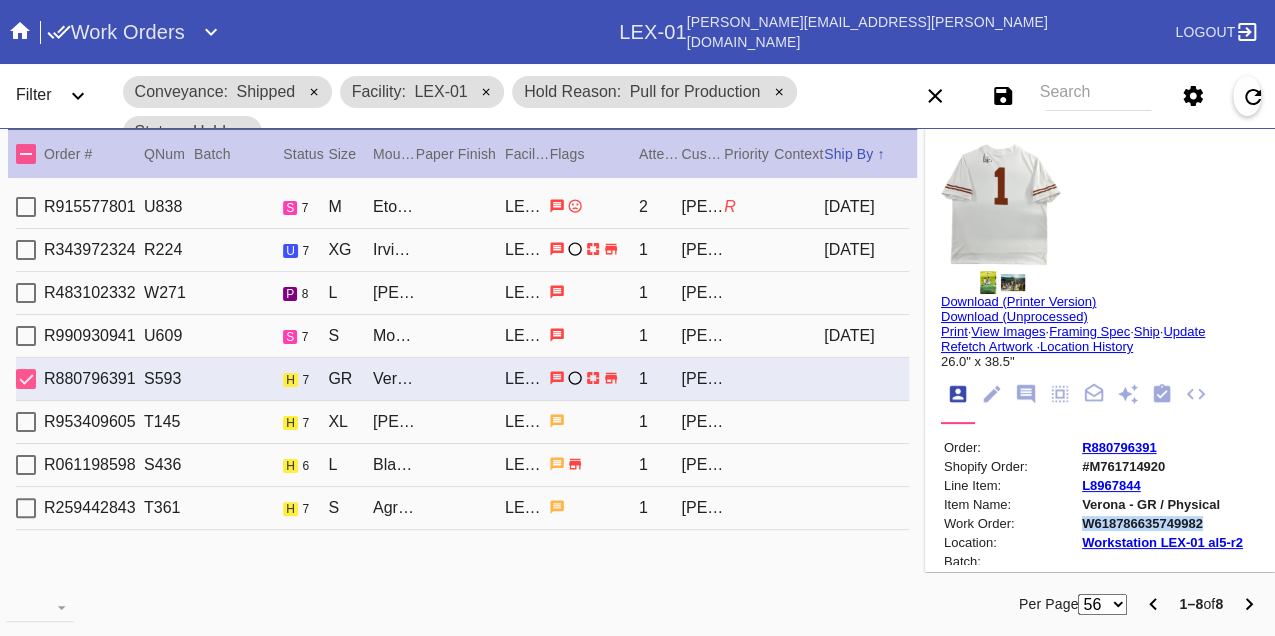 click on "W618786635749982" at bounding box center (1162, 523) 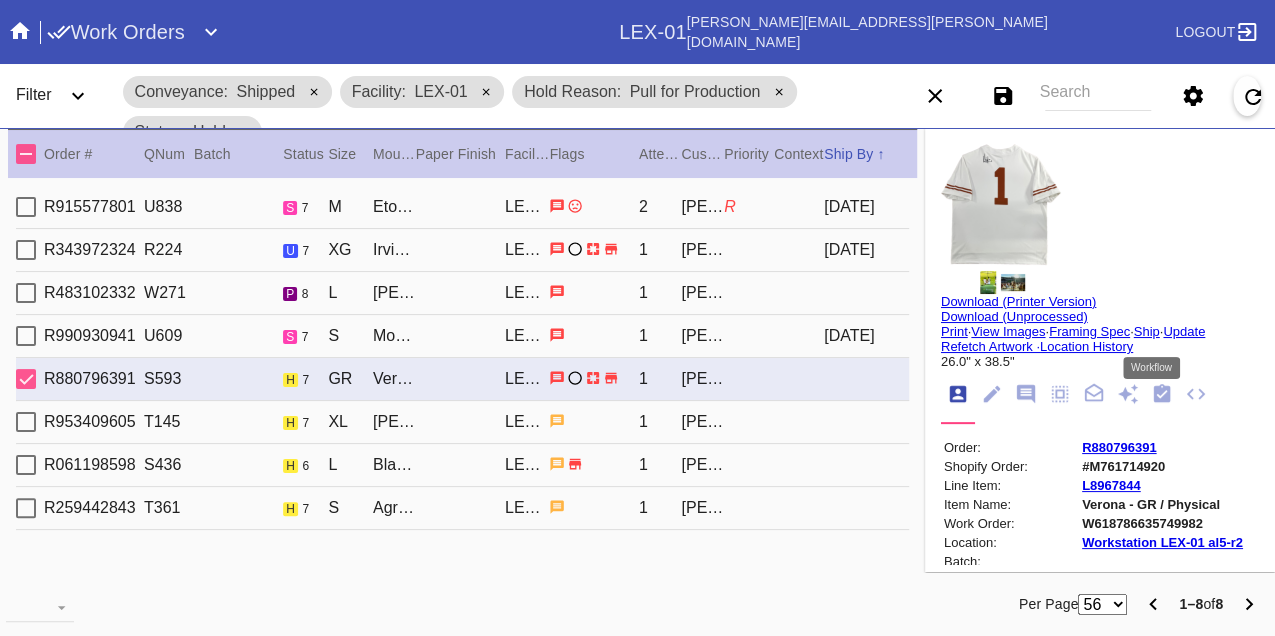 click 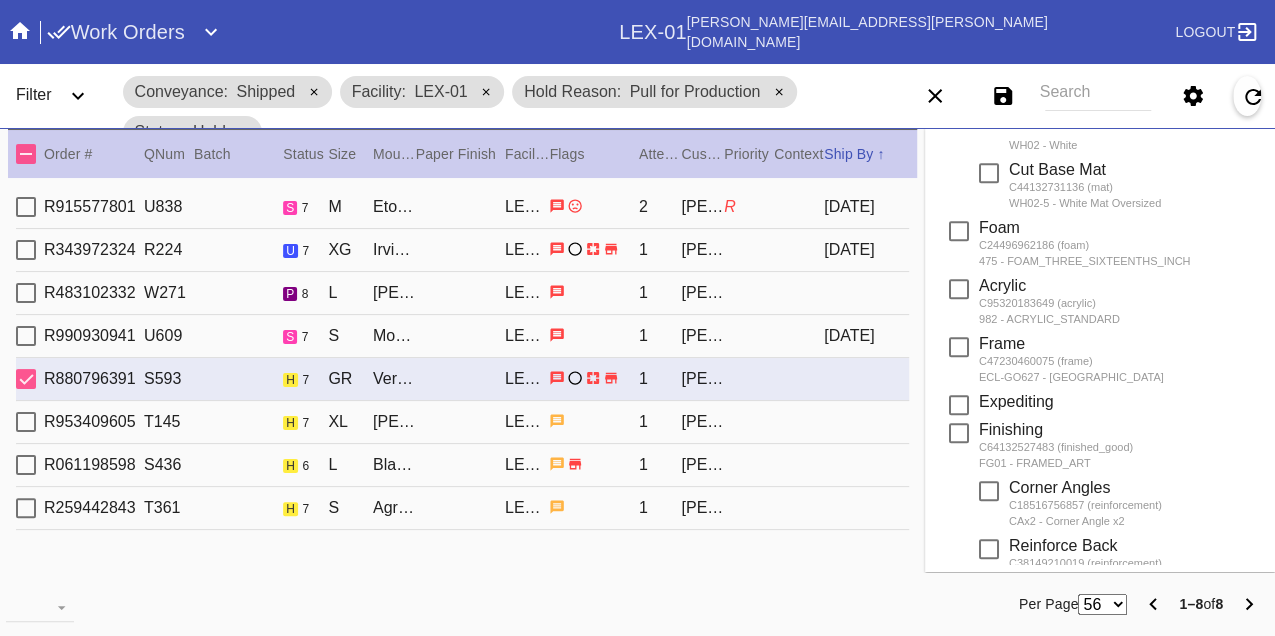 scroll, scrollTop: 1111, scrollLeft: 0, axis: vertical 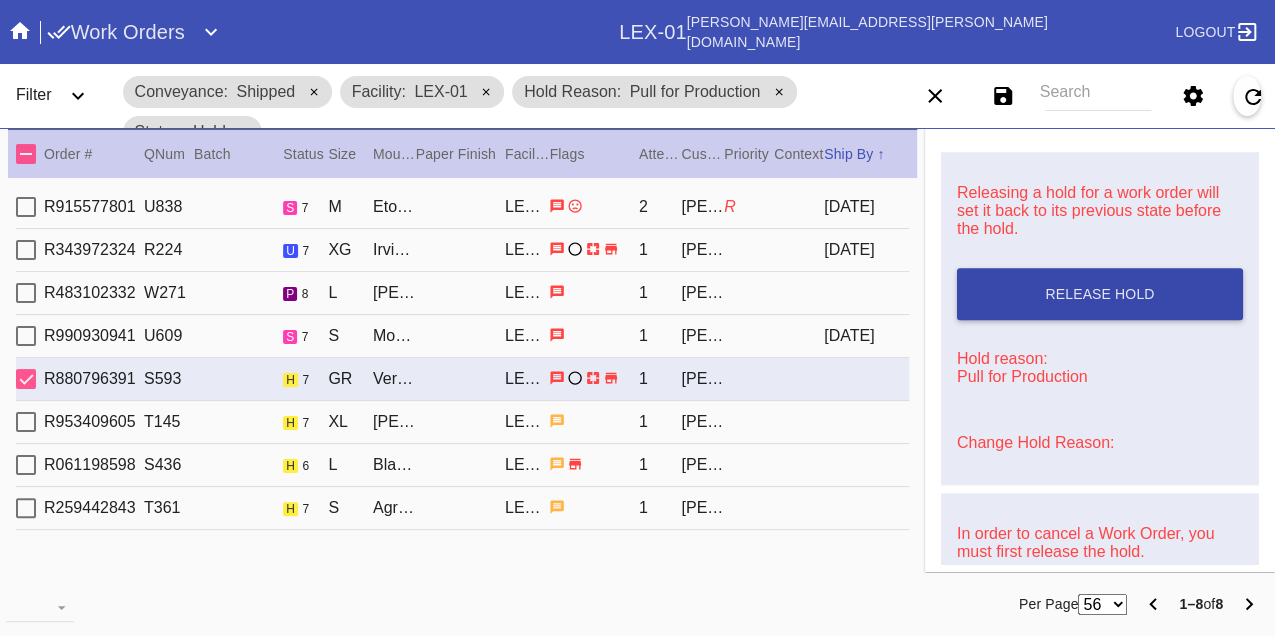click on "Release Hold" at bounding box center (1100, 294) 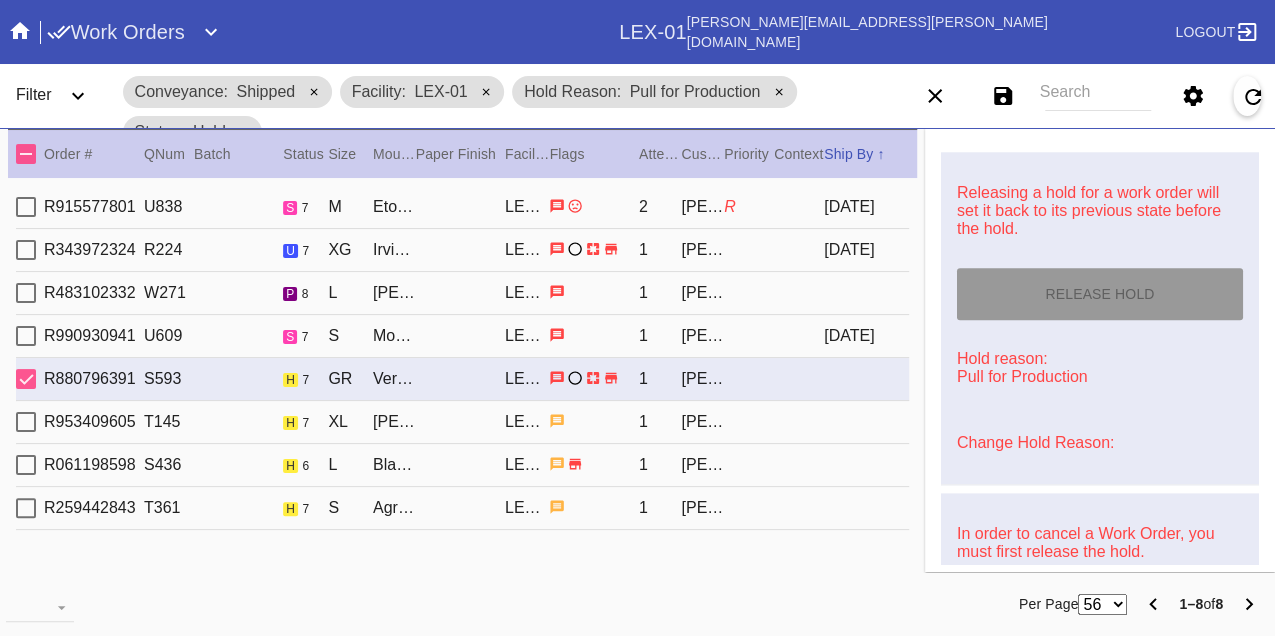 type on "7/11/2025" 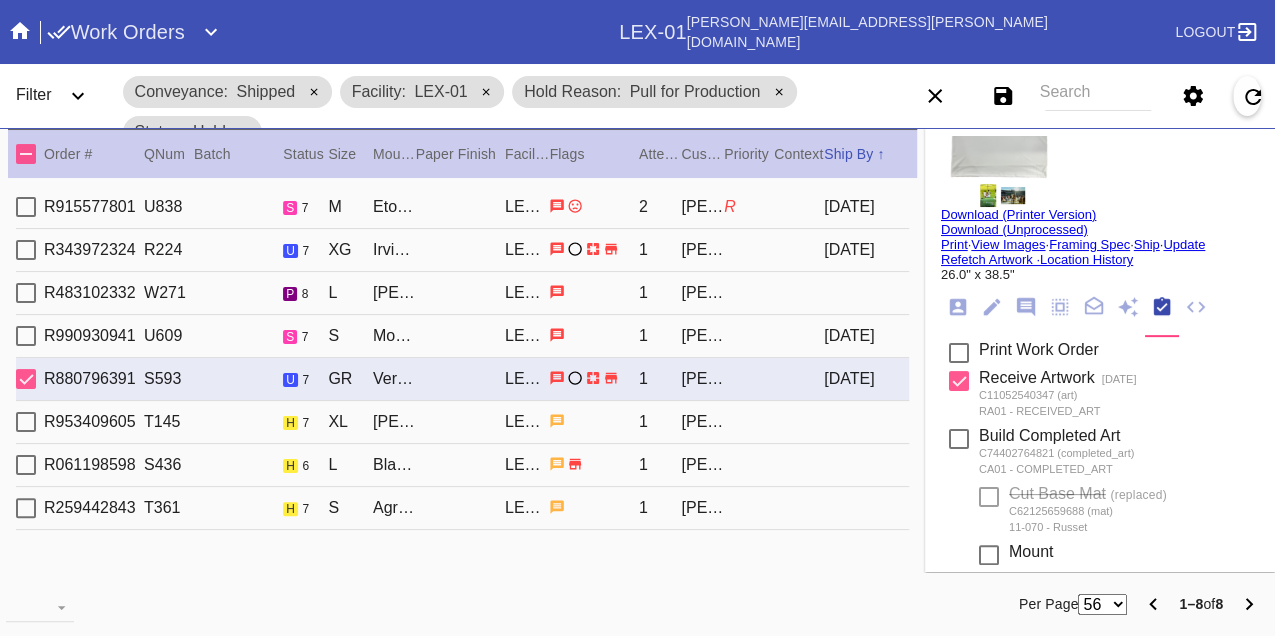 scroll, scrollTop: 0, scrollLeft: 0, axis: both 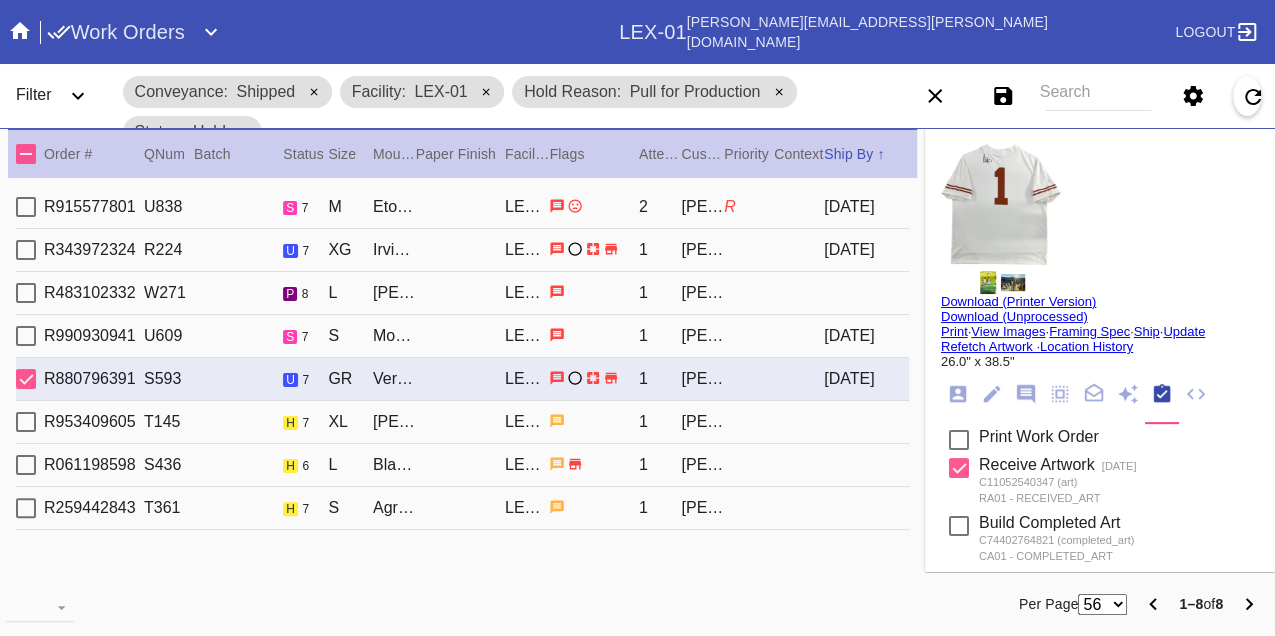 click on "Print" at bounding box center [954, 331] 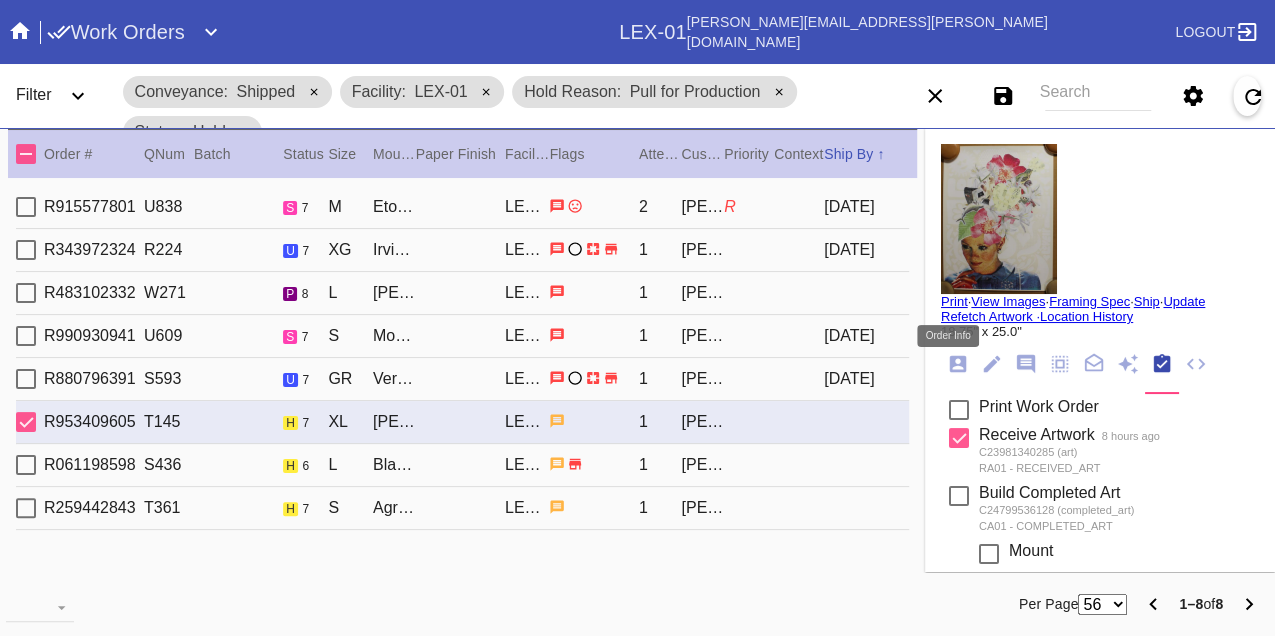 click 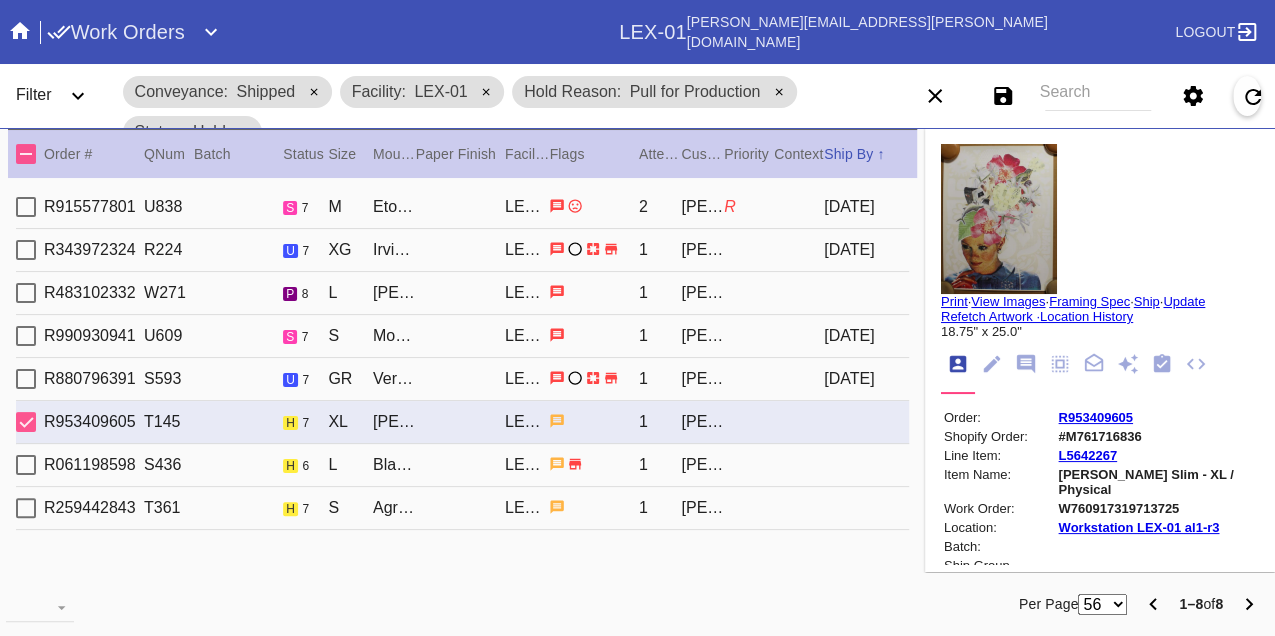 click on "W760917319713725" at bounding box center [1157, 508] 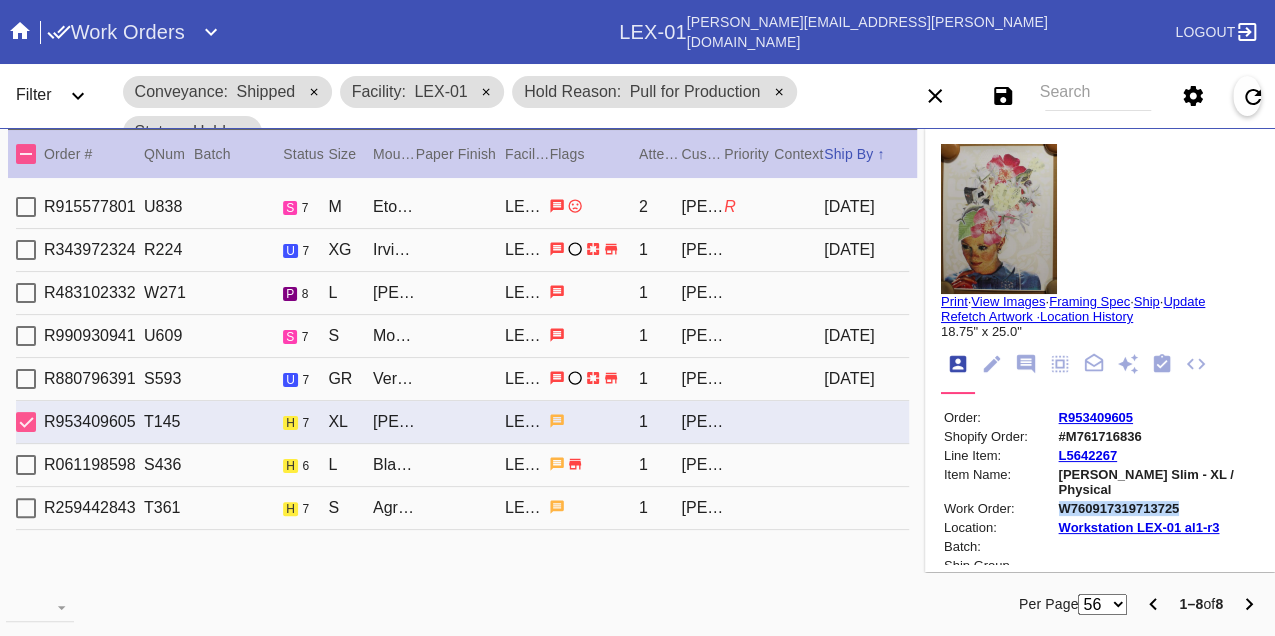 click on "W760917319713725" at bounding box center [1157, 508] 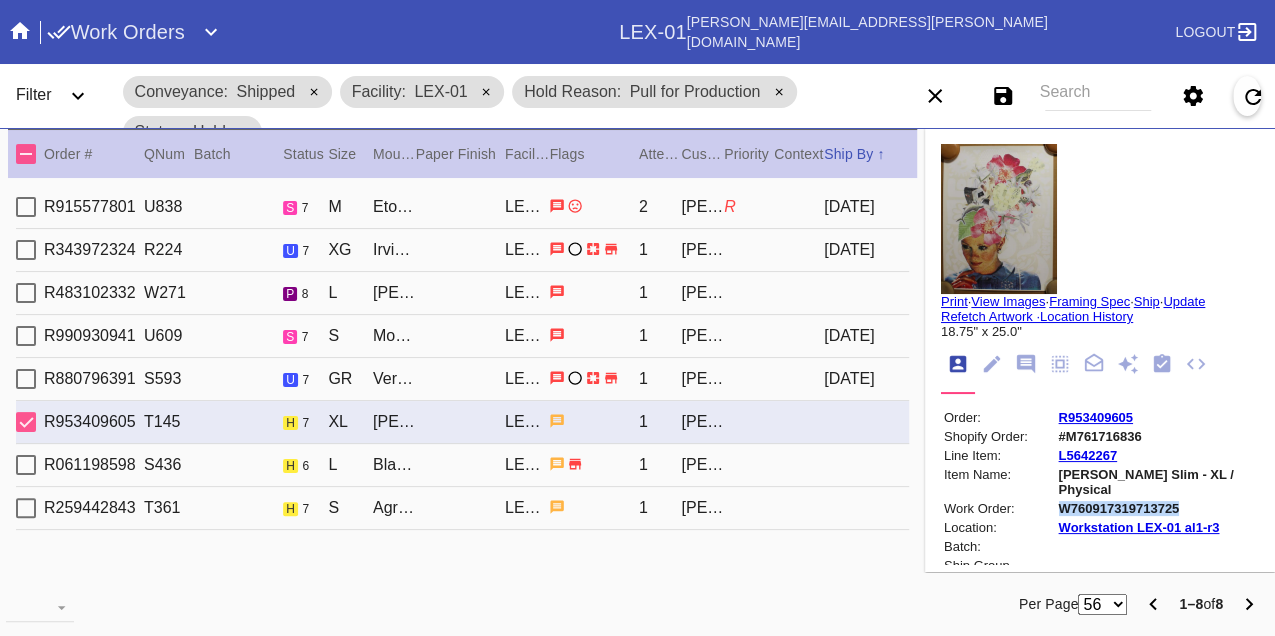 copy on "W760917319713725" 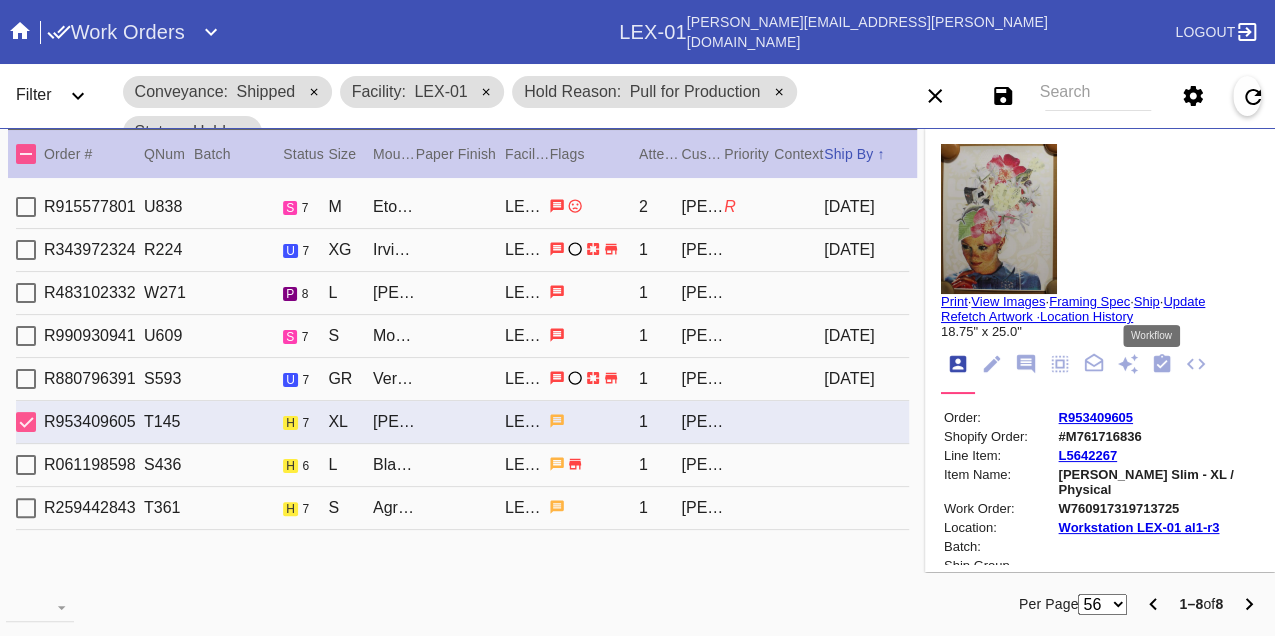 click 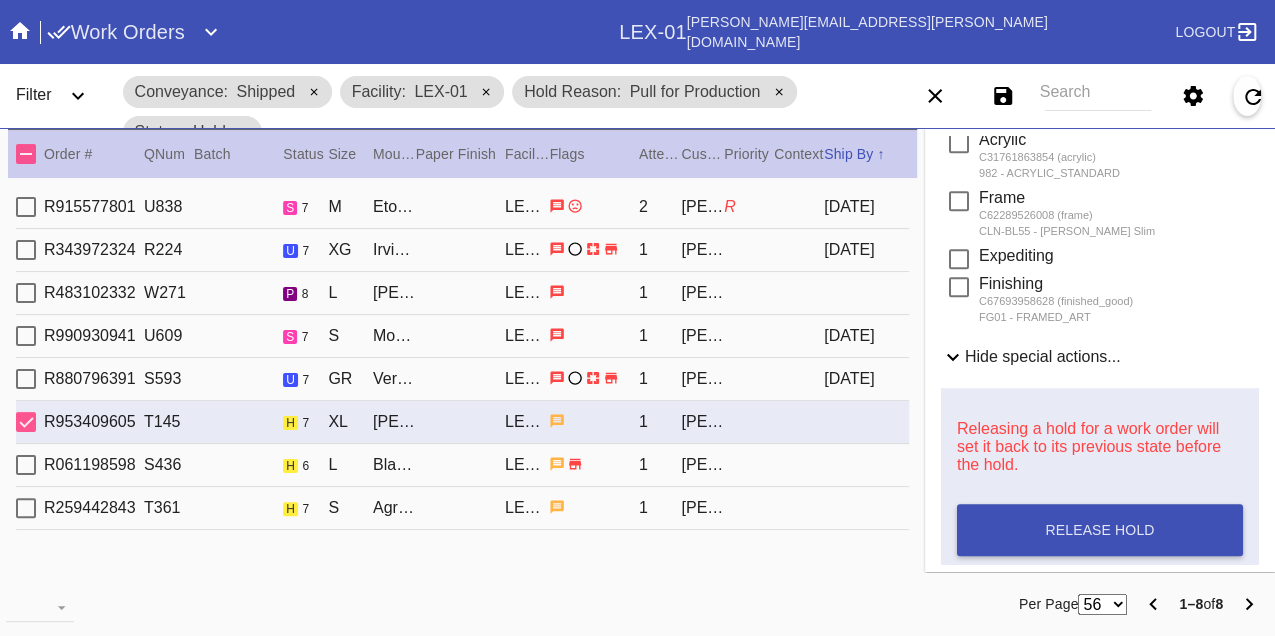 scroll, scrollTop: 888, scrollLeft: 0, axis: vertical 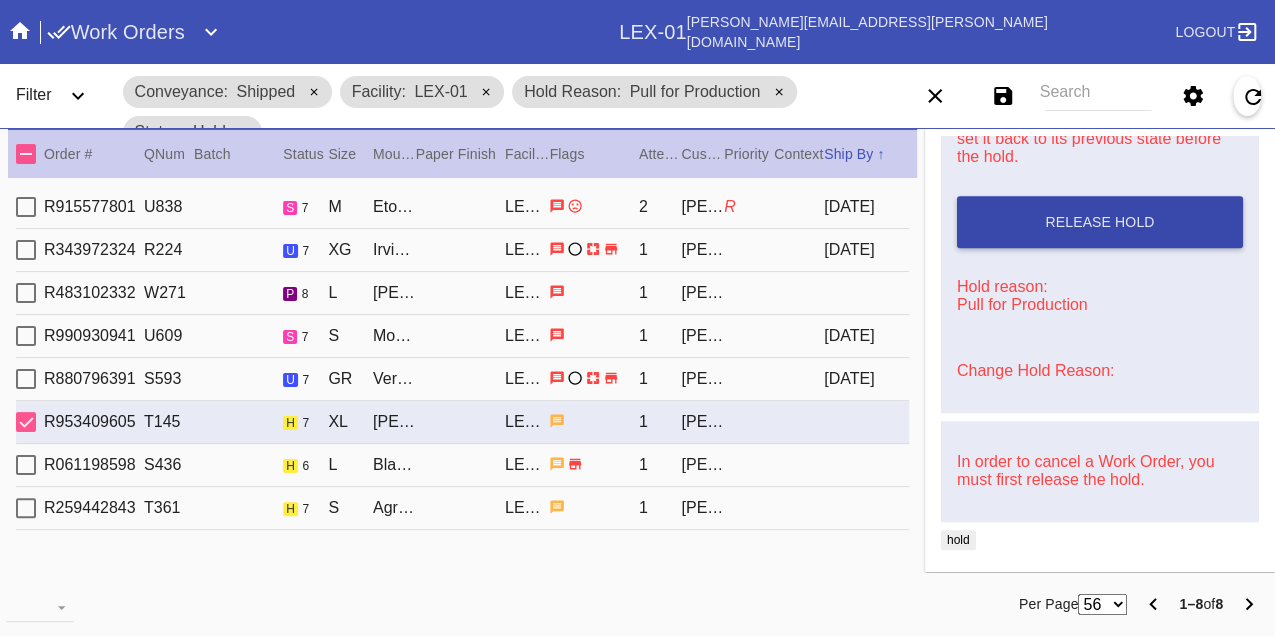 click on "Release Hold" at bounding box center (1099, 222) 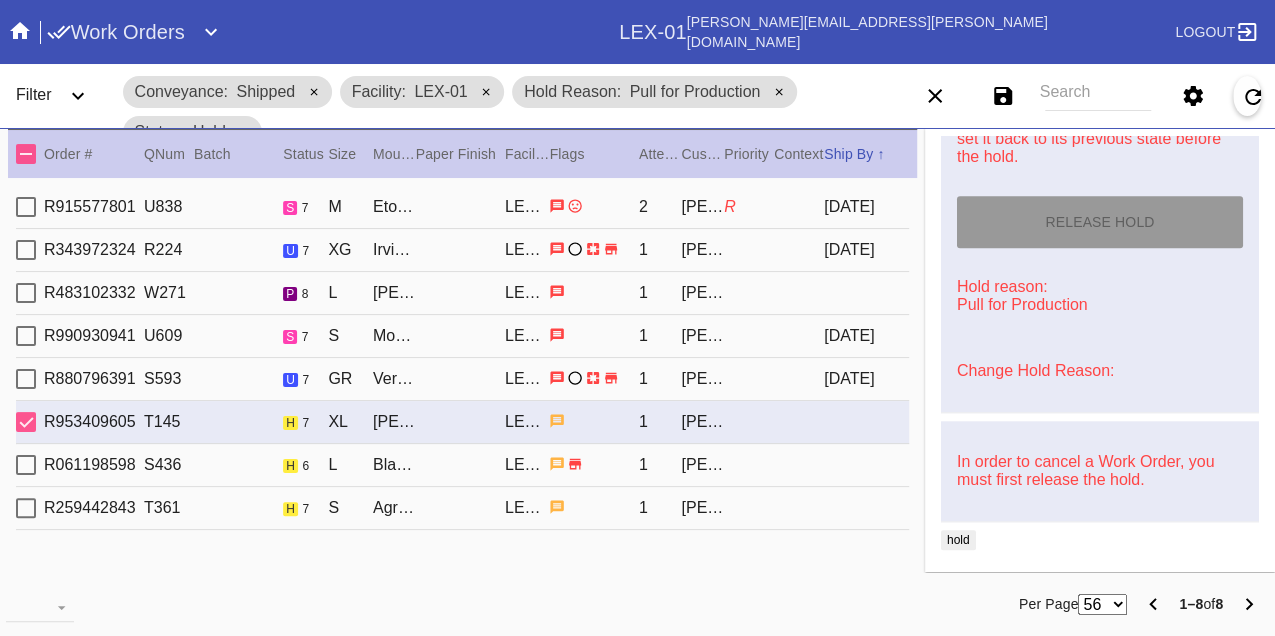 type on "7/11/2025" 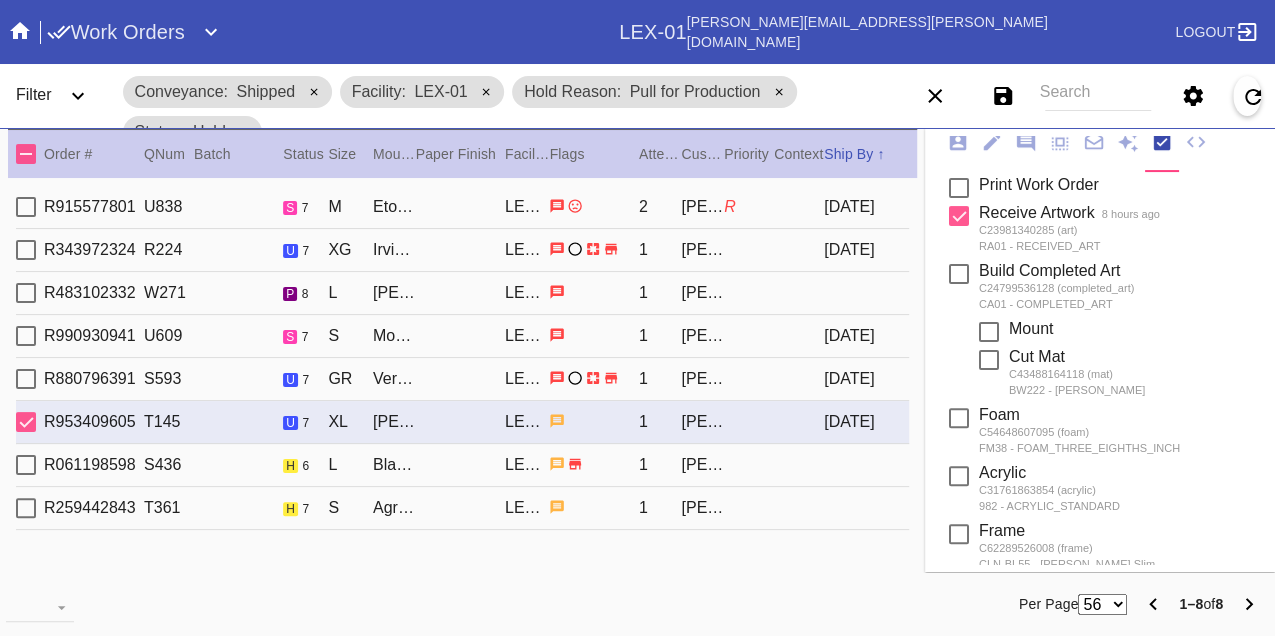scroll, scrollTop: 0, scrollLeft: 0, axis: both 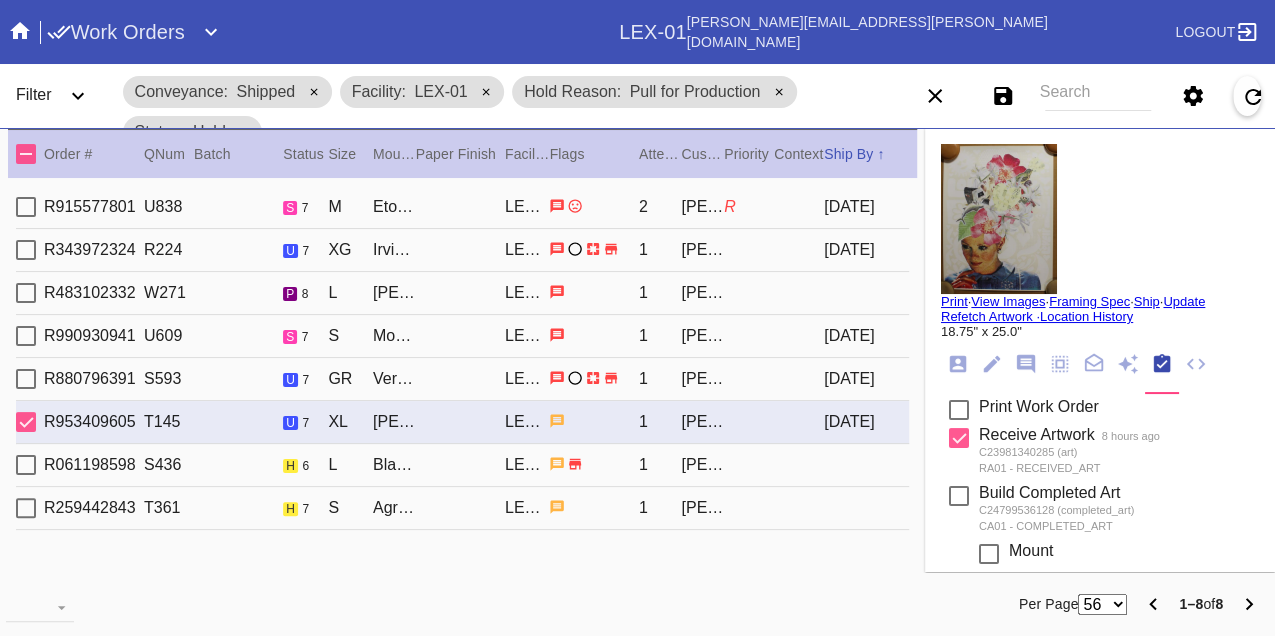 click on "Print" at bounding box center (954, 301) 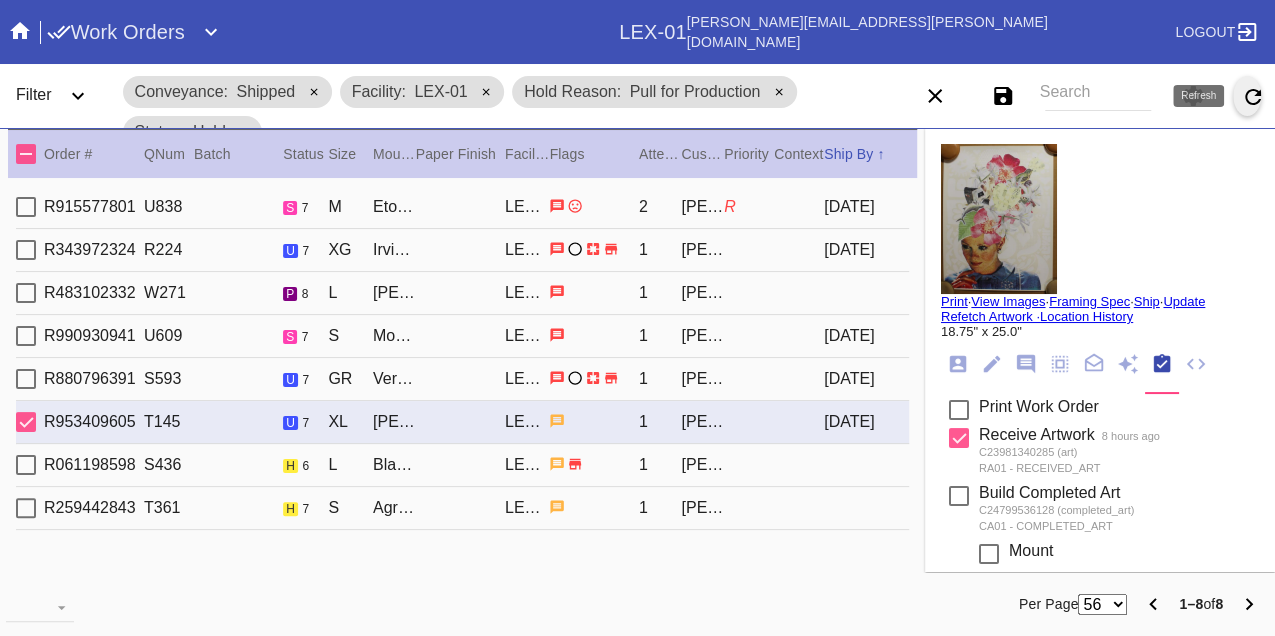 click 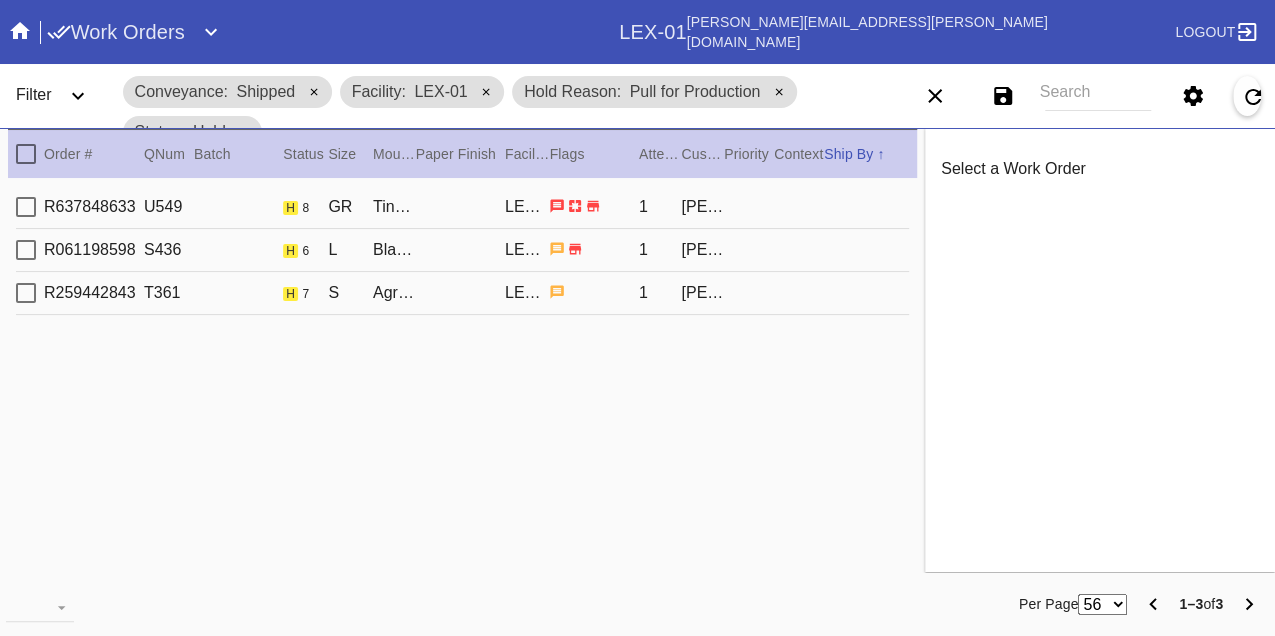 click on "R637848633 U549 h   8 GR Tinsel (Deep) / Float Mounting (+$25) LEX-01 1 Steve Thompson" at bounding box center [462, 207] 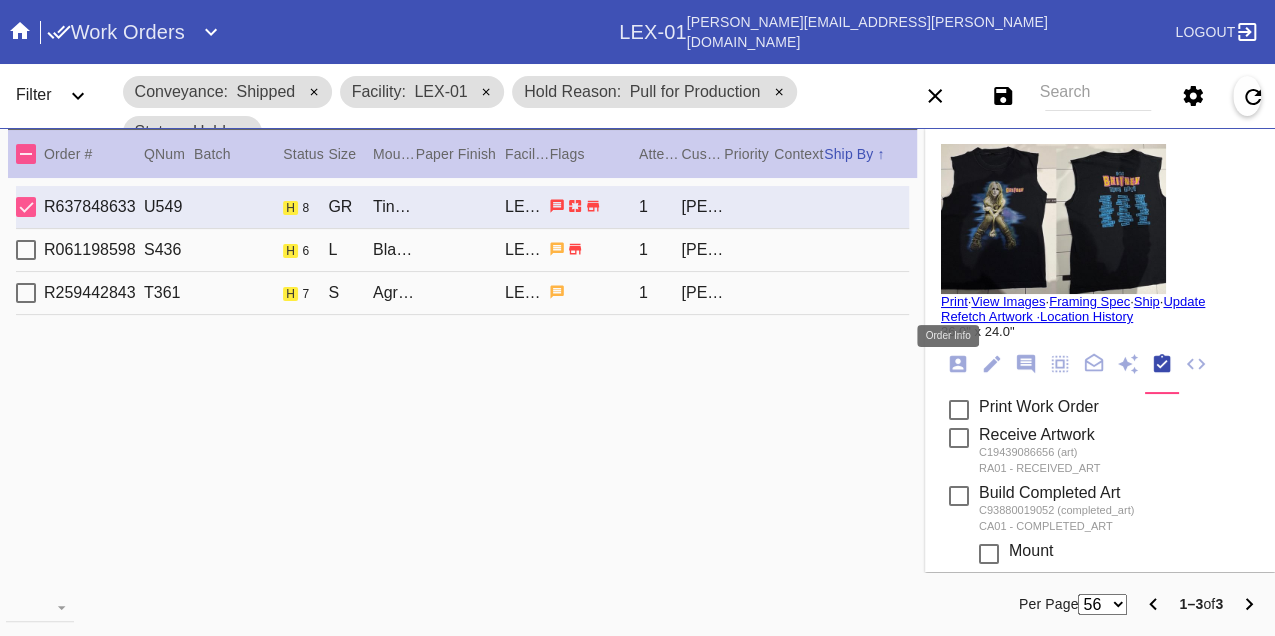 click 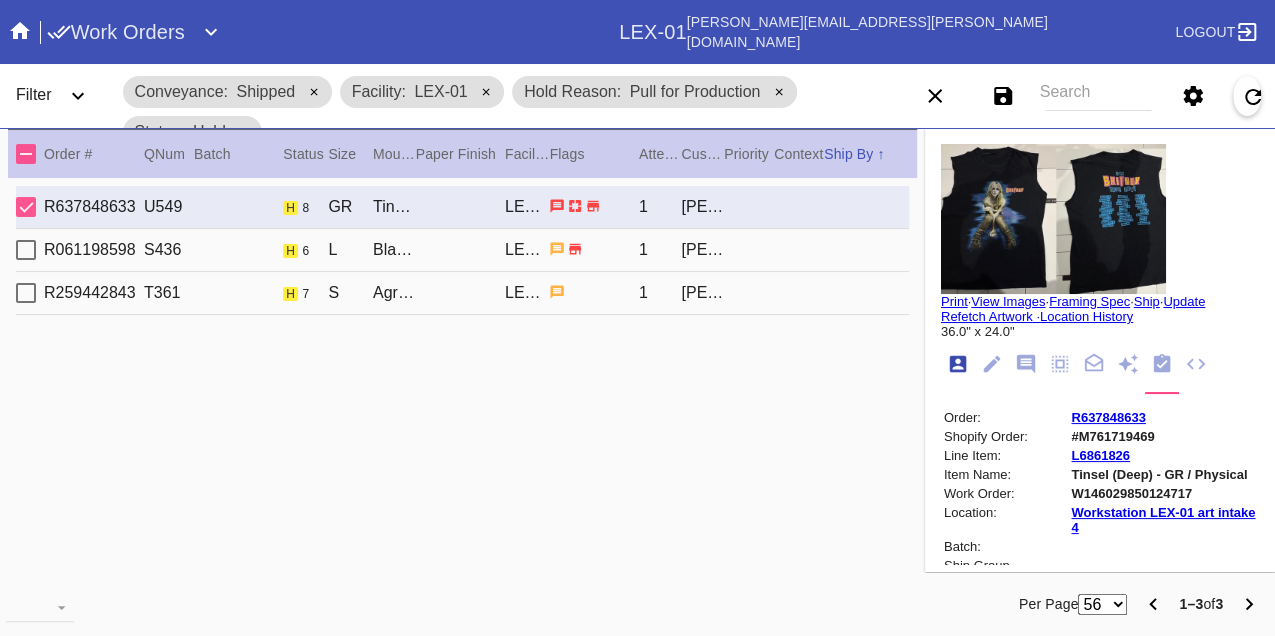 scroll, scrollTop: 24, scrollLeft: 0, axis: vertical 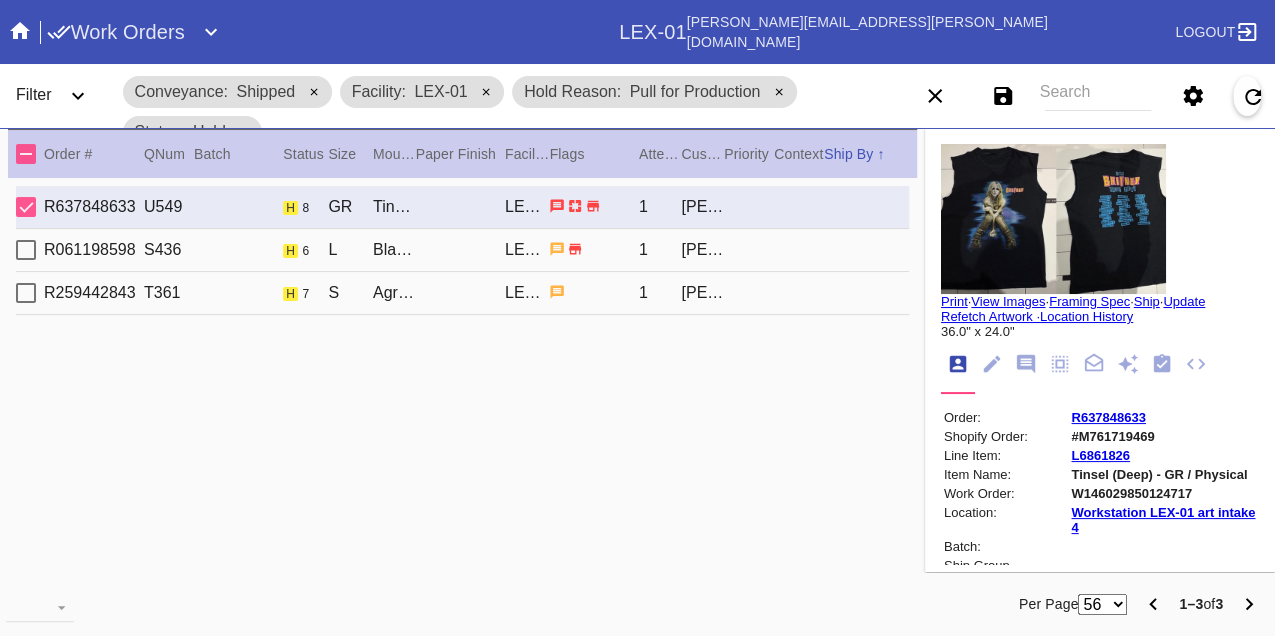 click on "W146029850124717" at bounding box center (1163, 493) 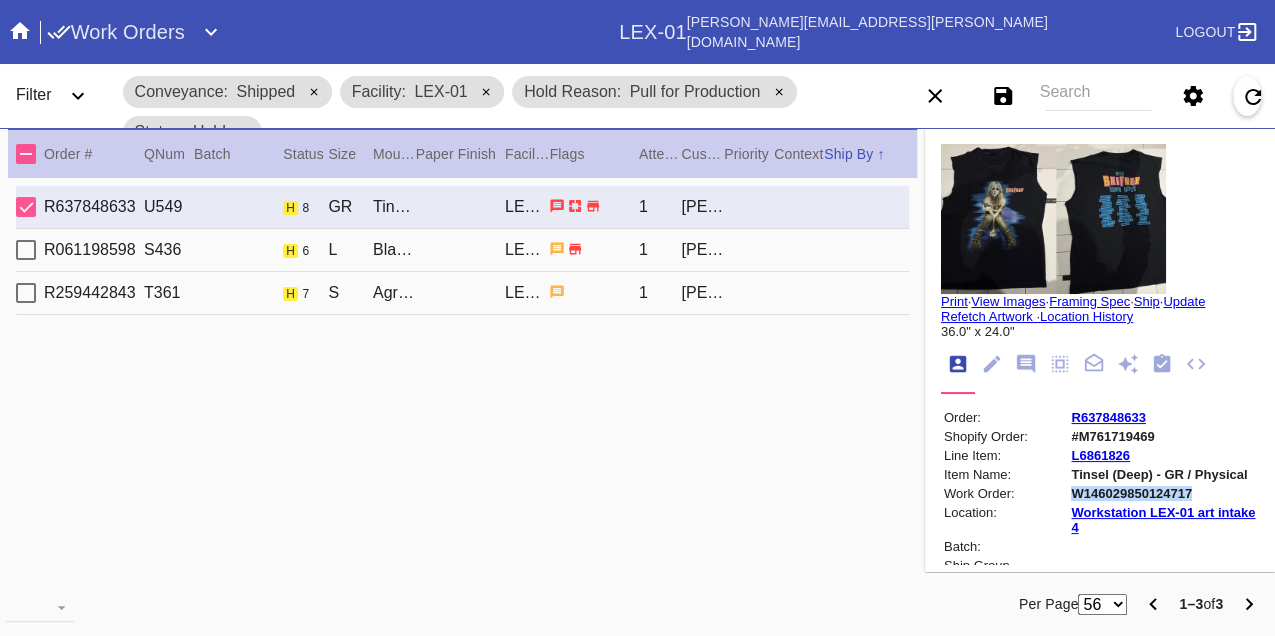 click on "W146029850124717" at bounding box center (1163, 493) 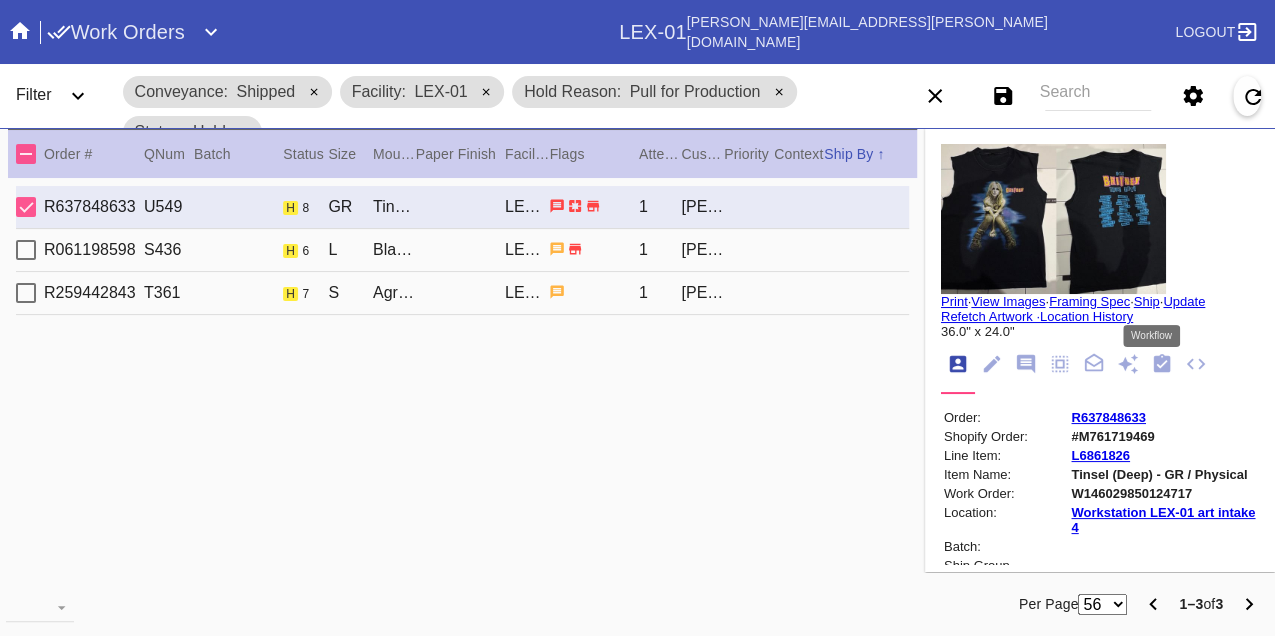 click 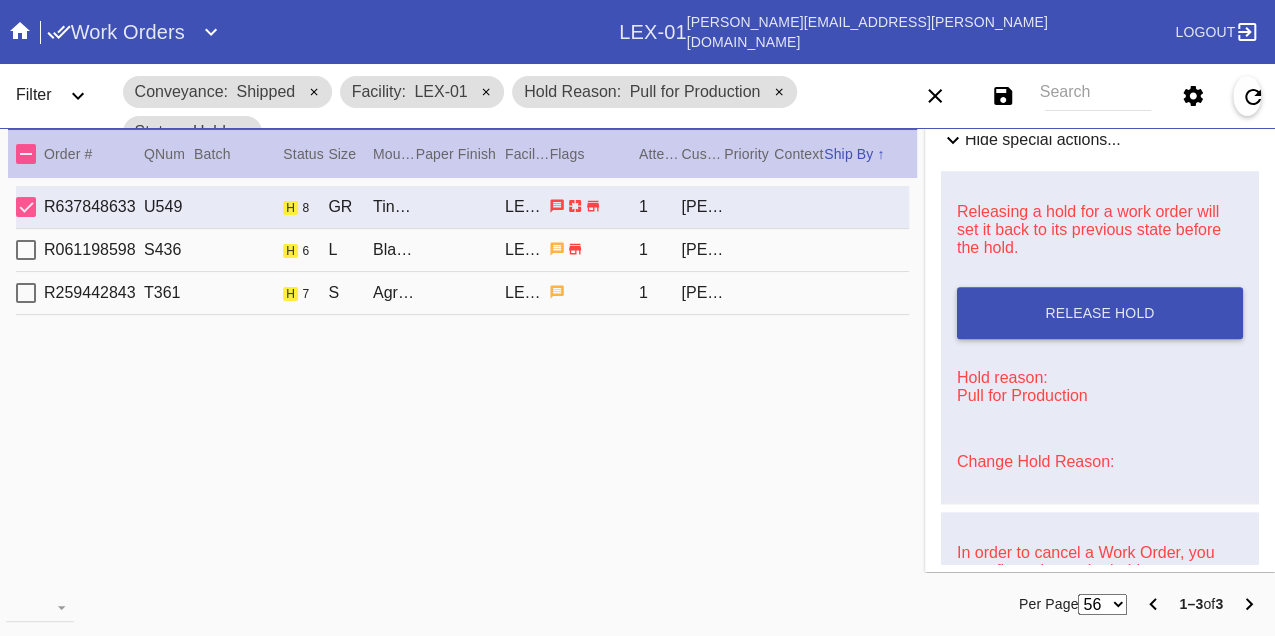 scroll, scrollTop: 948, scrollLeft: 0, axis: vertical 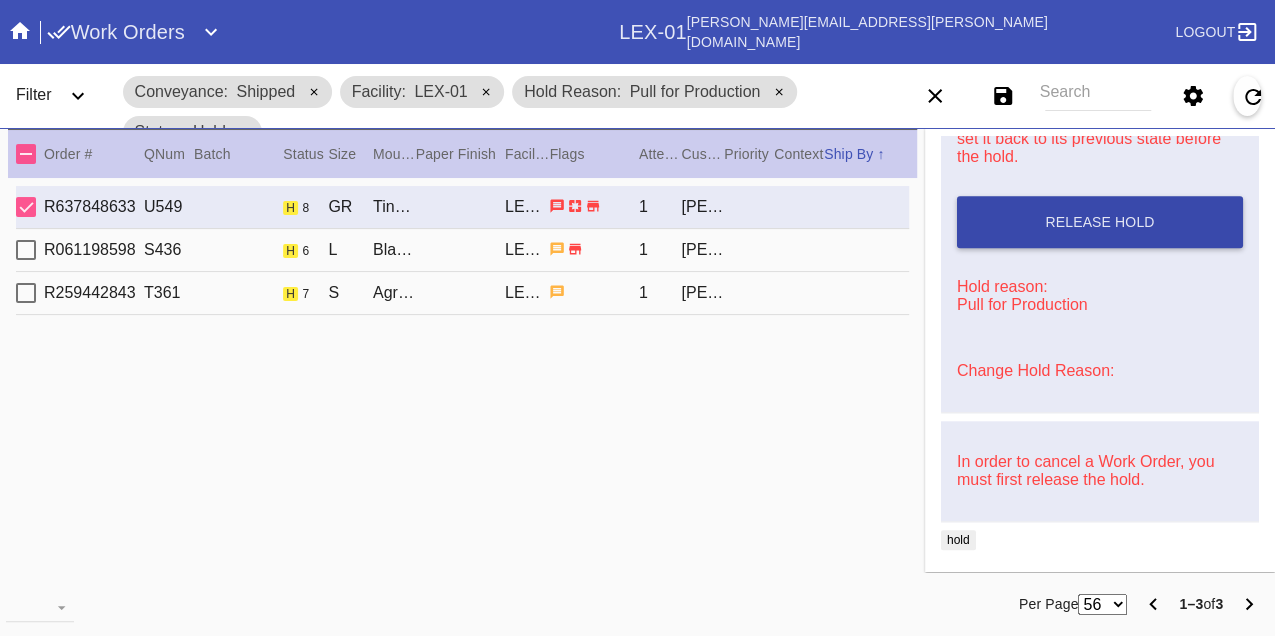 click on "Release Hold" at bounding box center [1099, 222] 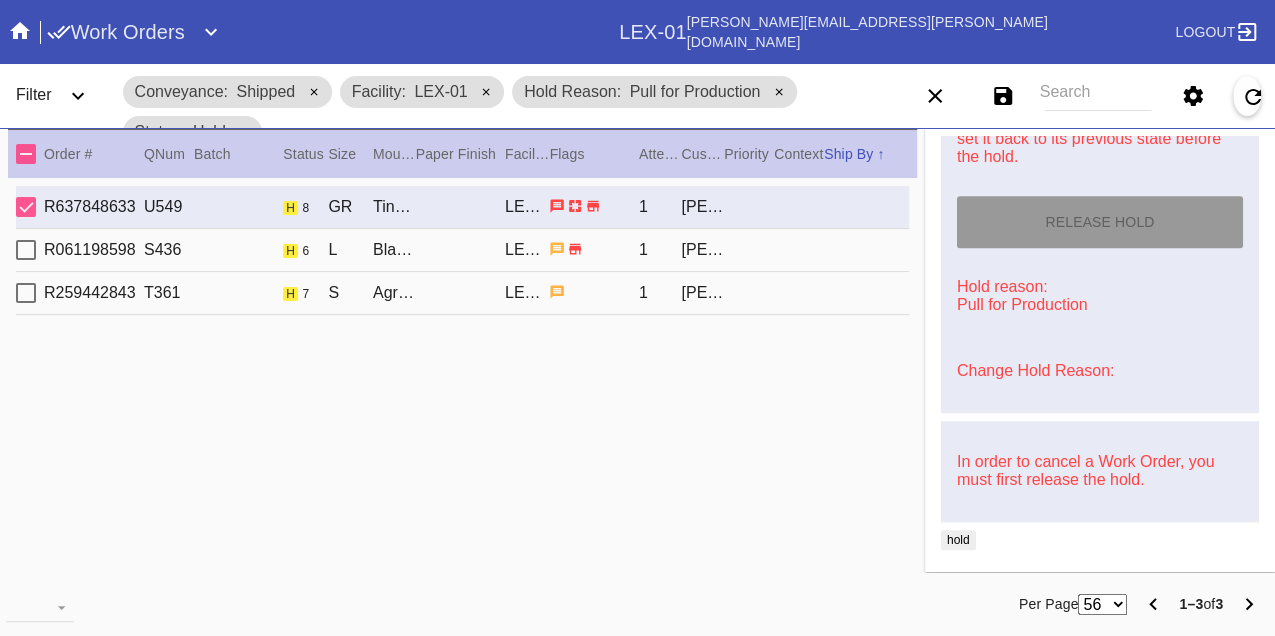 type on "7/11/2025" 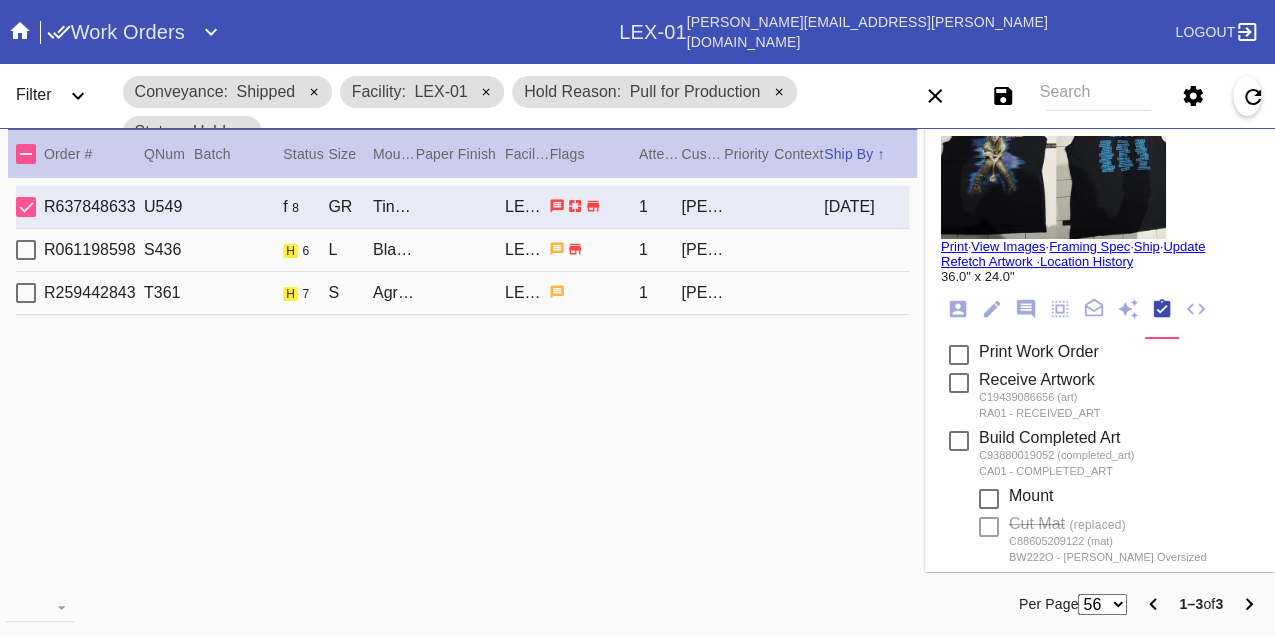 scroll, scrollTop: 0, scrollLeft: 0, axis: both 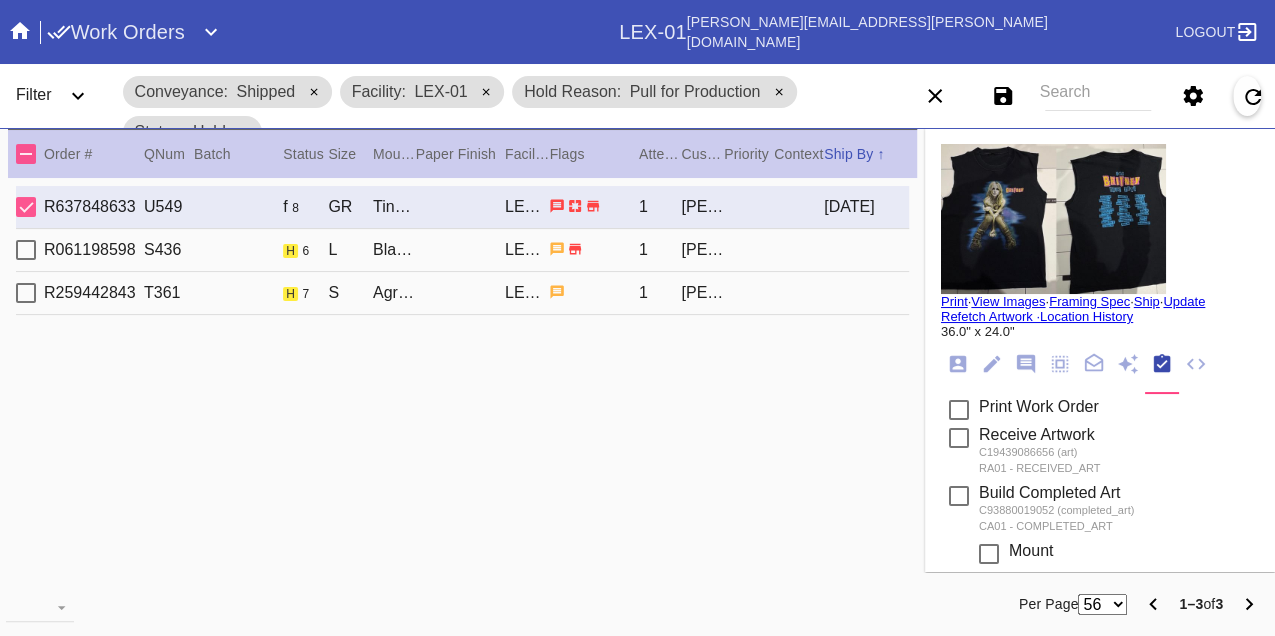 click on "Print" at bounding box center [954, 301] 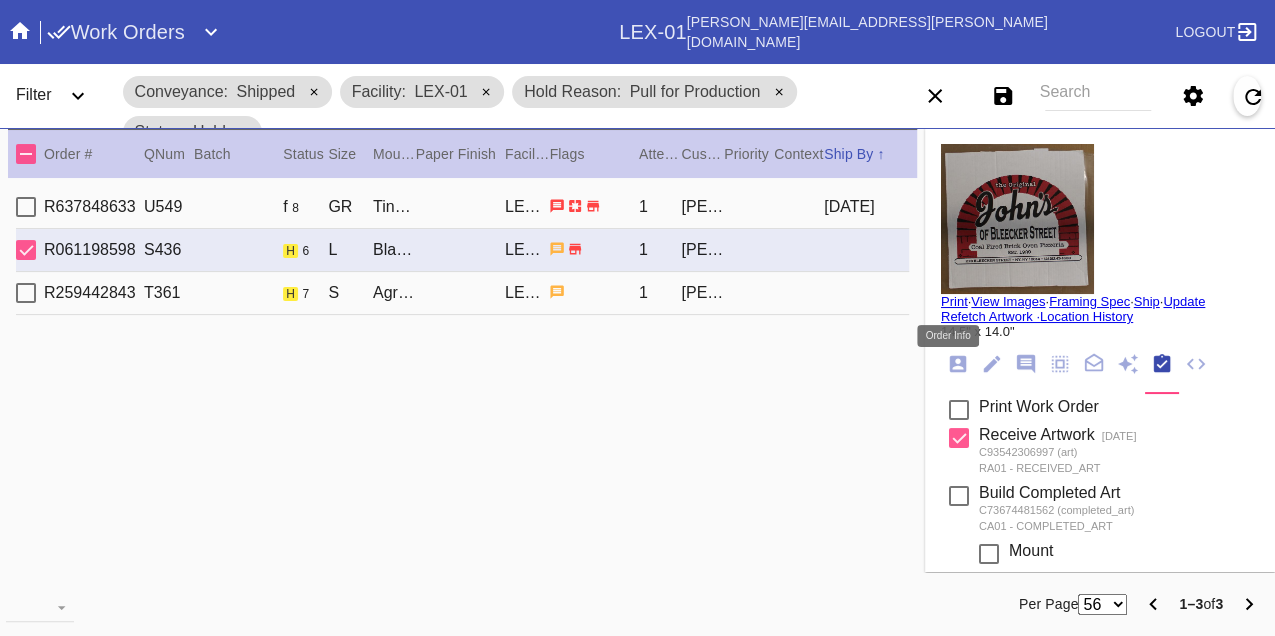 click 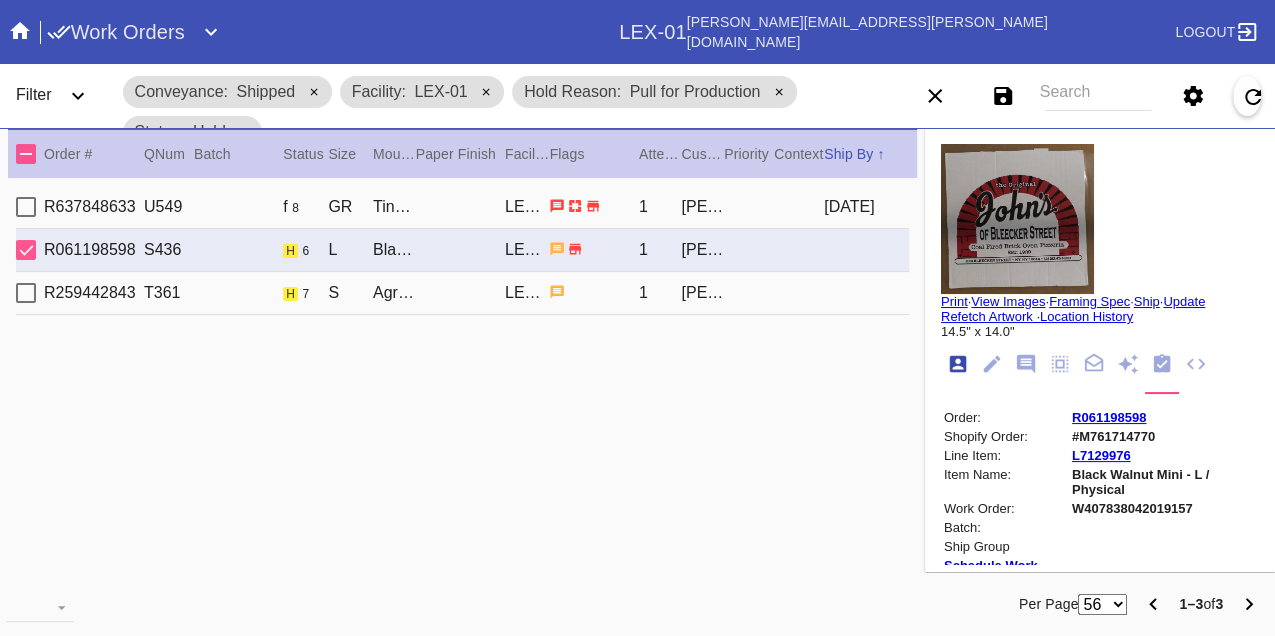 scroll, scrollTop: 24, scrollLeft: 0, axis: vertical 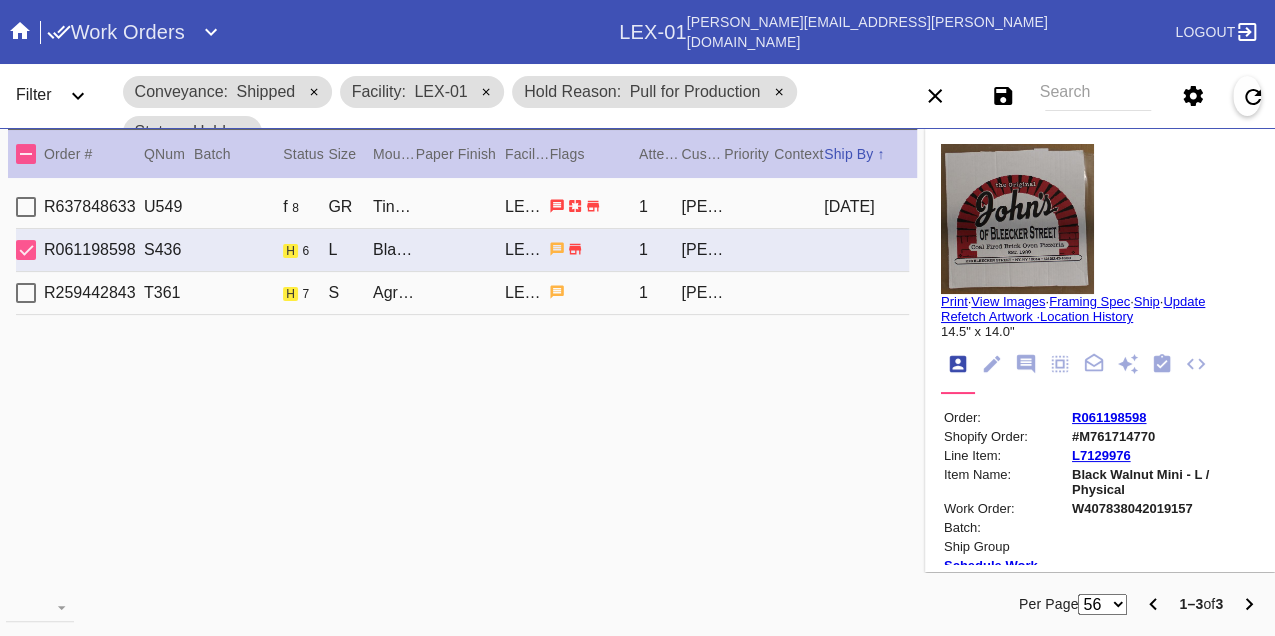 click on "W407838042019157" at bounding box center [1164, 508] 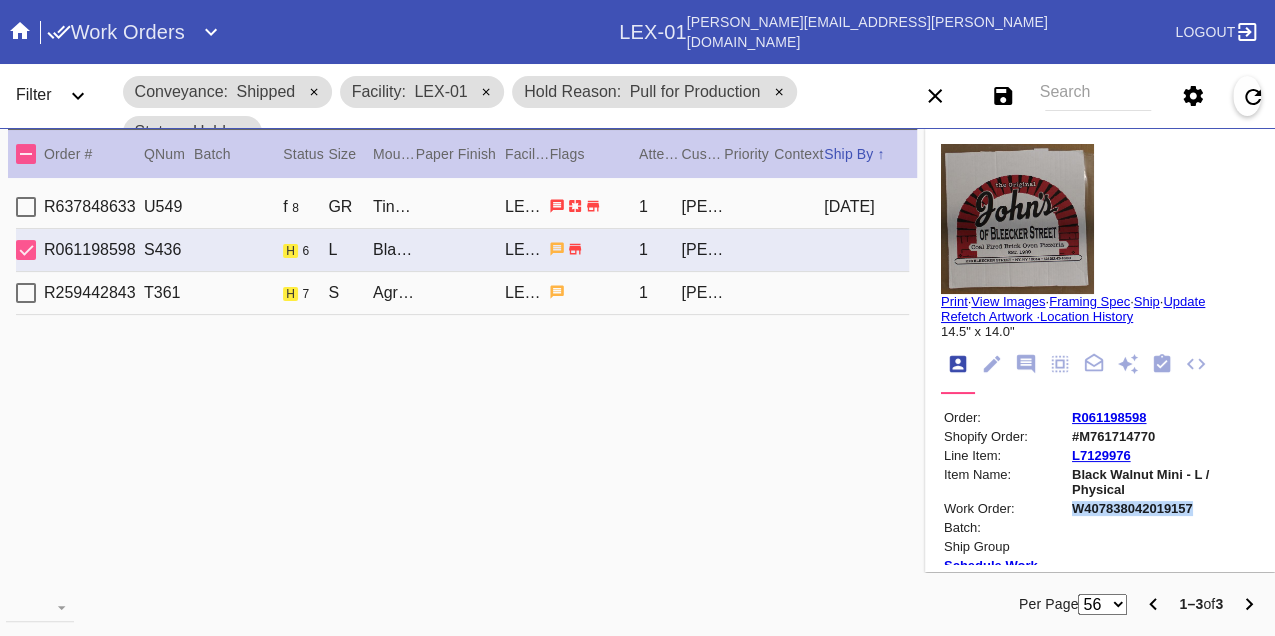 click on "W407838042019157" at bounding box center [1164, 508] 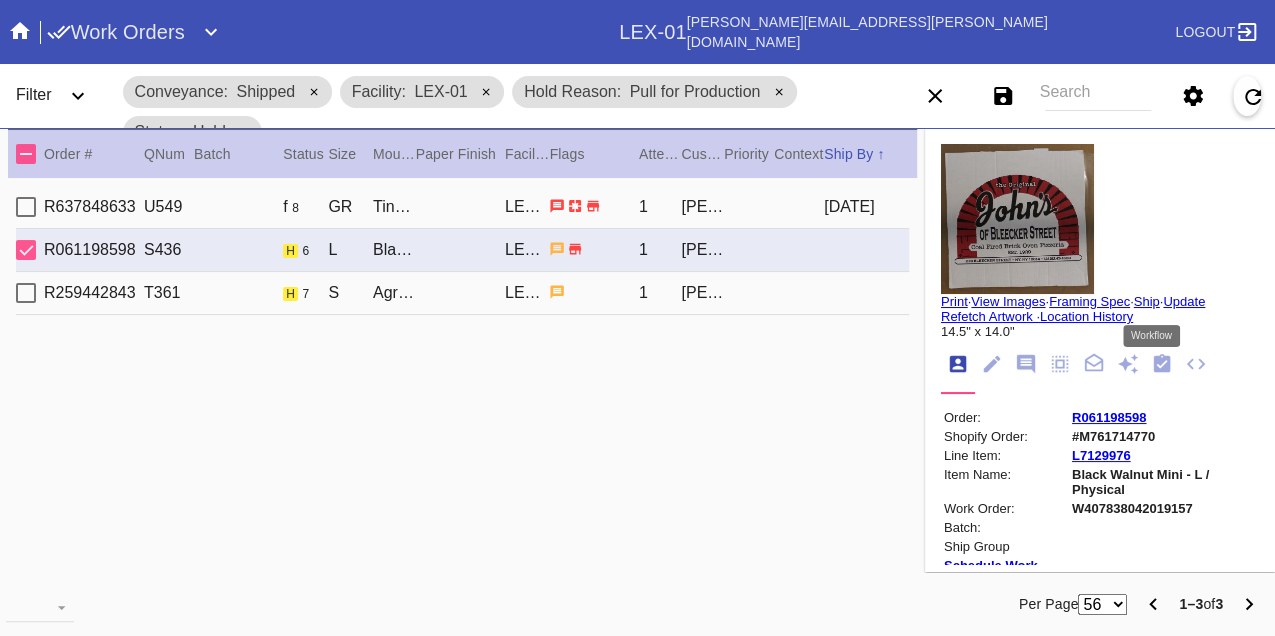 click 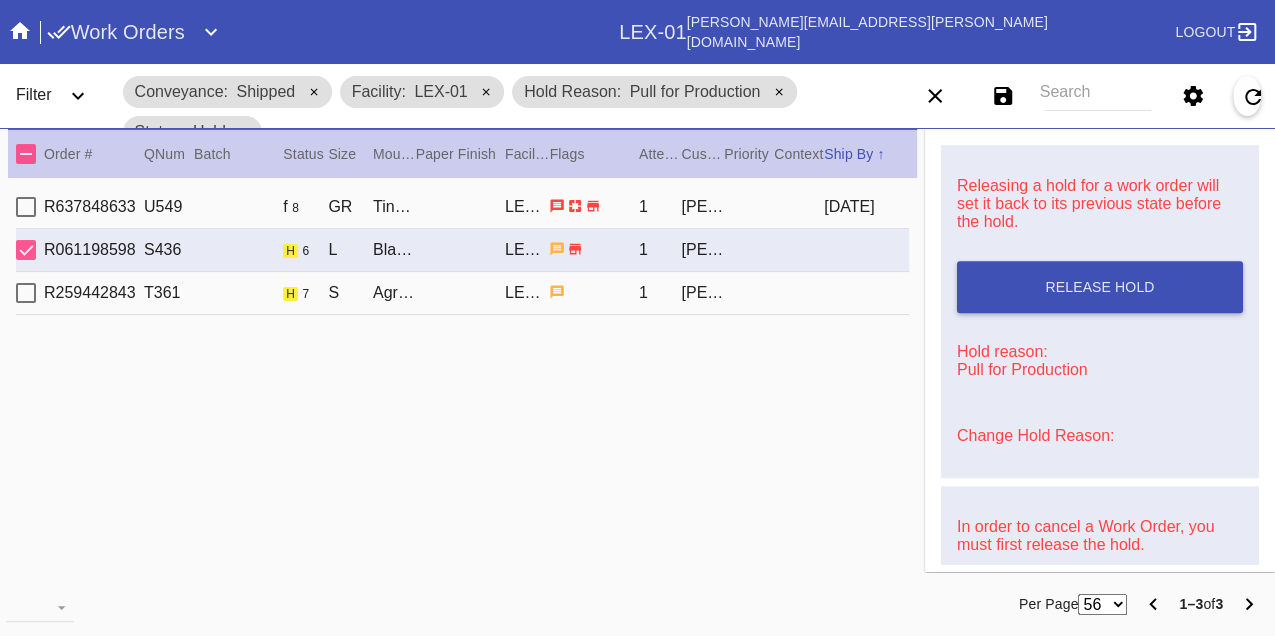 scroll, scrollTop: 829, scrollLeft: 0, axis: vertical 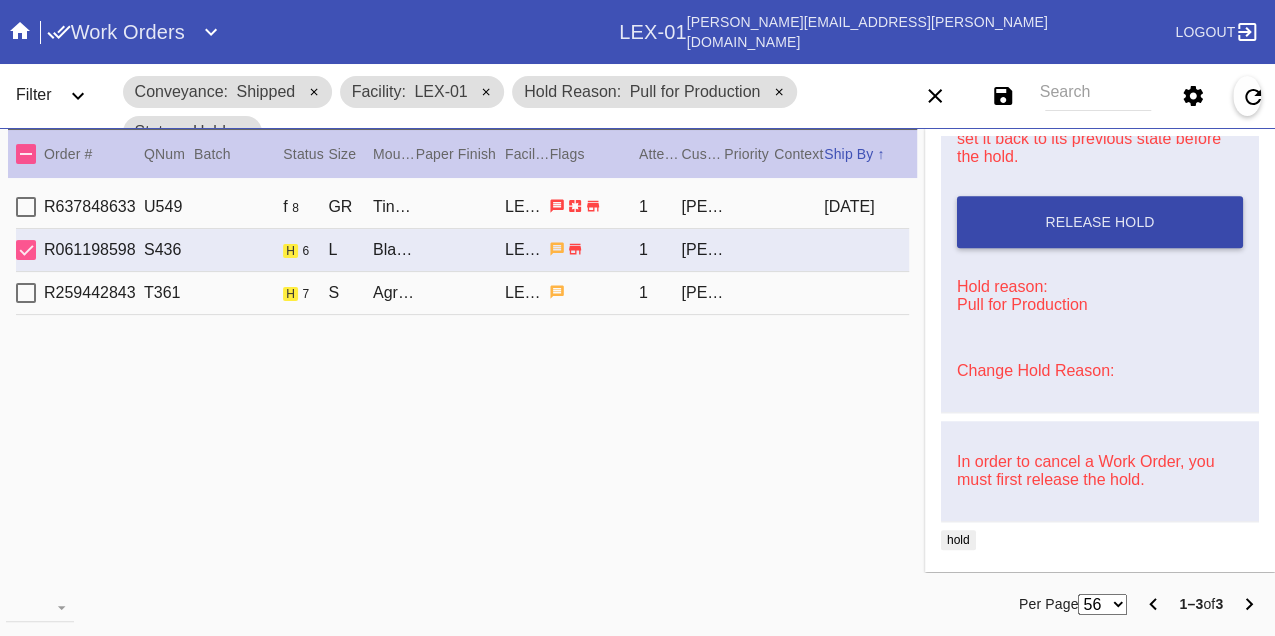 click on "Release Hold" at bounding box center (1100, 222) 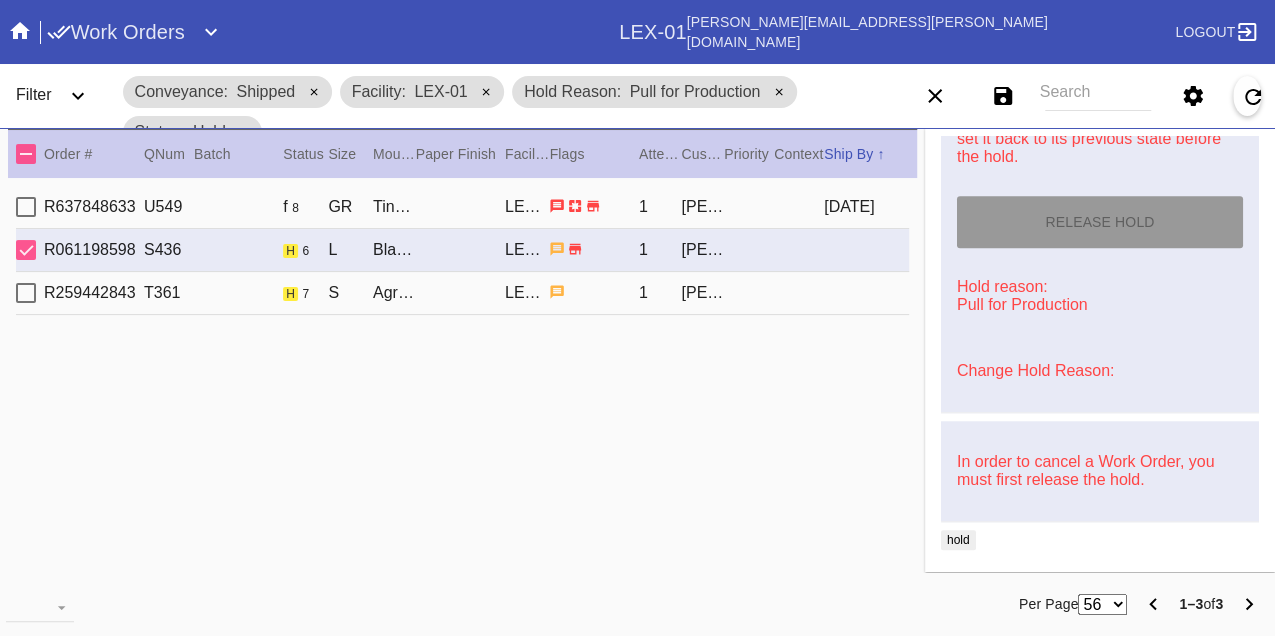 type on "7/11/2025" 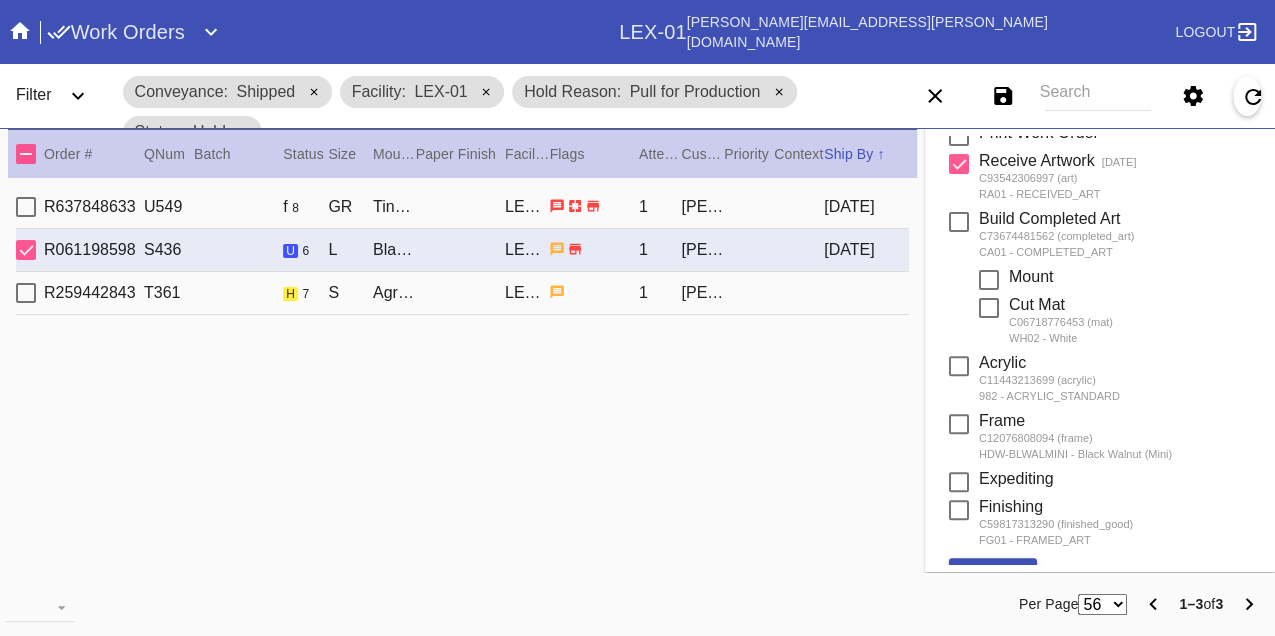 scroll, scrollTop: 0, scrollLeft: 0, axis: both 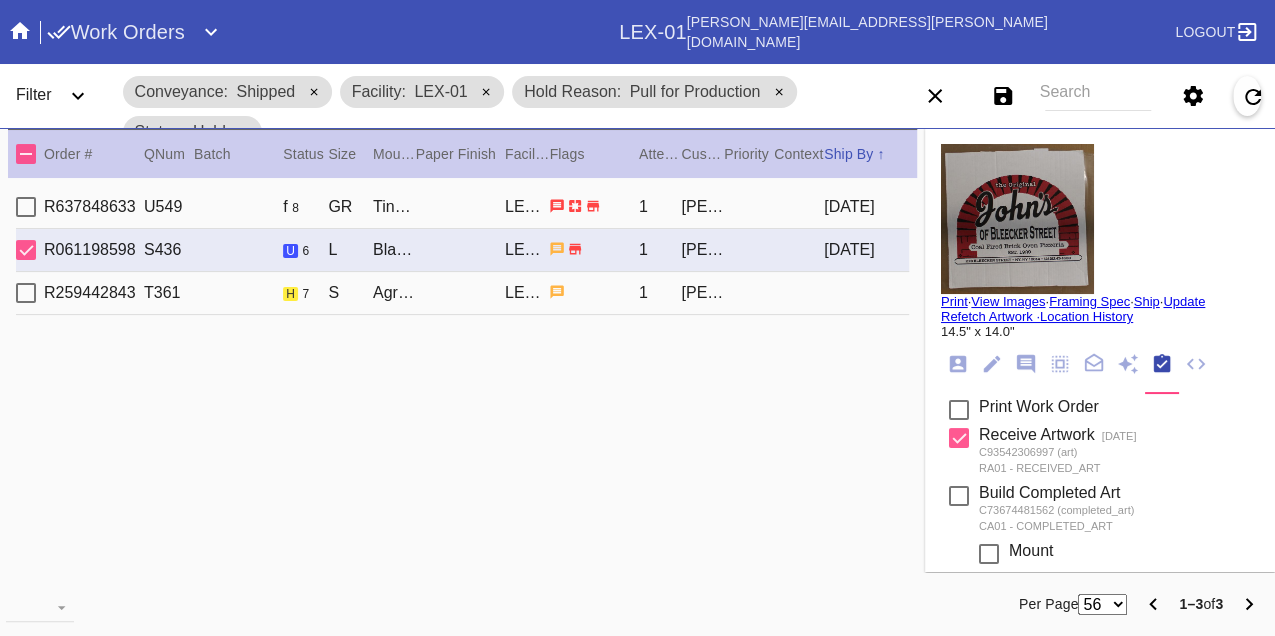 click on "Print" at bounding box center (954, 301) 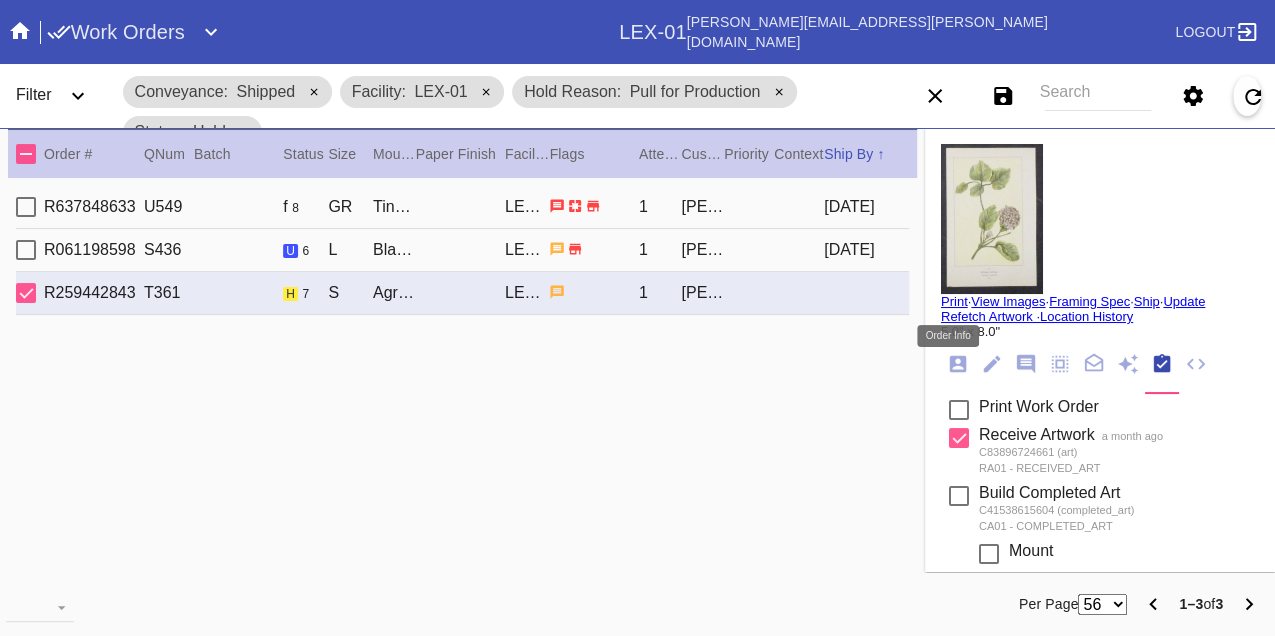 click 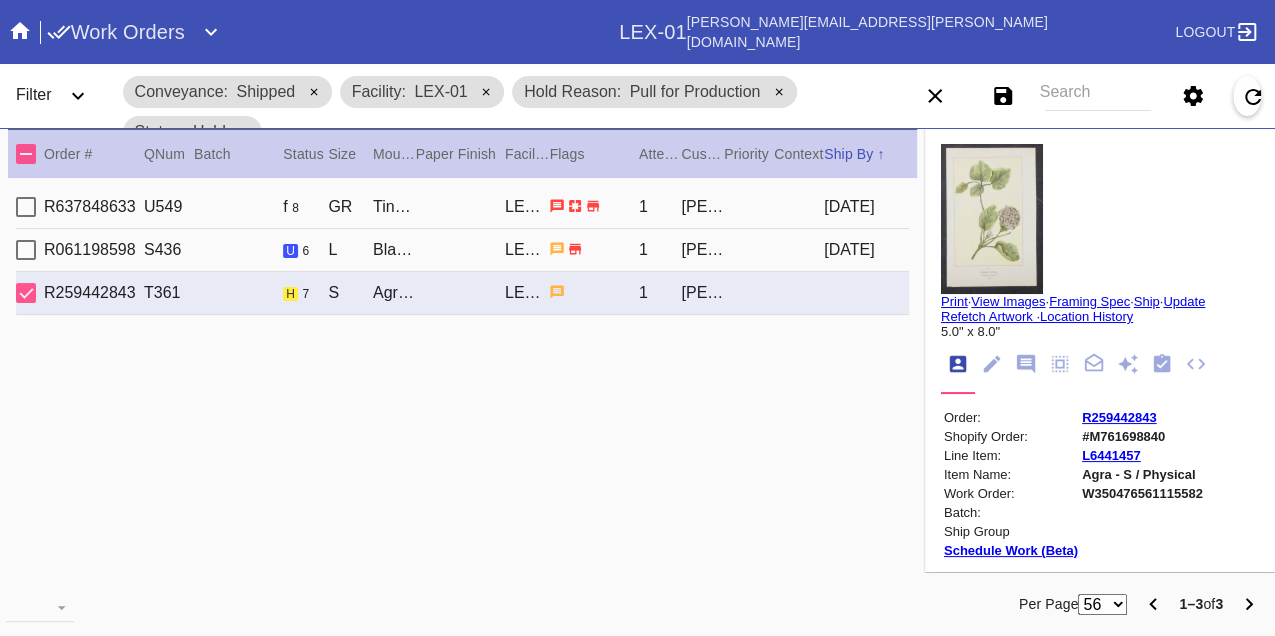 click on "W350476561115582" at bounding box center (1142, 493) 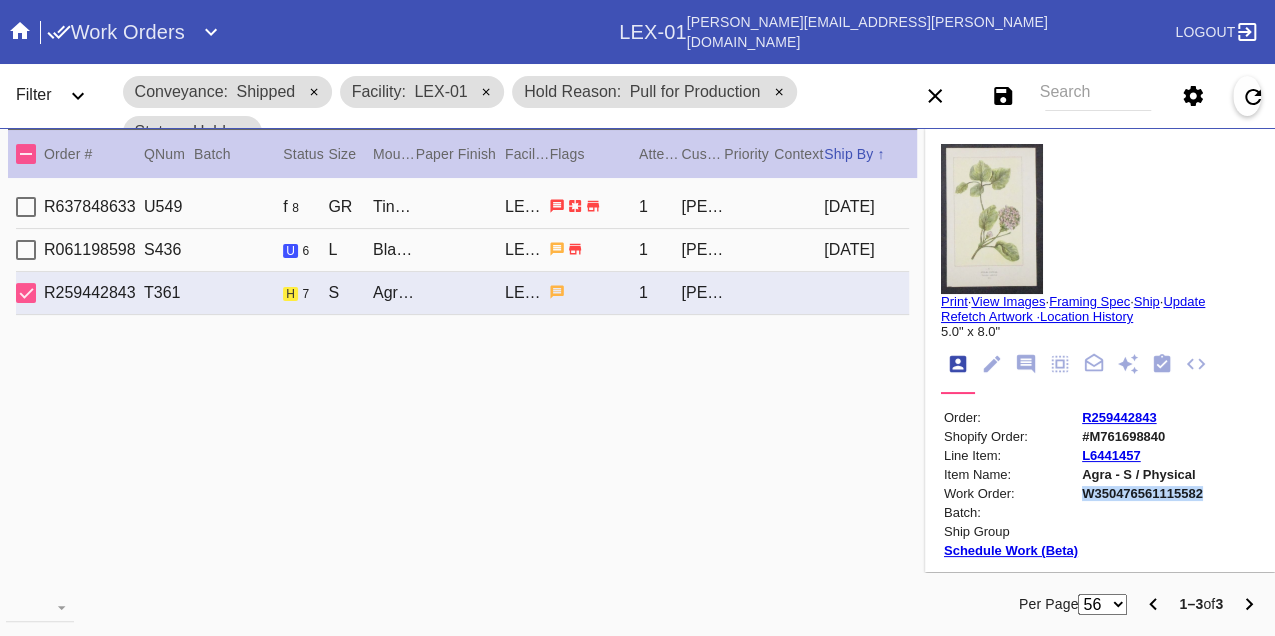 click on "W350476561115582" at bounding box center [1142, 493] 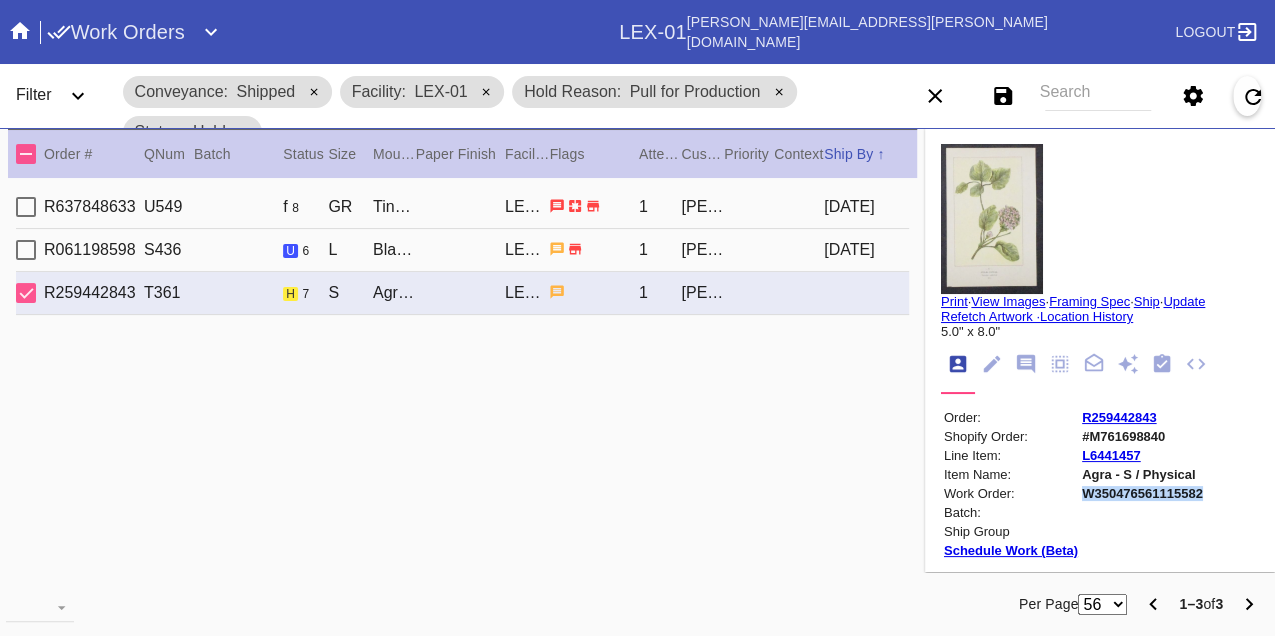copy on "W350476561115582" 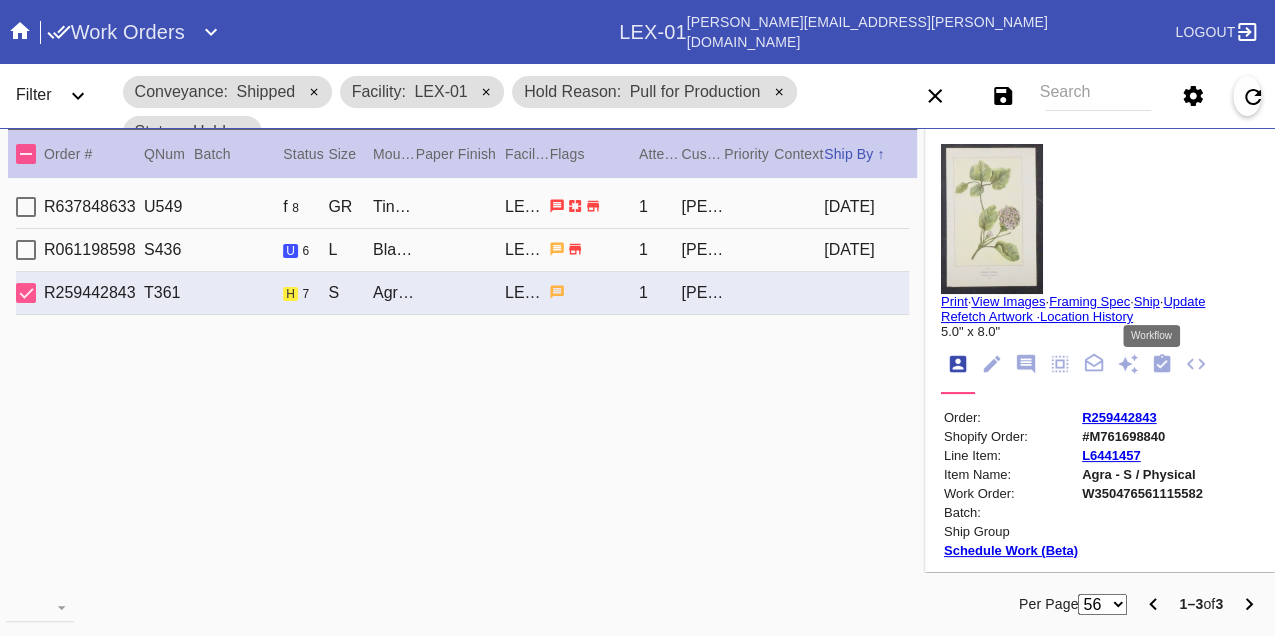 click 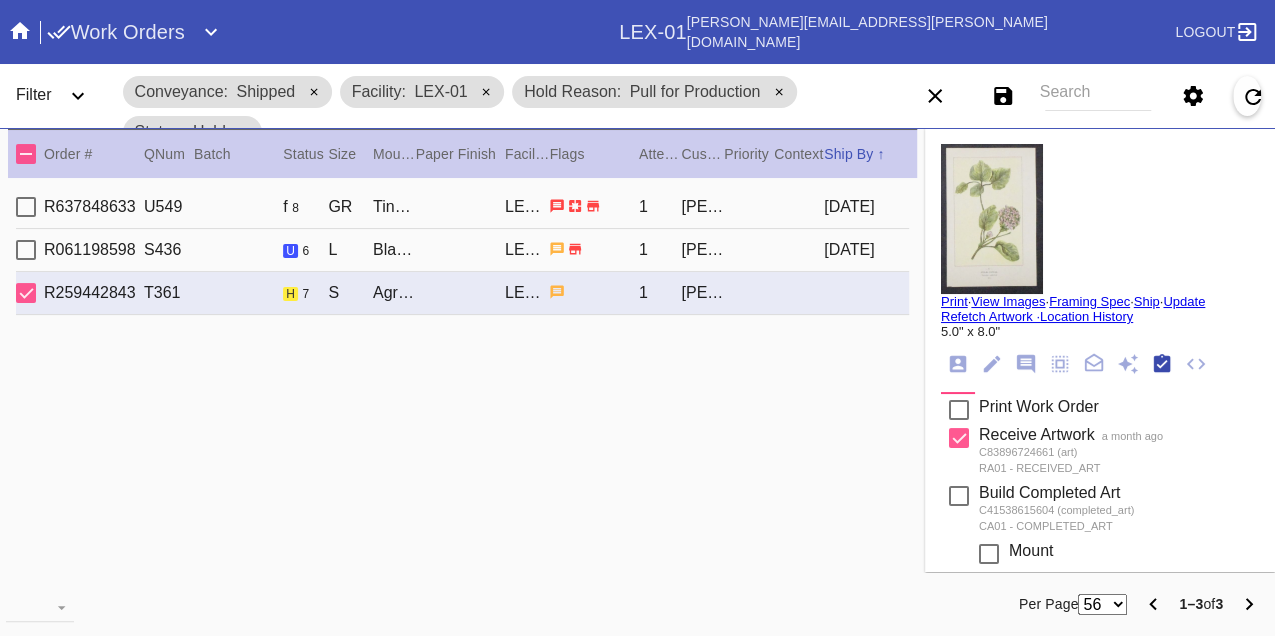 scroll, scrollTop: 318, scrollLeft: 0, axis: vertical 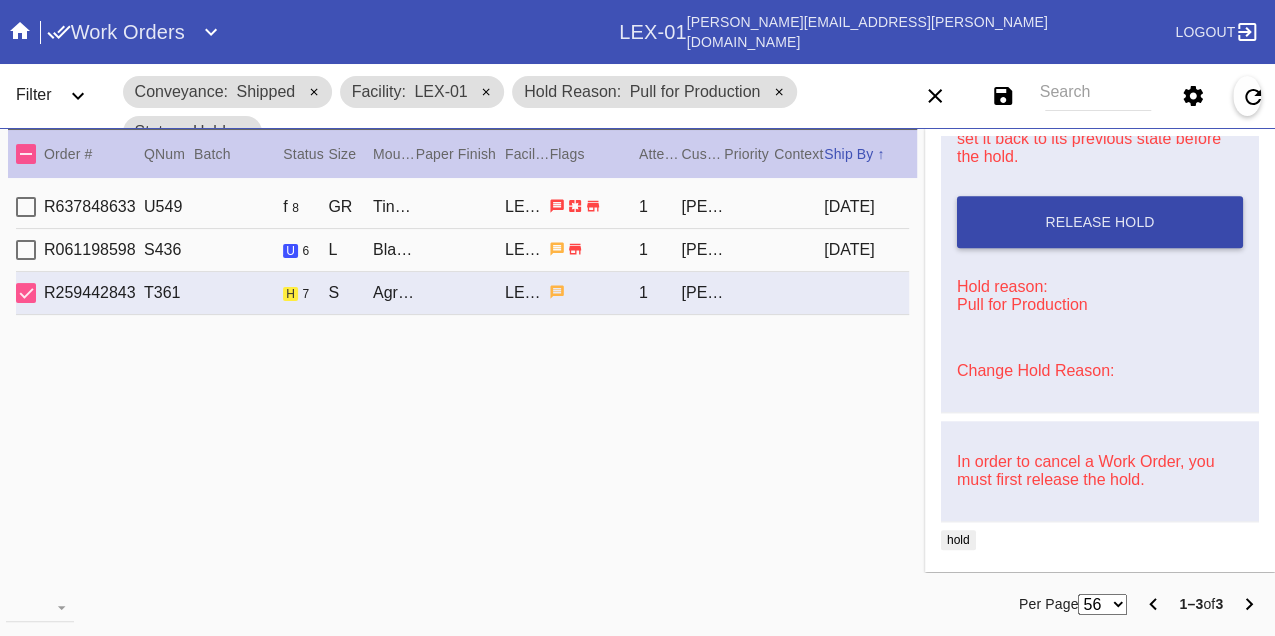 click on "Release Hold" at bounding box center (1100, 222) 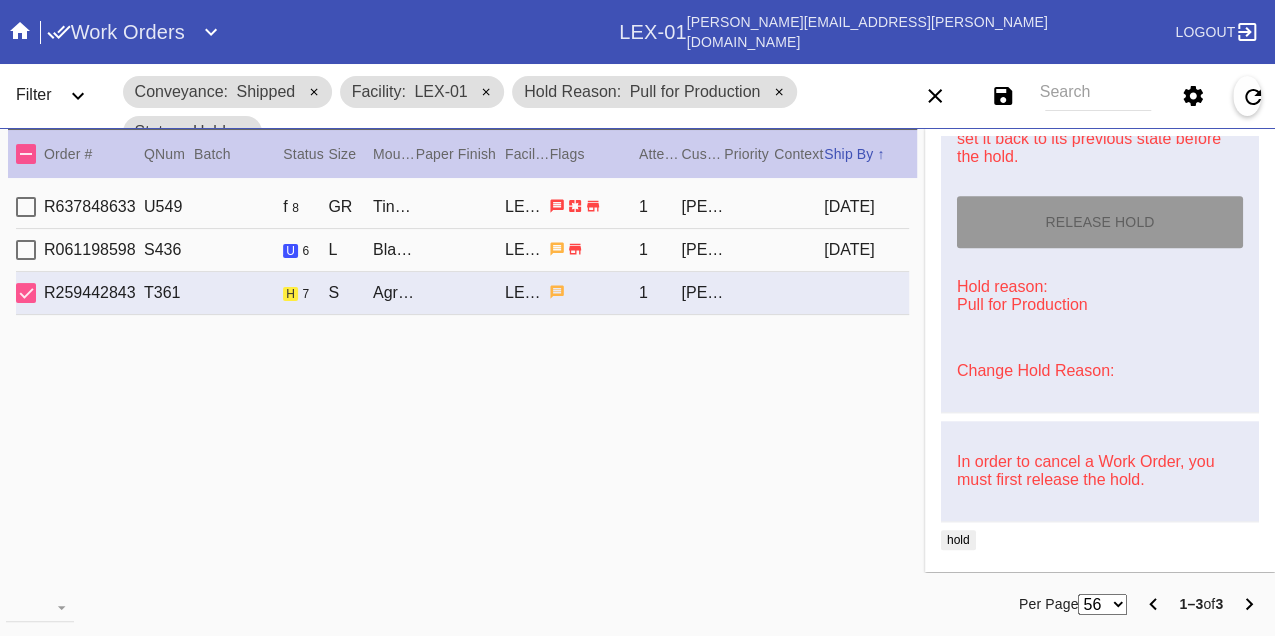 type on "7/11/2025" 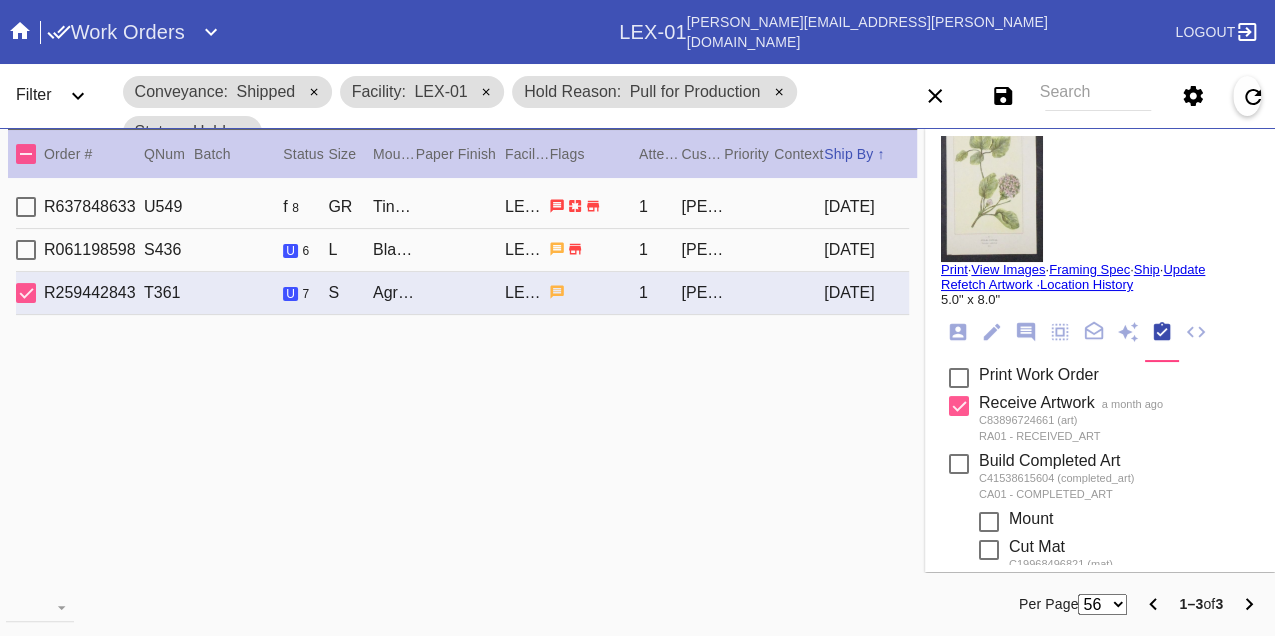 scroll, scrollTop: 0, scrollLeft: 0, axis: both 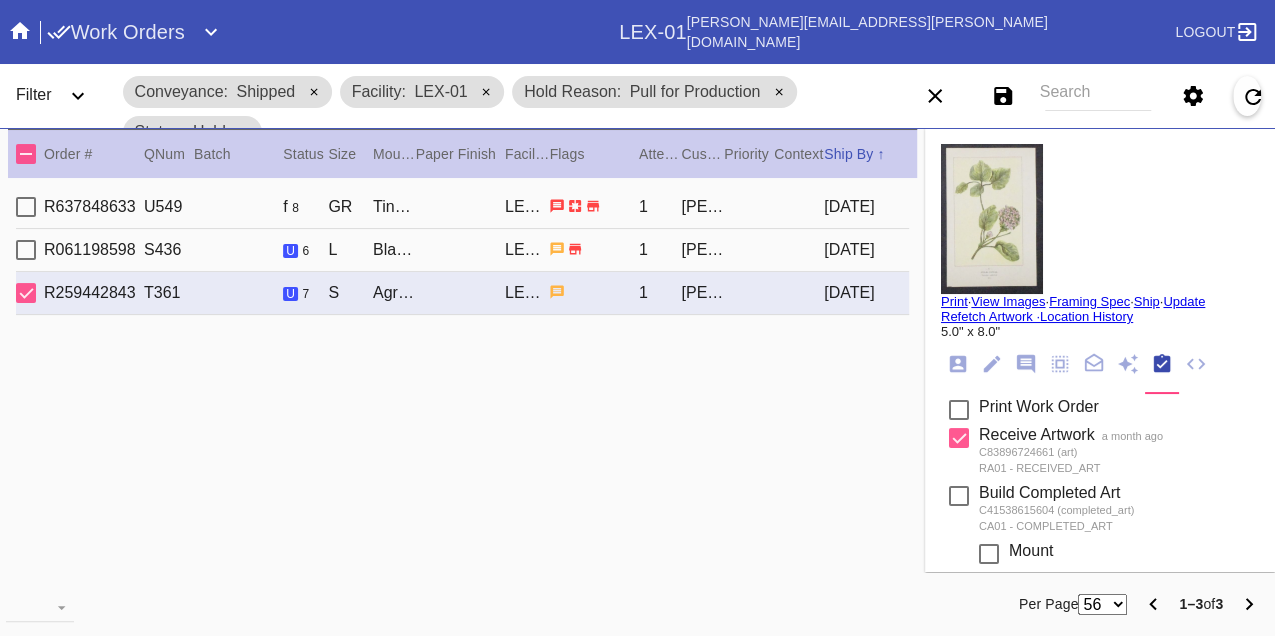 click on "Print" at bounding box center (954, 301) 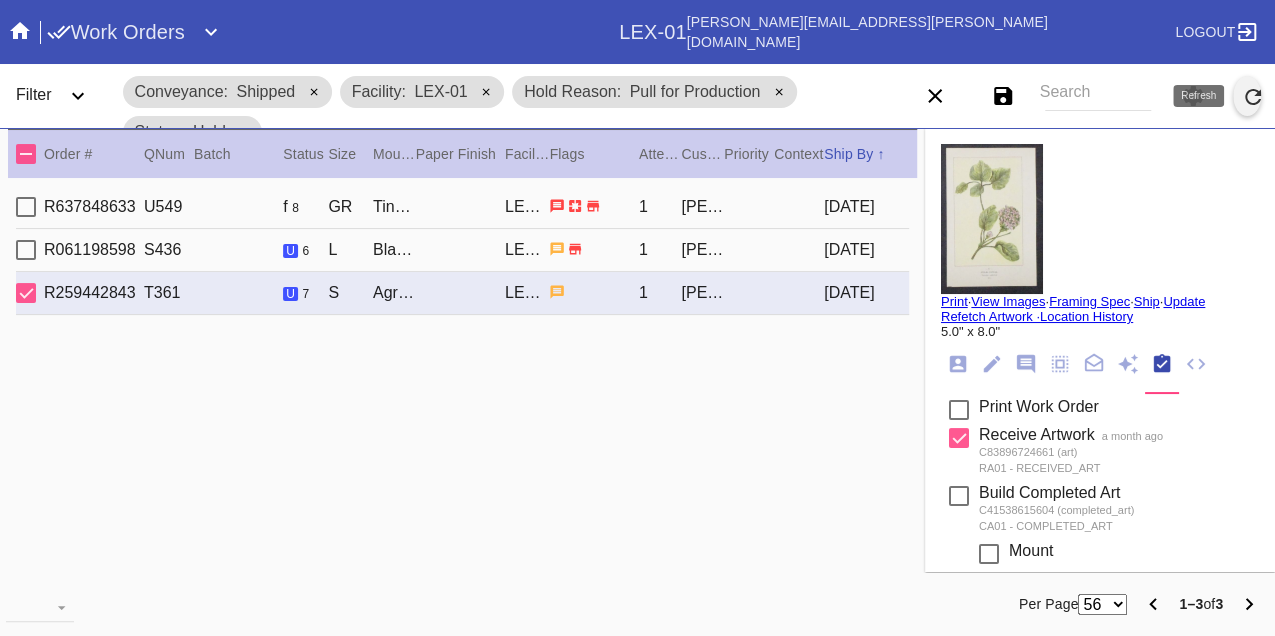 click 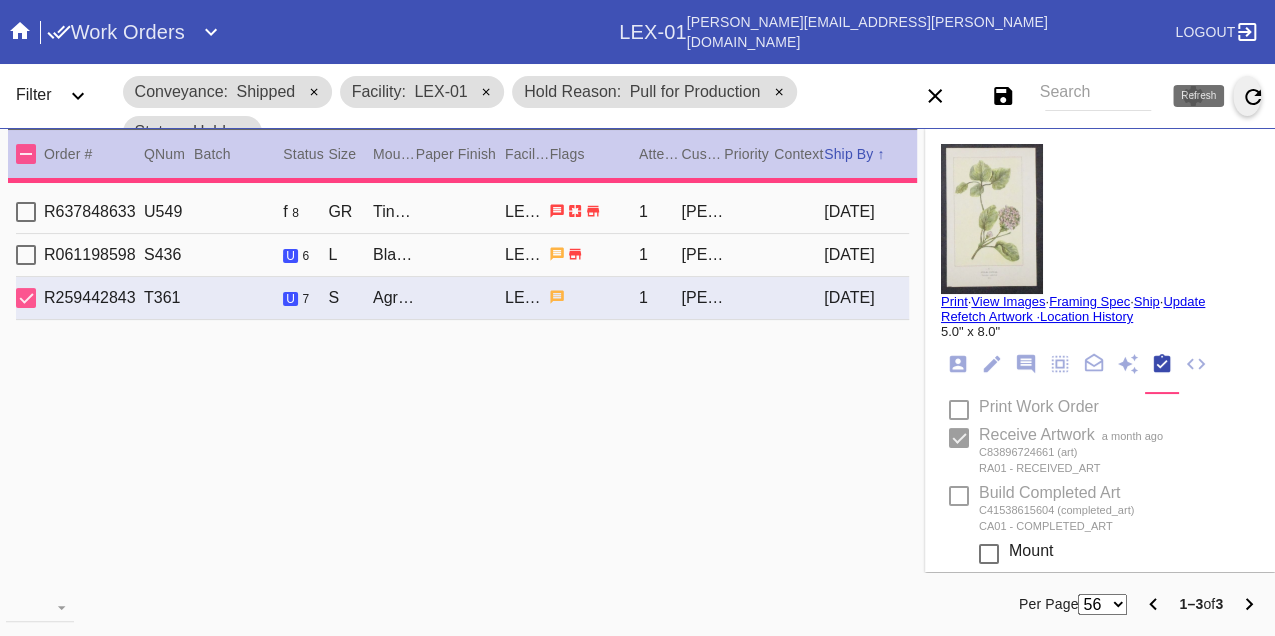 type 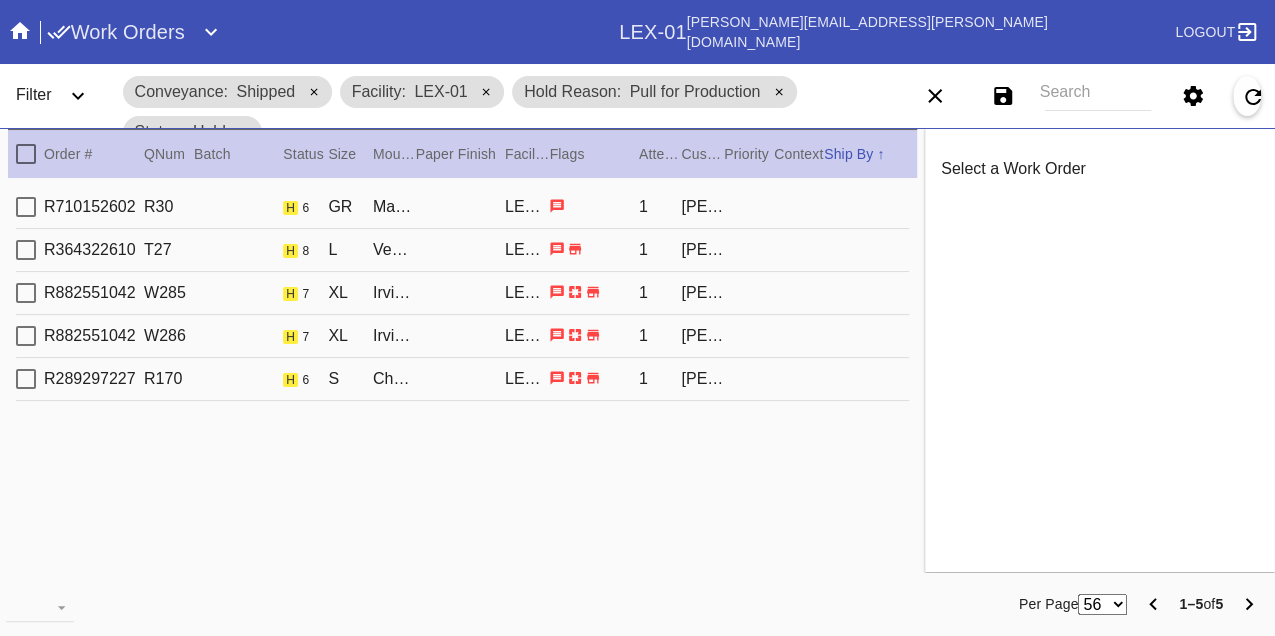 click on "R710152602 R30 h   6 GR Marrakesh / No Mat LEX-01 1 Jillian Huetinck" at bounding box center (462, 207) 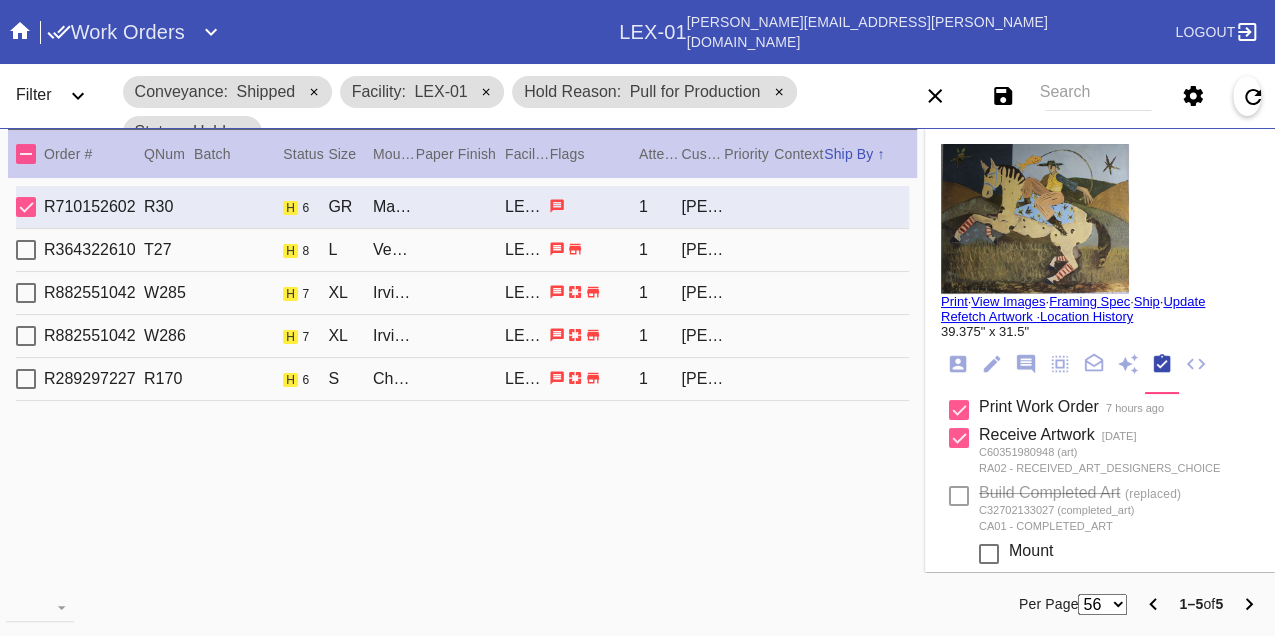 click on "R364322610 T27 h   8 L Ventura / Chocolate LEX-01 1 Soraya Mariel" at bounding box center (462, 250) 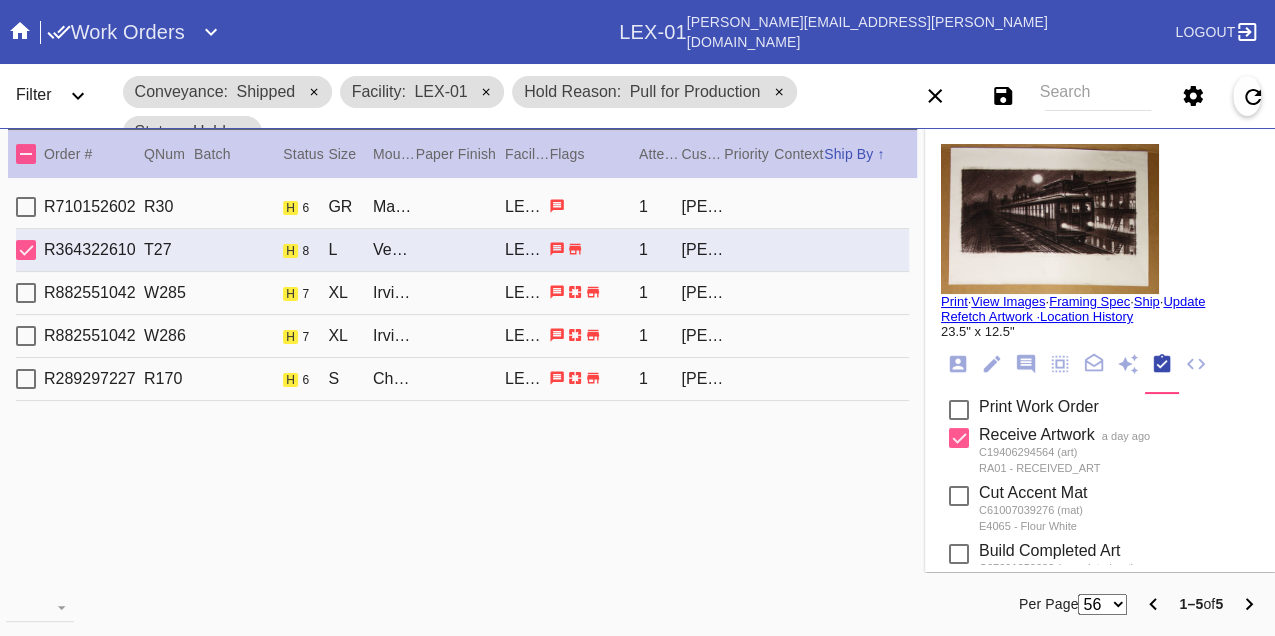 click on "R882551042 W285 h   7 XL Irvine Slim / White LEX-01 1 Rachael Adrian" at bounding box center [462, 293] 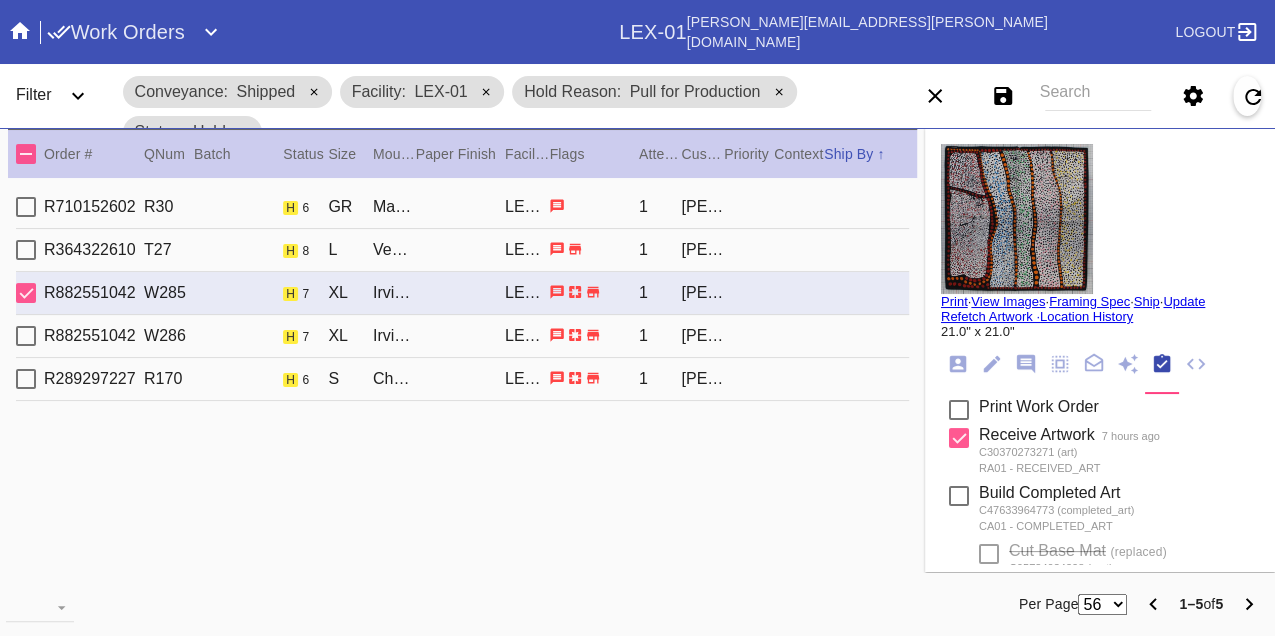 click on "R882551042 W286 h   7 XL Irvine Slim / White LEX-01 1 Rachael Adrian" at bounding box center (462, 336) 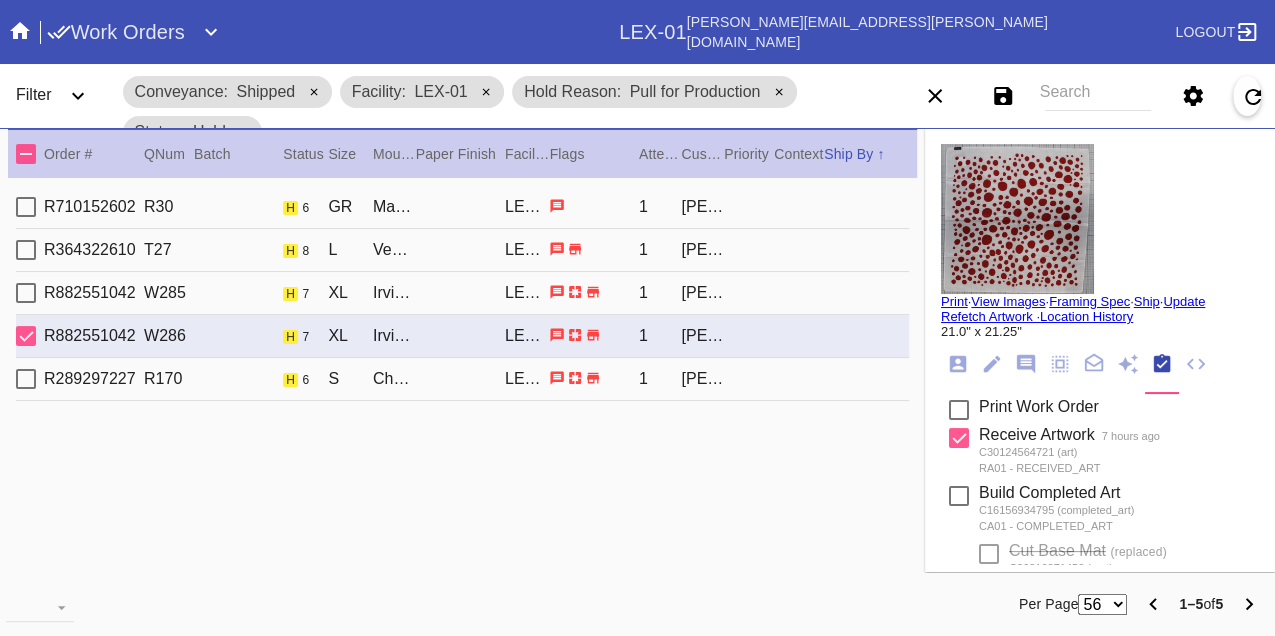click on "R289297227 R170 h   6 S Cherry Round / White LEX-01 1 Maddie Veal" at bounding box center (462, 379) 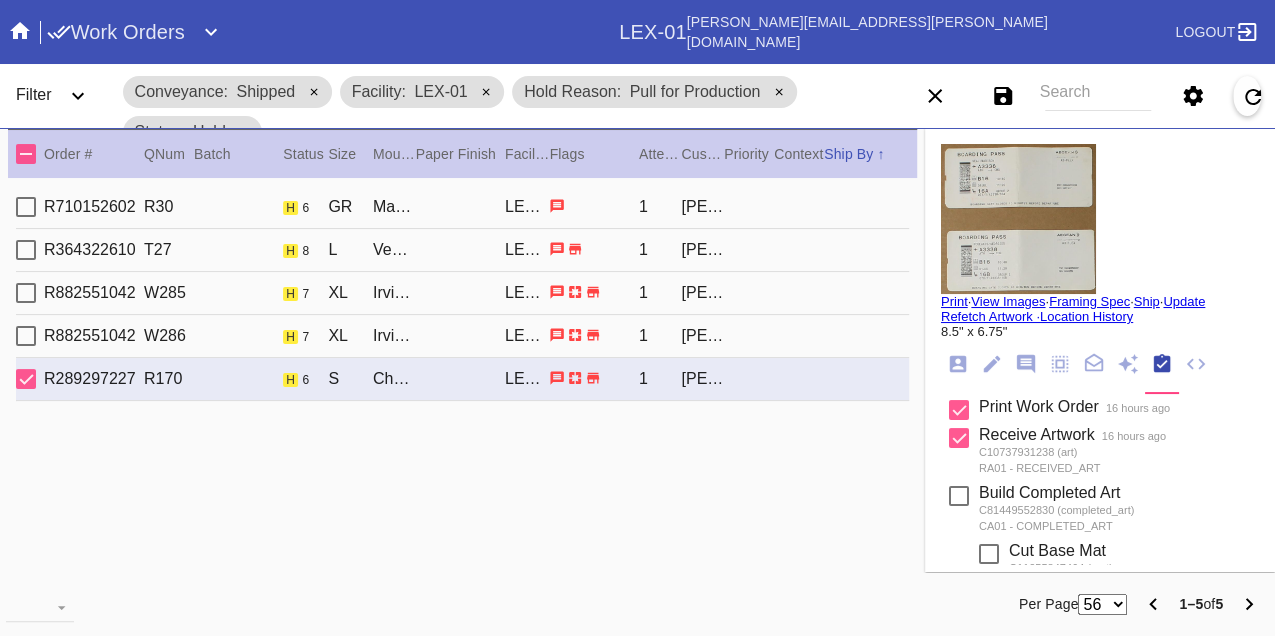 click on "R710152602 R30 h   6 GR Marrakesh / No Mat LEX-01 1 Jillian Huetinck" at bounding box center [462, 207] 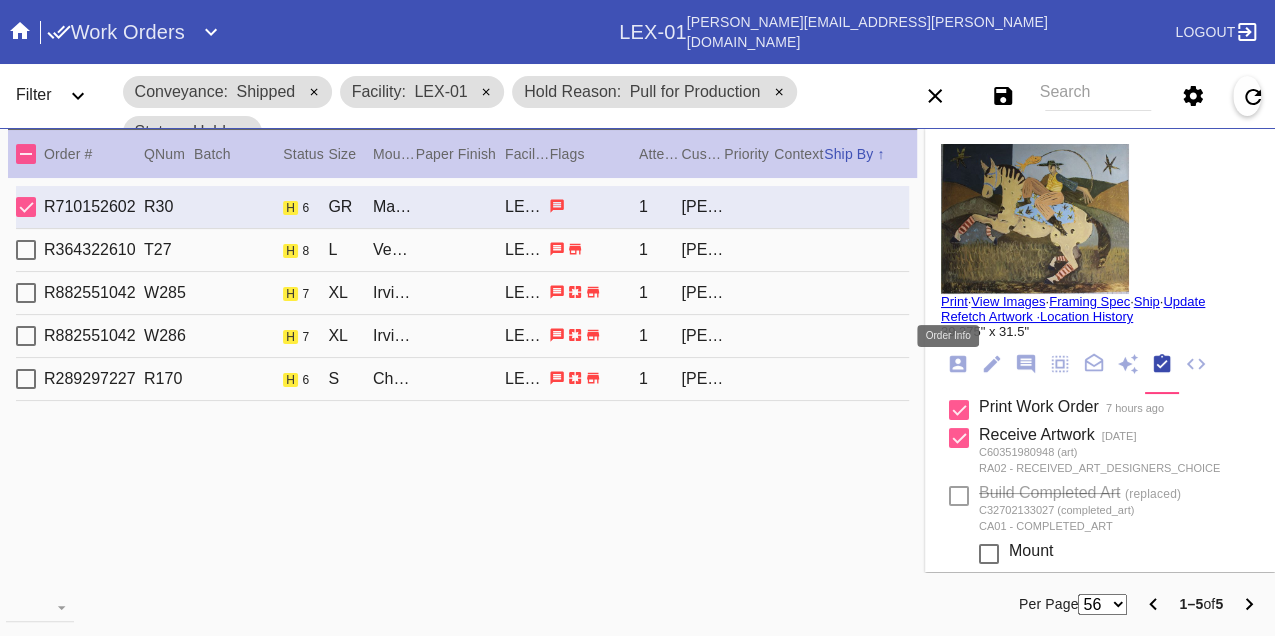 click 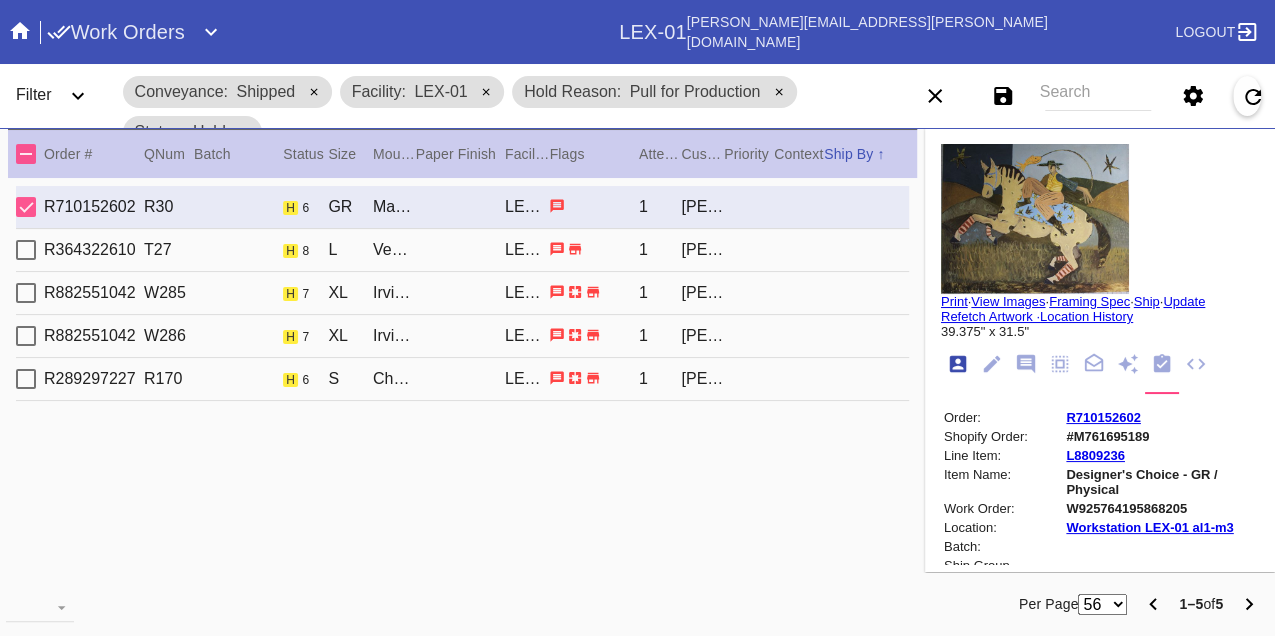 scroll, scrollTop: 24, scrollLeft: 0, axis: vertical 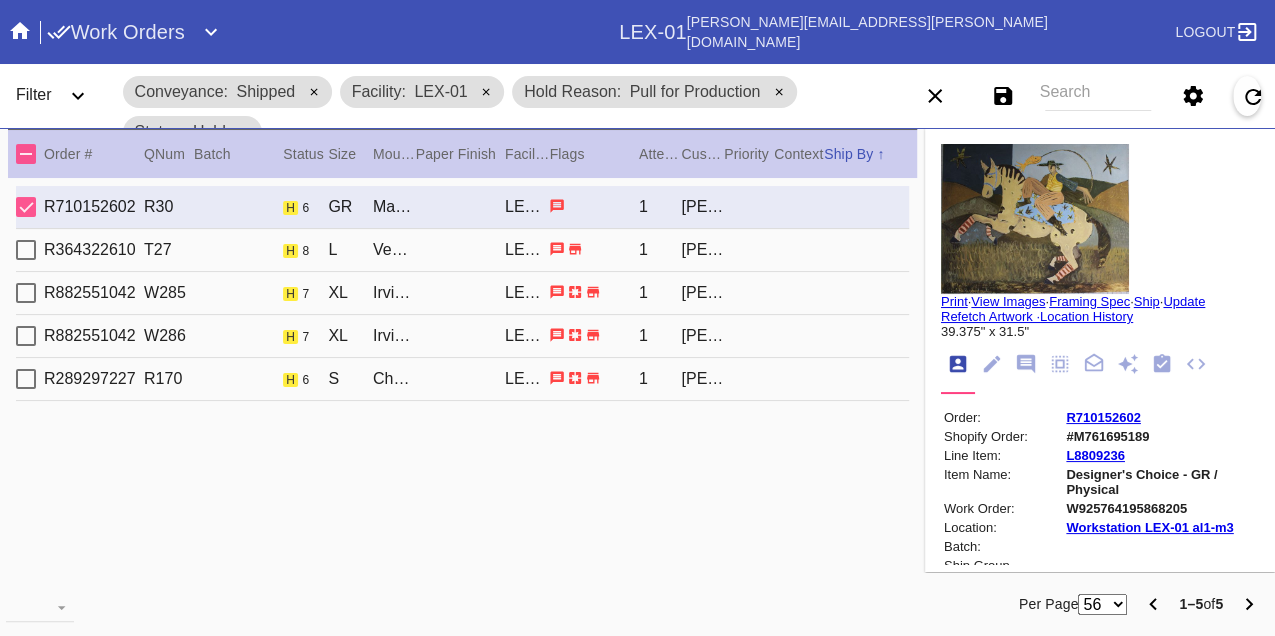 click on "W925764195868205" at bounding box center (1161, 508) 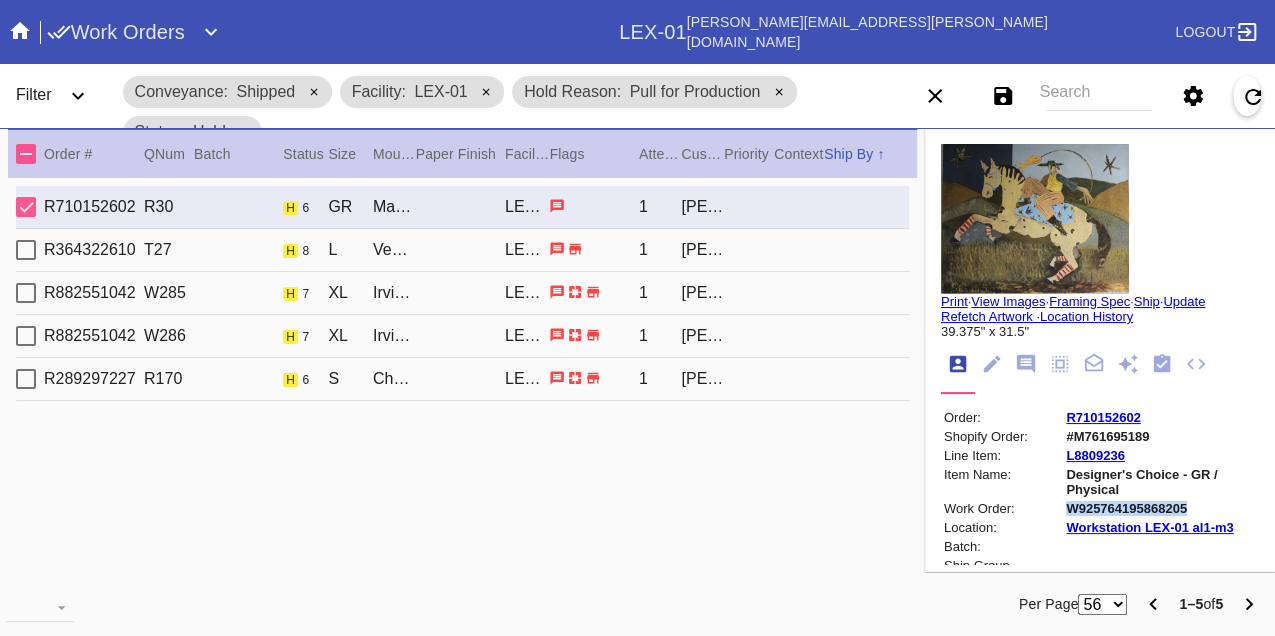 click on "W925764195868205" at bounding box center (1161, 508) 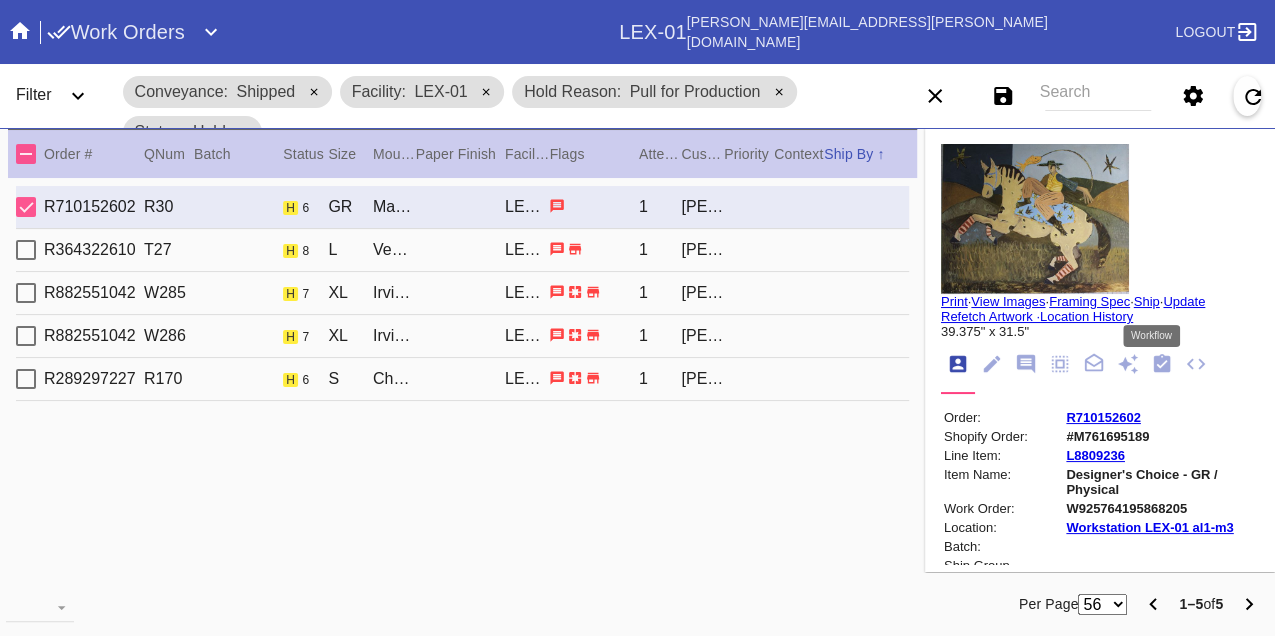 click 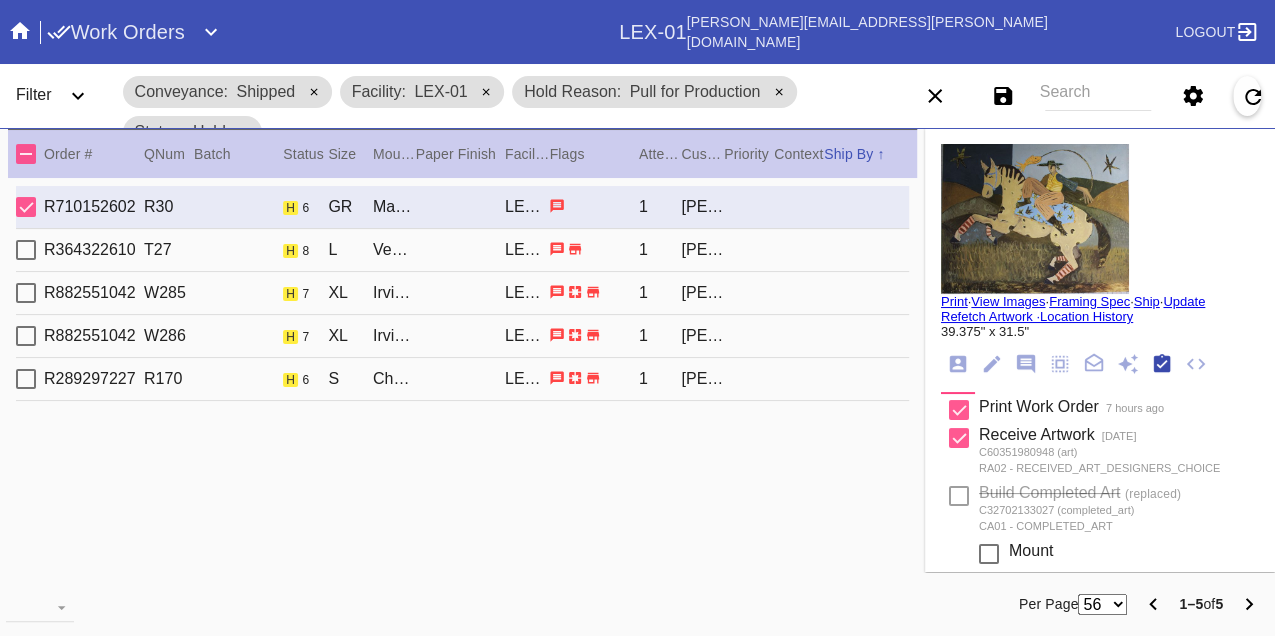 scroll, scrollTop: 318, scrollLeft: 0, axis: vertical 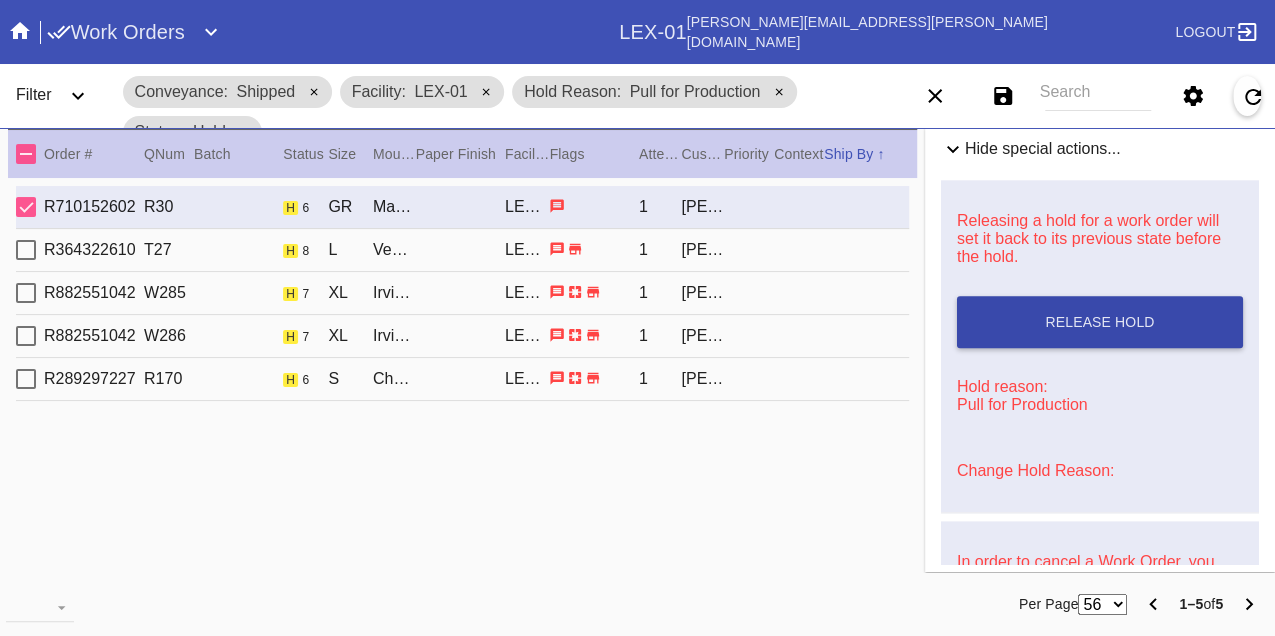 click on "Release Hold" at bounding box center [1099, 322] 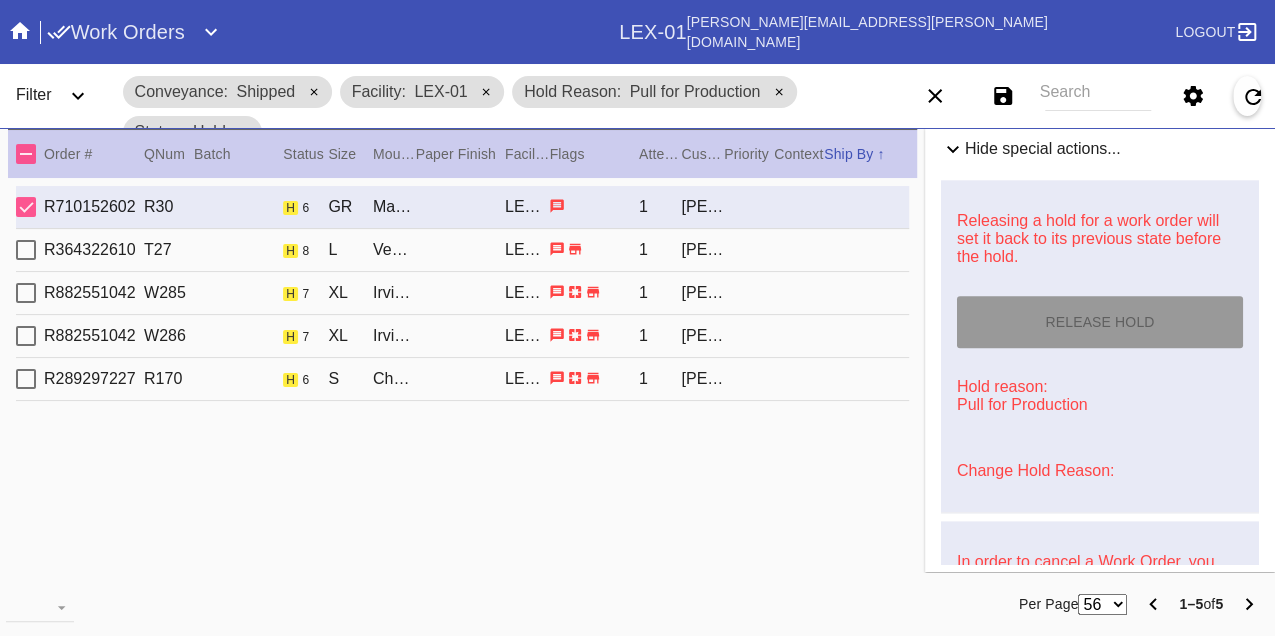 type on "[DATE]" 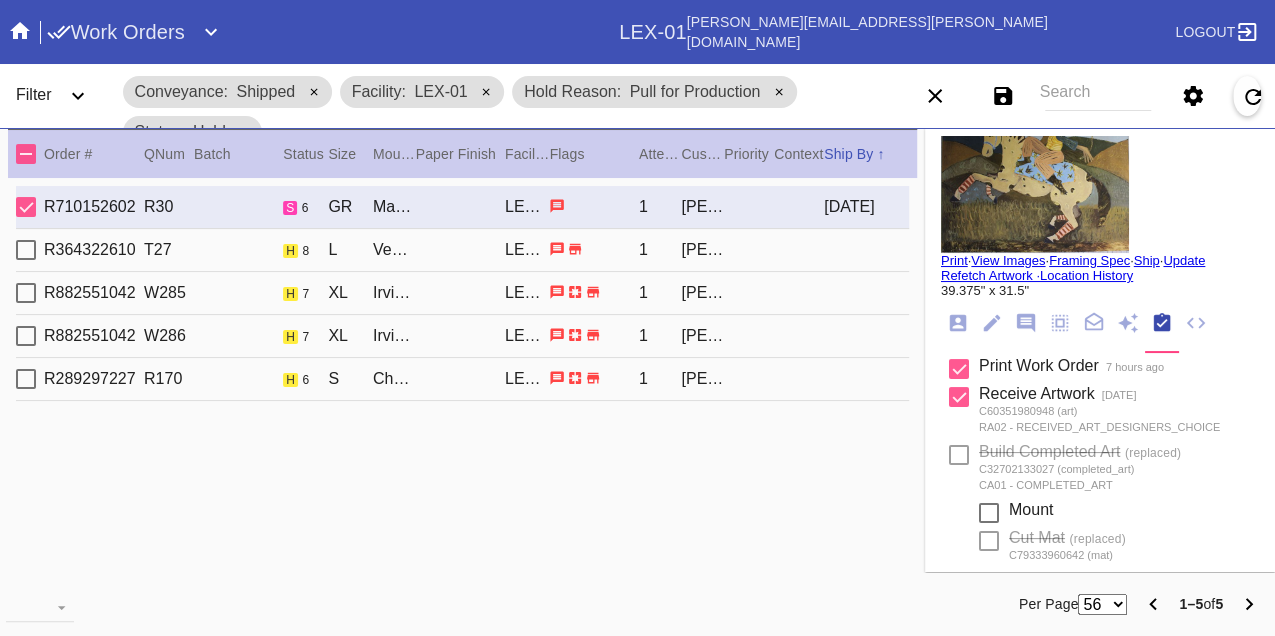 scroll, scrollTop: 0, scrollLeft: 0, axis: both 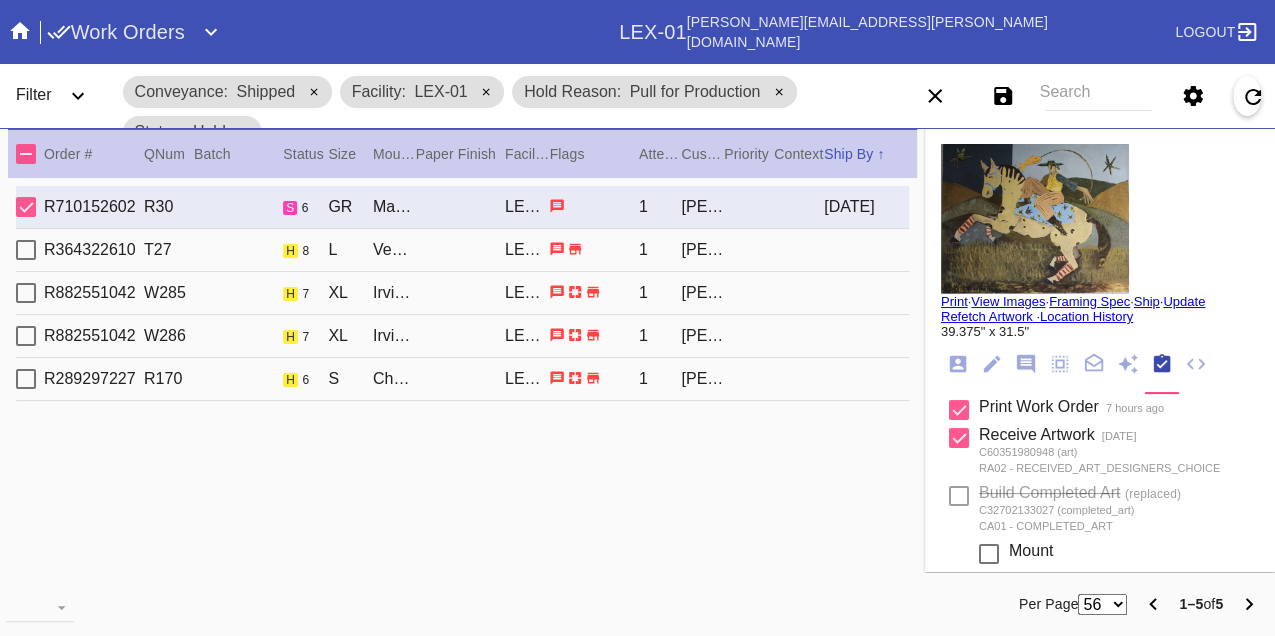 click on "Print" at bounding box center [954, 301] 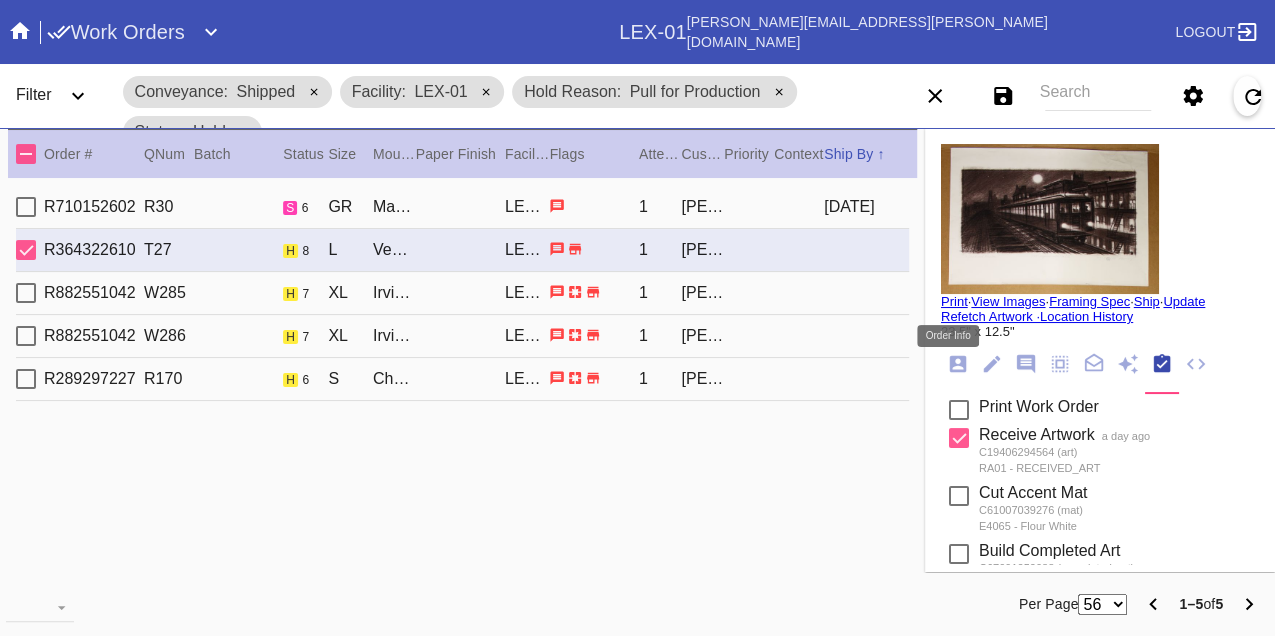 click 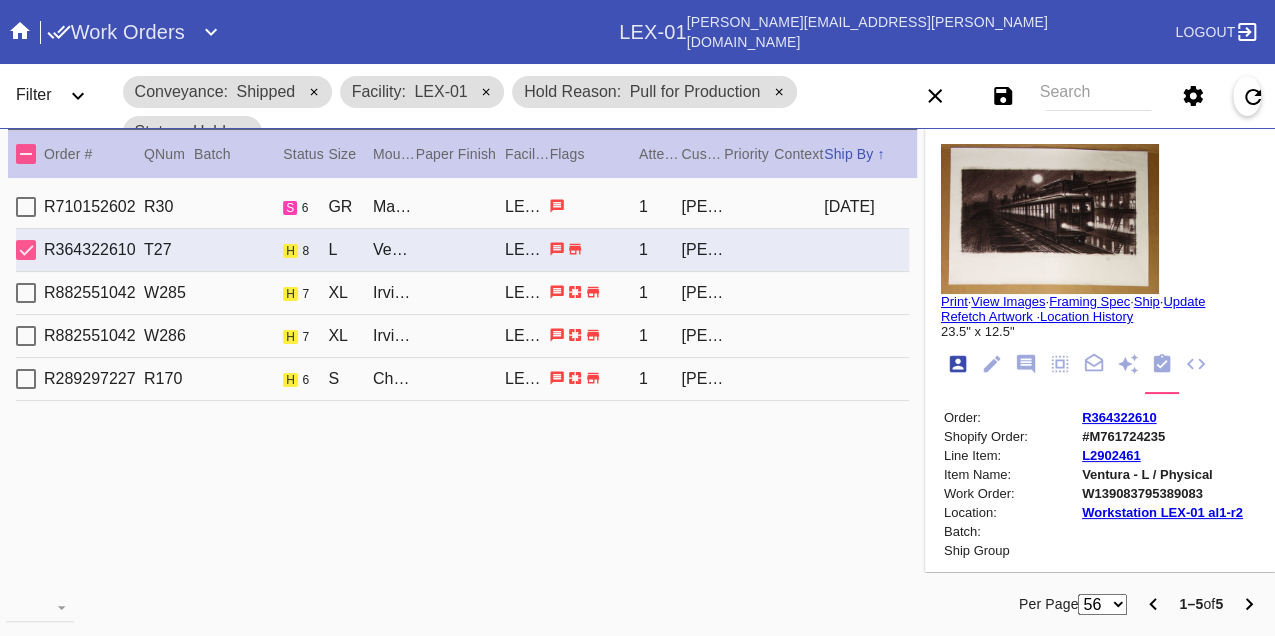scroll, scrollTop: 24, scrollLeft: 0, axis: vertical 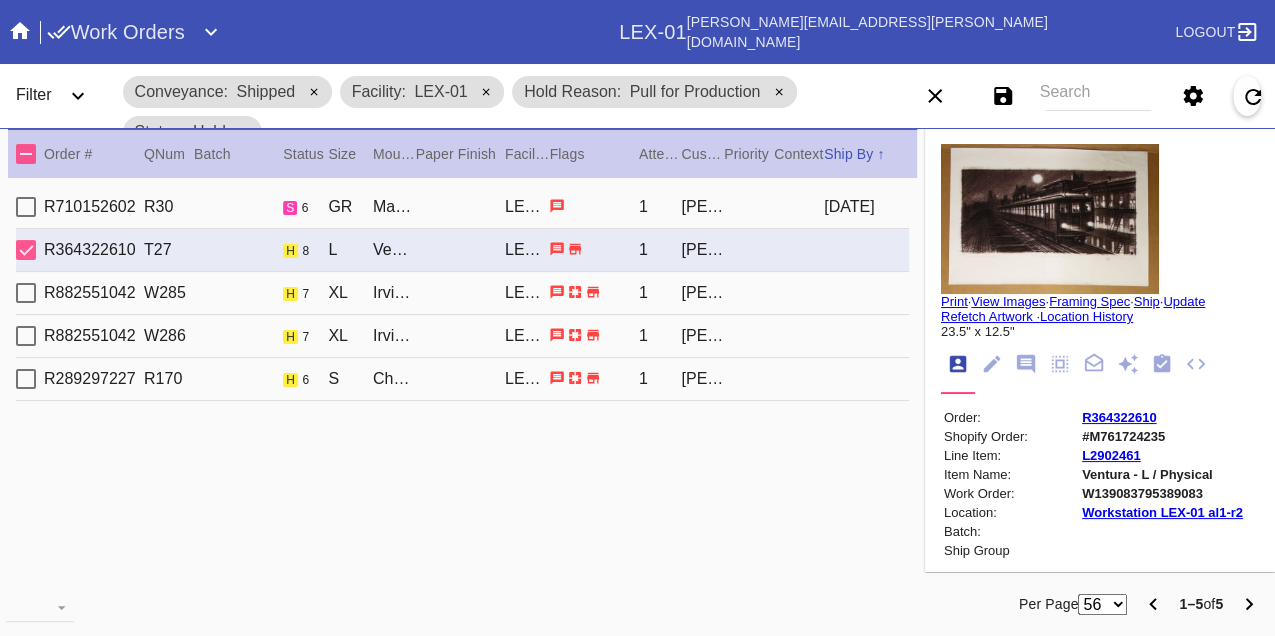 click on "W139083795389083" at bounding box center [1162, 493] 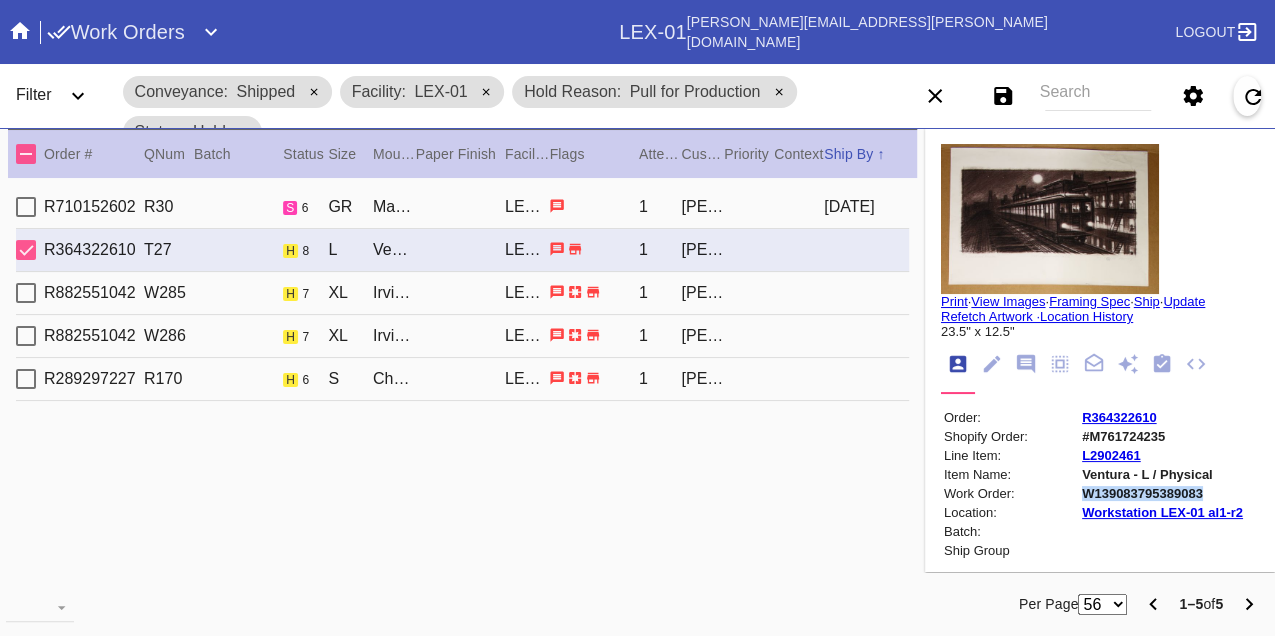 click on "W139083795389083" at bounding box center (1162, 493) 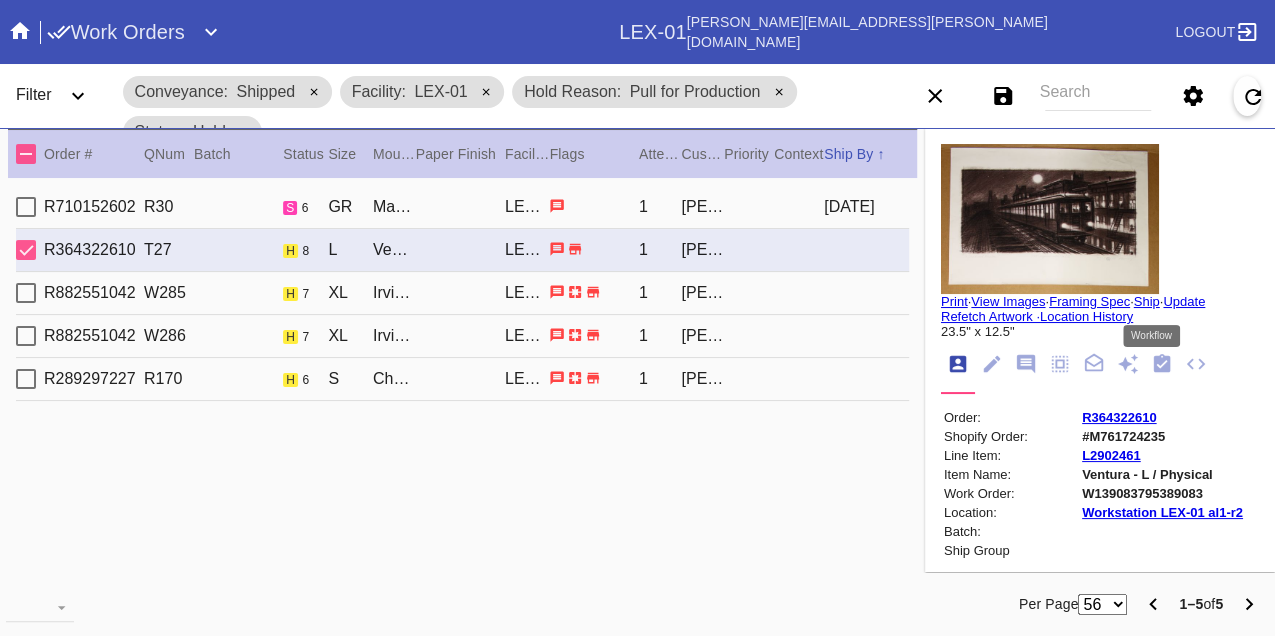 click 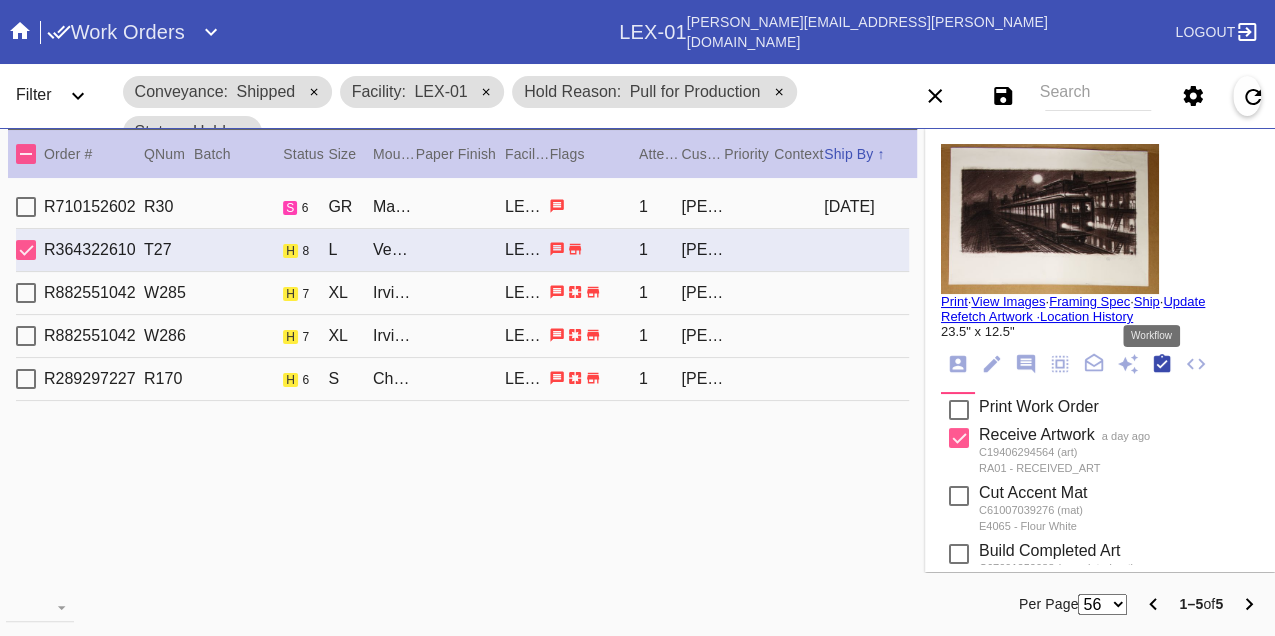scroll, scrollTop: 318, scrollLeft: 0, axis: vertical 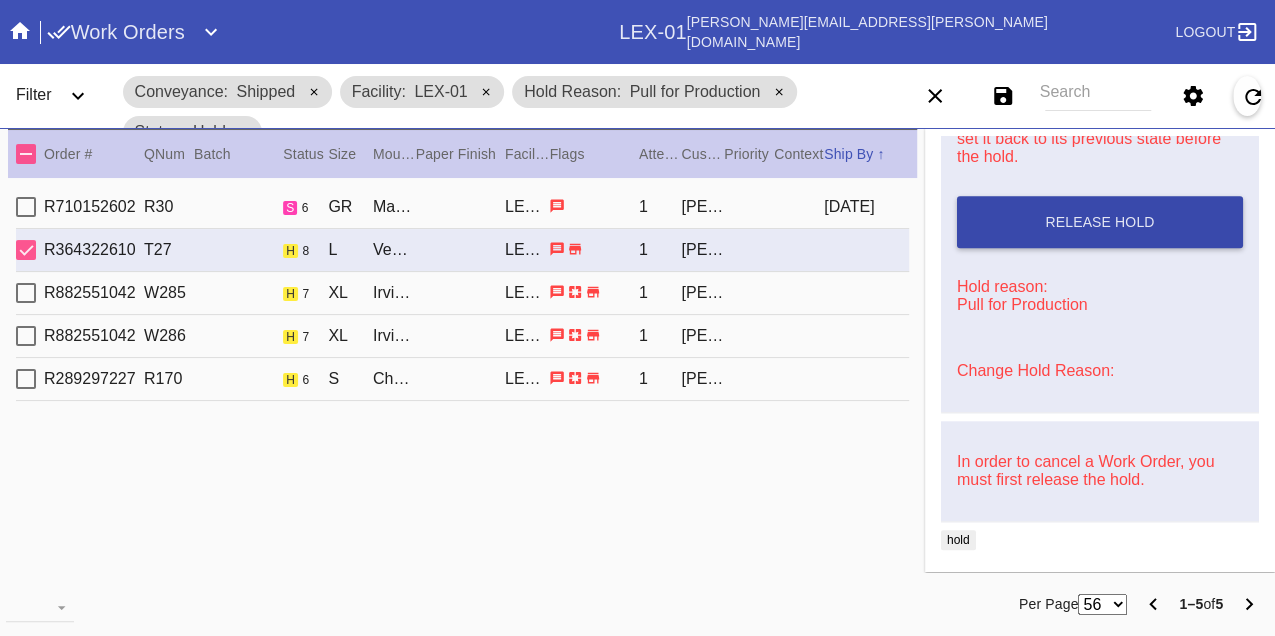 click on "Release Hold" at bounding box center (1100, 222) 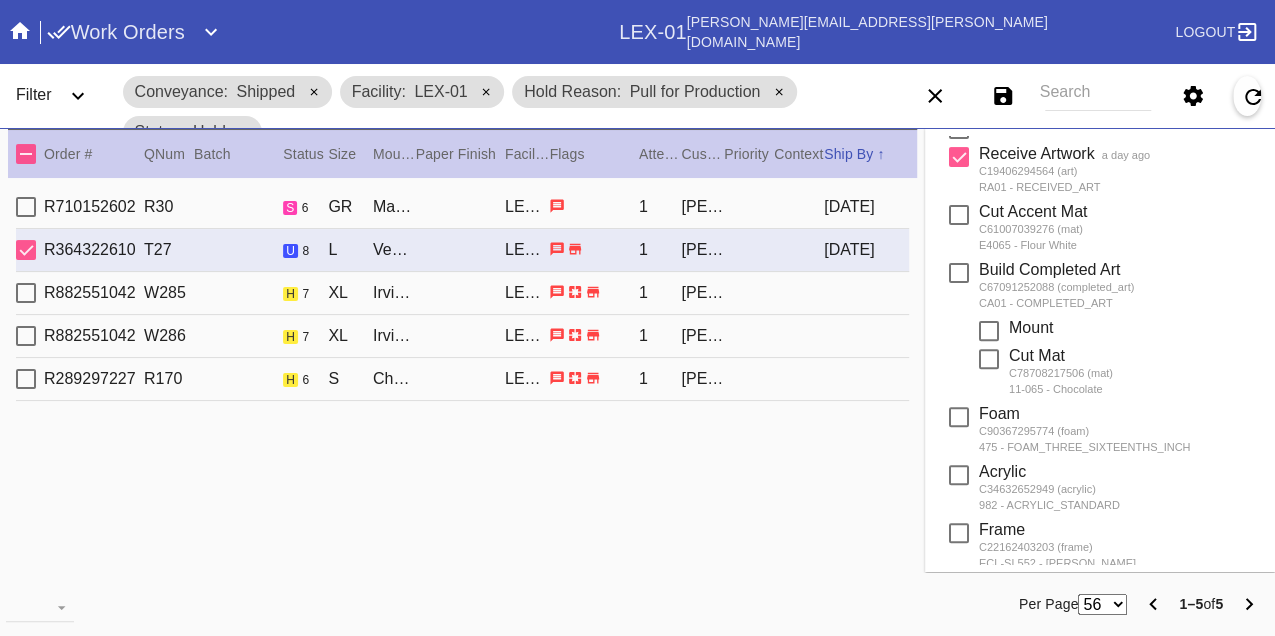 scroll, scrollTop: 0, scrollLeft: 0, axis: both 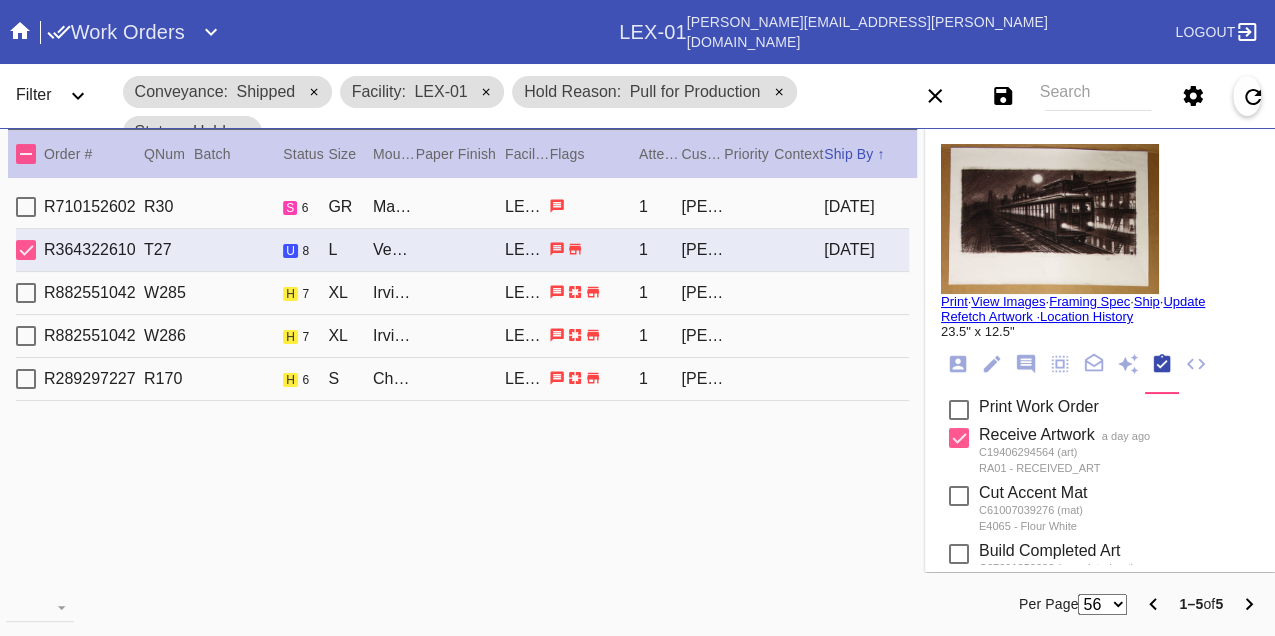 click on "Print" at bounding box center [954, 301] 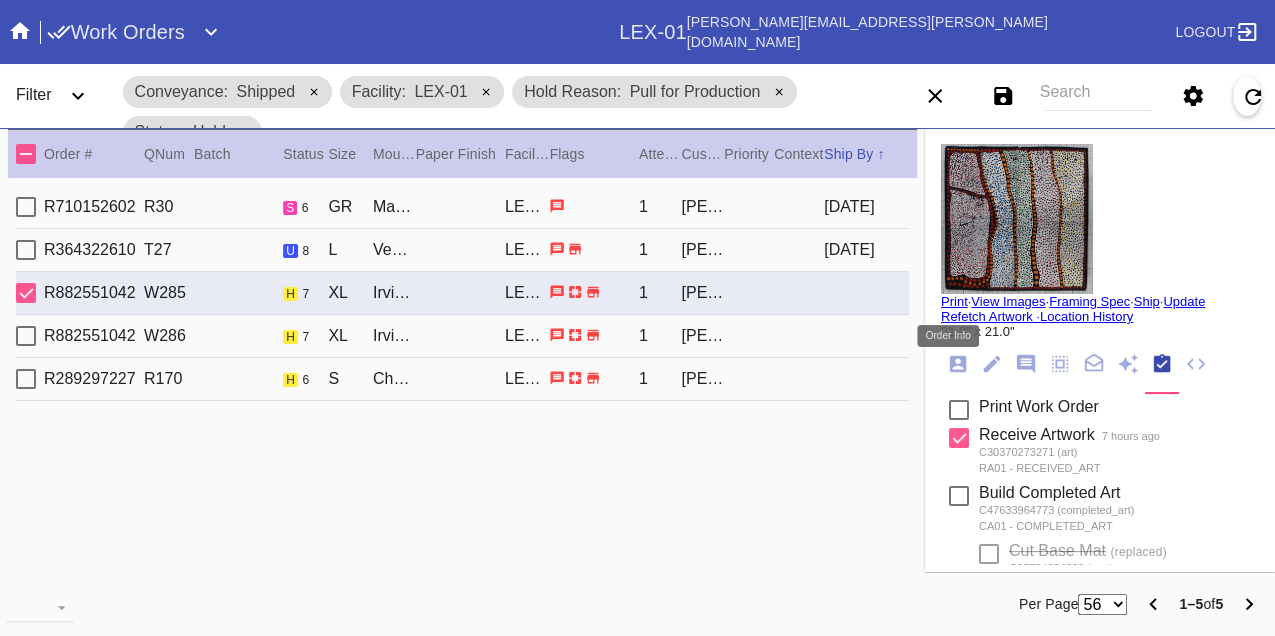 click 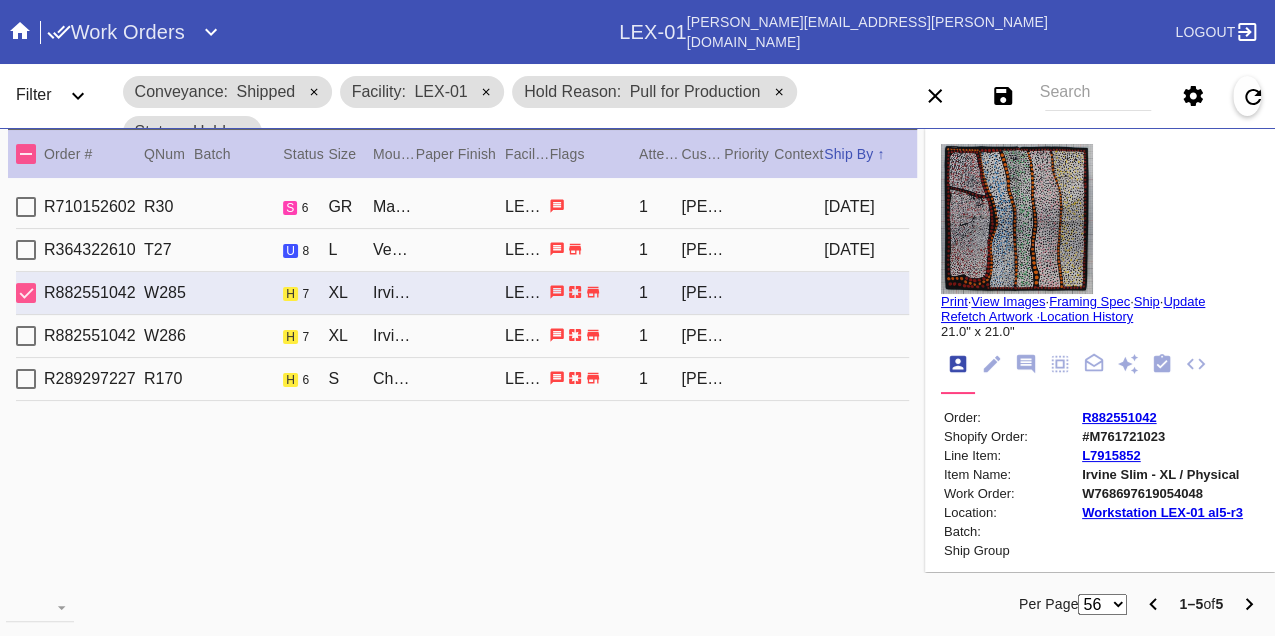 click on "W768697619054048" at bounding box center [1162, 493] 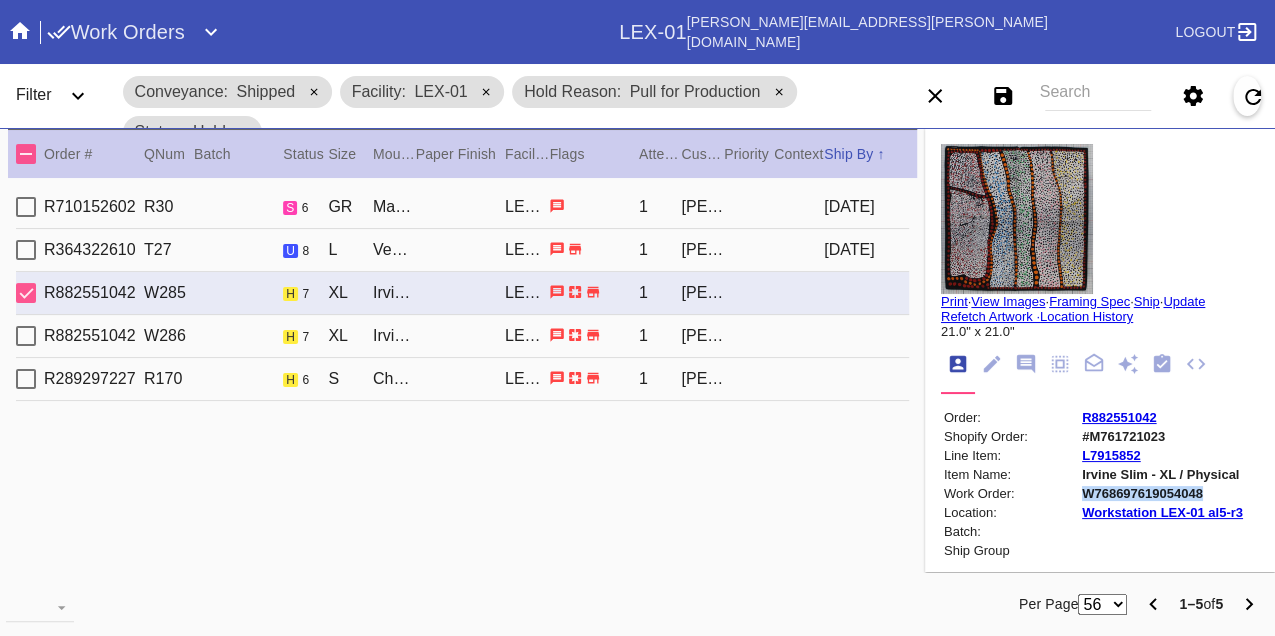 click on "W768697619054048" at bounding box center (1162, 493) 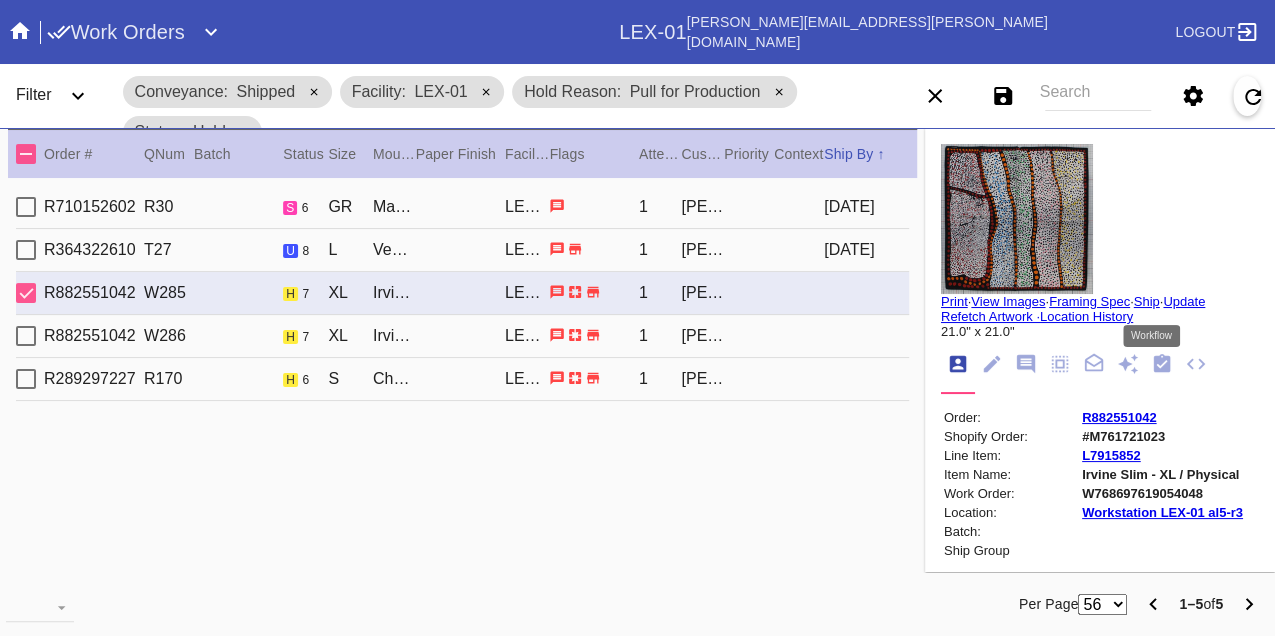 click 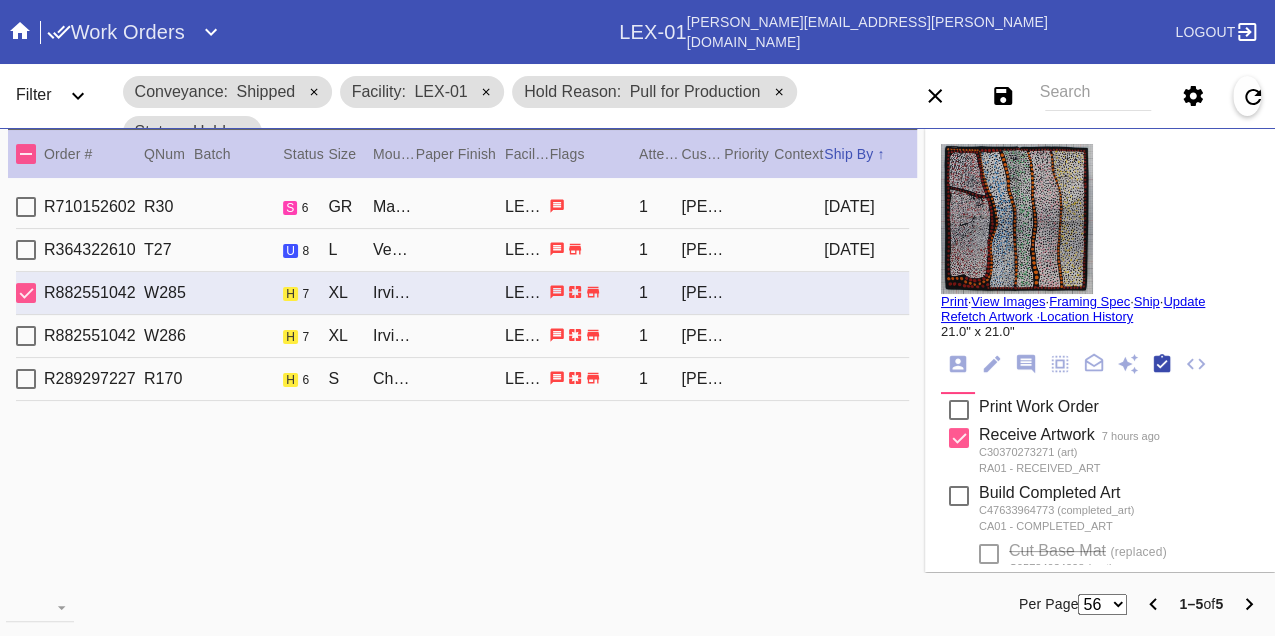 scroll, scrollTop: 318, scrollLeft: 0, axis: vertical 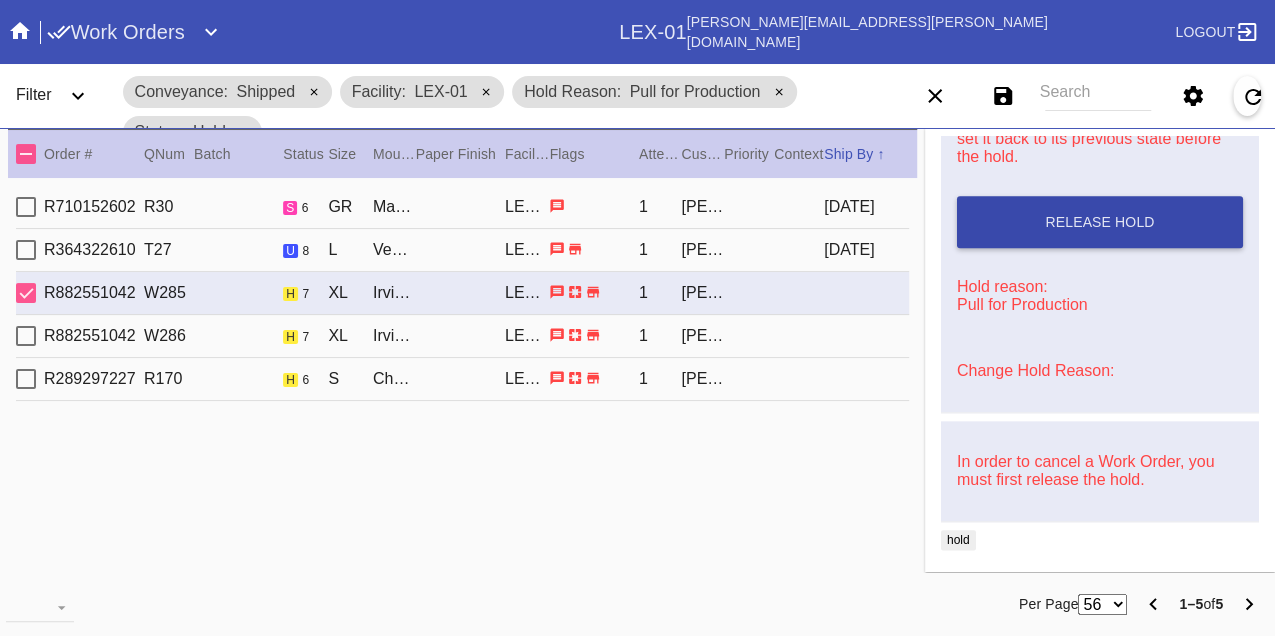 click on "Release Hold" at bounding box center (1100, 222) 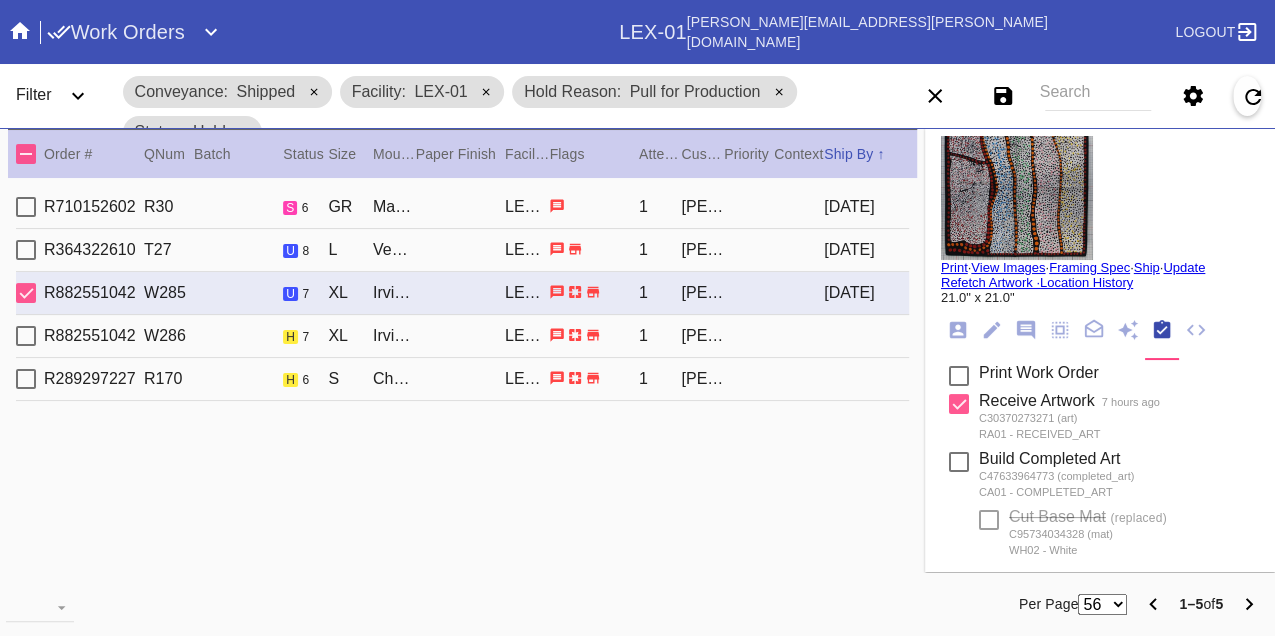 scroll, scrollTop: 0, scrollLeft: 0, axis: both 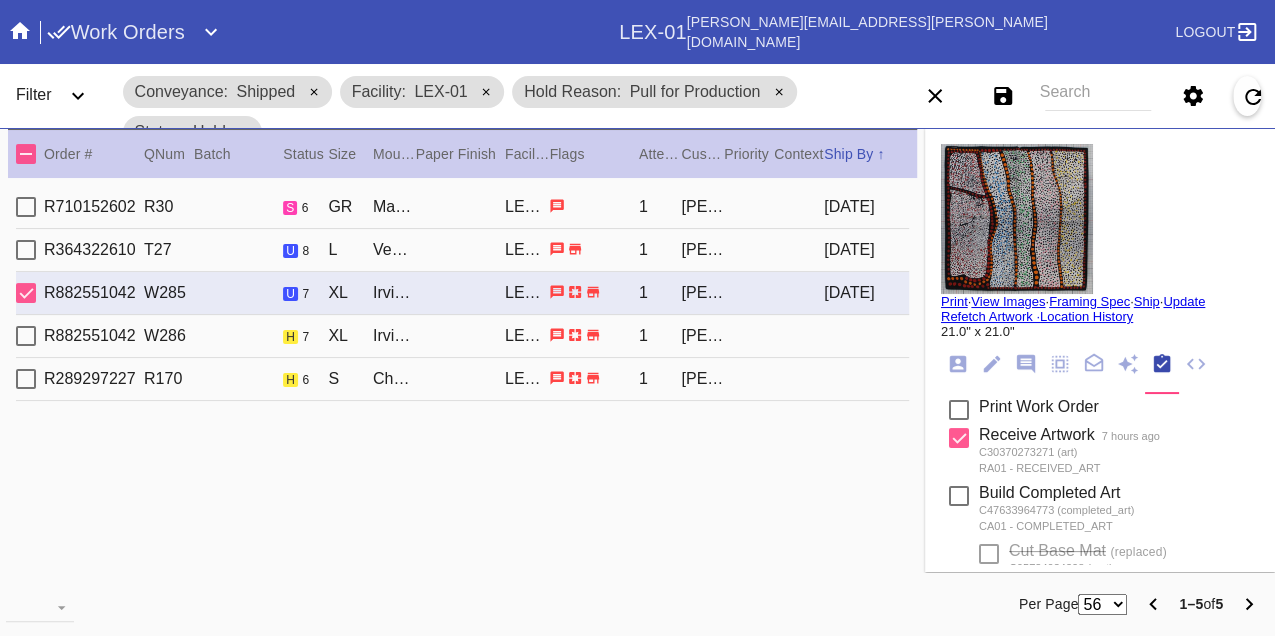 click on "Print" at bounding box center (954, 301) 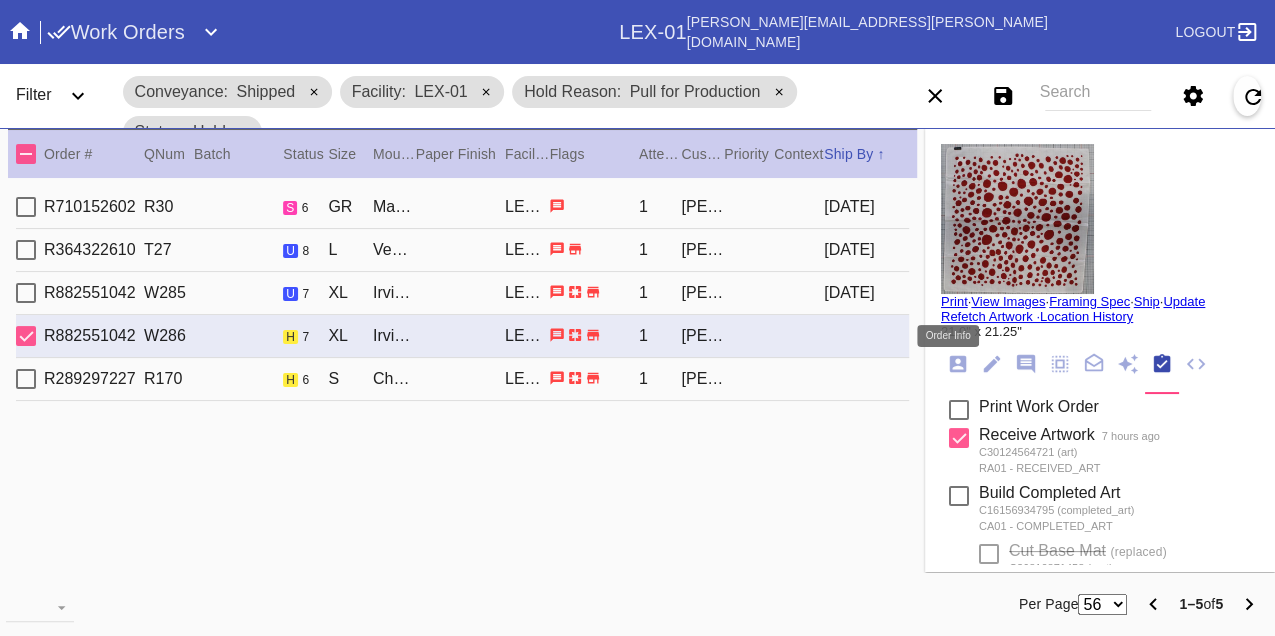 click 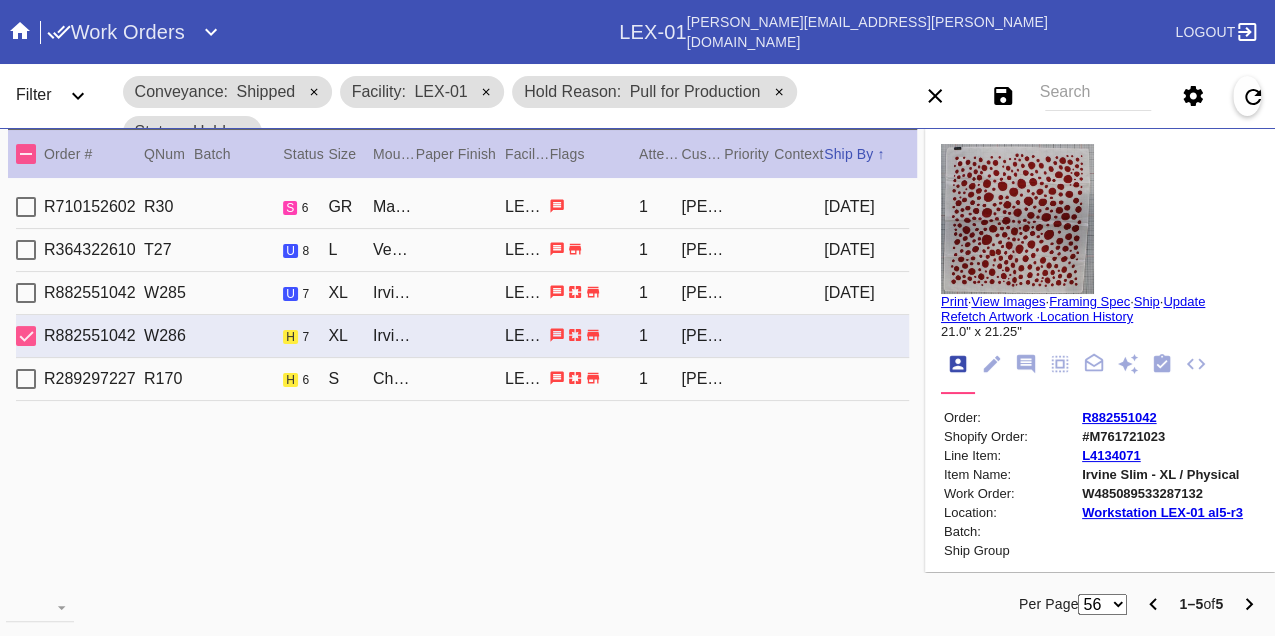 click on "W485089533287132" at bounding box center [1162, 493] 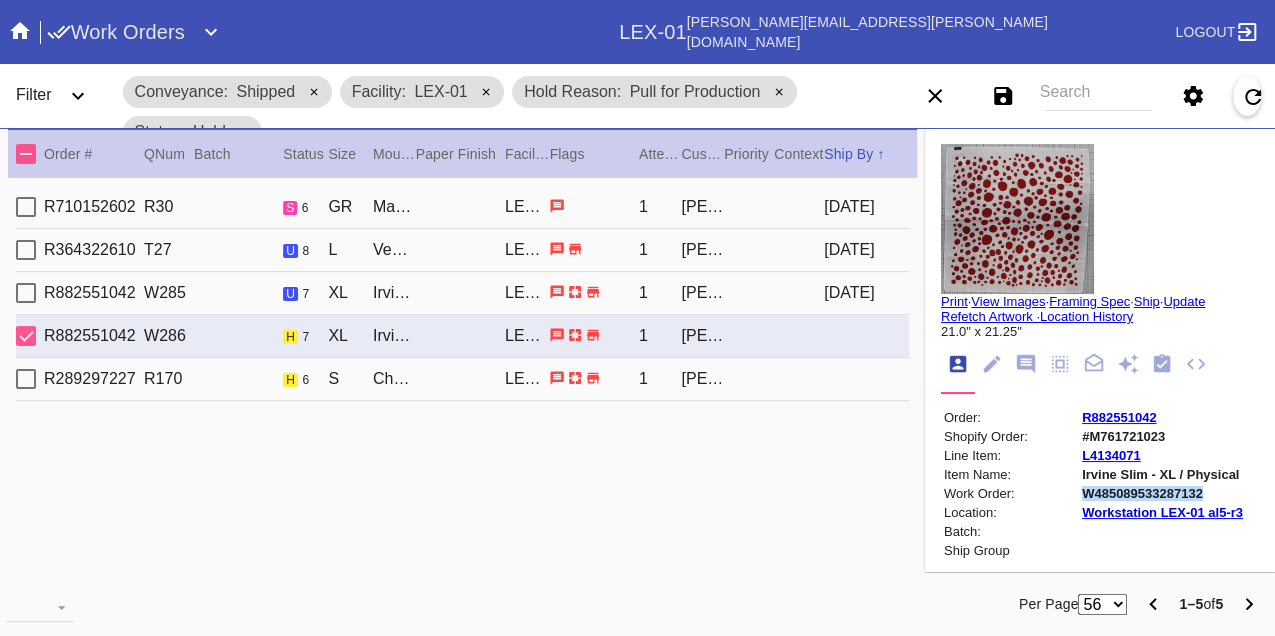 click on "W485089533287132" at bounding box center (1162, 493) 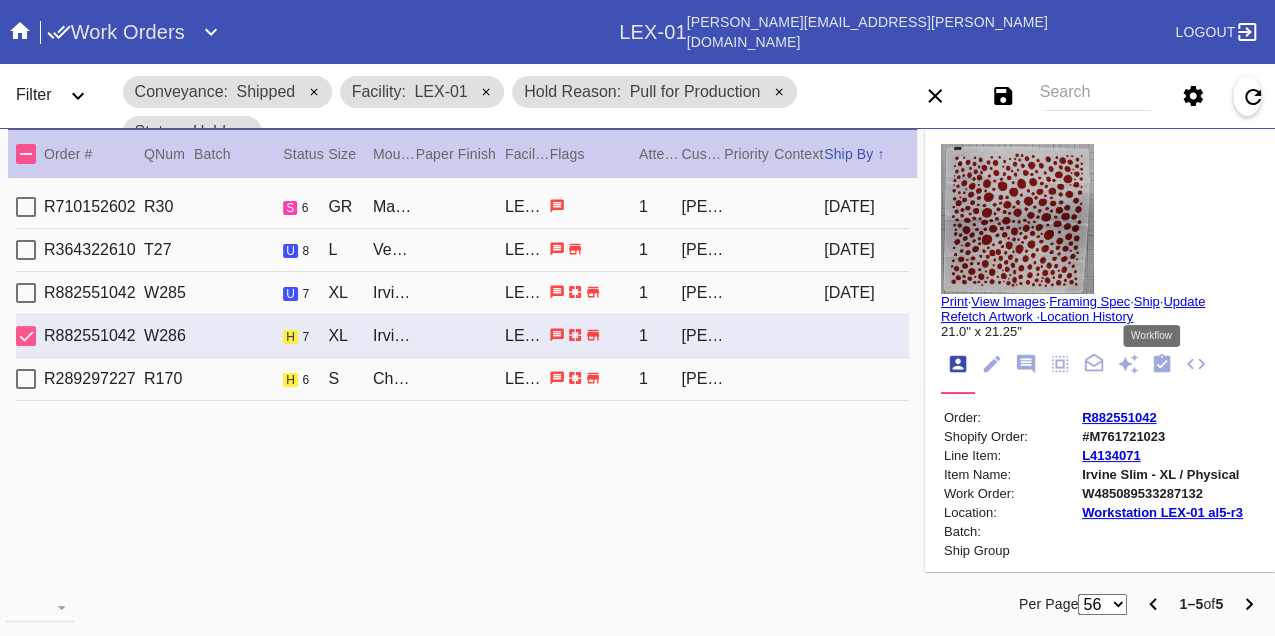 click 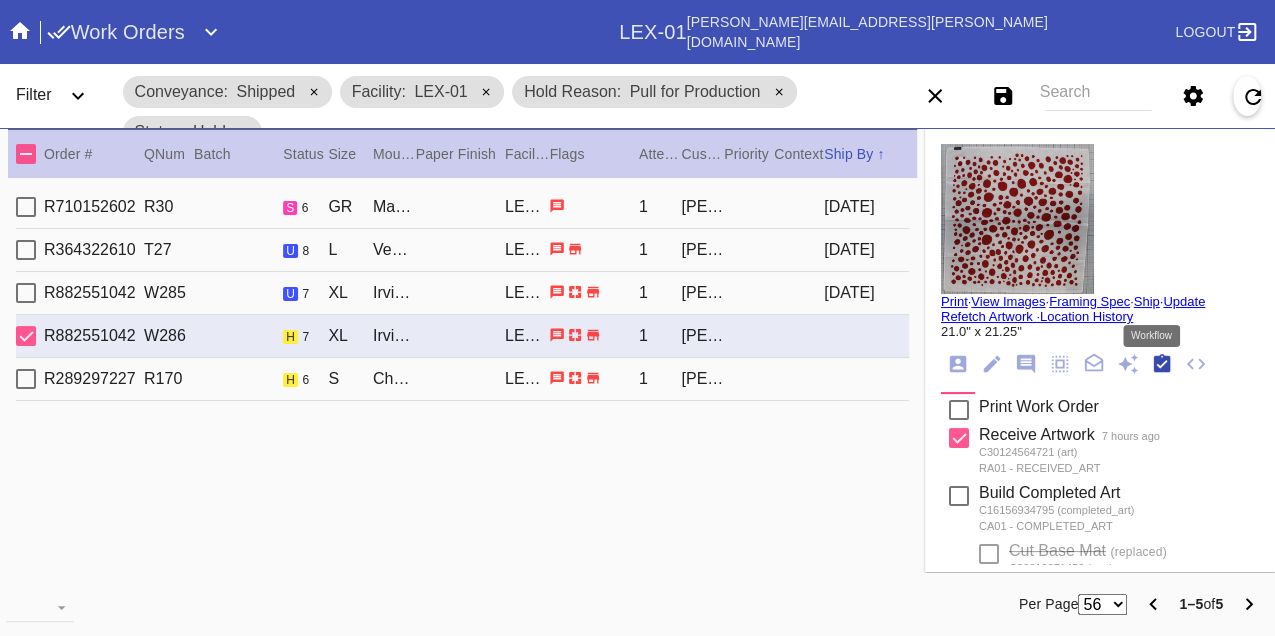 scroll, scrollTop: 318, scrollLeft: 0, axis: vertical 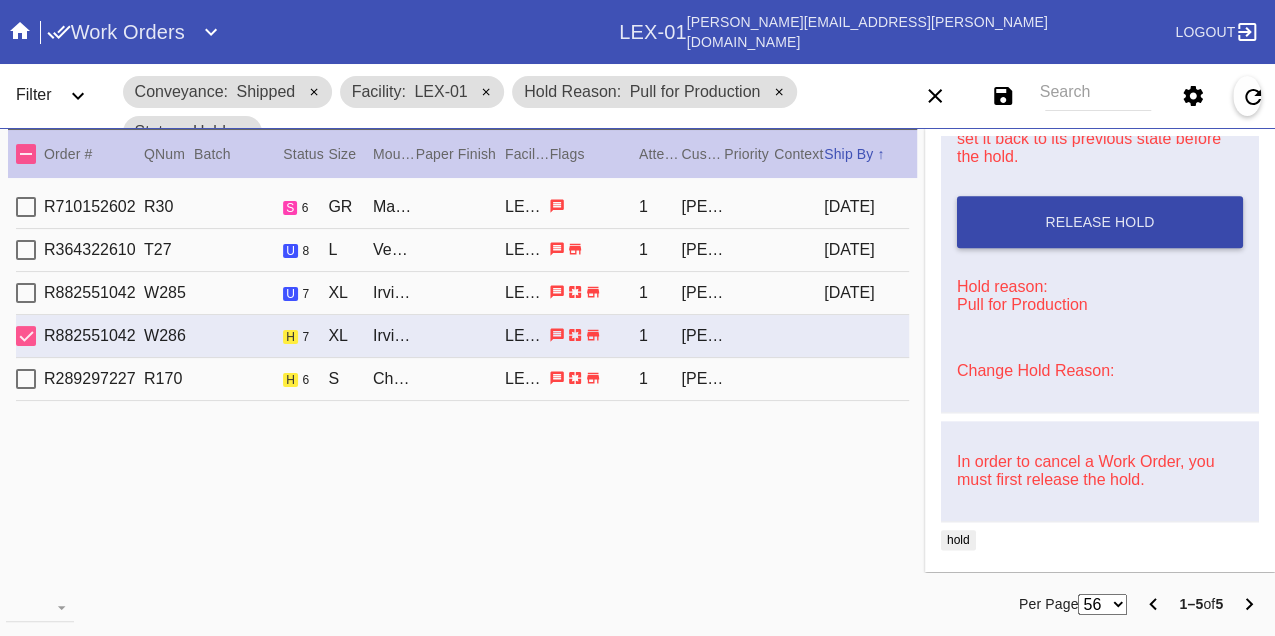 click on "Release Hold" at bounding box center [1099, 222] 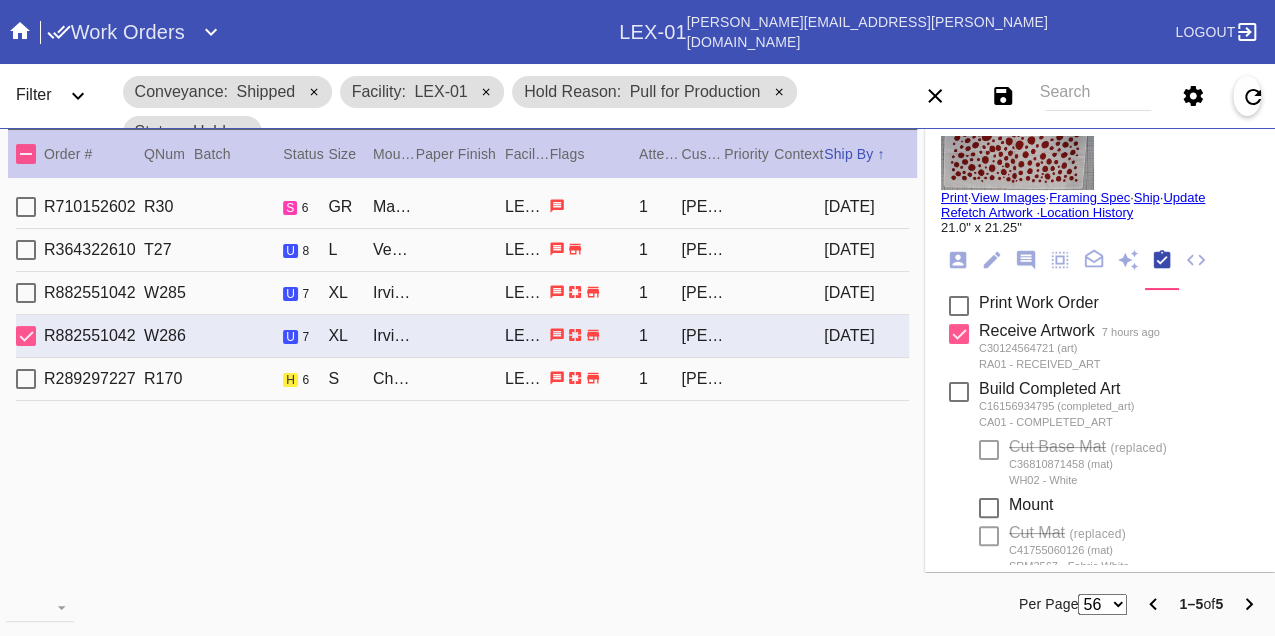 scroll, scrollTop: 0, scrollLeft: 0, axis: both 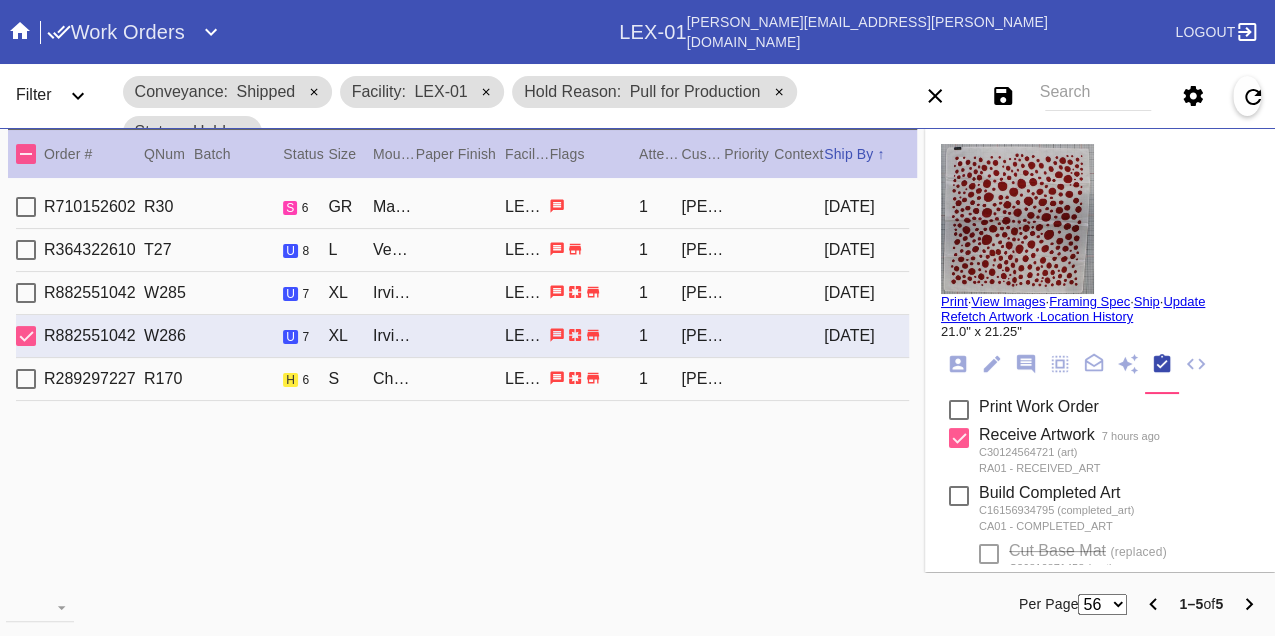 click on "Print" at bounding box center (954, 301) 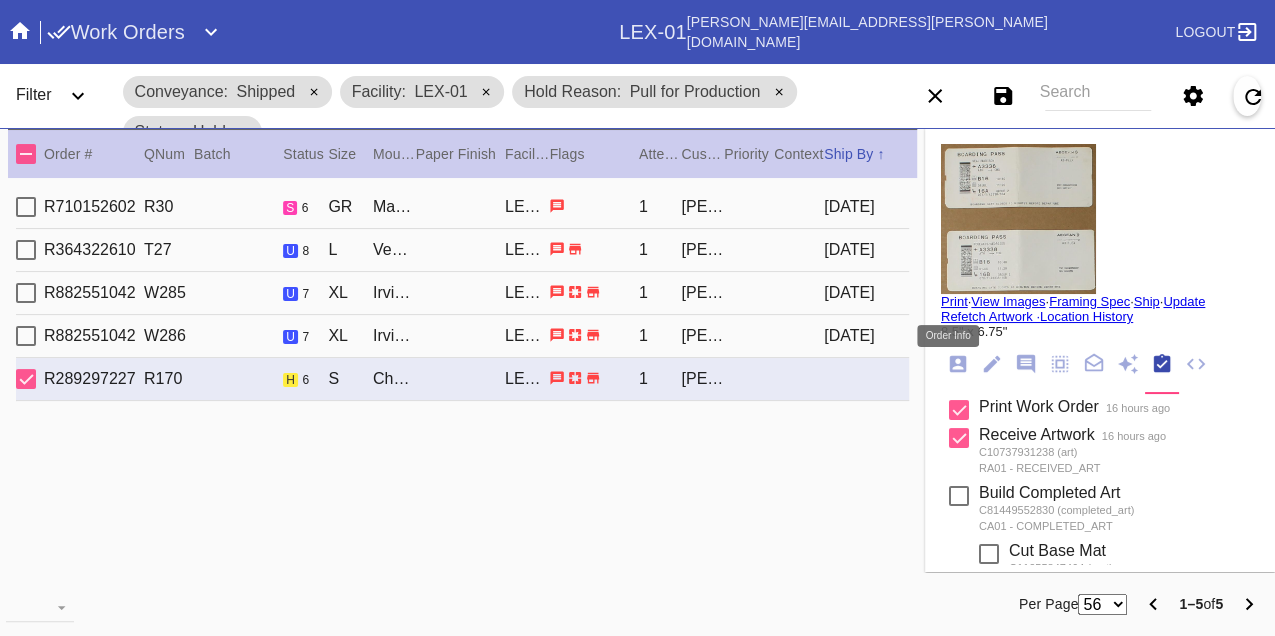 click 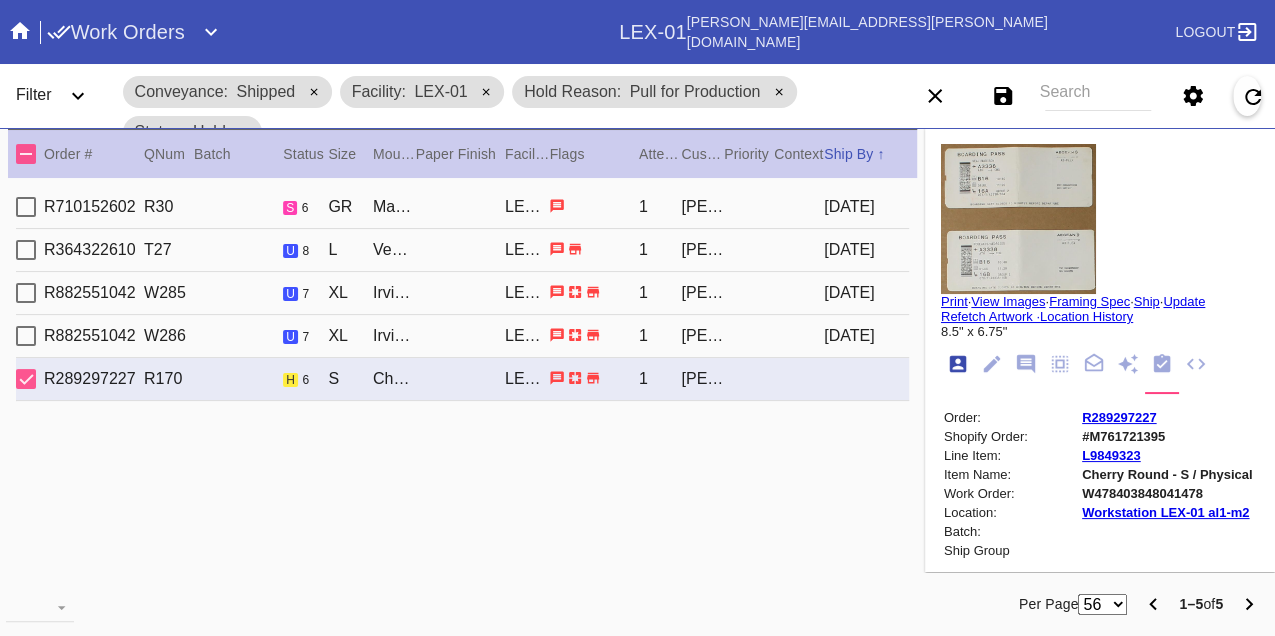 scroll, scrollTop: 24, scrollLeft: 0, axis: vertical 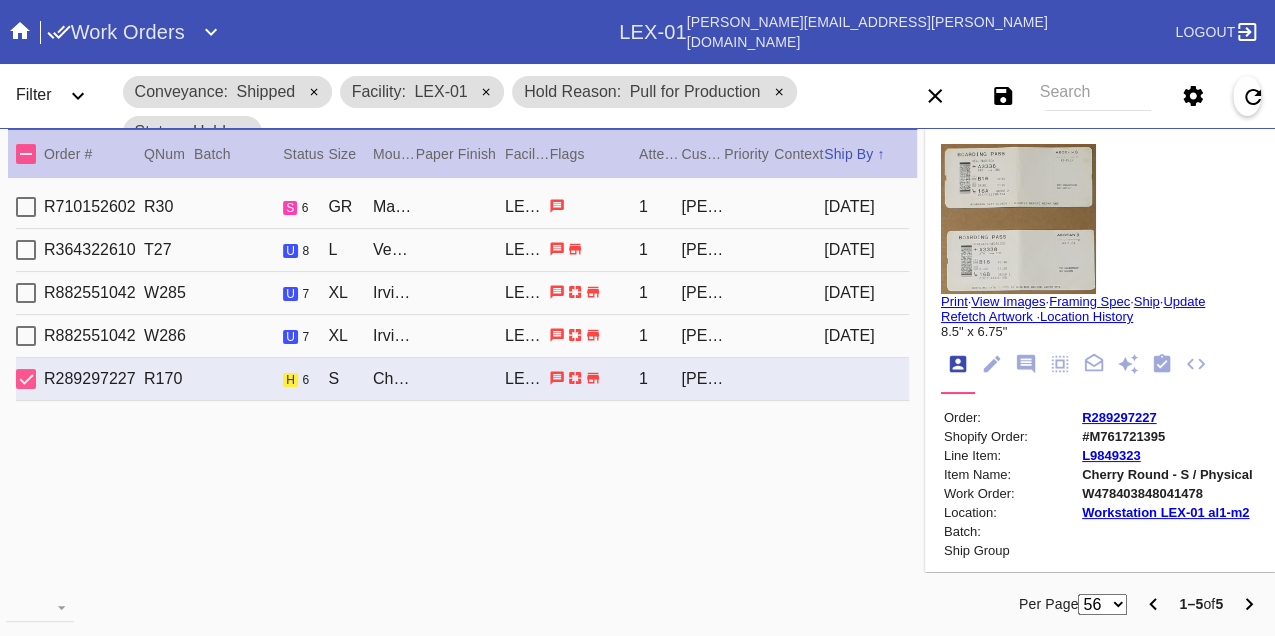 click on "W478403848041478" at bounding box center (1167, 493) 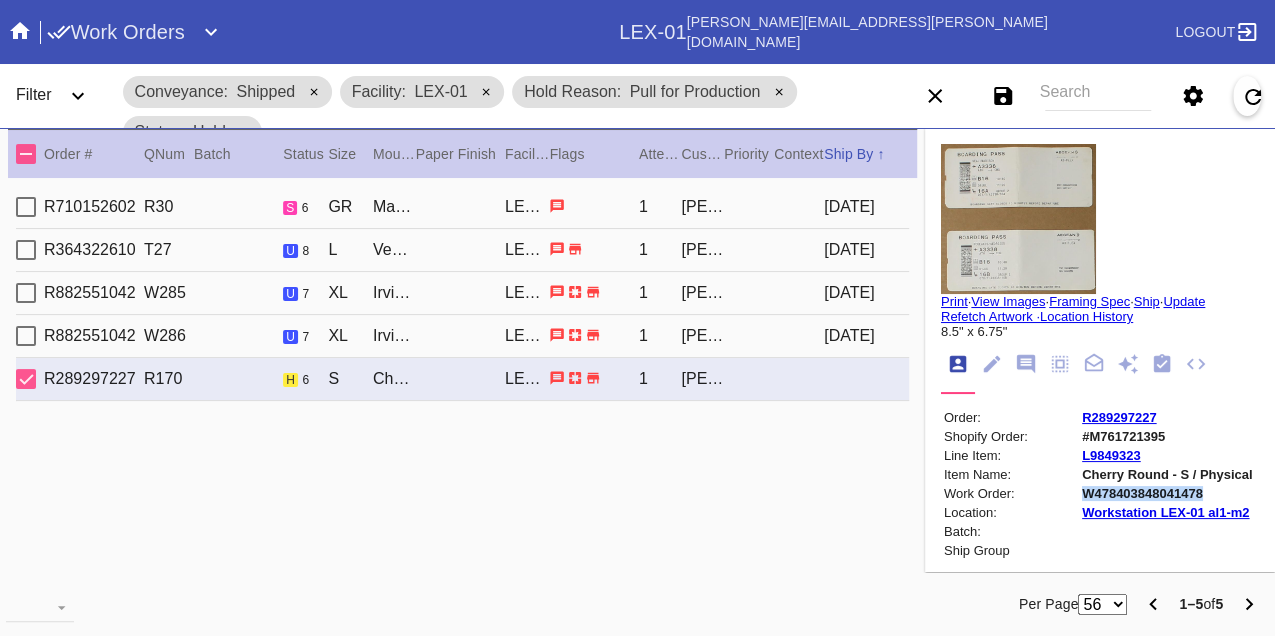 click on "W478403848041478" at bounding box center (1167, 493) 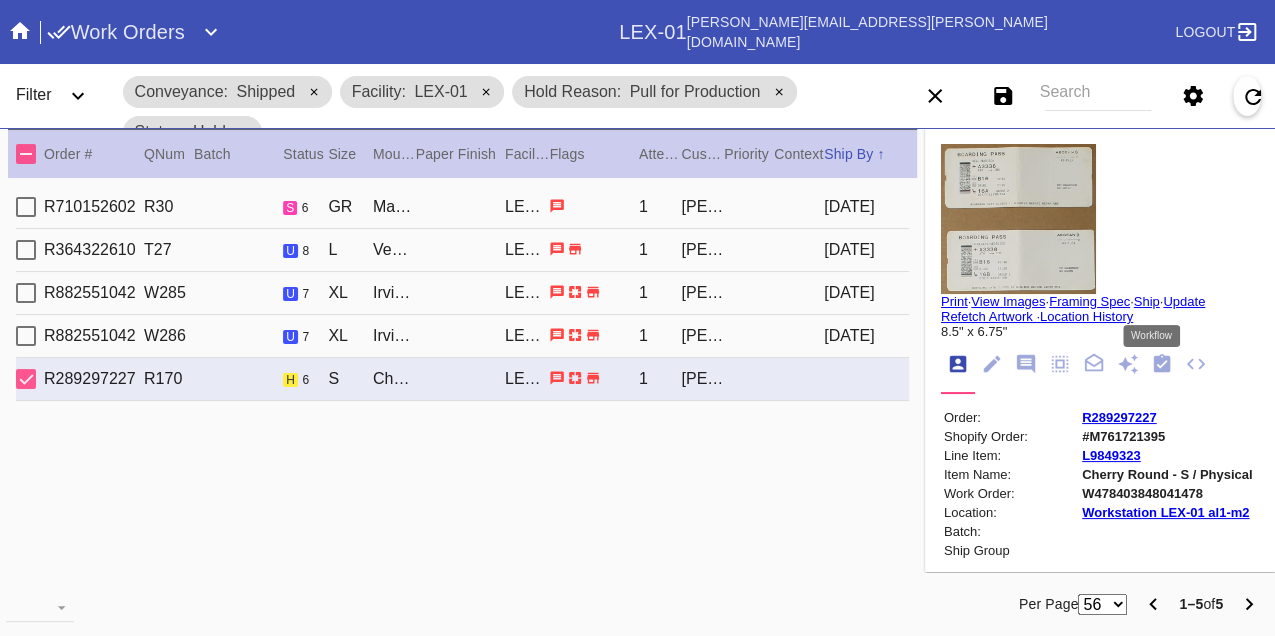 click 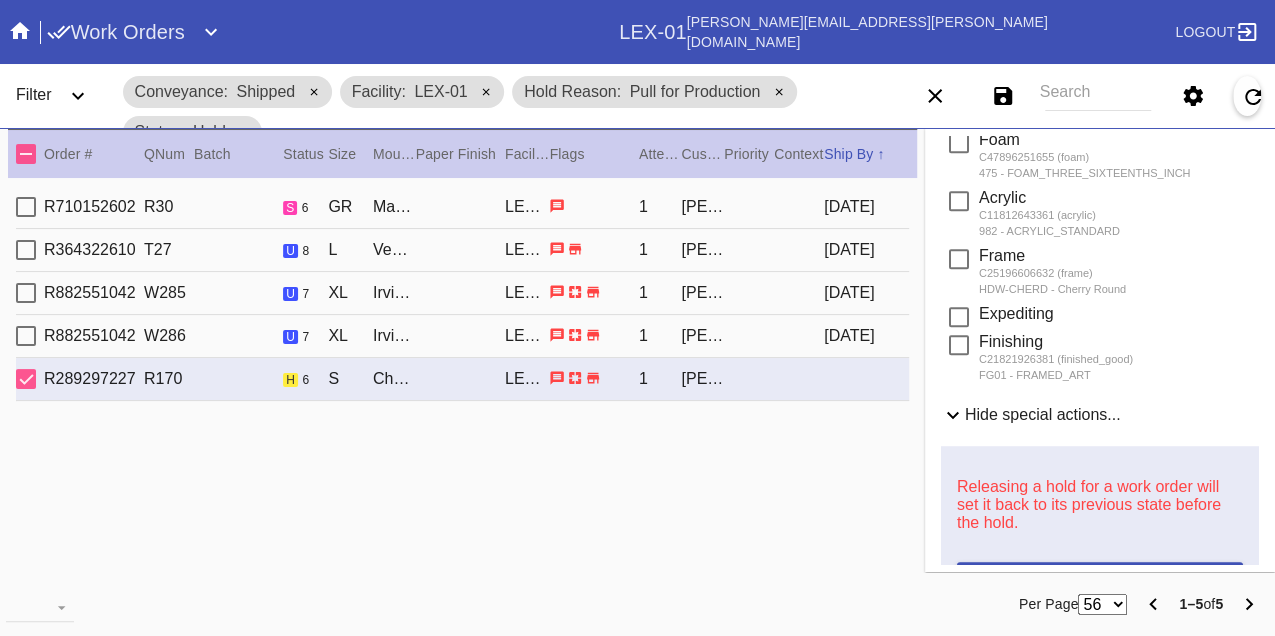 scroll, scrollTop: 948, scrollLeft: 0, axis: vertical 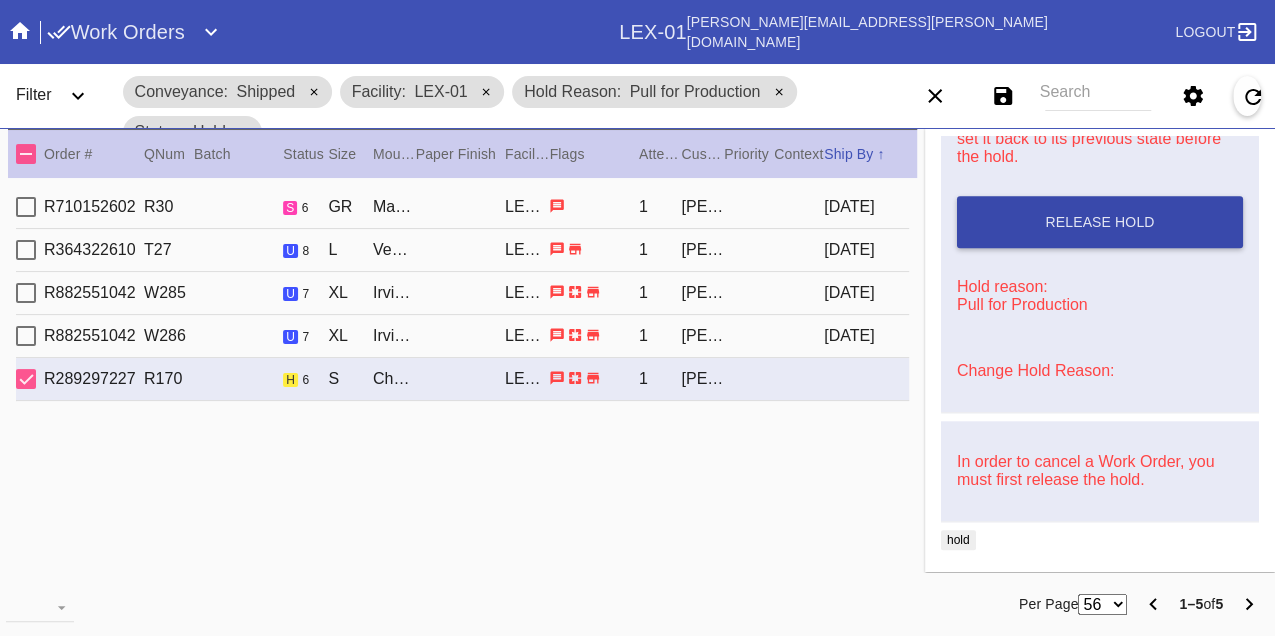 click on "Release Hold" at bounding box center (1100, 222) 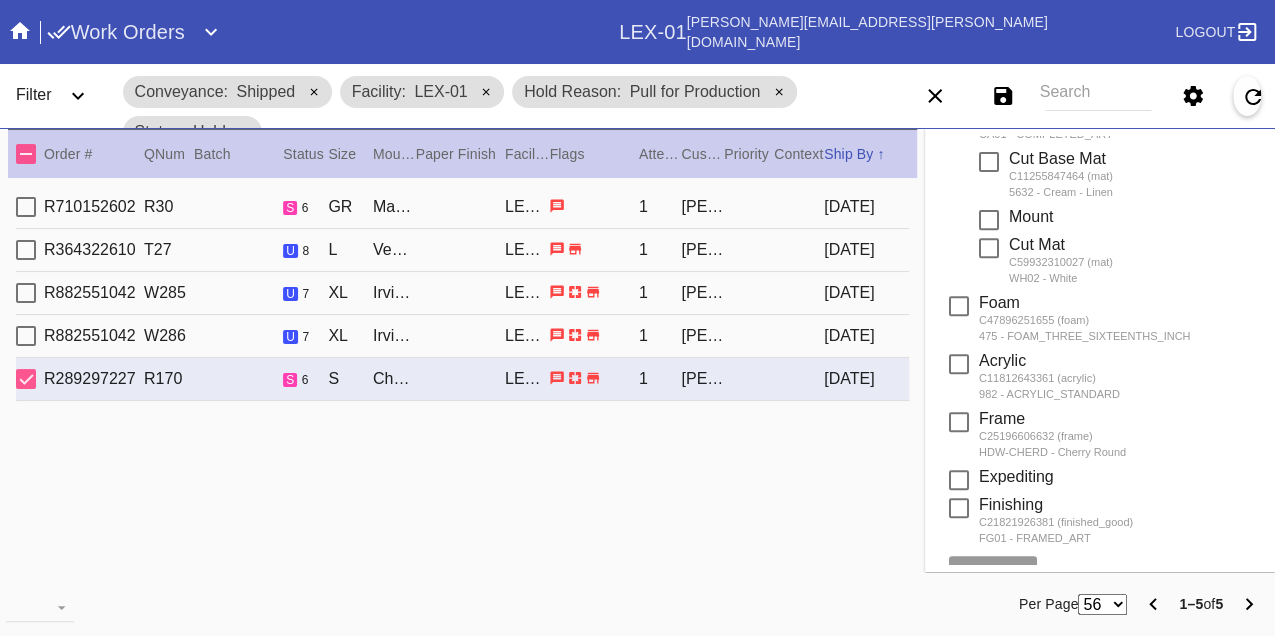 scroll, scrollTop: 0, scrollLeft: 0, axis: both 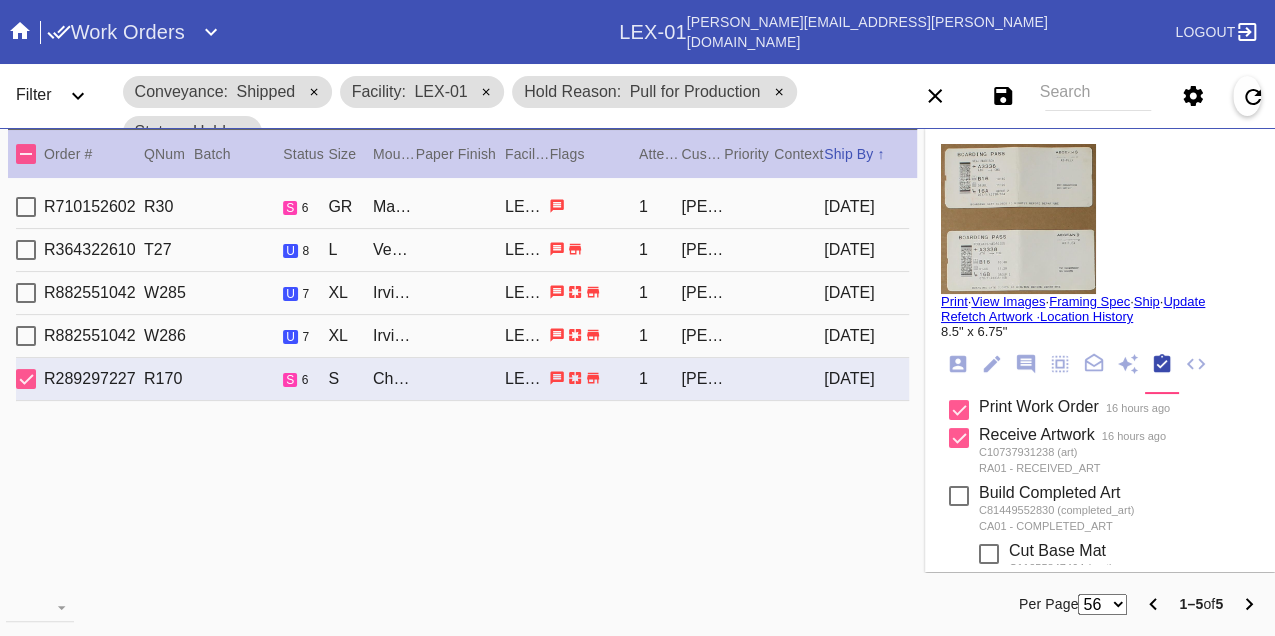 click on "Print" at bounding box center (954, 301) 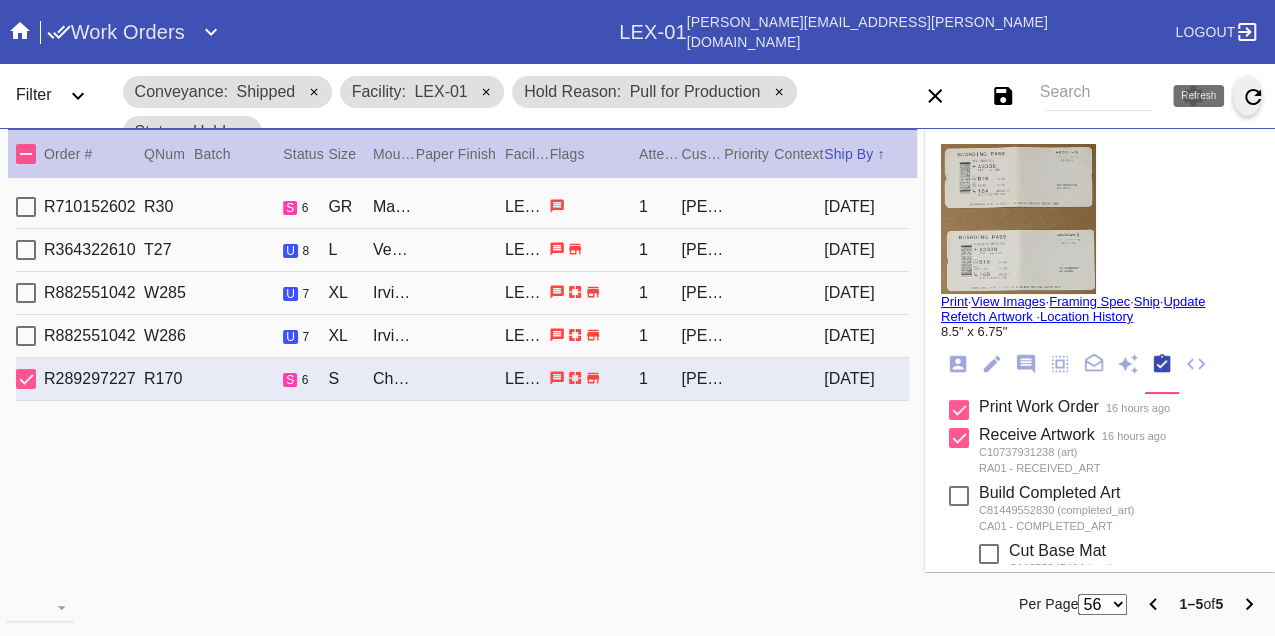 click 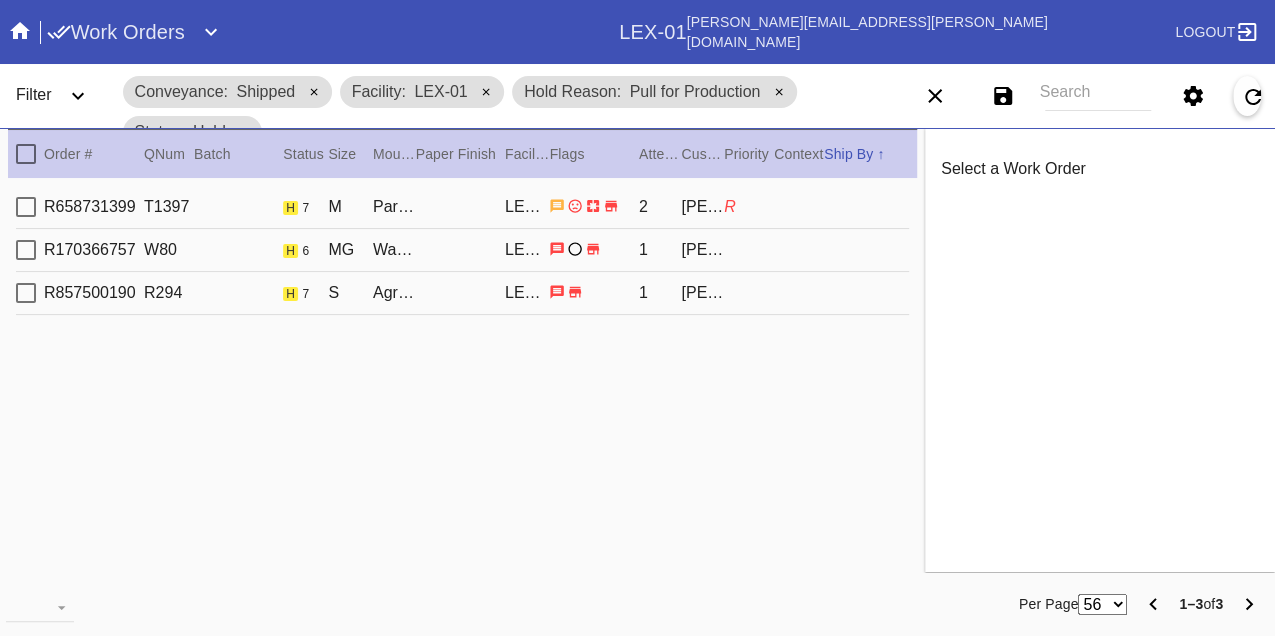 click on "R658731399 T1397 h   7 M Paris / White LEX-01 2 Gillian Deleon
R" at bounding box center (462, 207) 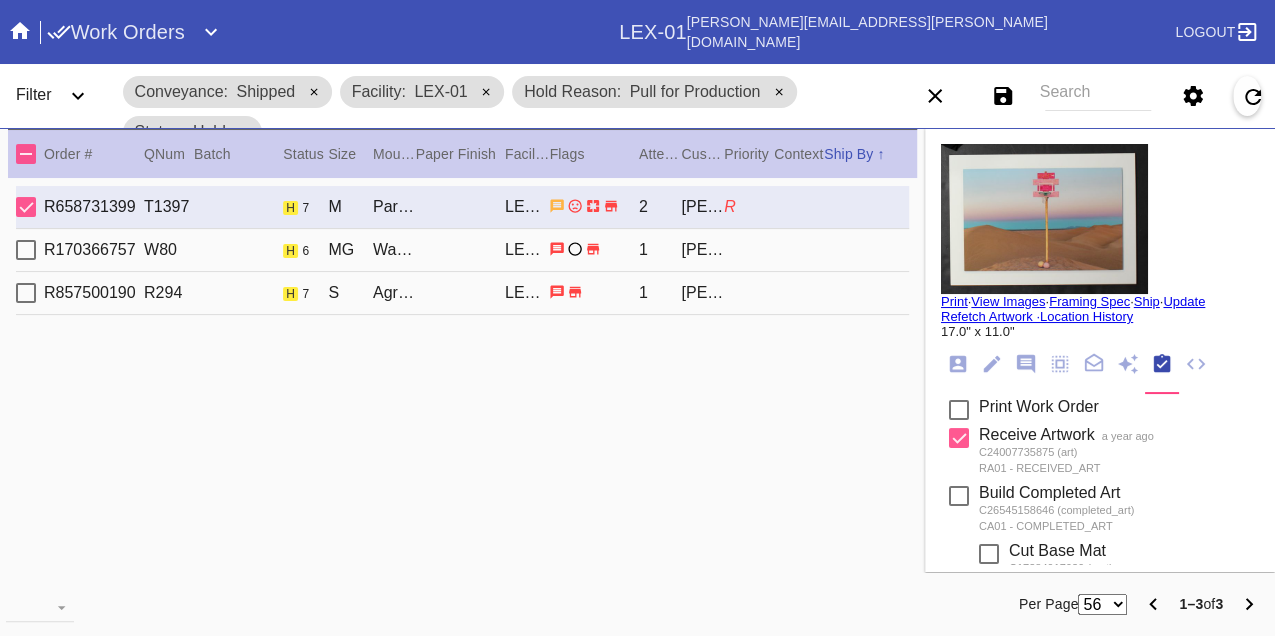 click on "R170366757 W80 h   6 MG Walnut (Wide) / Off White Oversized LEX-01 1 Brittany Ely" at bounding box center [462, 250] 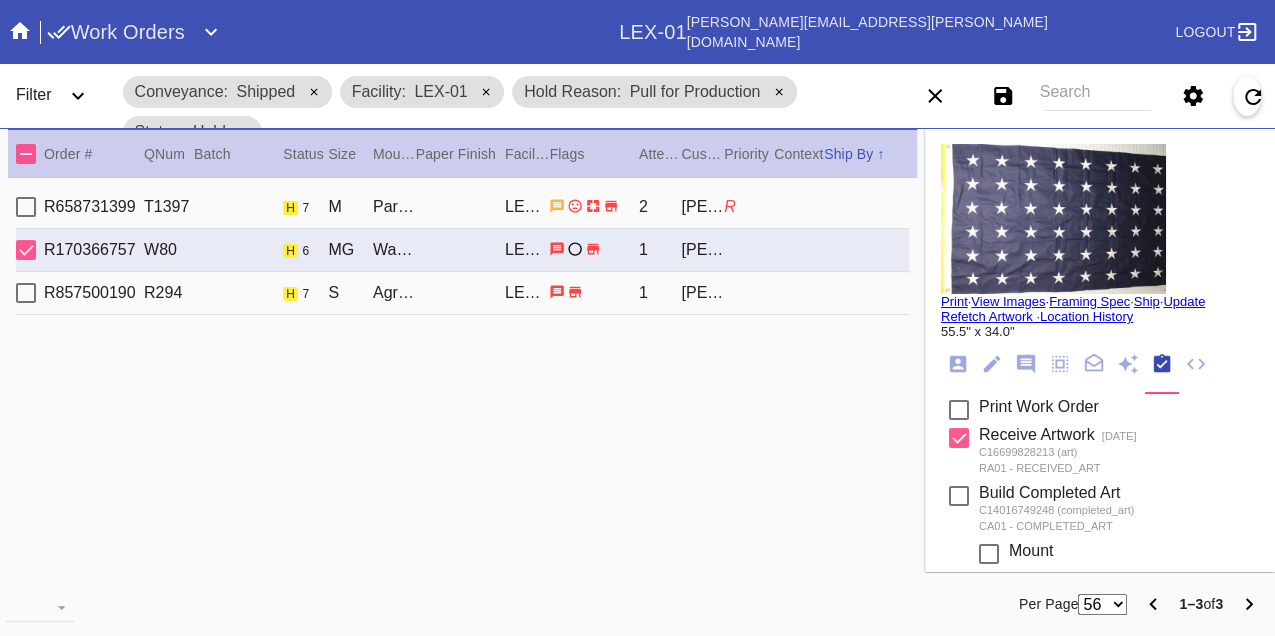 click on "R857500190 R294 h   7 S Agra / Dove White LEX-01 1 Fallon Carr" at bounding box center (462, 293) 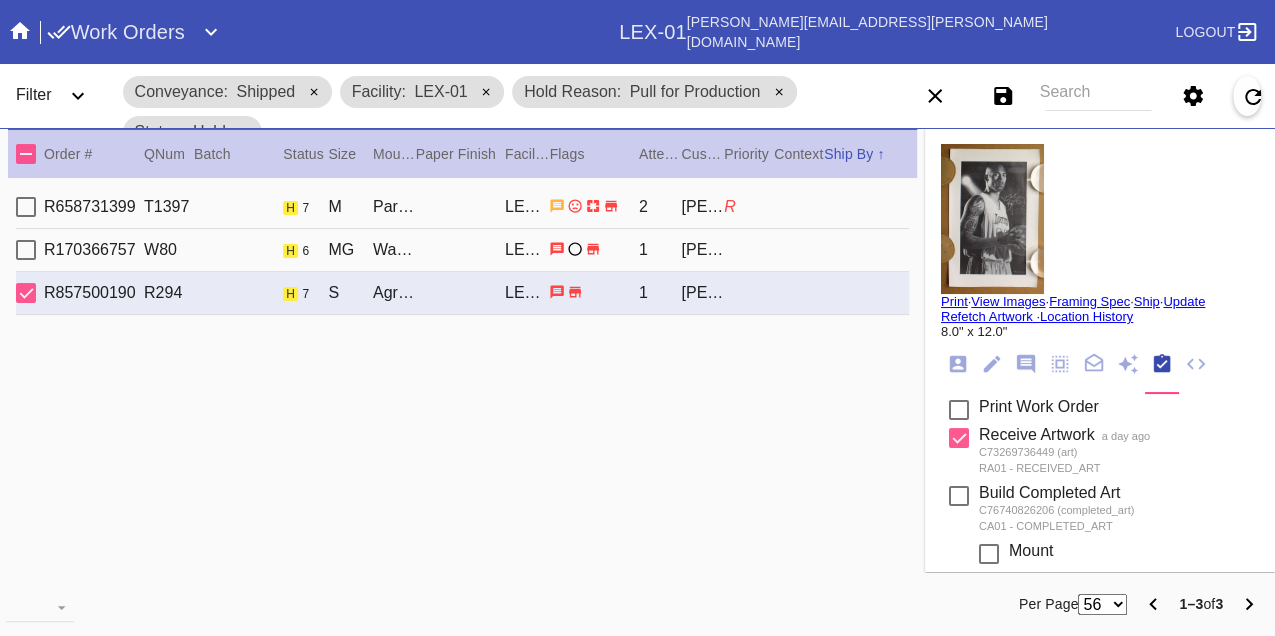 click on "R658731399 T1397 h   7 M Paris / White LEX-01 2 Gillian Deleon
R" at bounding box center [462, 207] 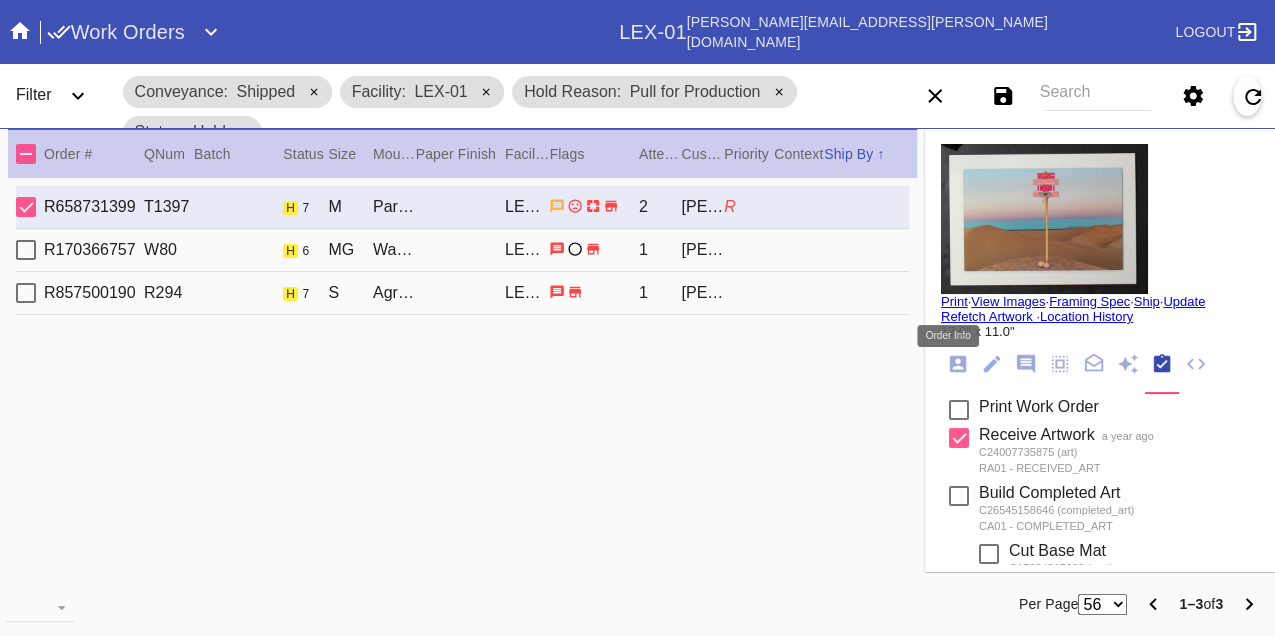 click 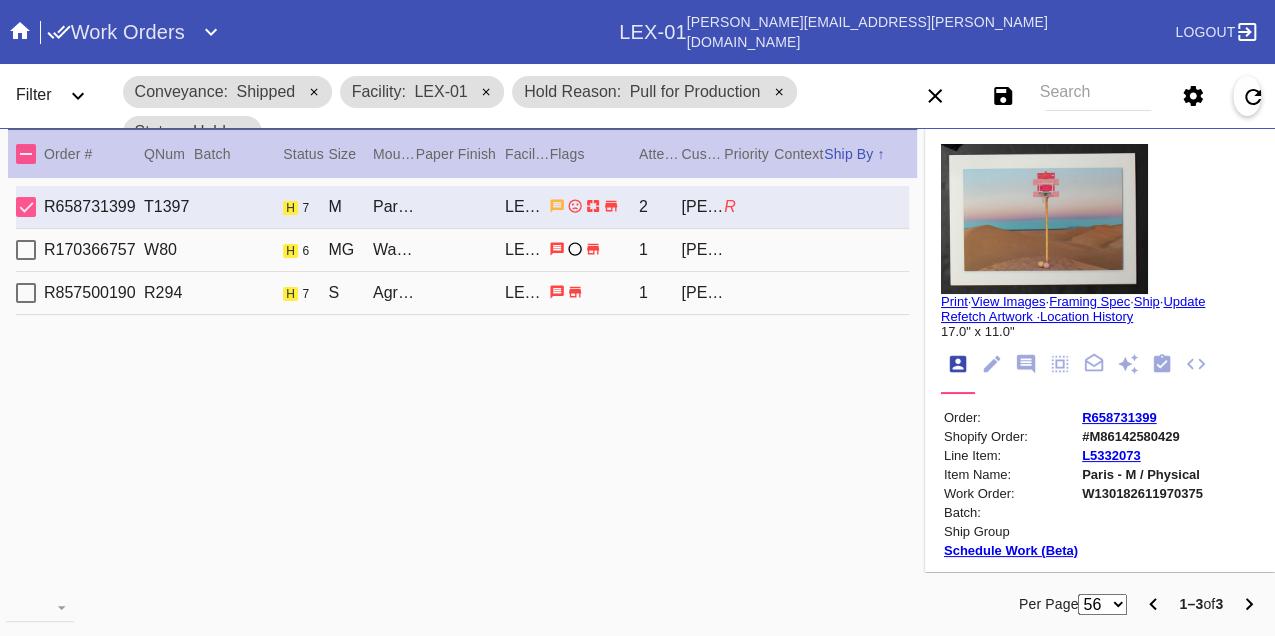 click on "W130182611970375" at bounding box center [1142, 493] 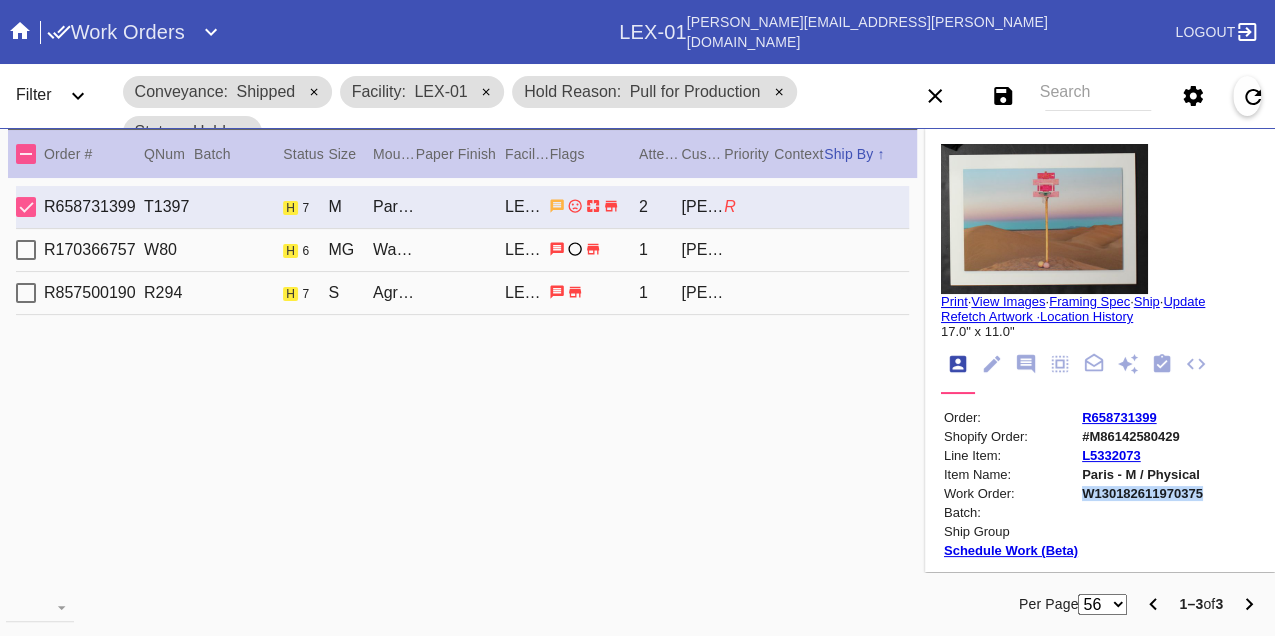 click on "W130182611970375" at bounding box center (1142, 493) 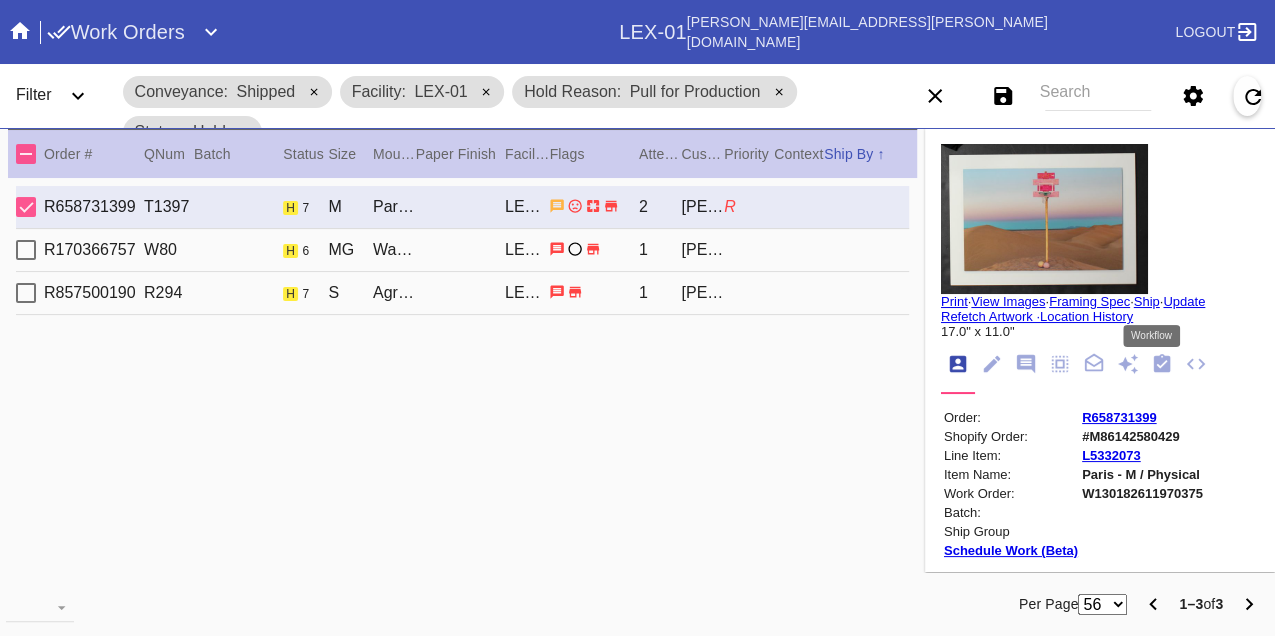 click 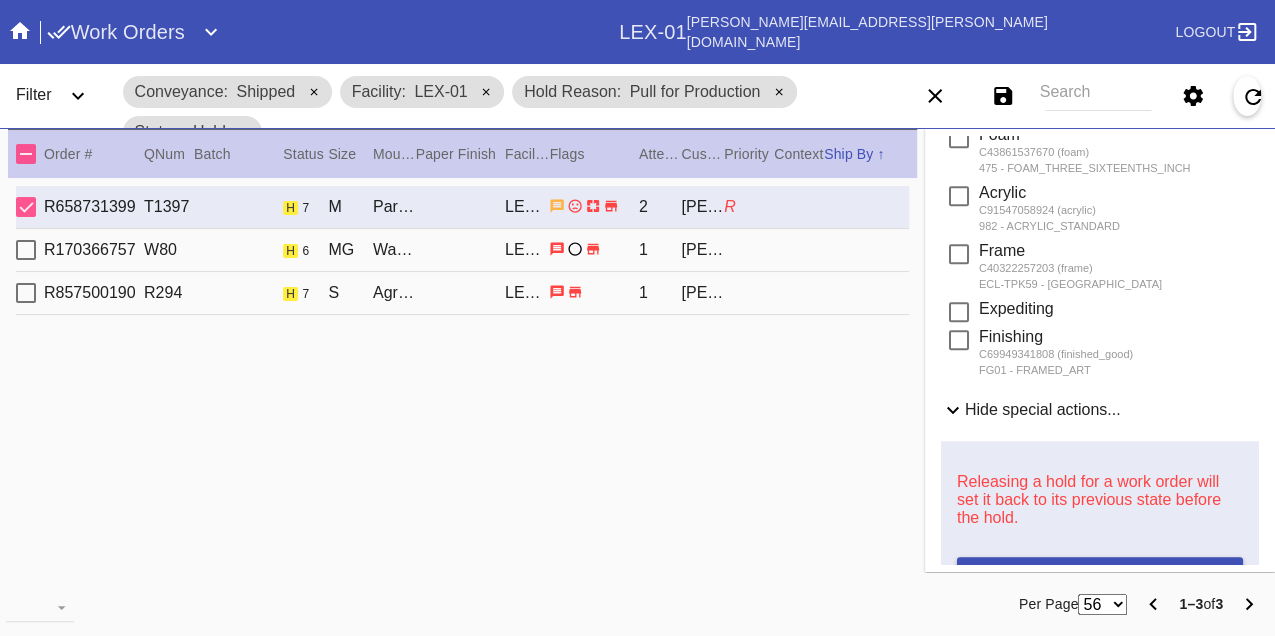 scroll, scrollTop: 778, scrollLeft: 0, axis: vertical 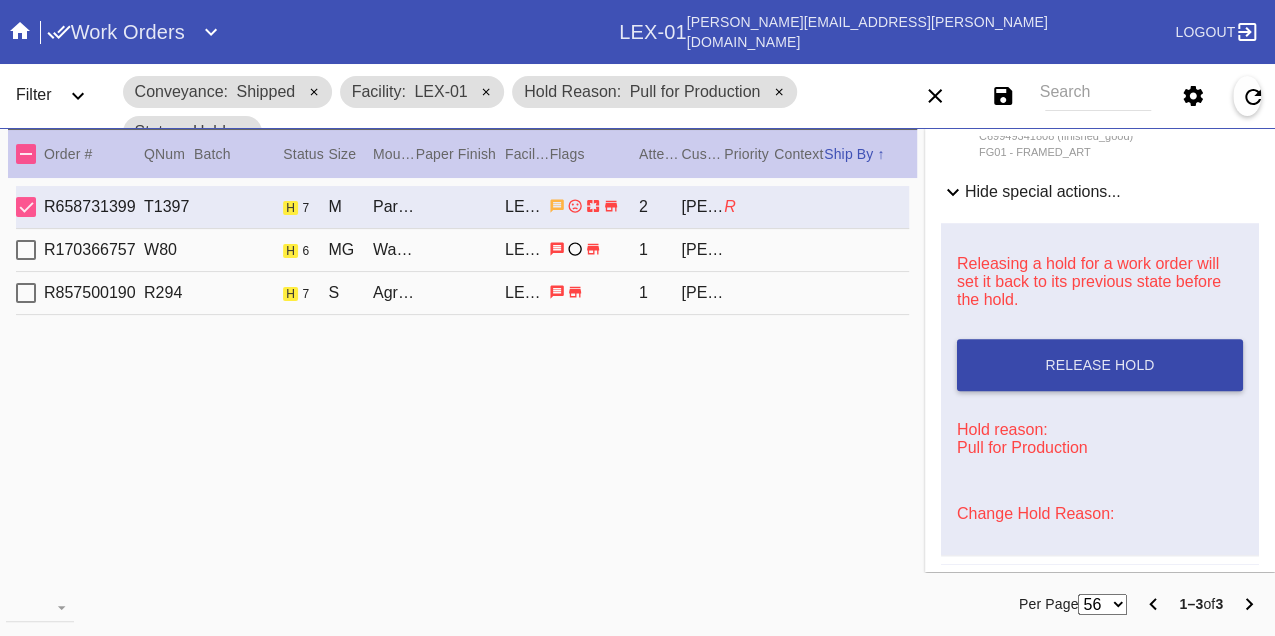 click on "Release Hold" at bounding box center (1099, 365) 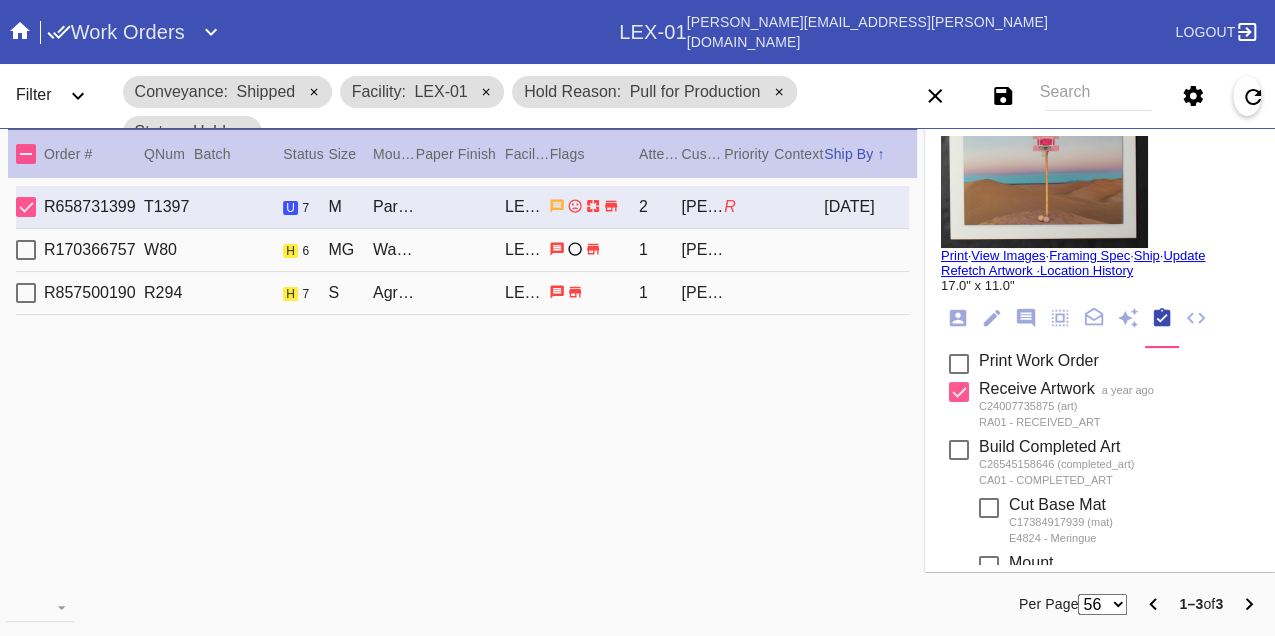 scroll, scrollTop: 0, scrollLeft: 0, axis: both 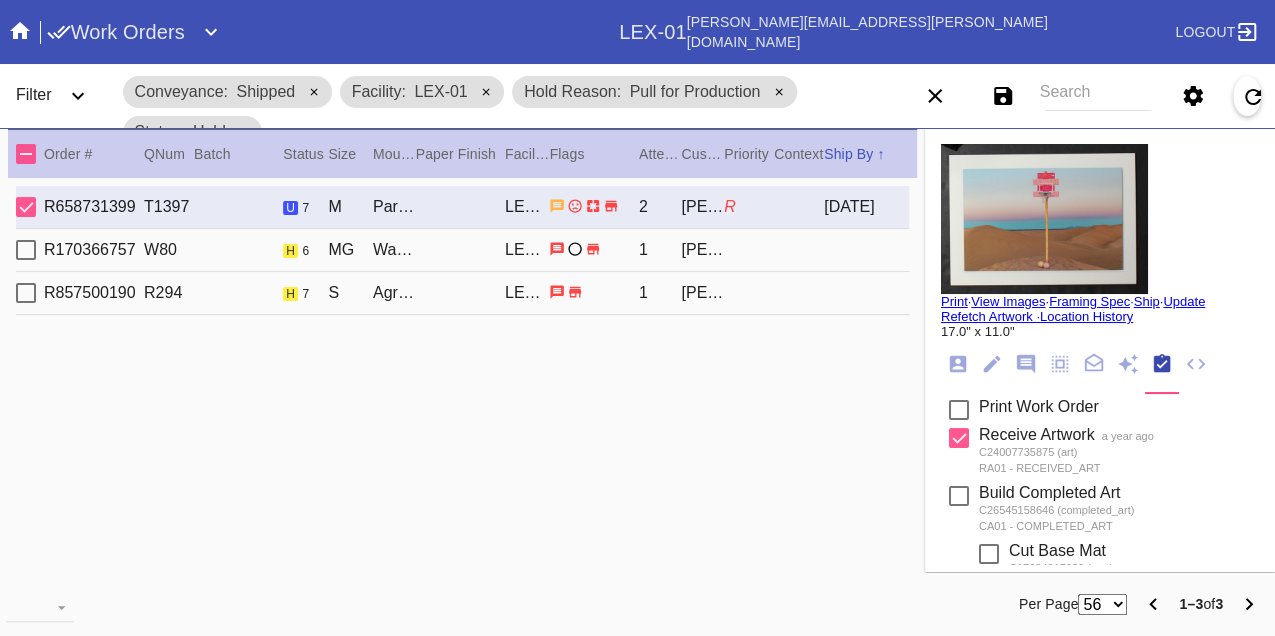 click on "Print" at bounding box center [954, 301] 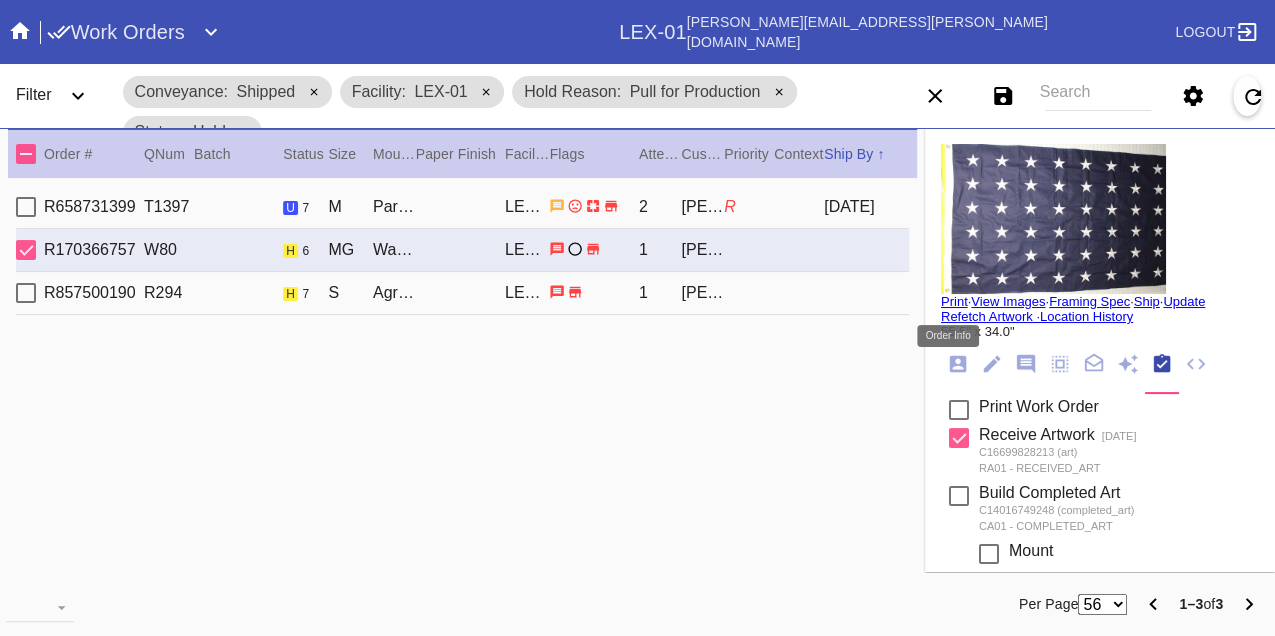 click 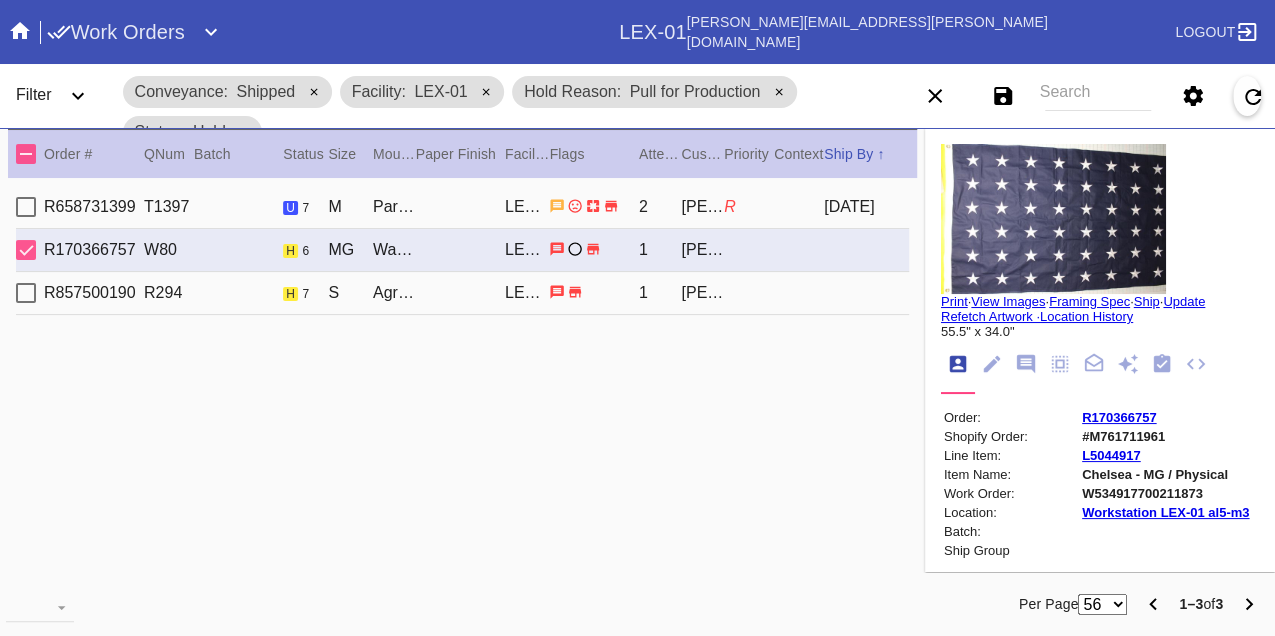 click on "W534917700211873" at bounding box center [1165, 493] 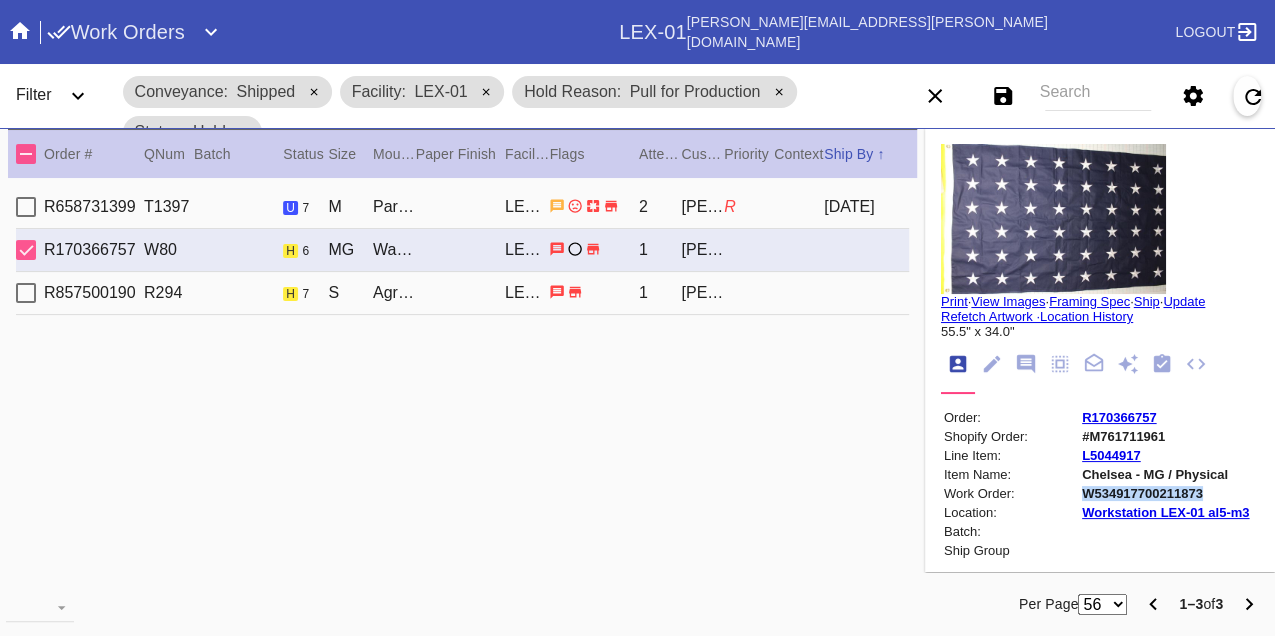 click on "W534917700211873" at bounding box center (1165, 493) 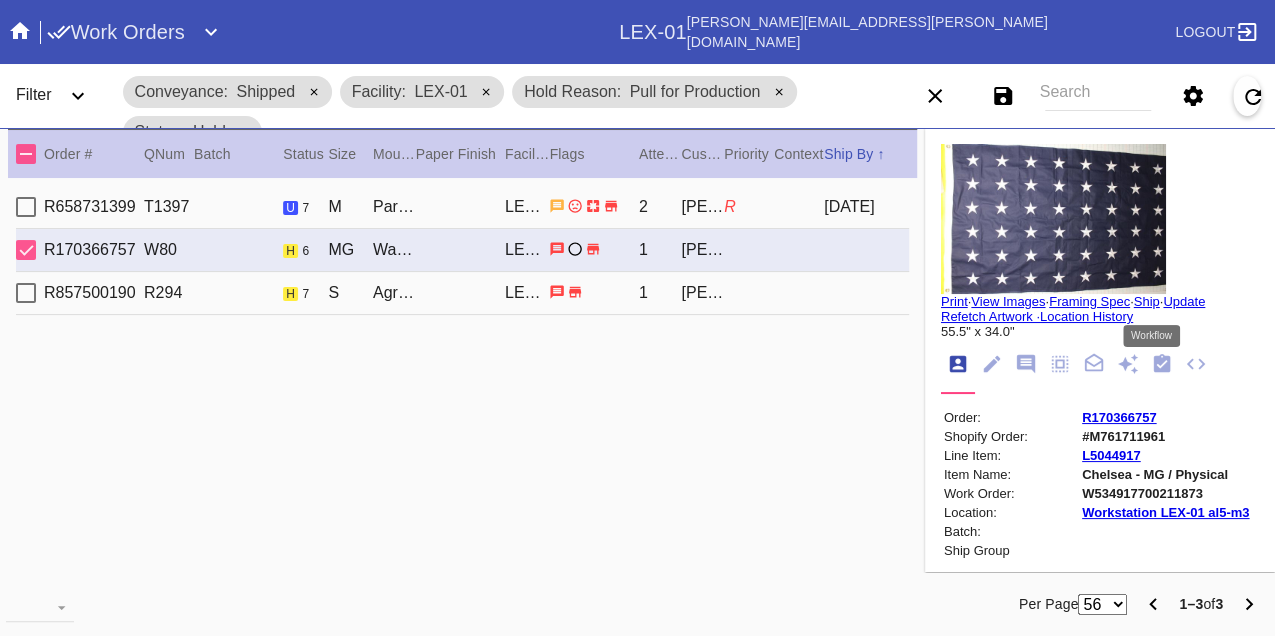 click 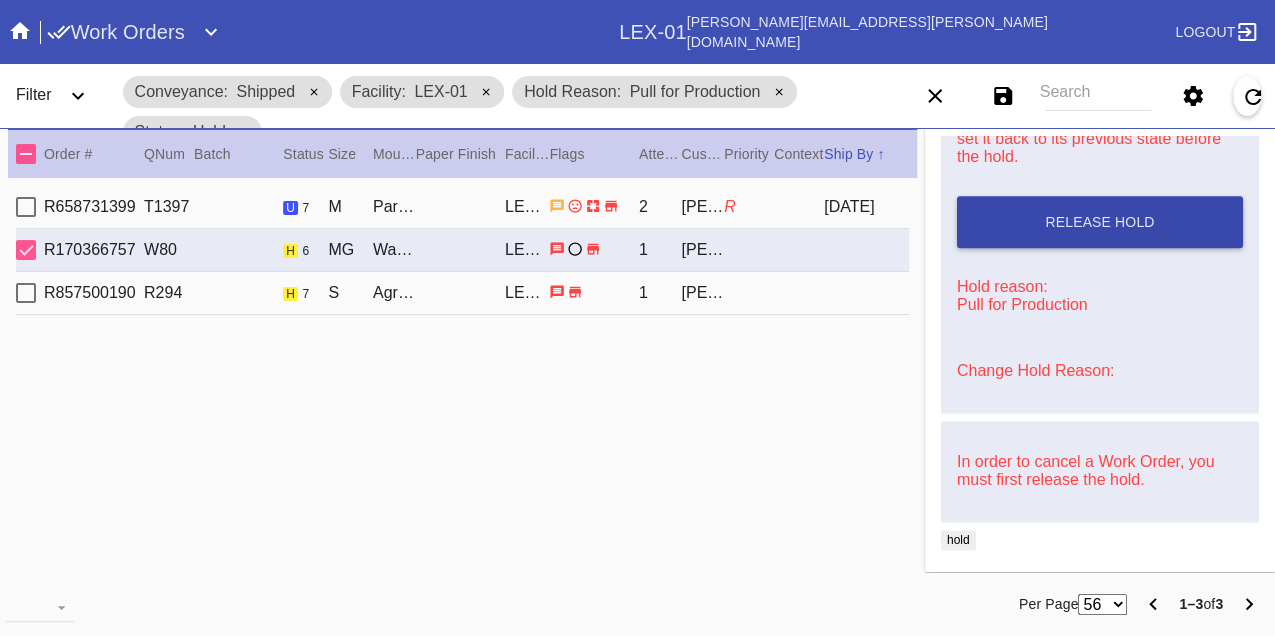 click on "Release Hold" at bounding box center [1100, 222] 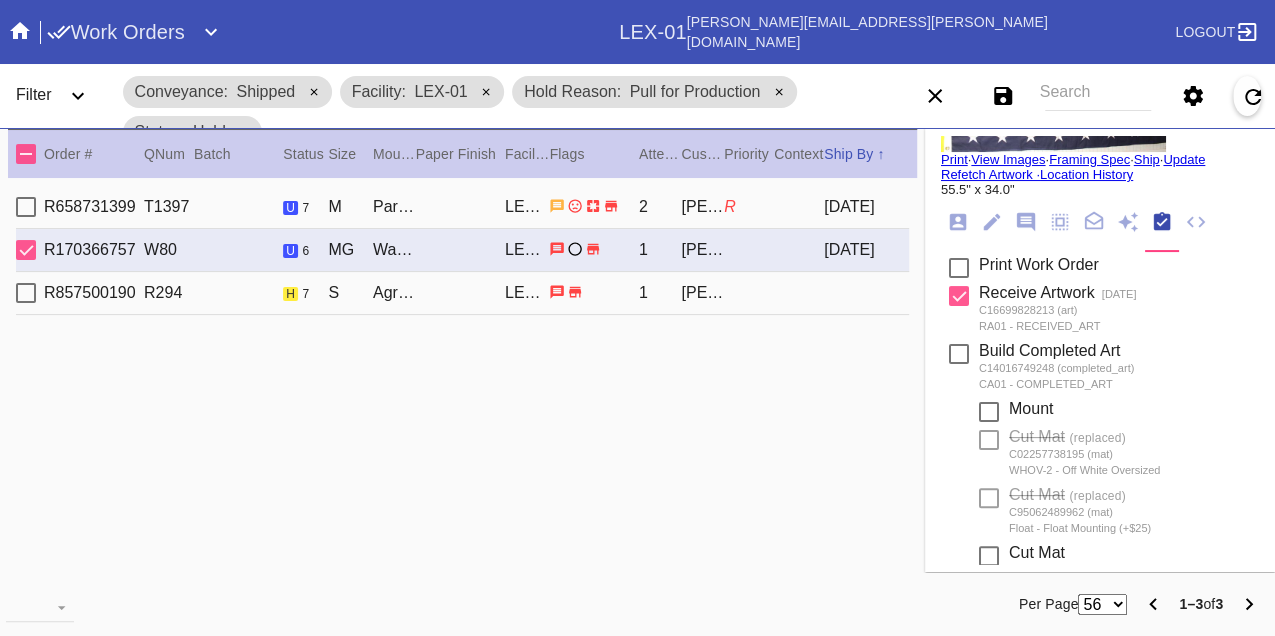 scroll, scrollTop: 0, scrollLeft: 0, axis: both 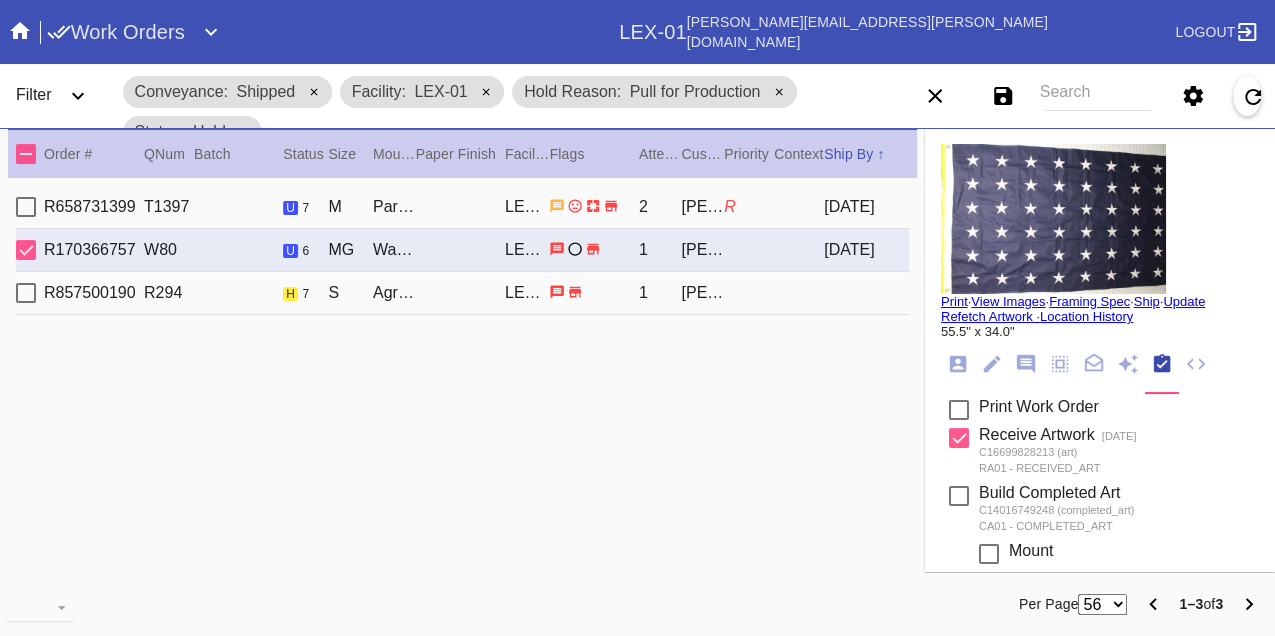 click on "Print" at bounding box center [954, 301] 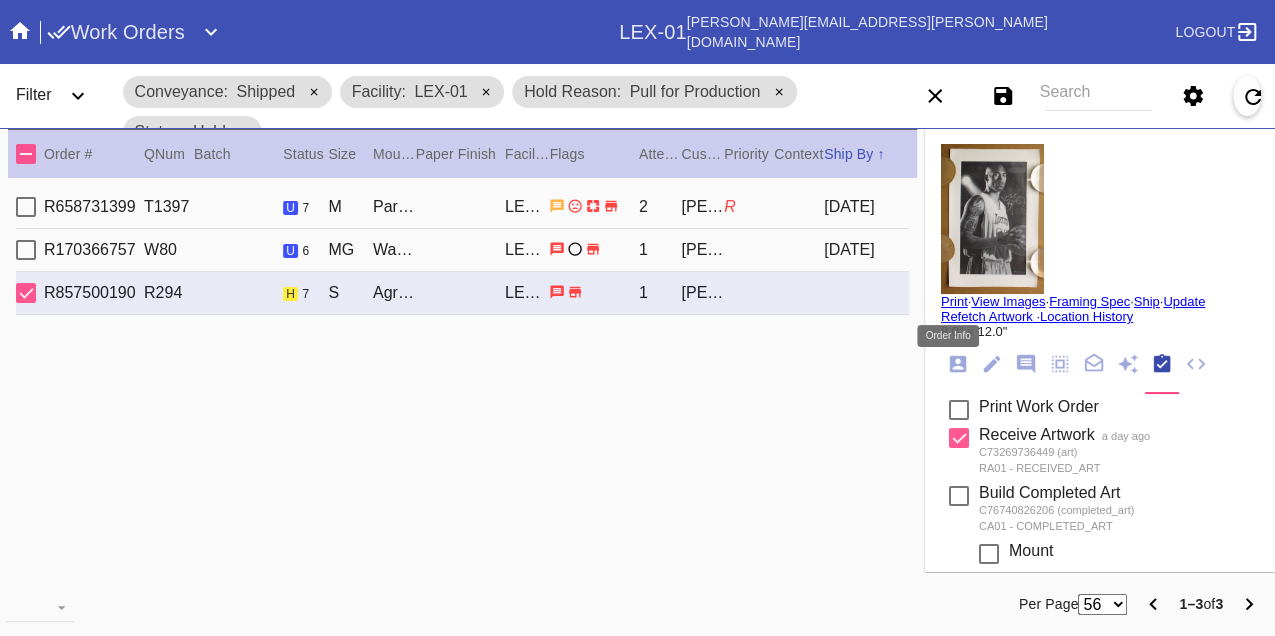 click 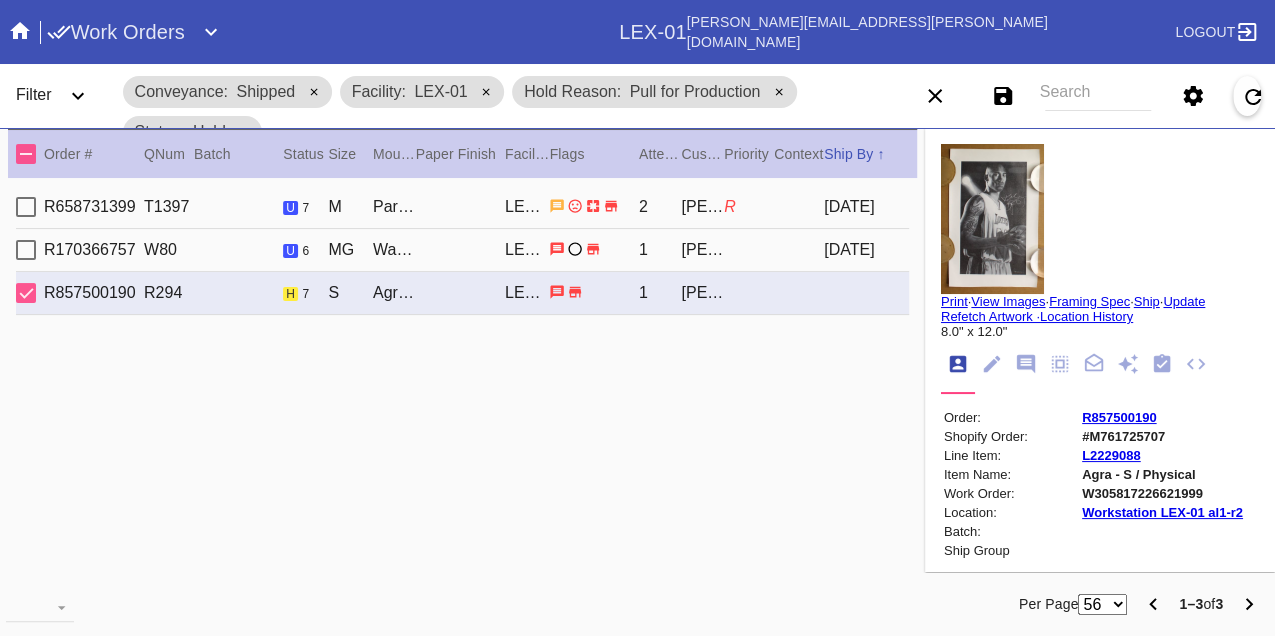 click on "W305817226621999" at bounding box center (1162, 493) 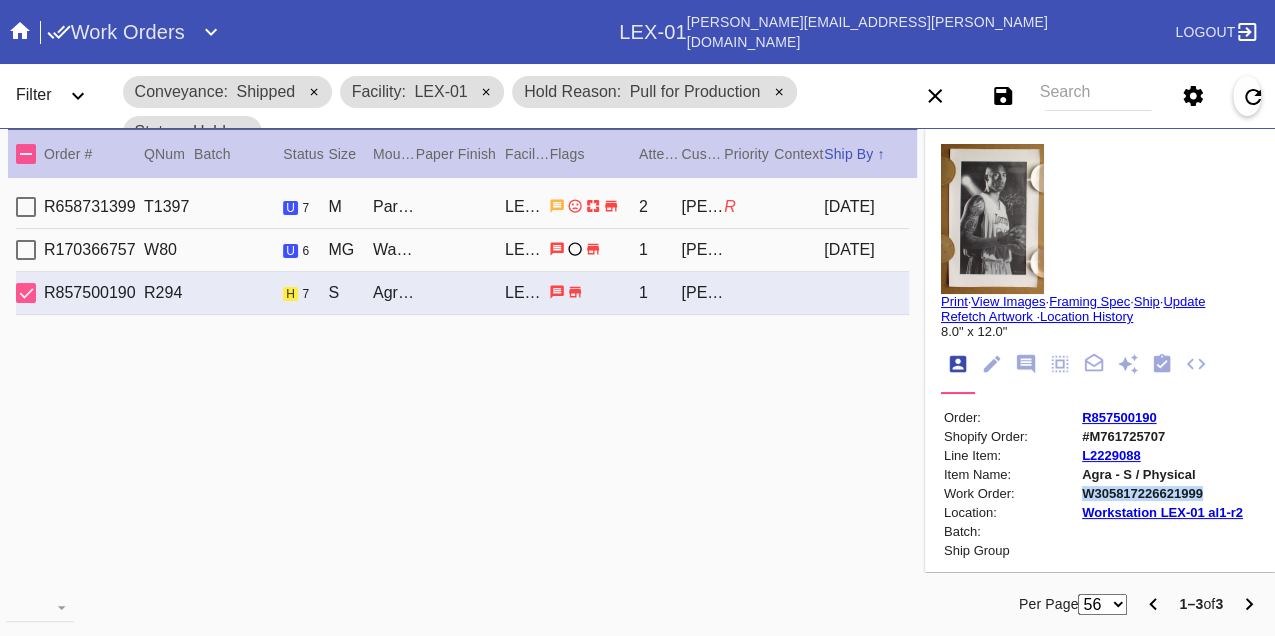 click on "W305817226621999" at bounding box center (1162, 493) 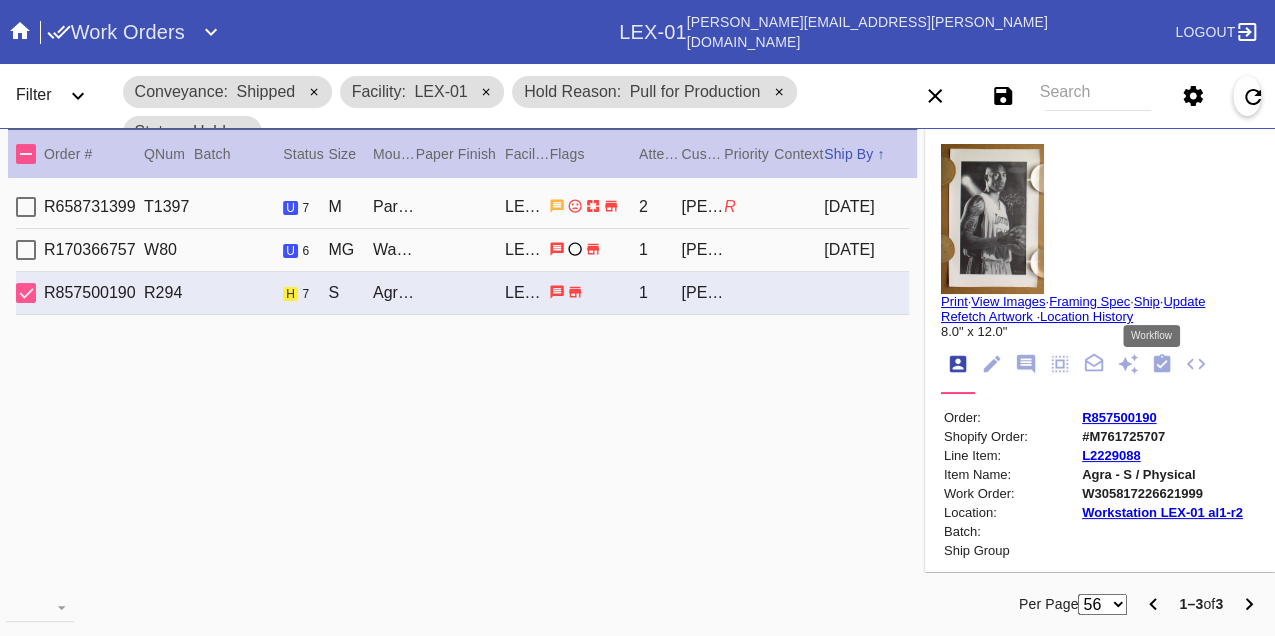 click 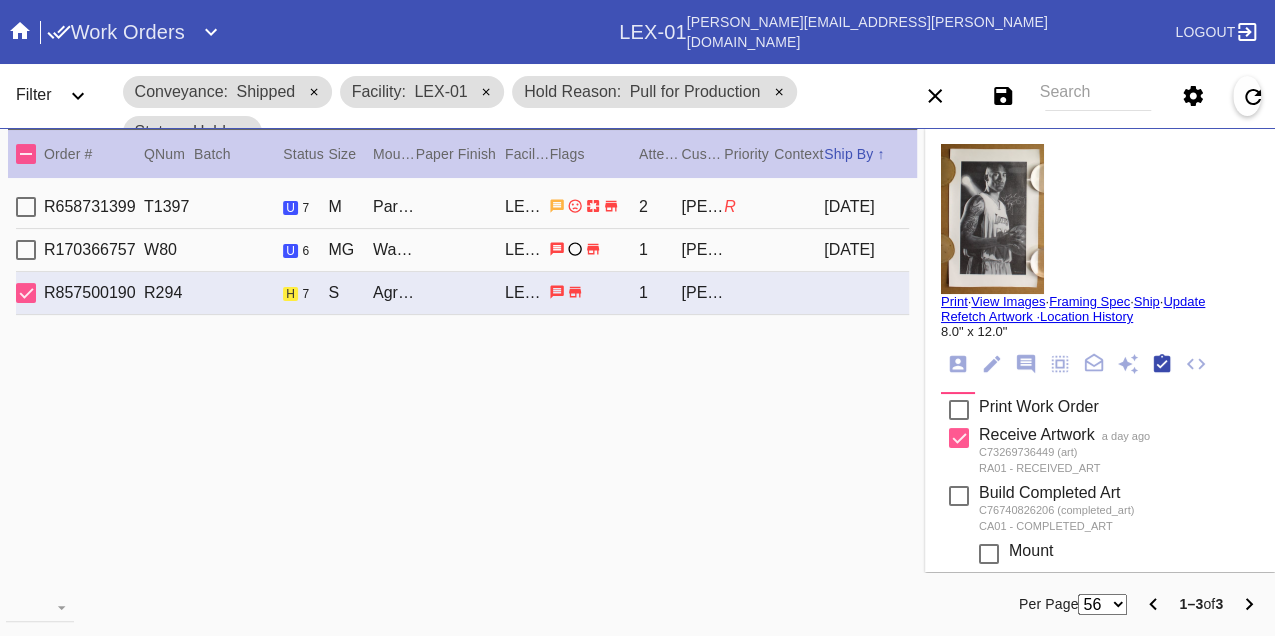 scroll, scrollTop: 318, scrollLeft: 0, axis: vertical 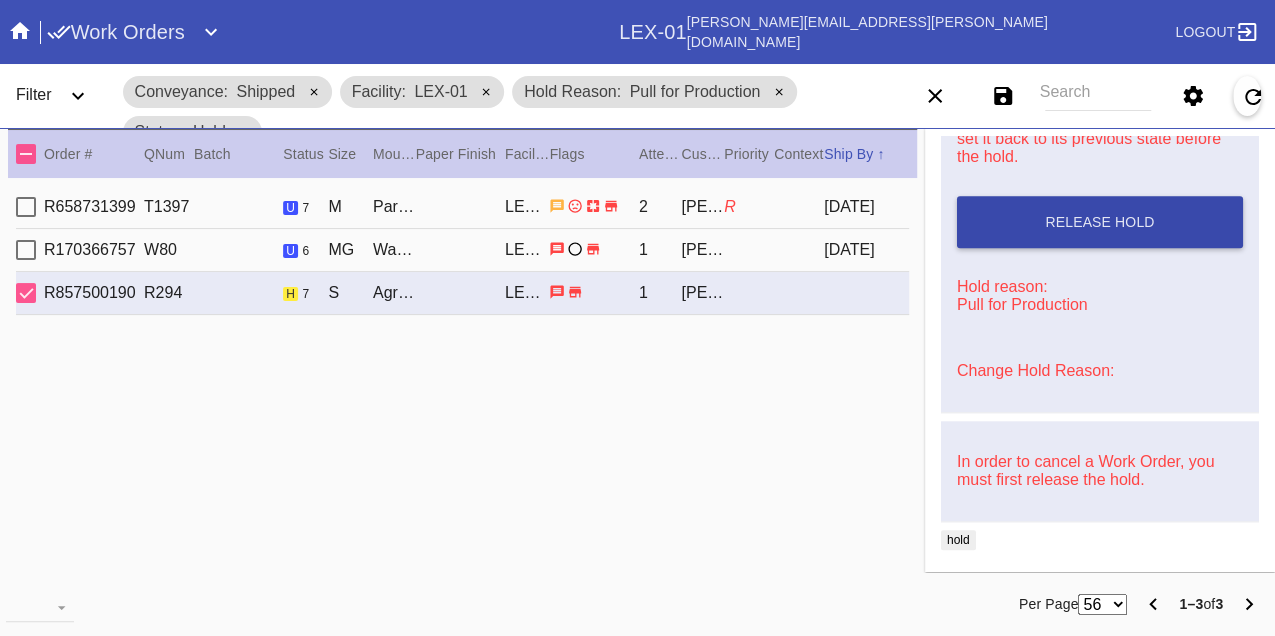 click on "Release Hold" at bounding box center (1100, 222) 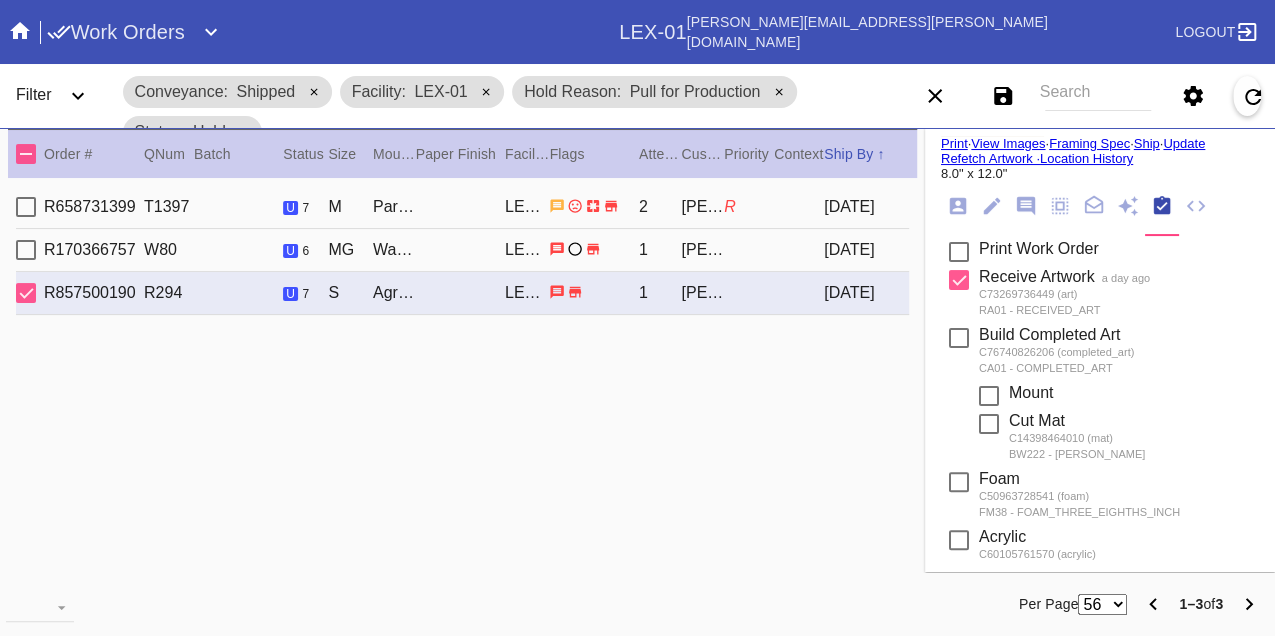 scroll, scrollTop: 0, scrollLeft: 0, axis: both 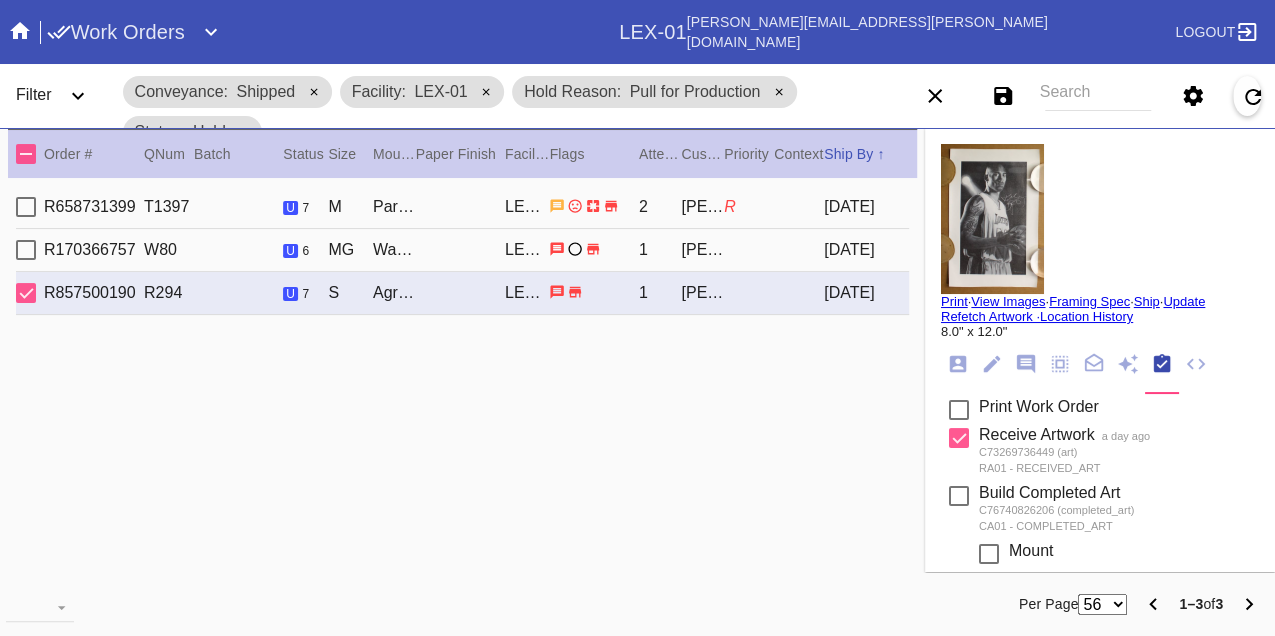 click on "Print" at bounding box center (954, 301) 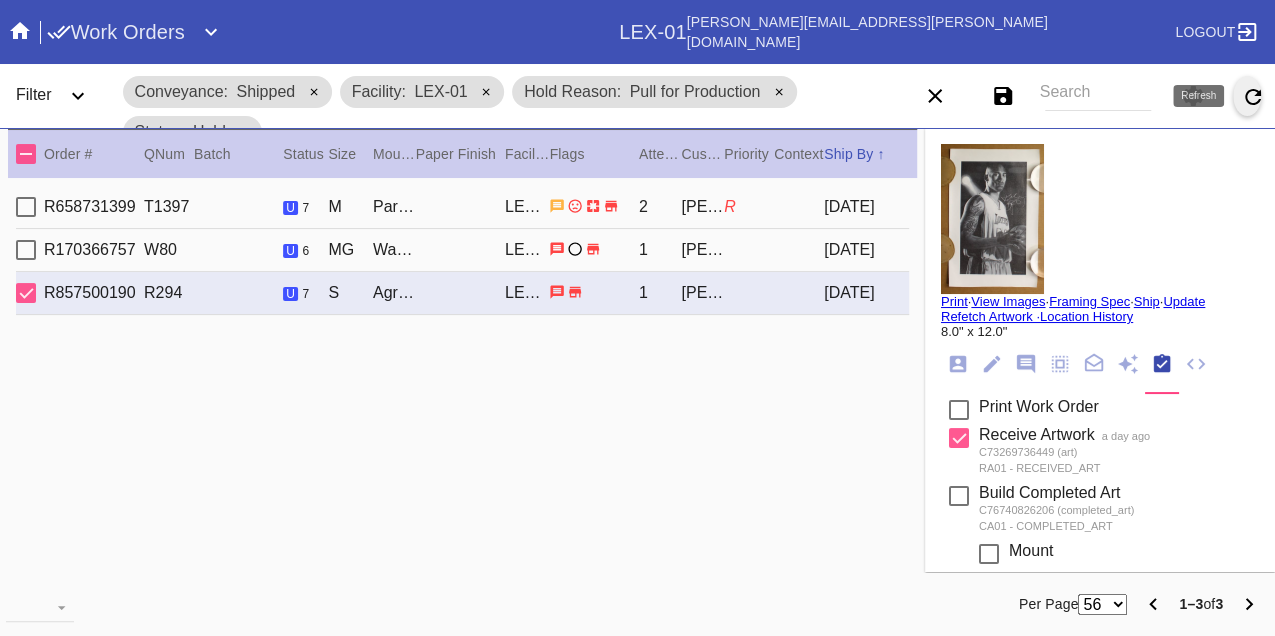 click 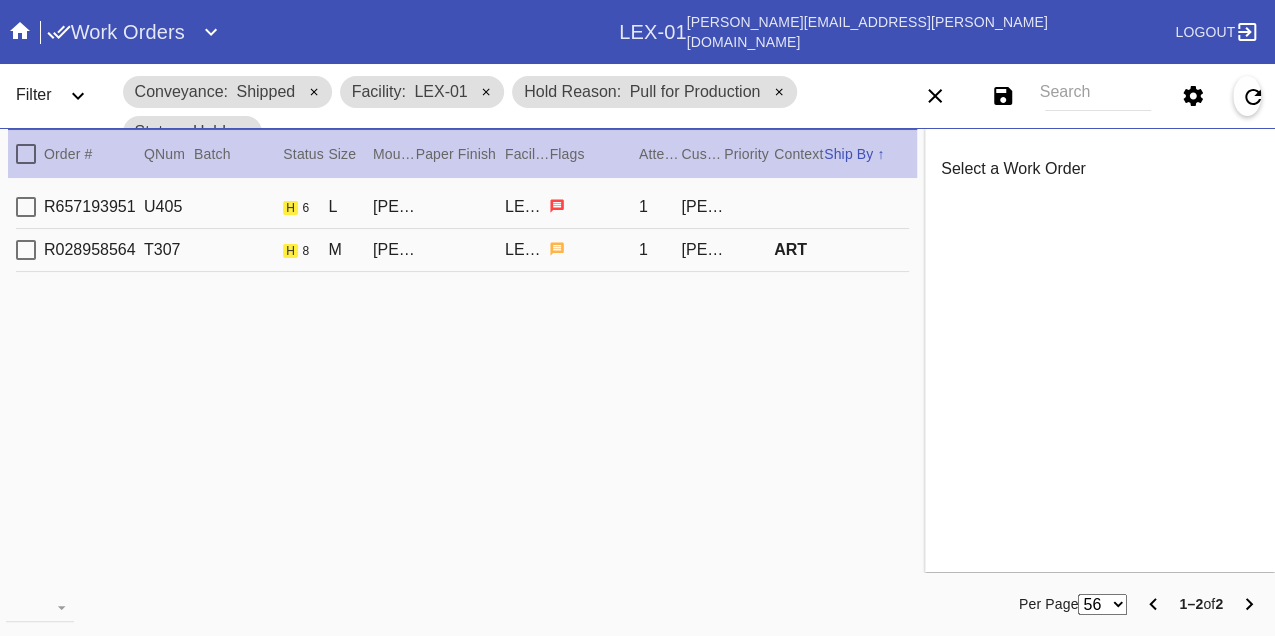click on "R657193951 U405 h   6 L Irvine Slim (Deep) / No Mat LEX-01 1 Yair Trachtenberg" at bounding box center [462, 207] 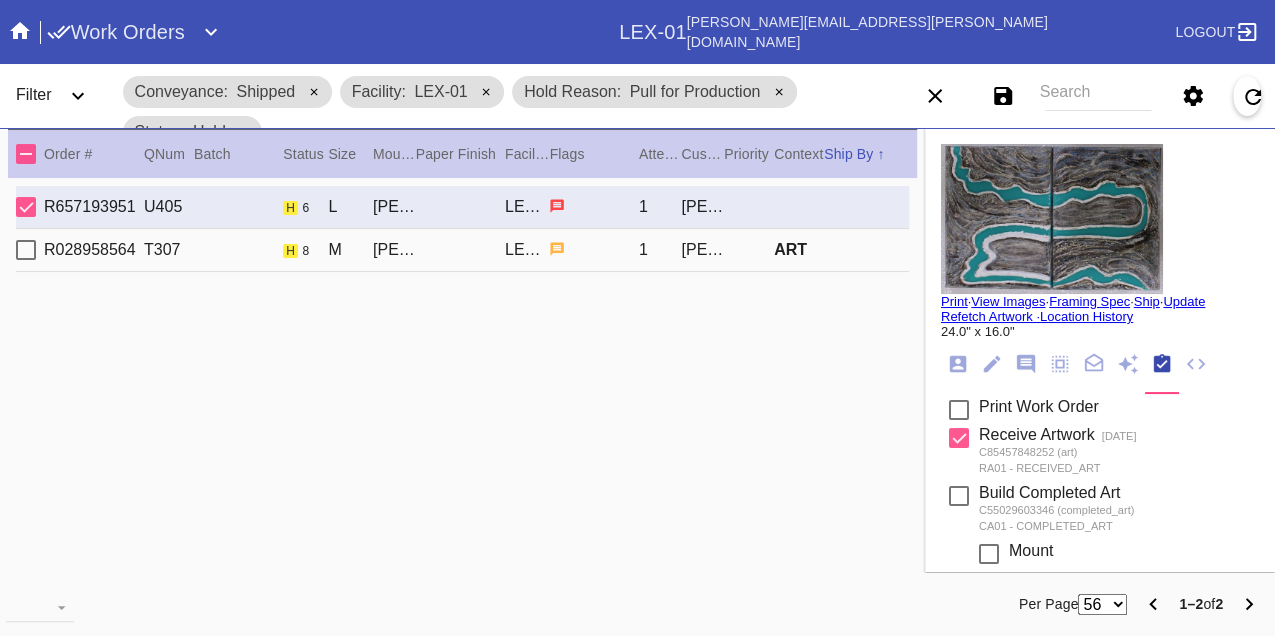 click on "R028958564 T307 h   8 M Mercer Slim / Dove White LEX-01 1 Jim Robinson
ART" at bounding box center [462, 250] 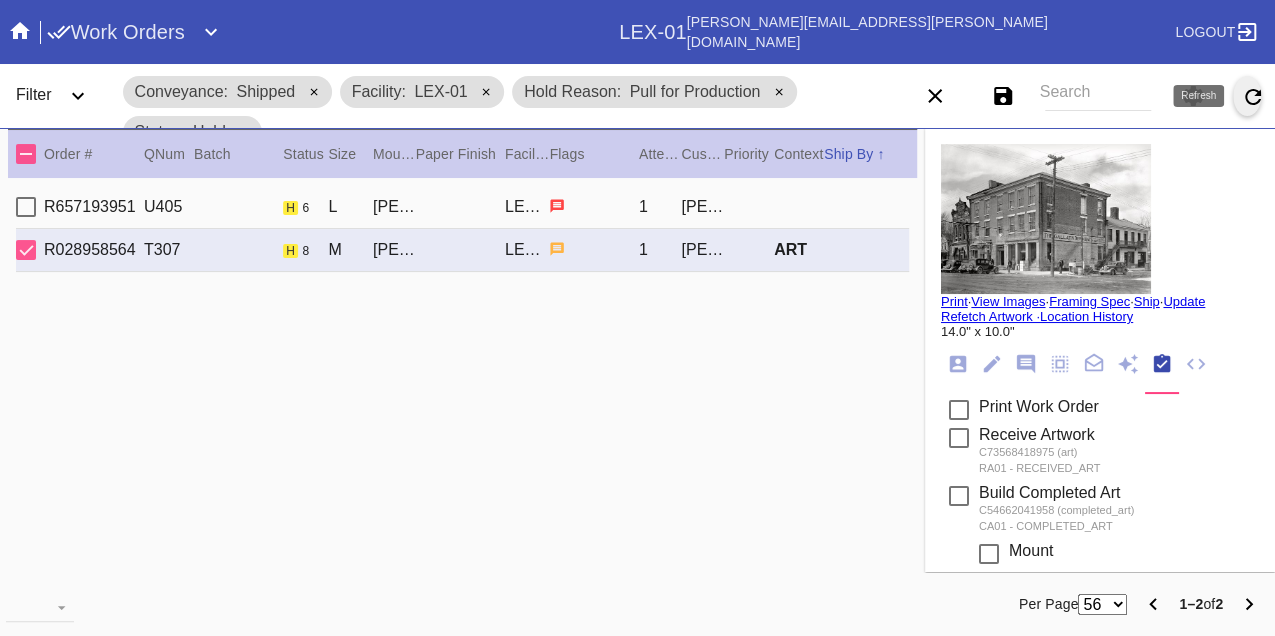 click 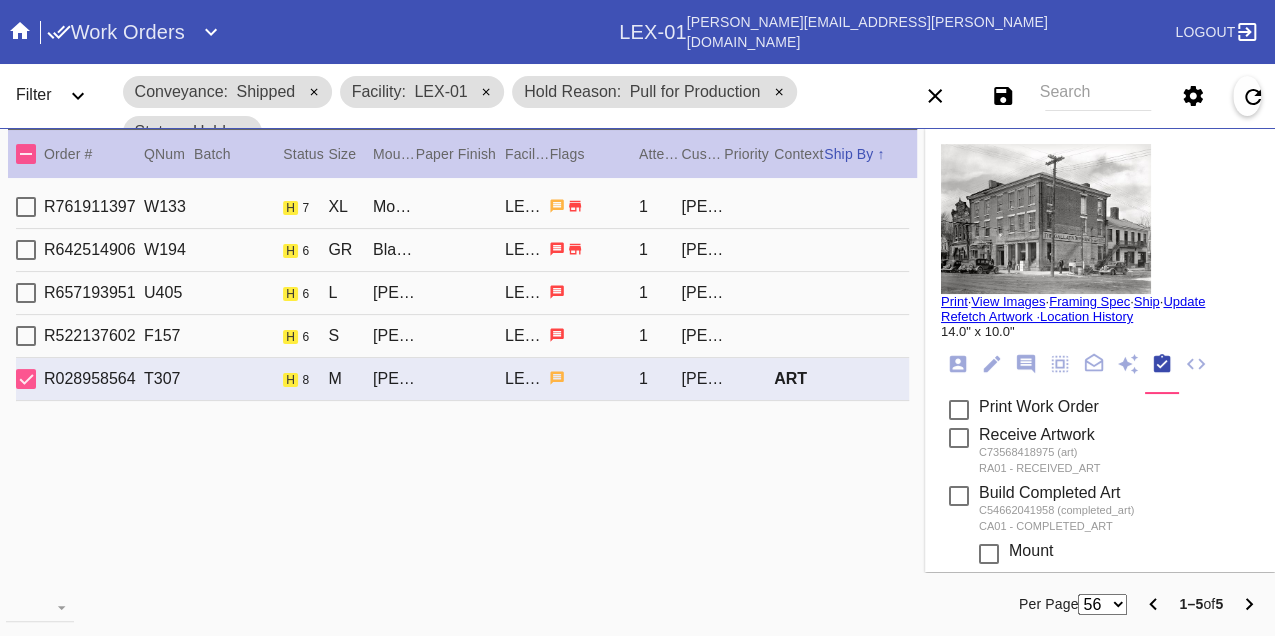 click on "R761911397 W133 h   7 XL Monterey / No Mat LEX-01 1 John Nimmo" at bounding box center [462, 207] 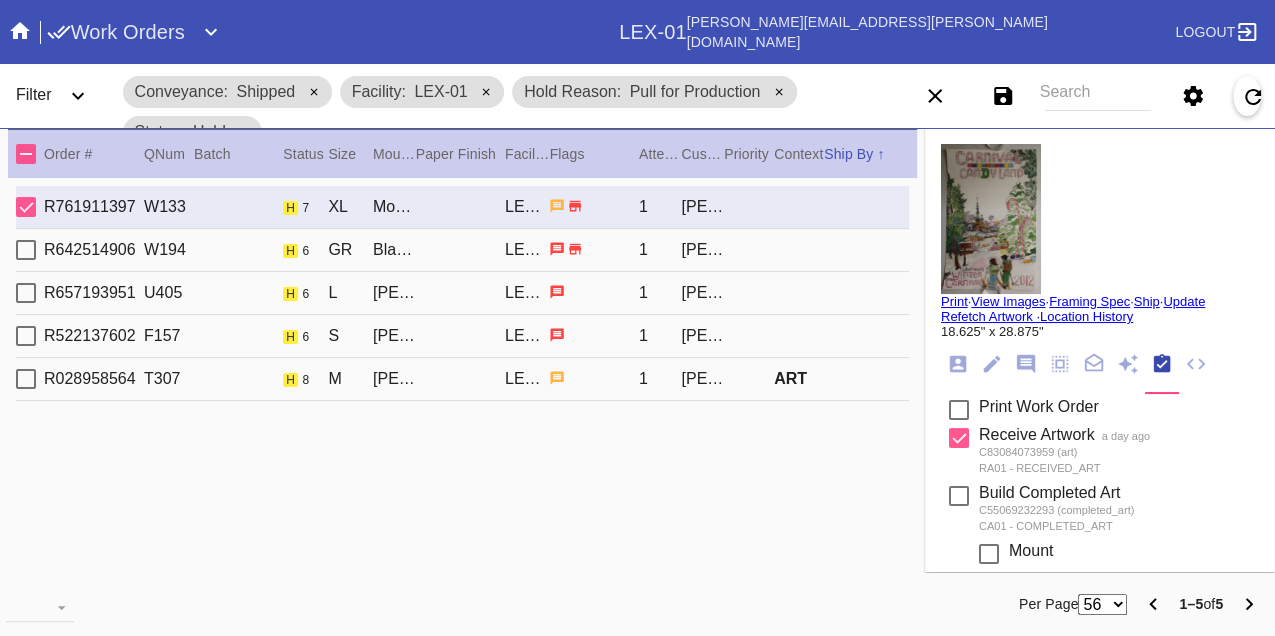 click on "R642514906 W194 h   6 GR Black Walnut (Gallery) / No Mat LEX-01 1 James Perakis" at bounding box center (462, 250) 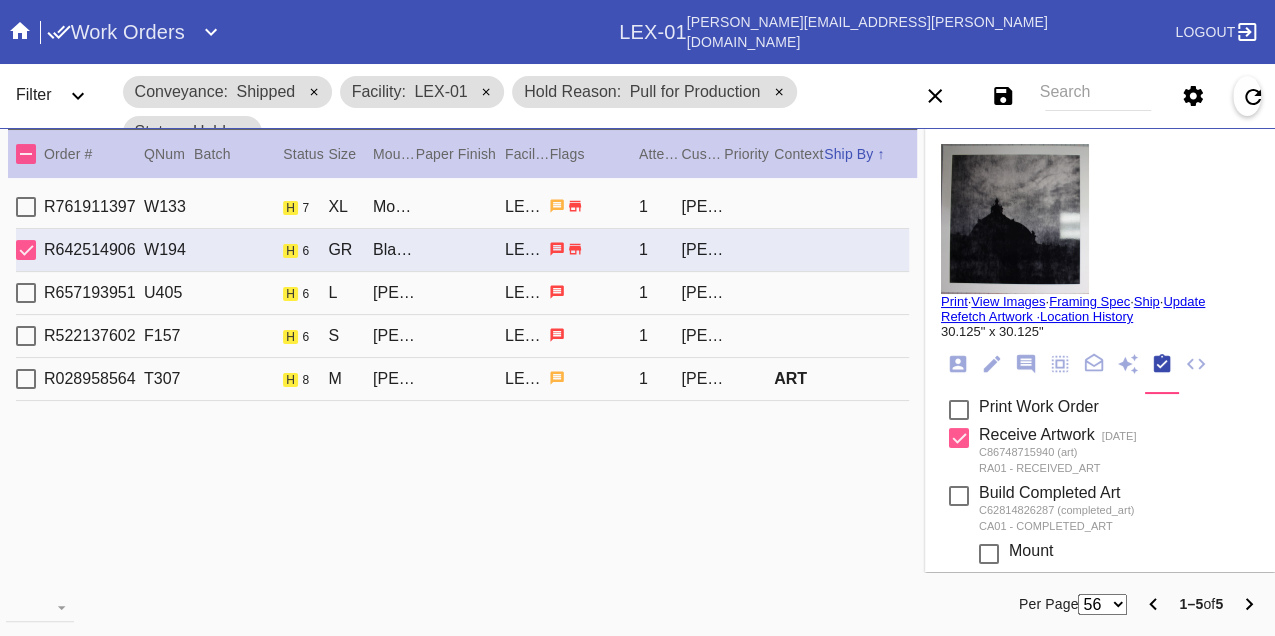 click on "R657193951 U405 h   6 L Irvine Slim (Deep) / No Mat LEX-01 1 Yair Trachtenberg" at bounding box center [462, 293] 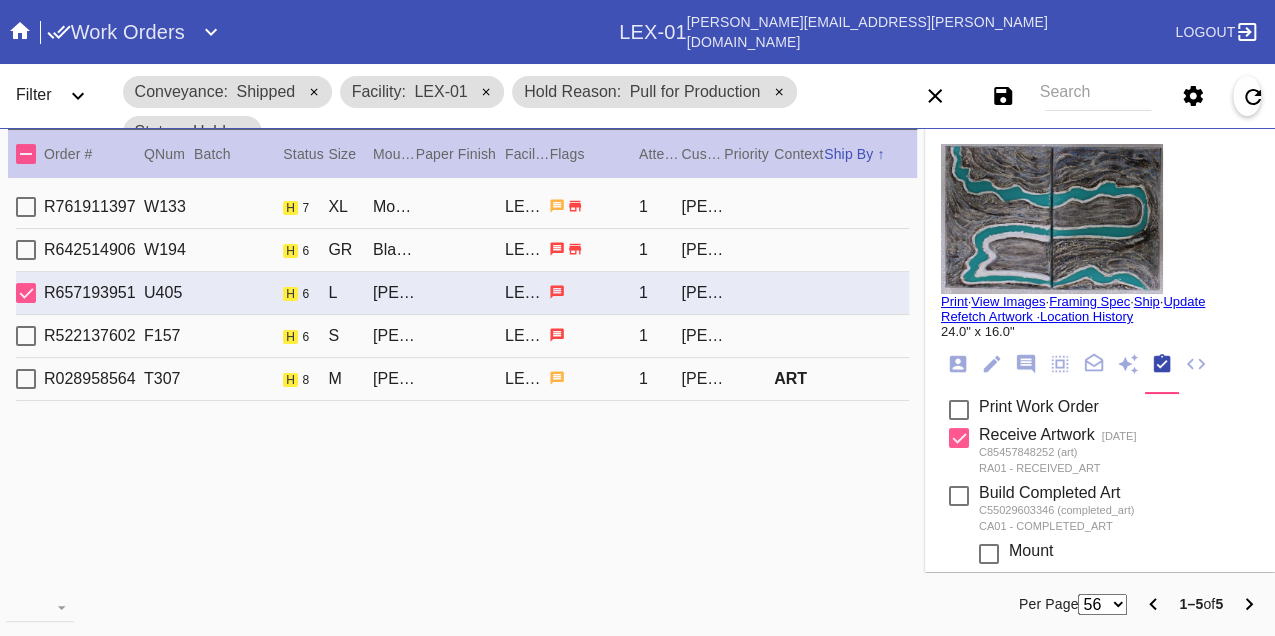 click on "R522137602 F157 h   6 S Florence Mini / Navy LEX-01 1 Jill Norwood" at bounding box center [462, 336] 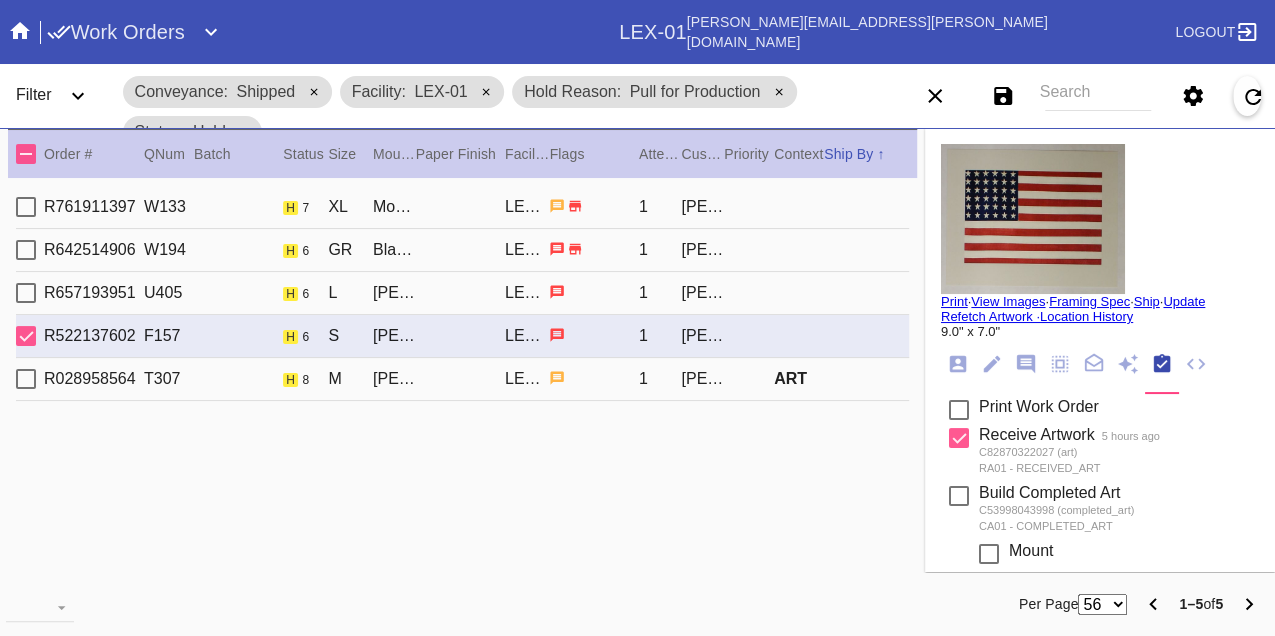 click on "R028958564 T307 h   8 M Mercer Slim / Dove White LEX-01 1 Jim Robinson
ART" at bounding box center (462, 379) 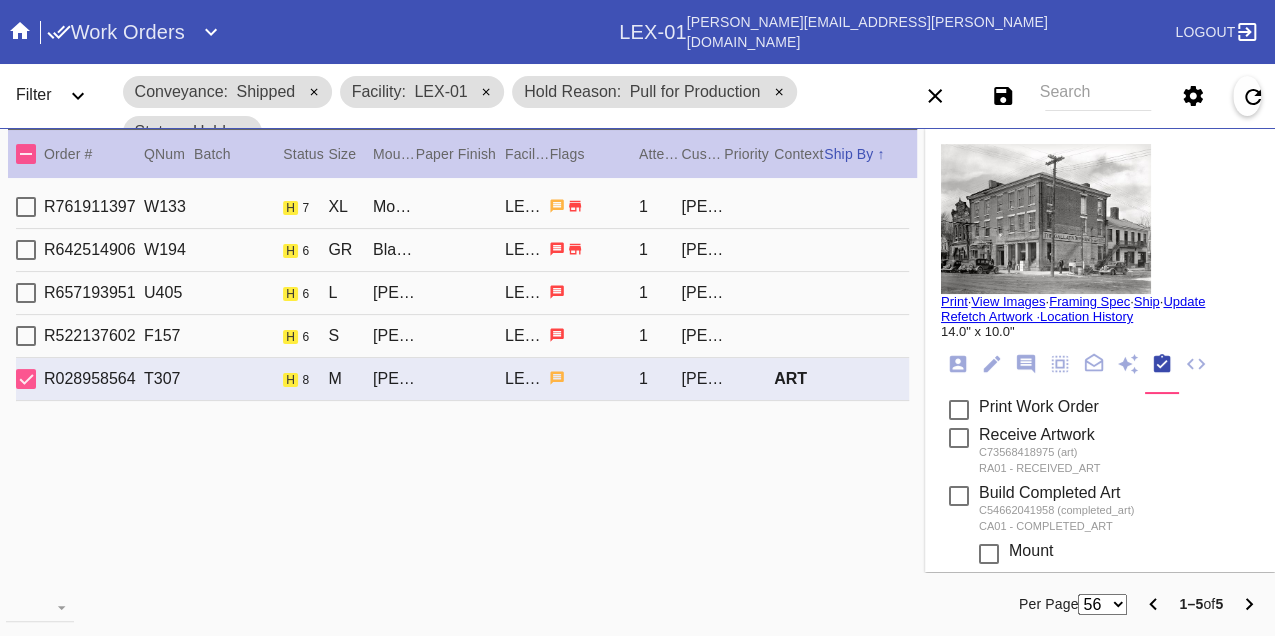click on "R761911397 W133 h   7 XL Monterey / No Mat LEX-01 1 John Nimmo" at bounding box center (462, 207) 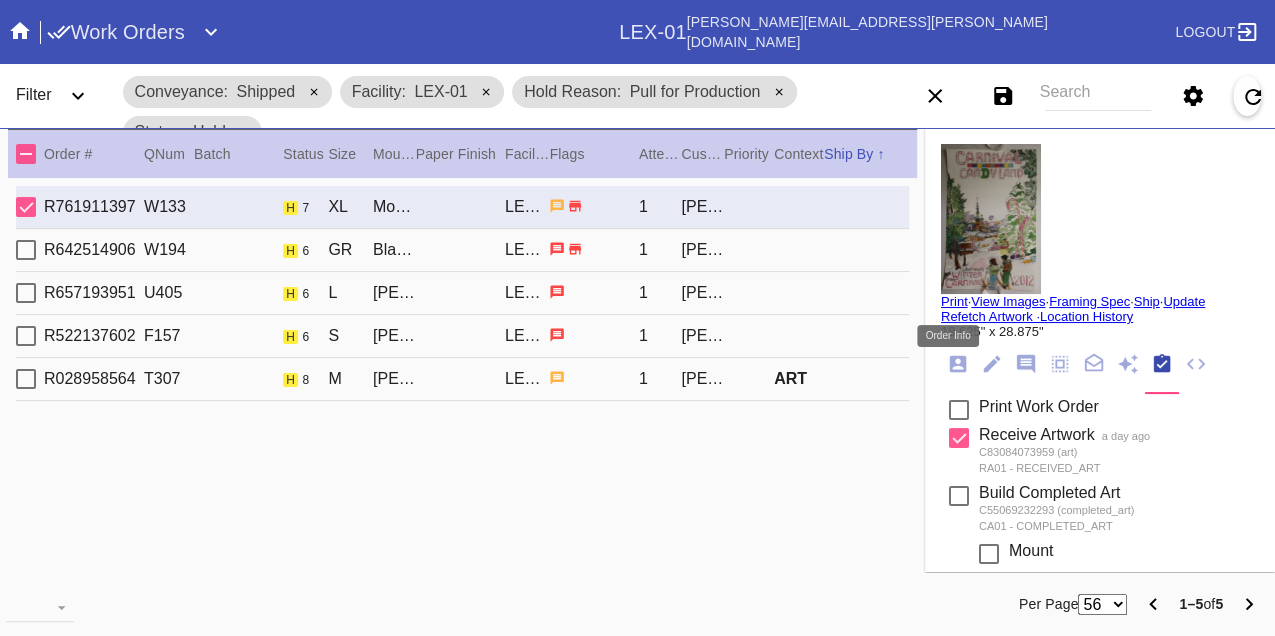 click 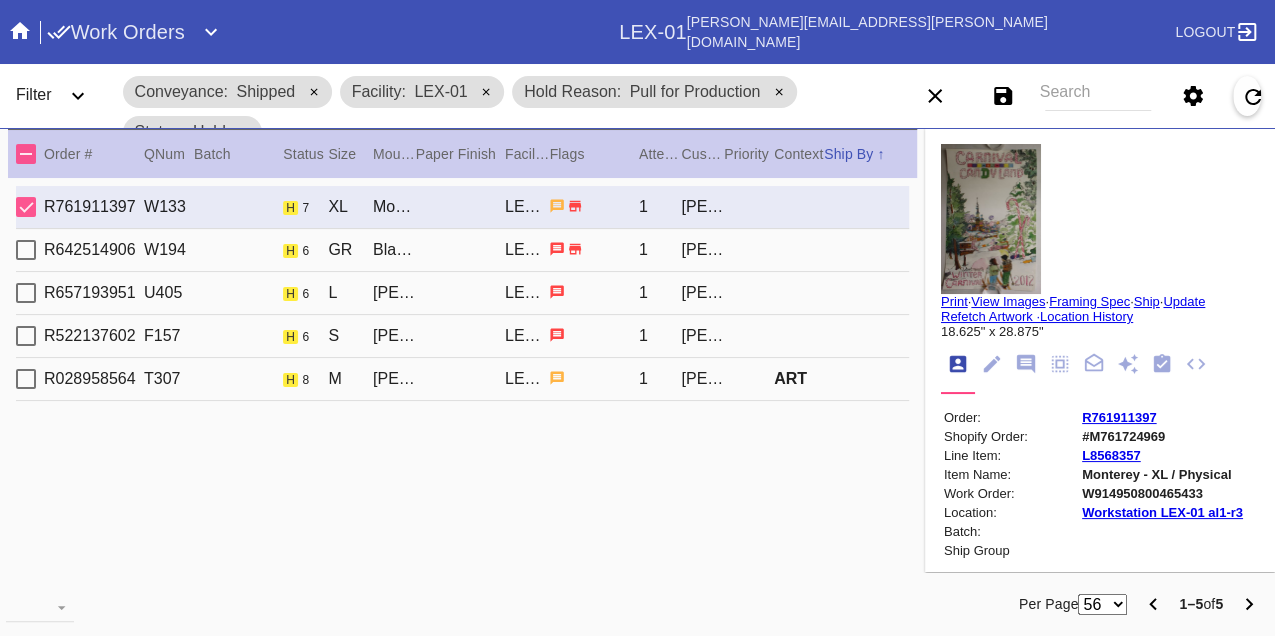 click on "W914950800465433" at bounding box center (1162, 493) 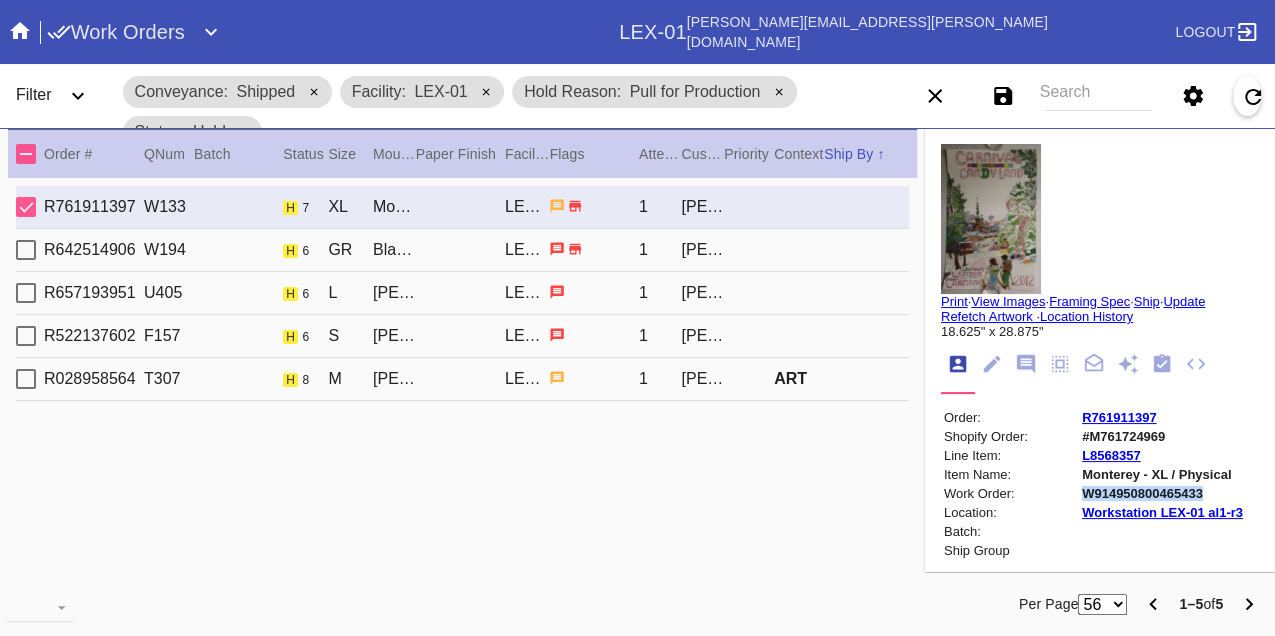 click on "W914950800465433" at bounding box center [1162, 493] 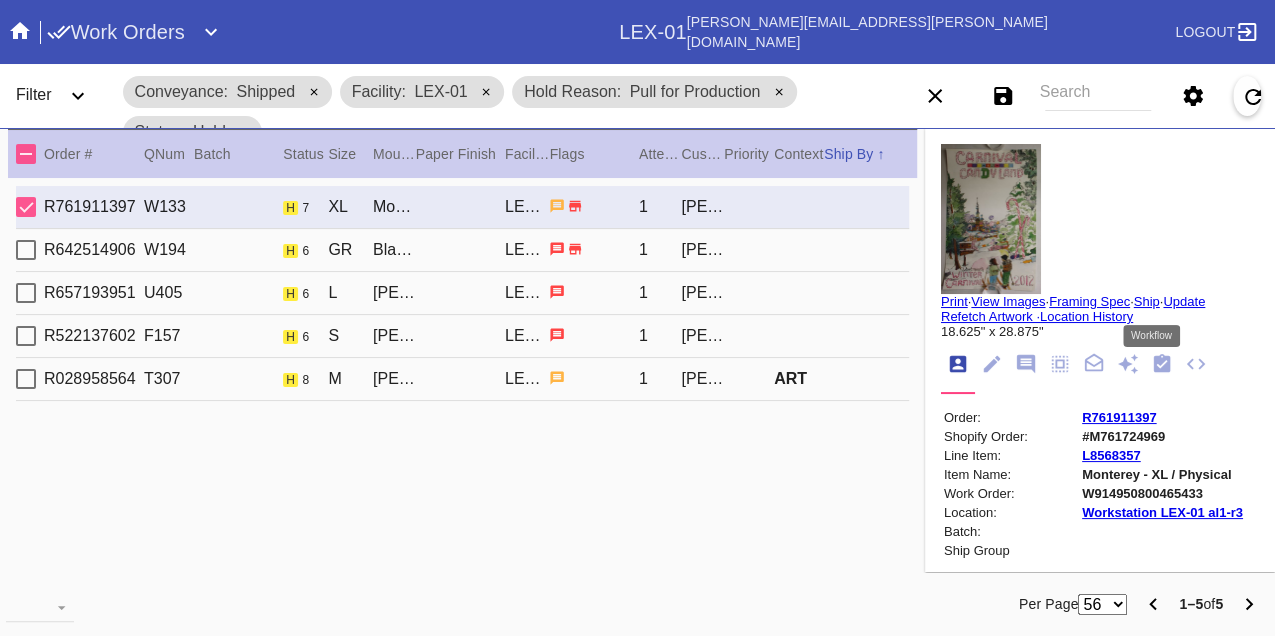 click 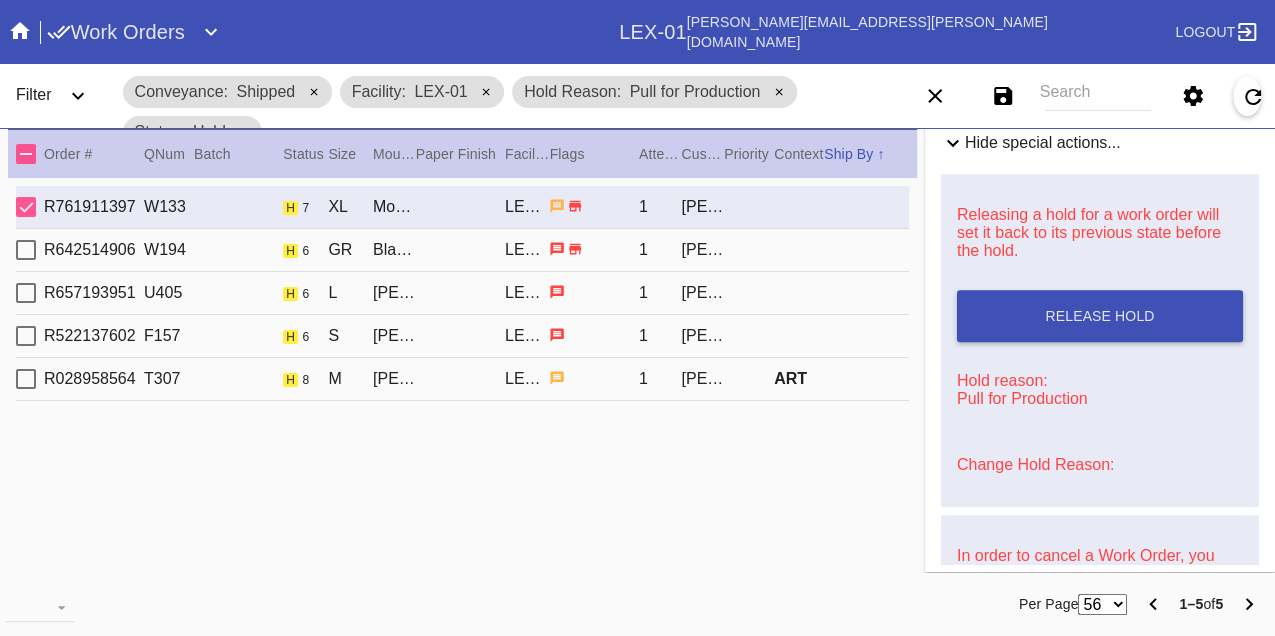 scroll, scrollTop: 829, scrollLeft: 0, axis: vertical 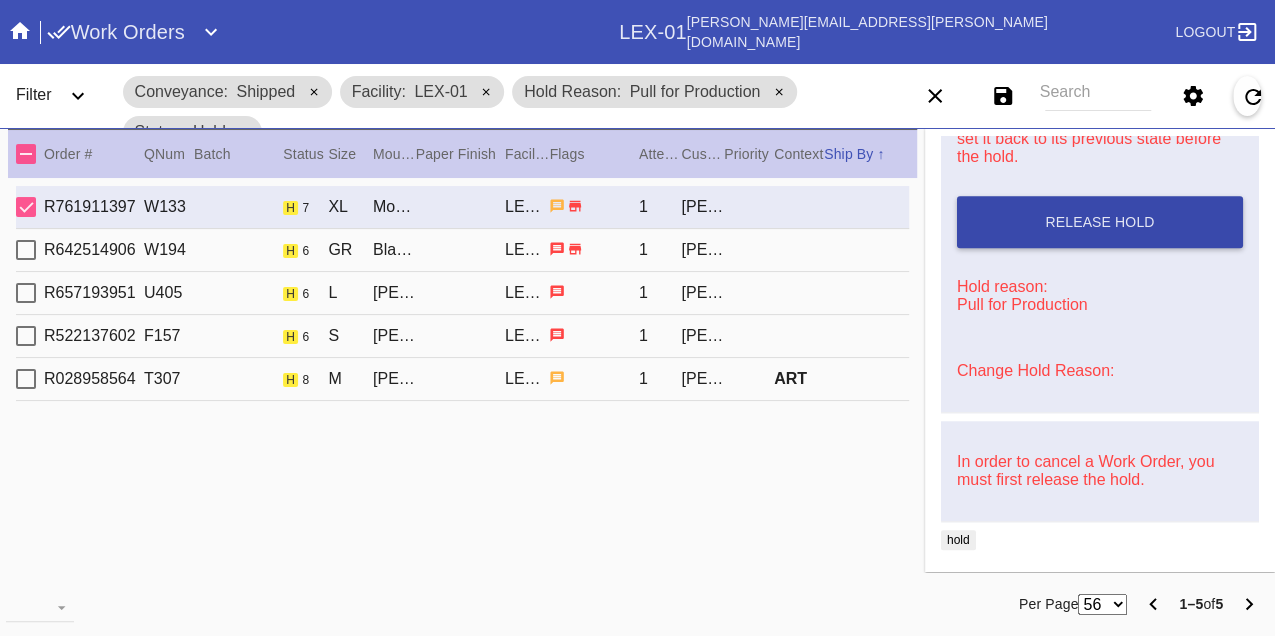 click on "Release Hold" at bounding box center (1100, 222) 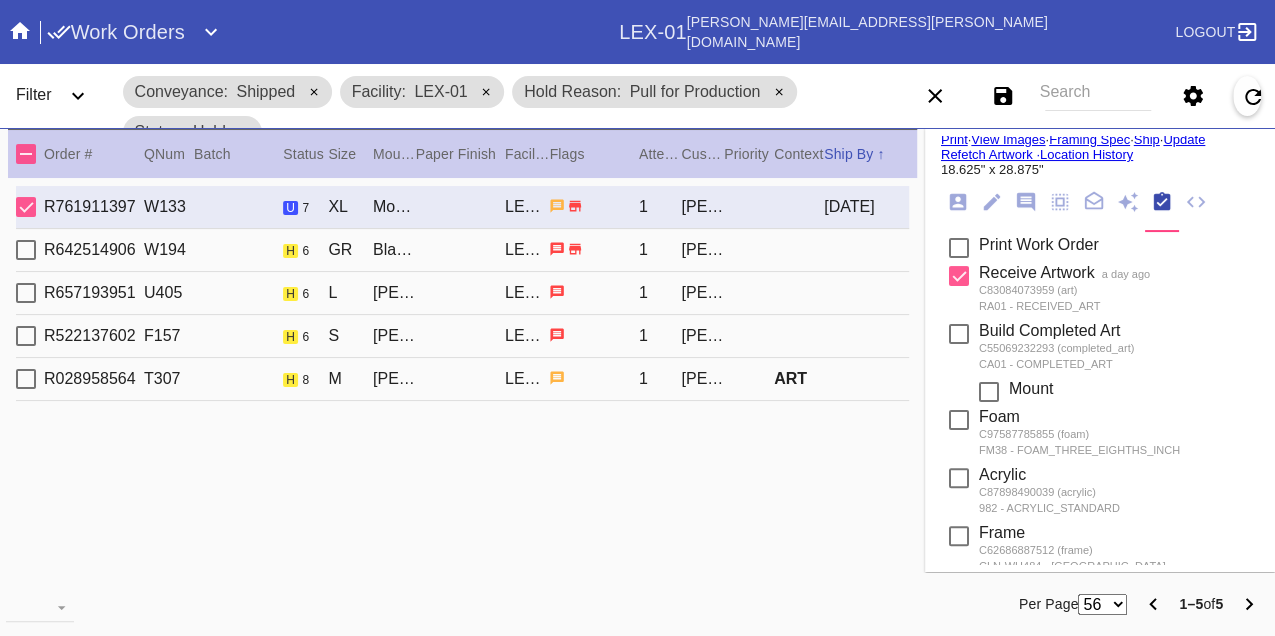 scroll, scrollTop: 0, scrollLeft: 0, axis: both 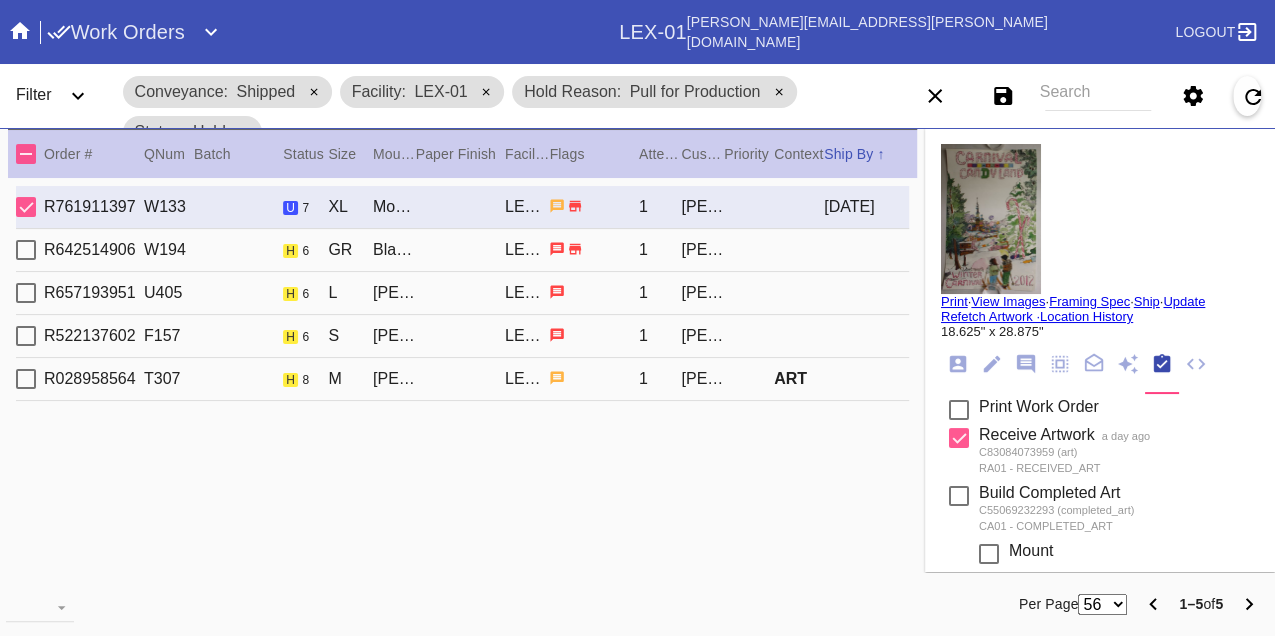 click on "Print" at bounding box center (954, 301) 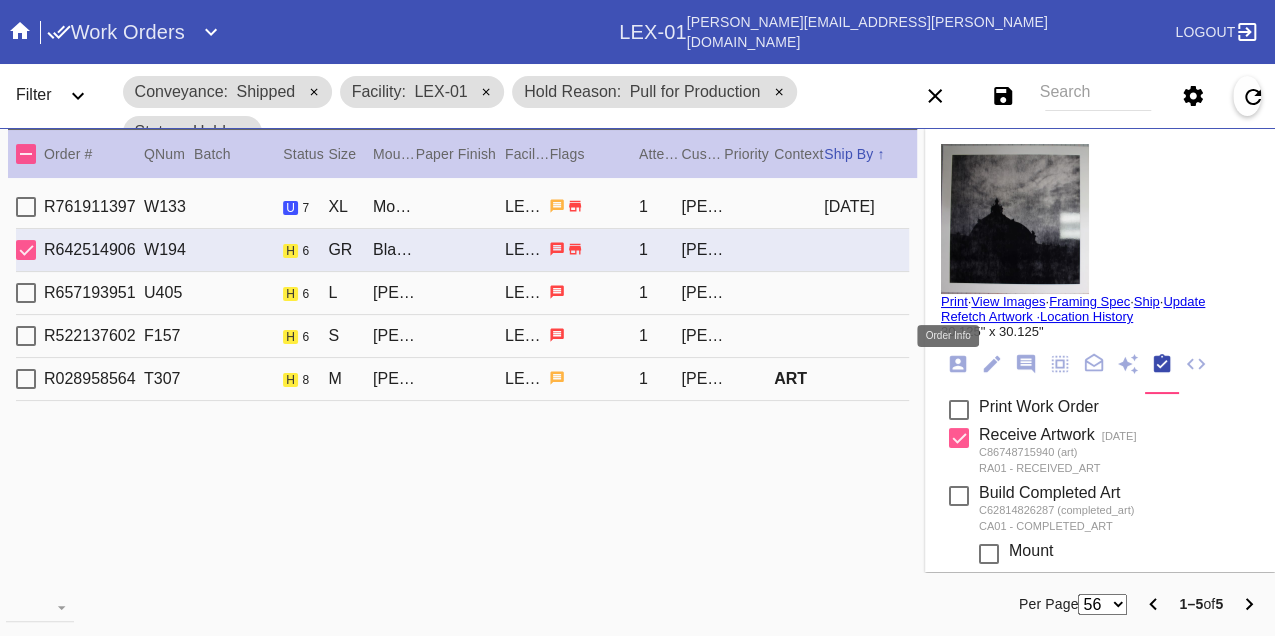 click 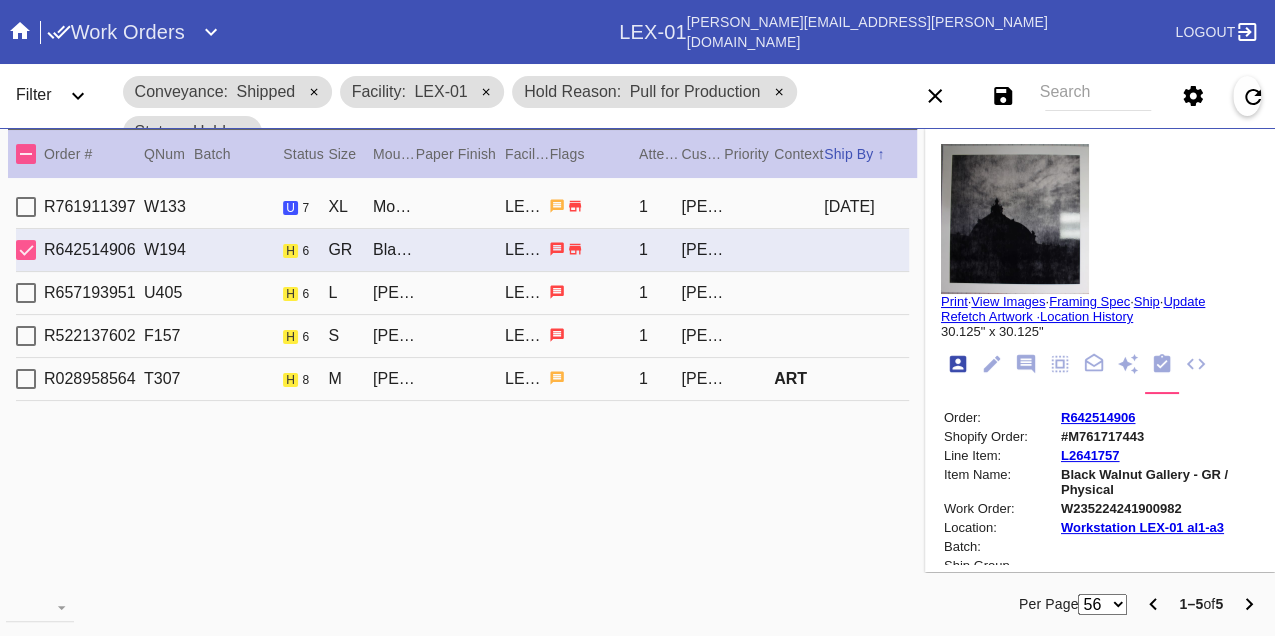 scroll, scrollTop: 24, scrollLeft: 0, axis: vertical 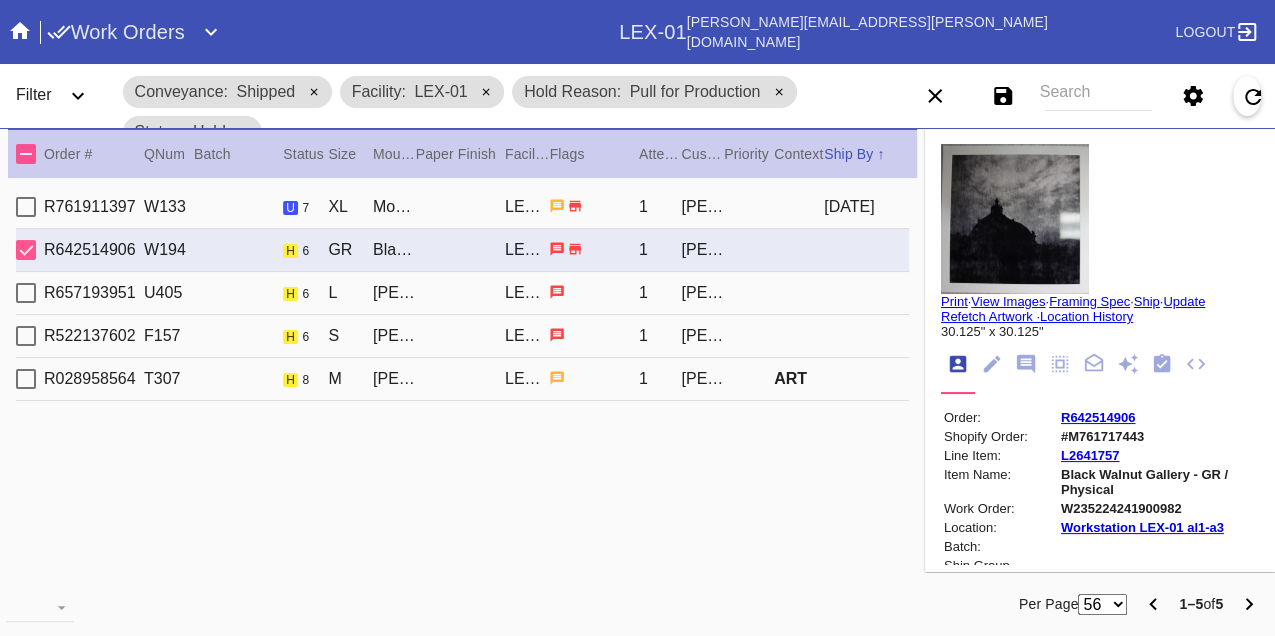 click on "W235224241900982" at bounding box center (1158, 508) 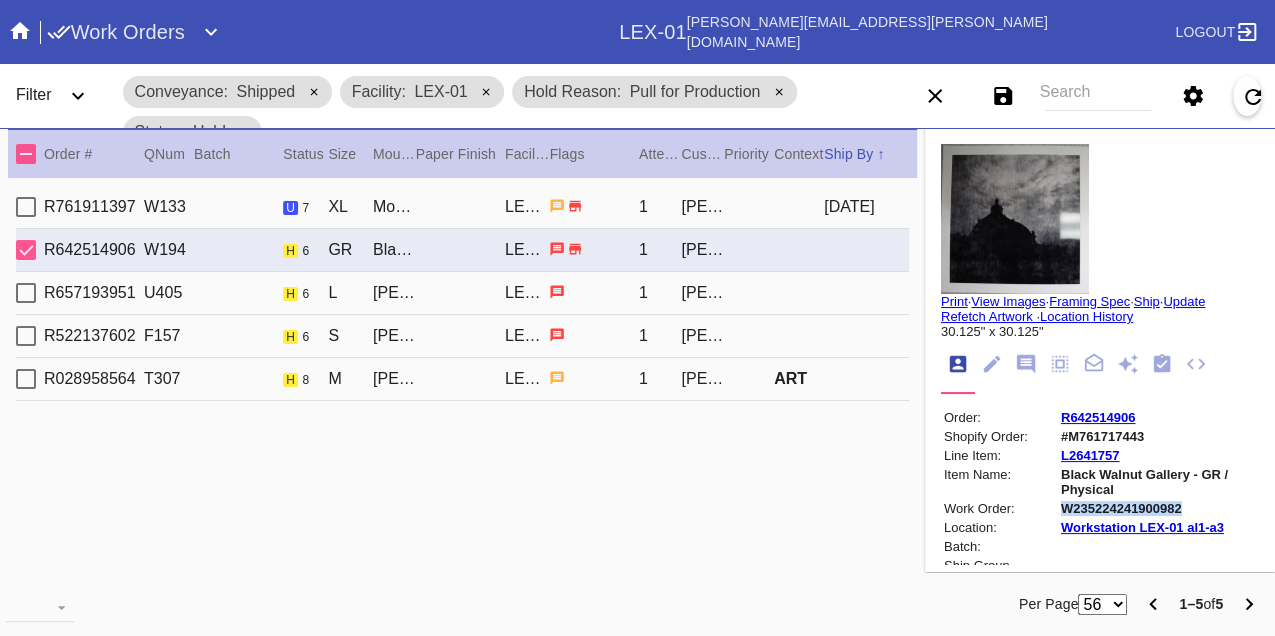 click on "W235224241900982" at bounding box center (1158, 508) 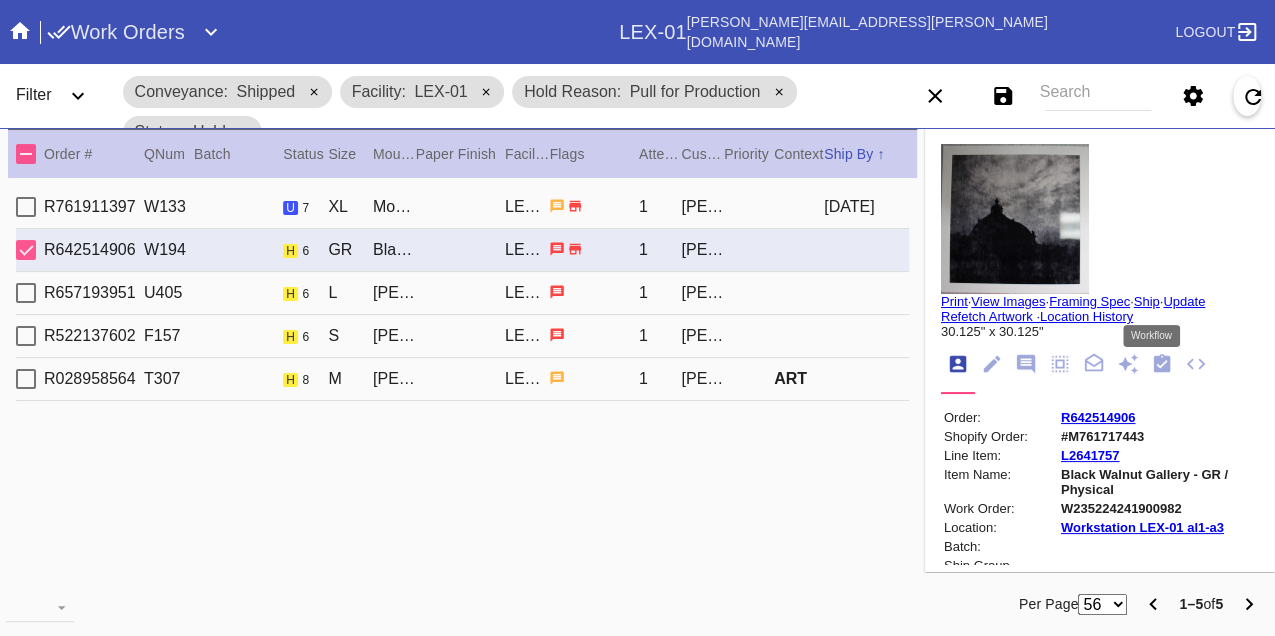click 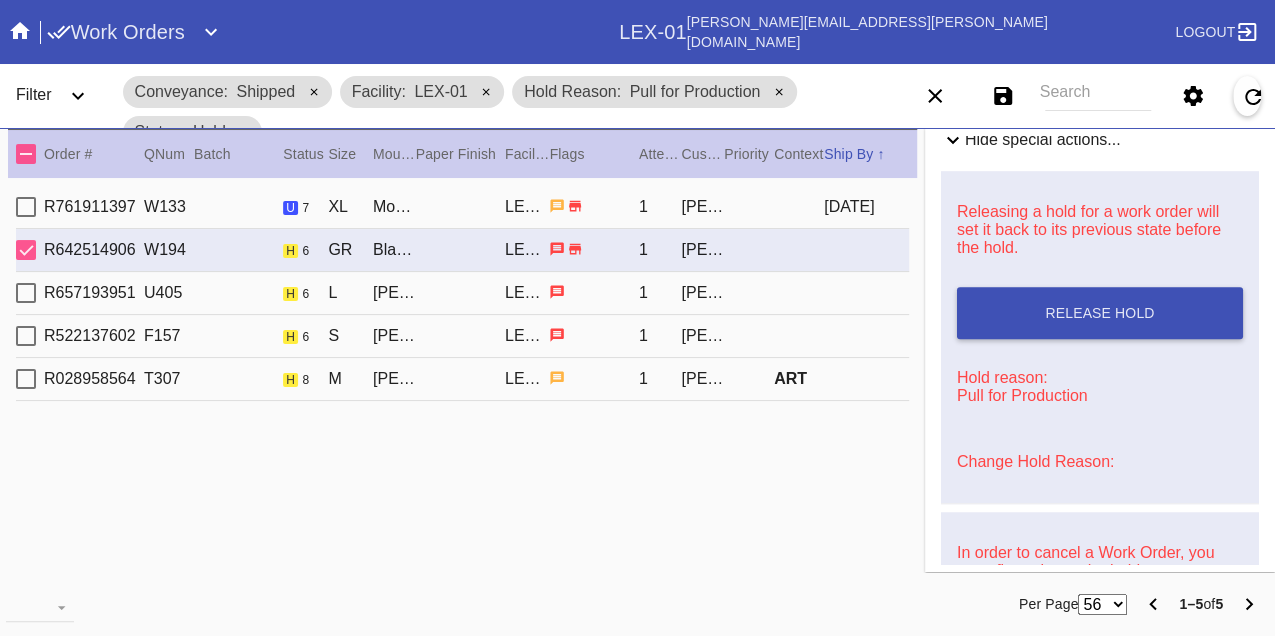 scroll, scrollTop: 770, scrollLeft: 0, axis: vertical 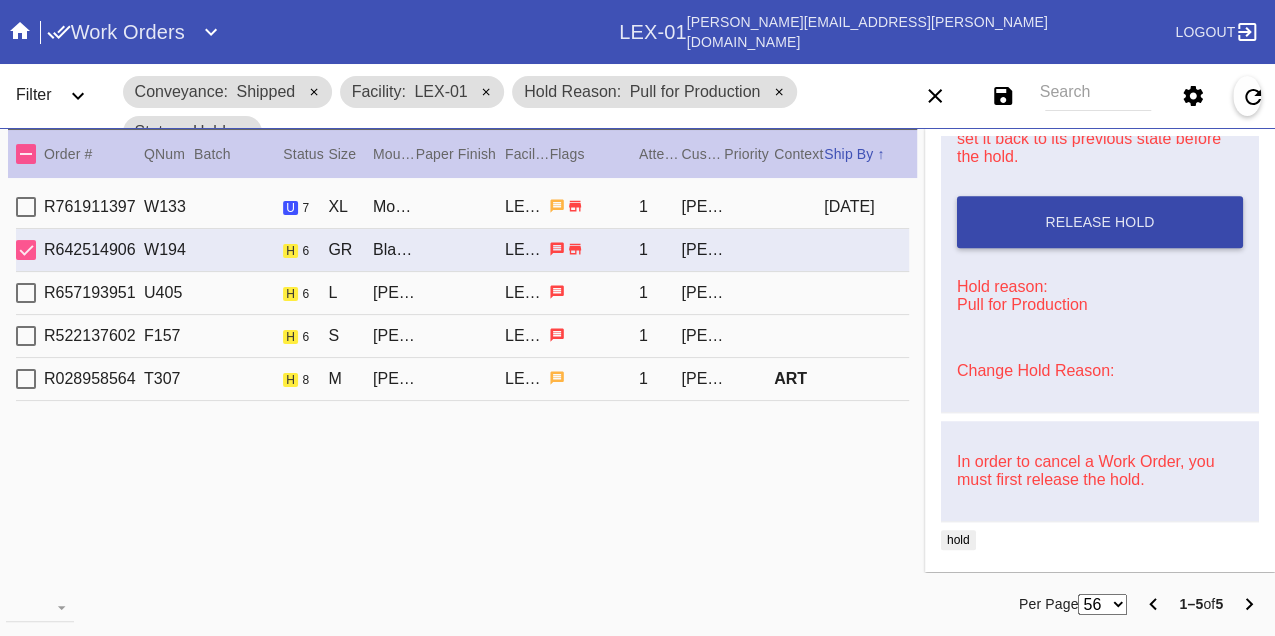 click on "Release Hold" at bounding box center [1100, 222] 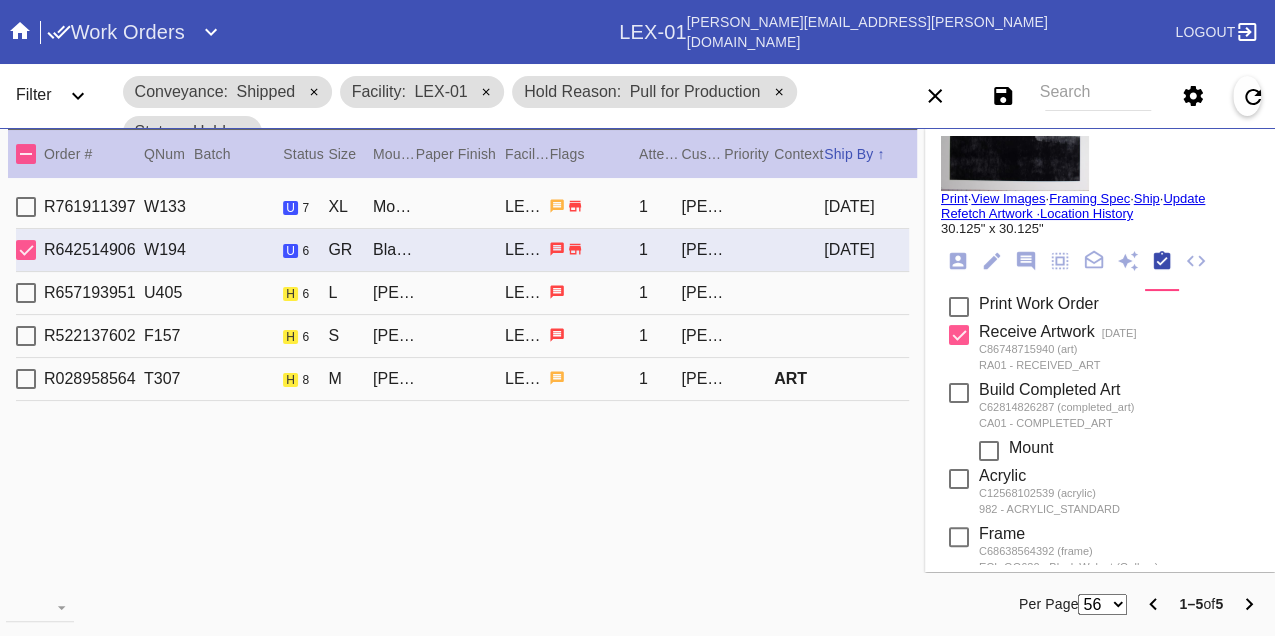 scroll, scrollTop: 0, scrollLeft: 0, axis: both 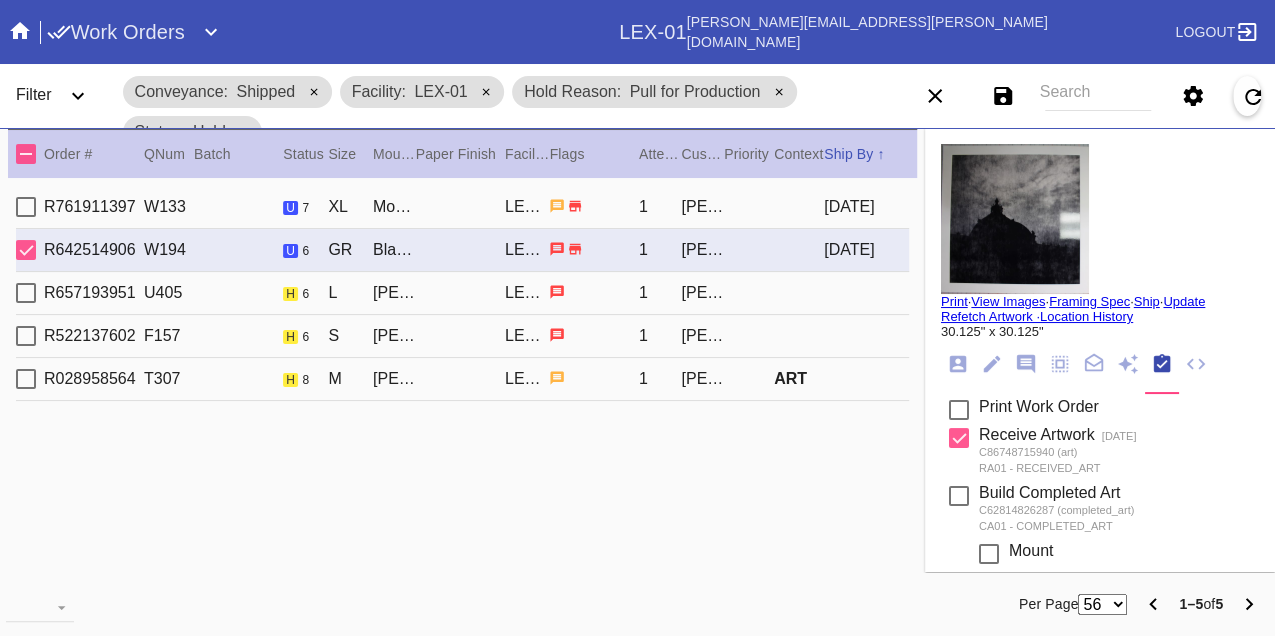 click on "Print" at bounding box center [954, 301] 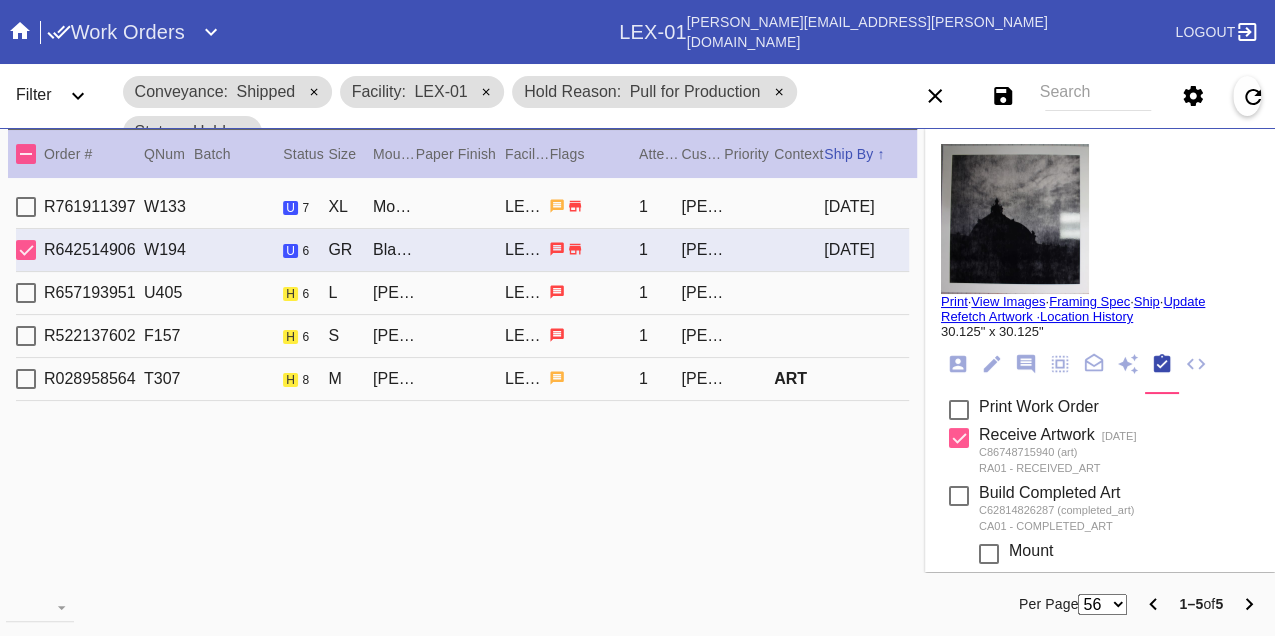 click on "R657193951 U405 h   6 L Irvine Slim (Deep) / No Mat LEX-01 1 Yair Trachtenberg" at bounding box center [462, 293] 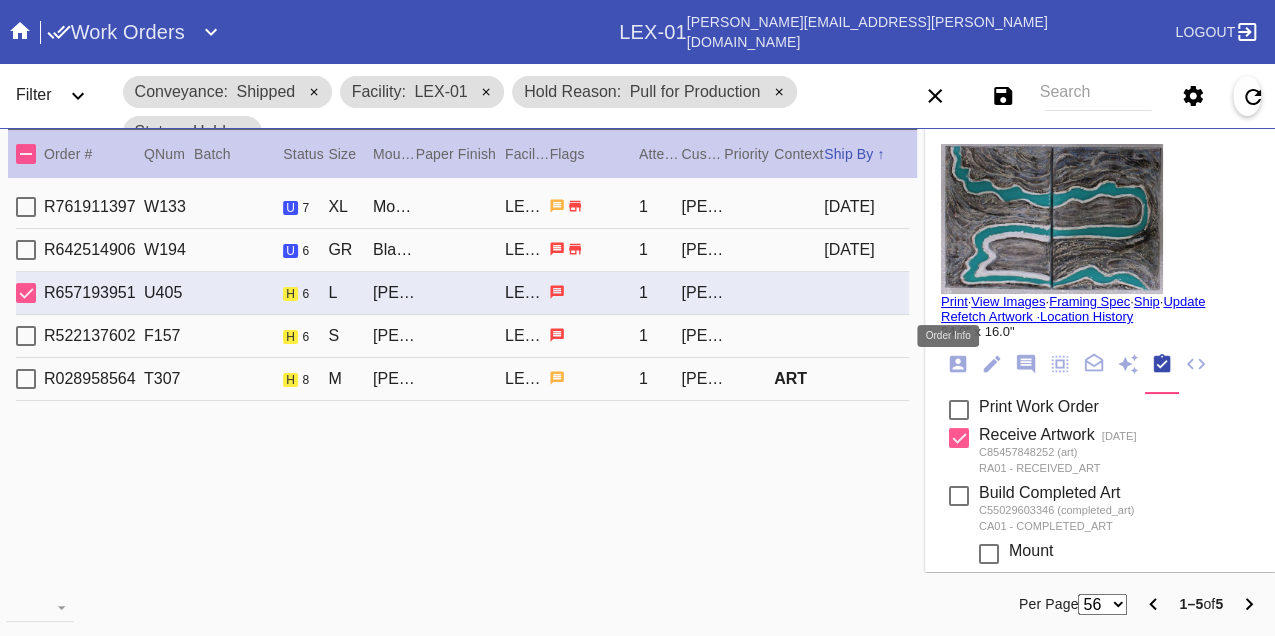 click 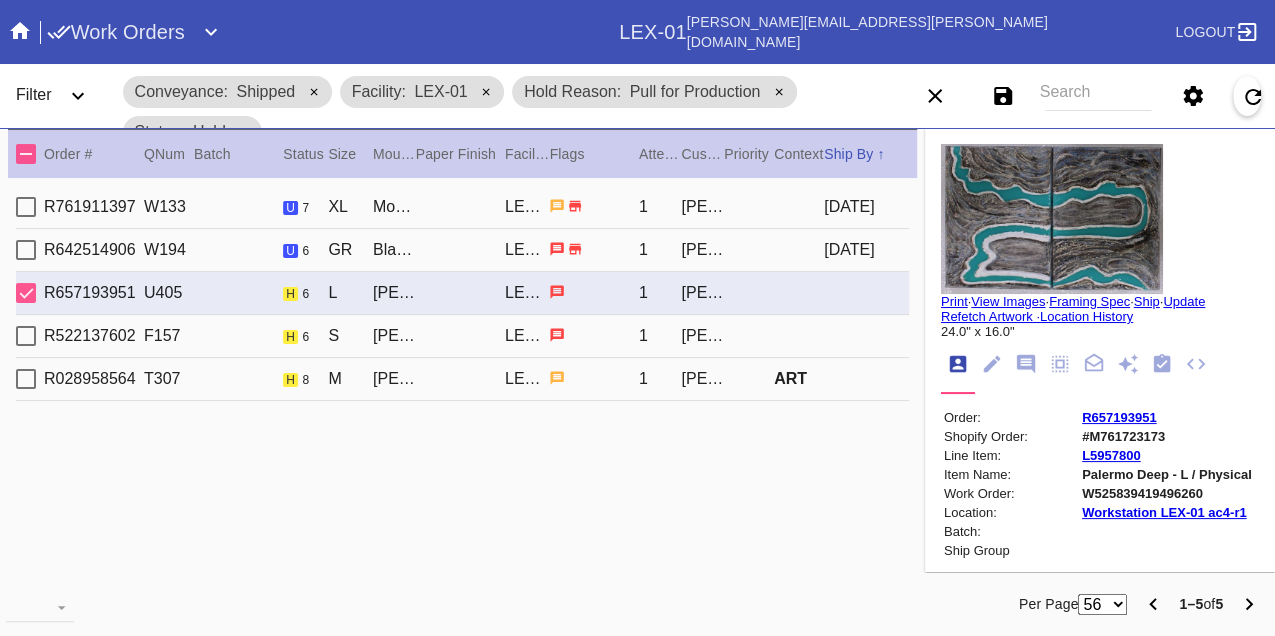 click on "W525839419496260" at bounding box center [1167, 493] 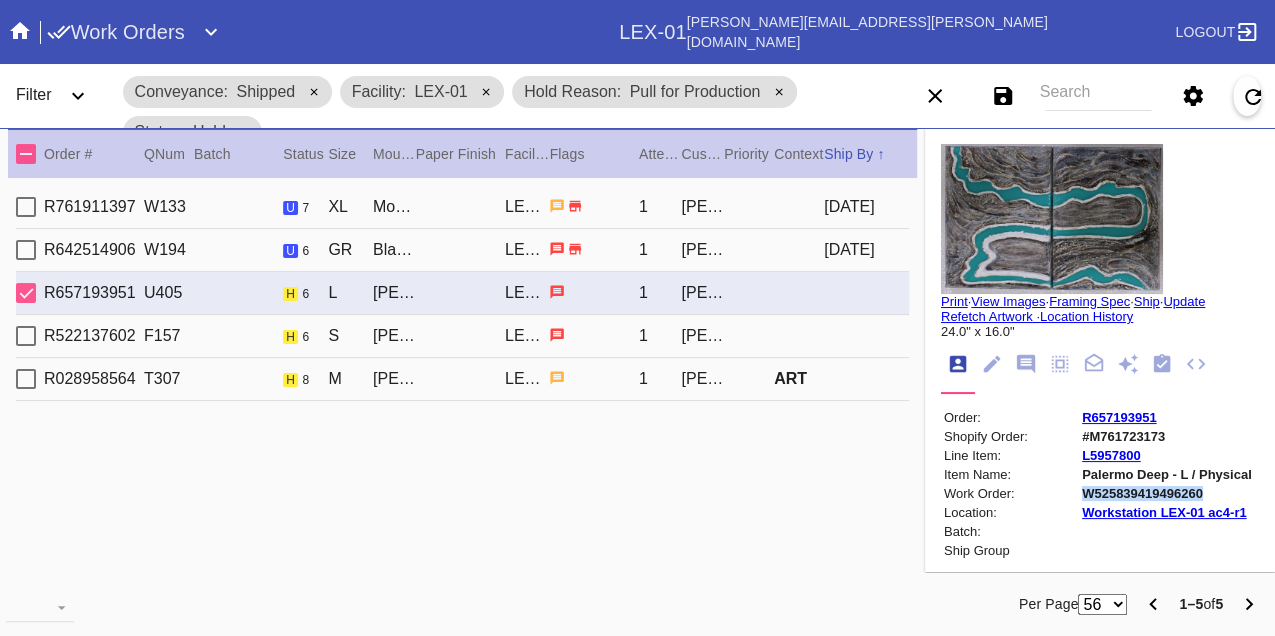 click on "W525839419496260" at bounding box center [1167, 493] 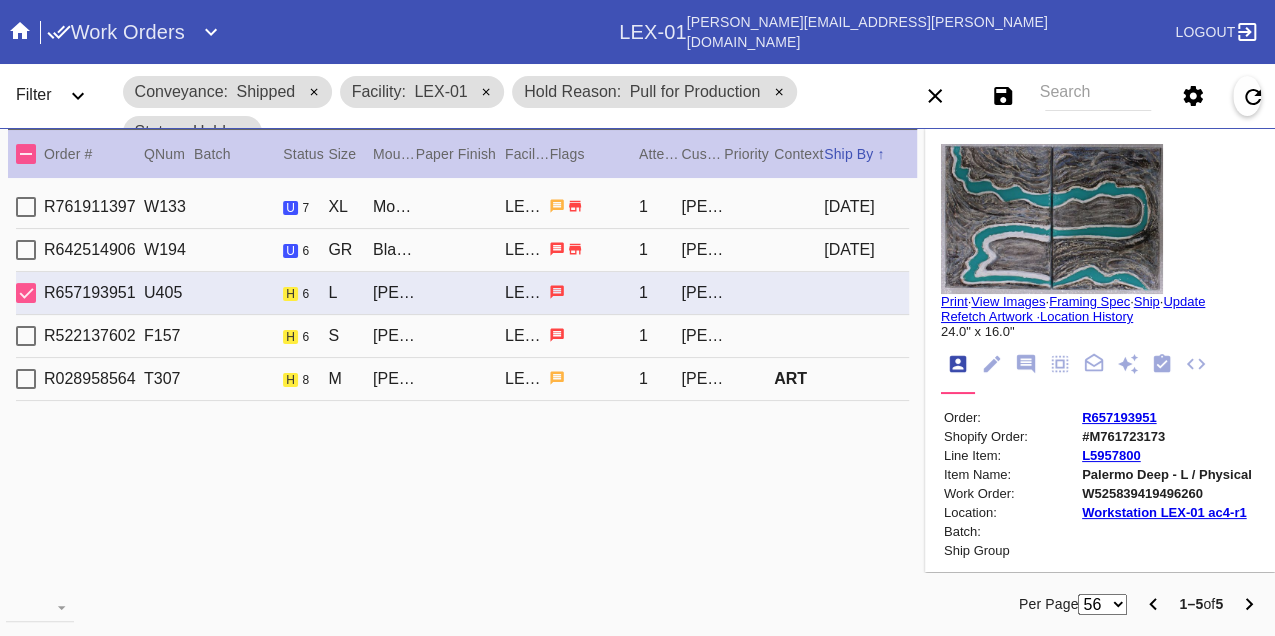 click on "R522137602 F157 h   6 S Florence Mini / Navy LEX-01 1 Jill Norwood" at bounding box center (462, 336) 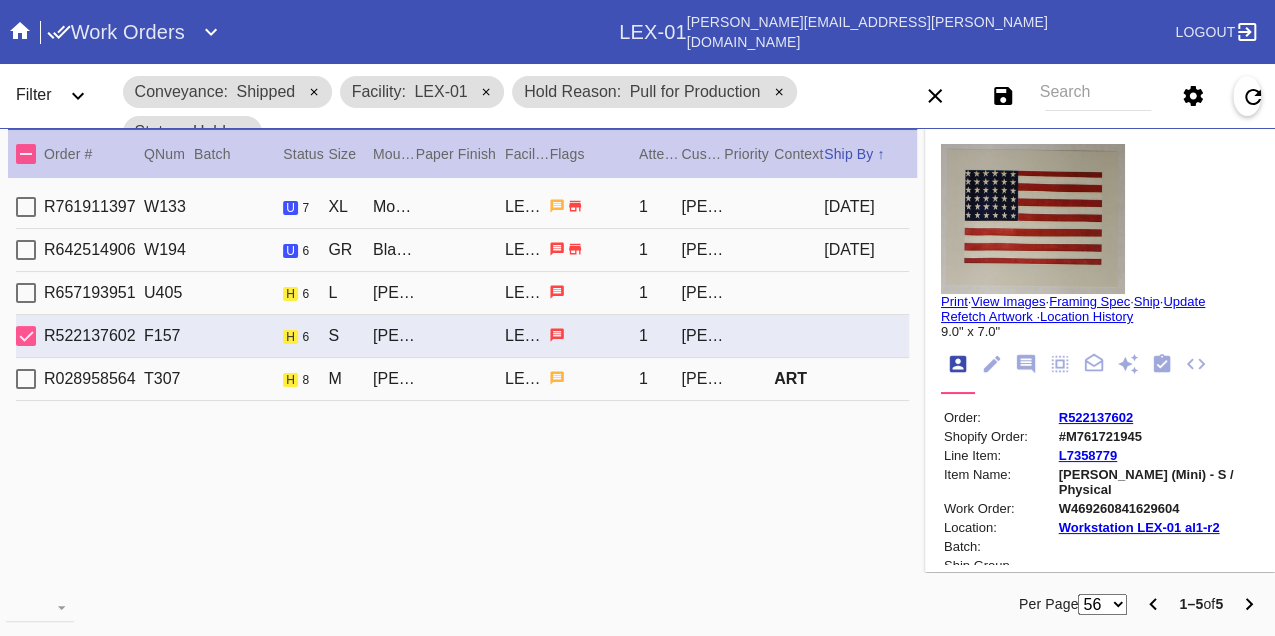 click on "W469260841629604" at bounding box center (1157, 508) 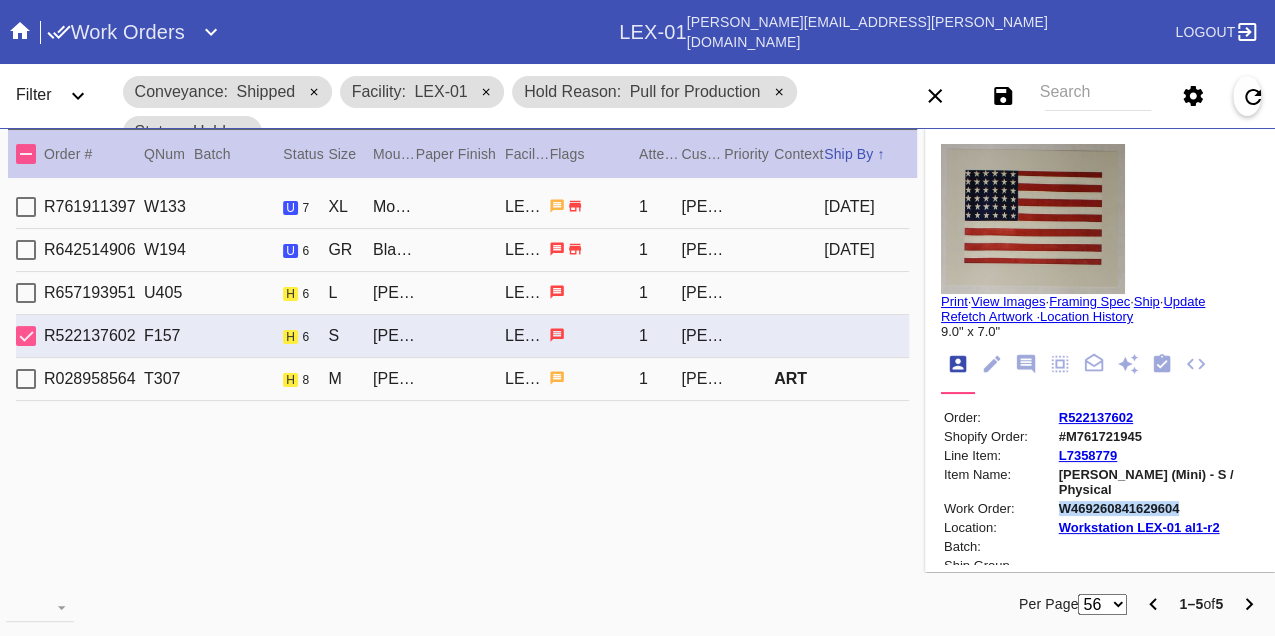 click on "W469260841629604" at bounding box center (1157, 508) 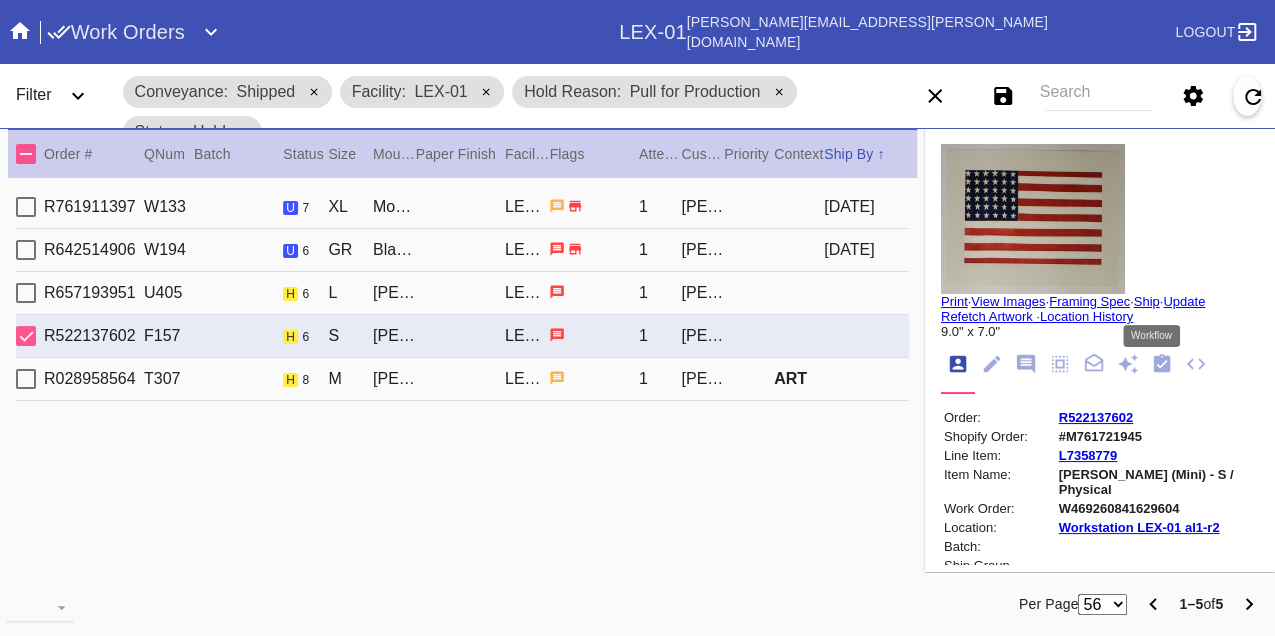 click 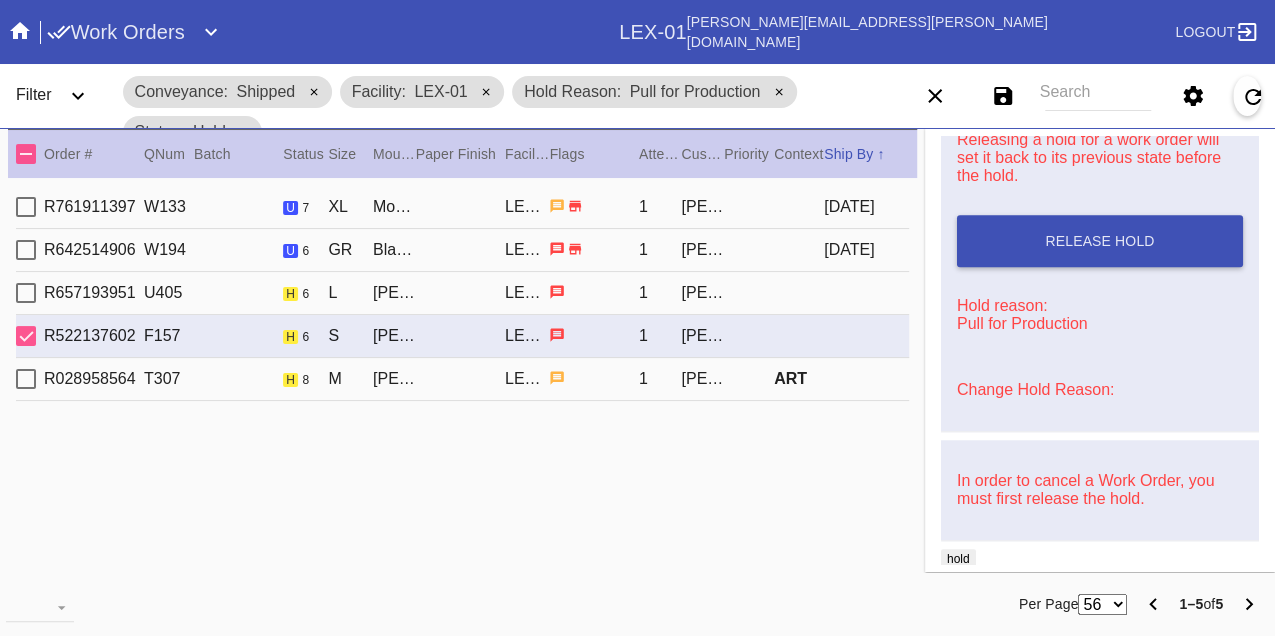 scroll, scrollTop: 829, scrollLeft: 0, axis: vertical 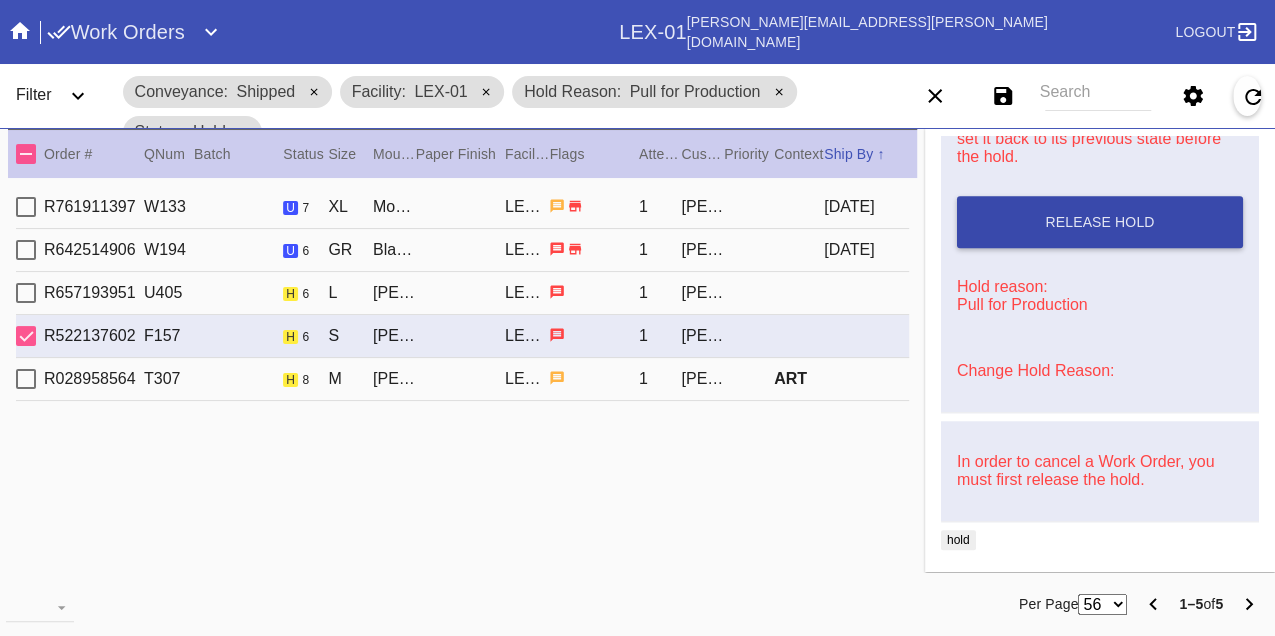 click on "Release Hold" at bounding box center [1100, 222] 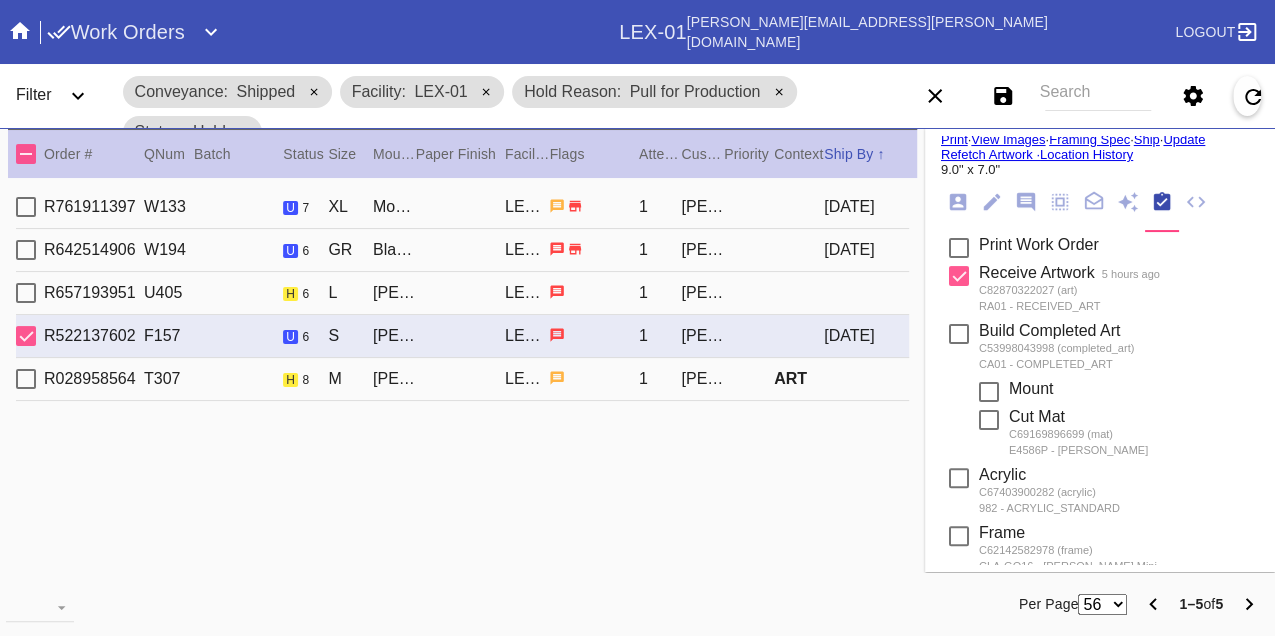 scroll, scrollTop: 0, scrollLeft: 0, axis: both 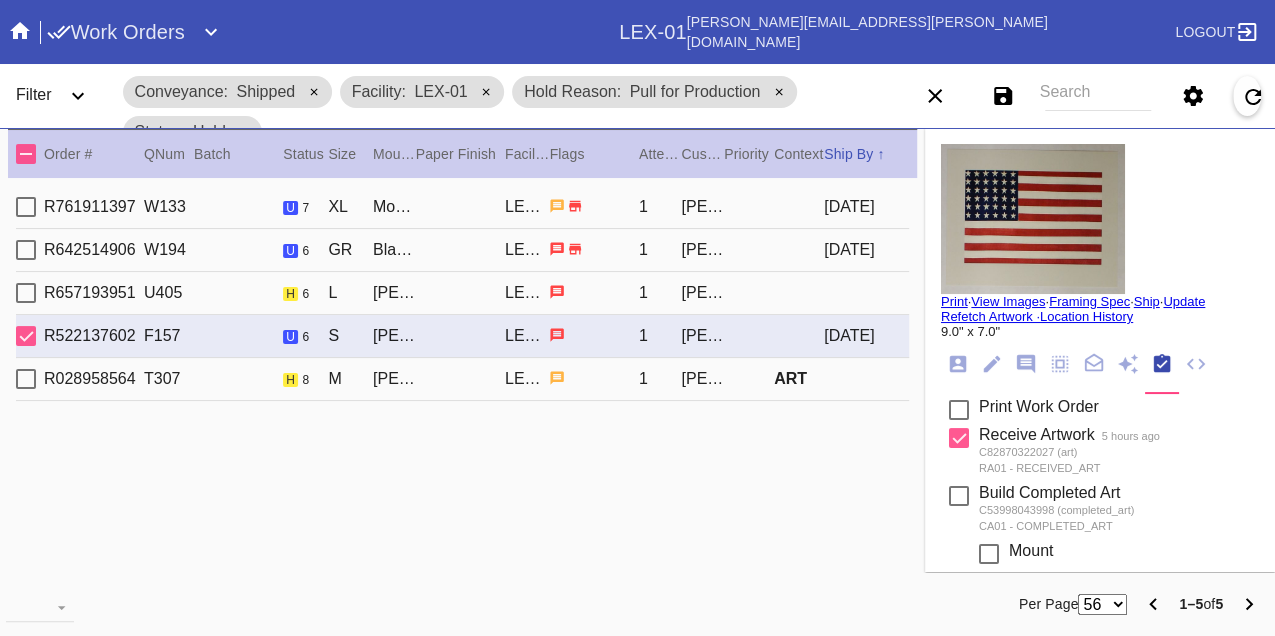 click on "Print" at bounding box center (954, 301) 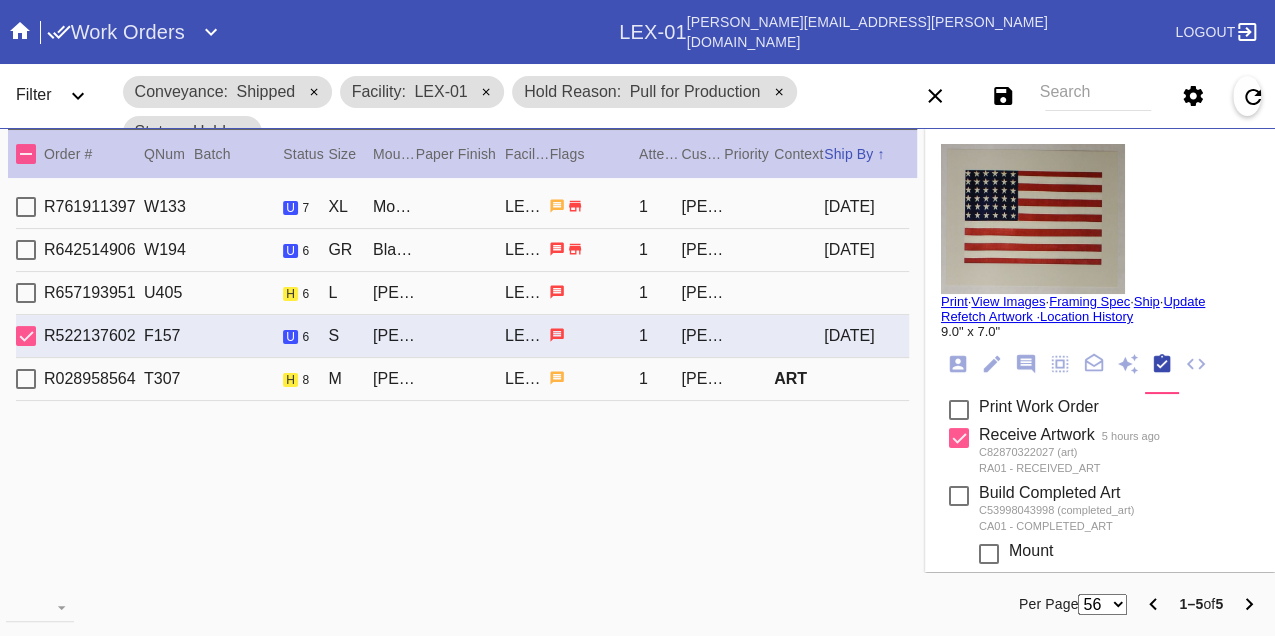 click on "R028958564 T307 h   8 M Mercer Slim / Dove White LEX-01 1 Jim Robinson
ART" at bounding box center (462, 379) 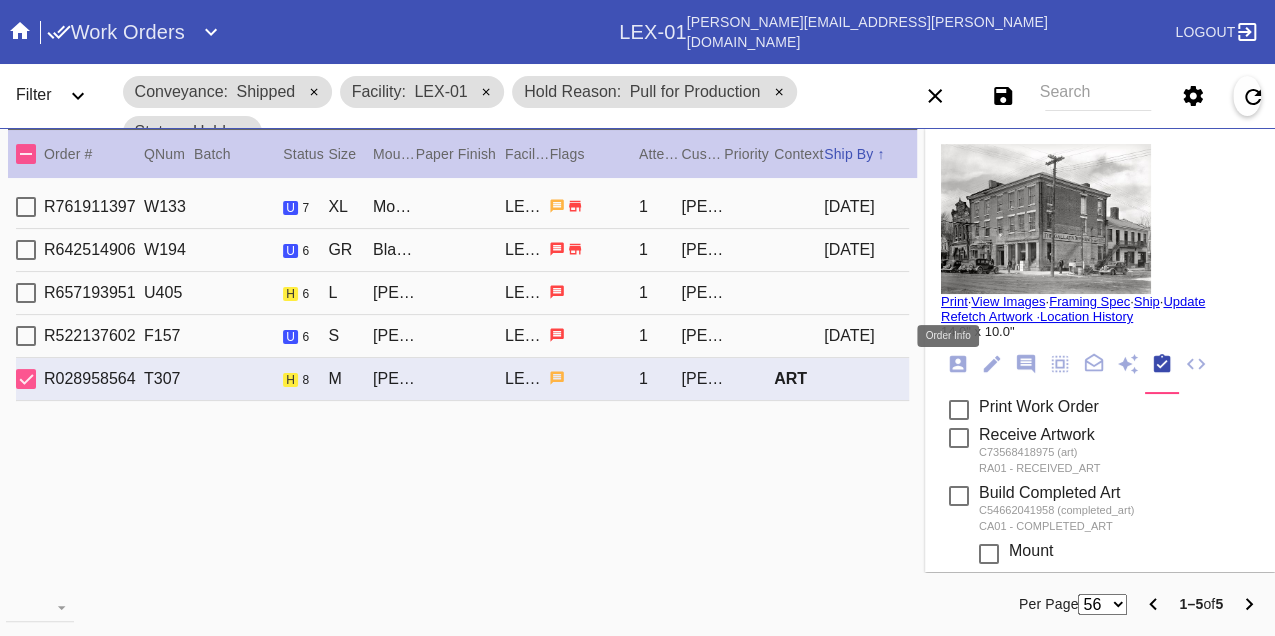 click 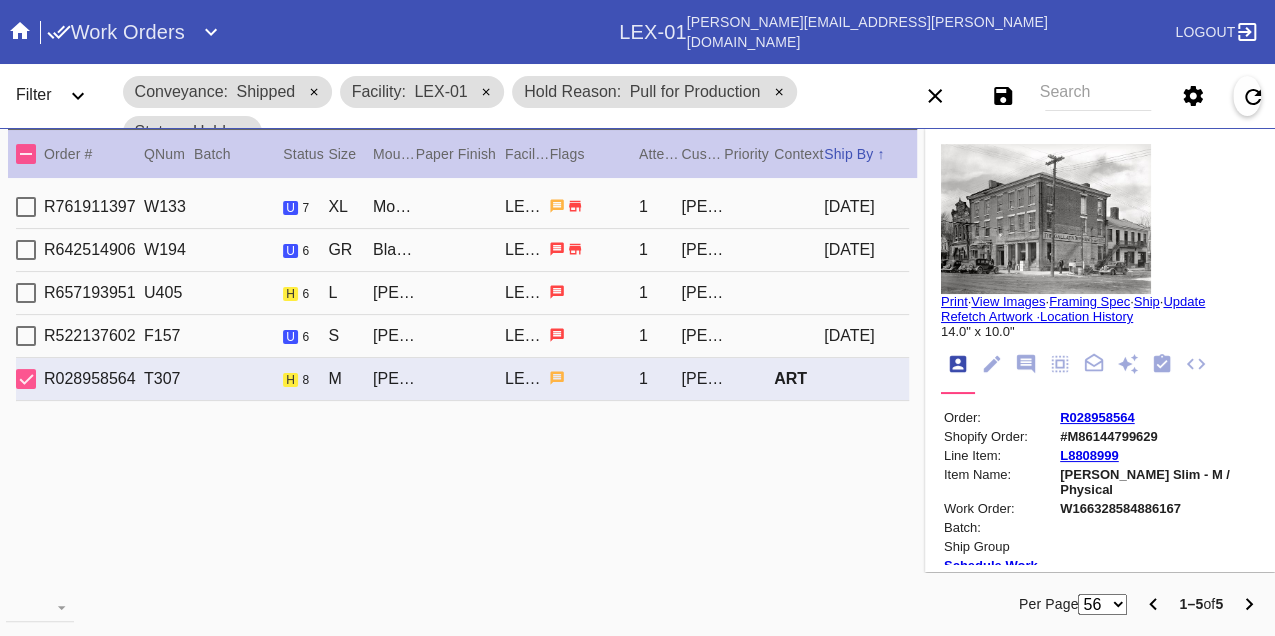 click on "W166328584886167" at bounding box center [1158, 508] 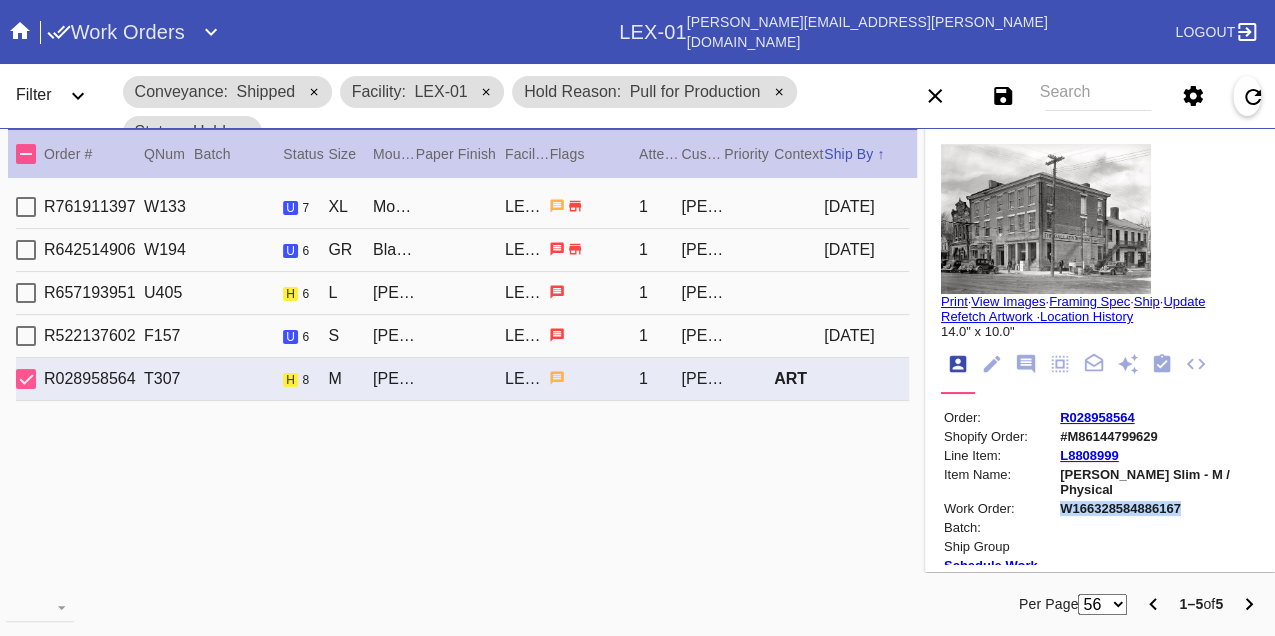 click on "W166328584886167" at bounding box center (1158, 508) 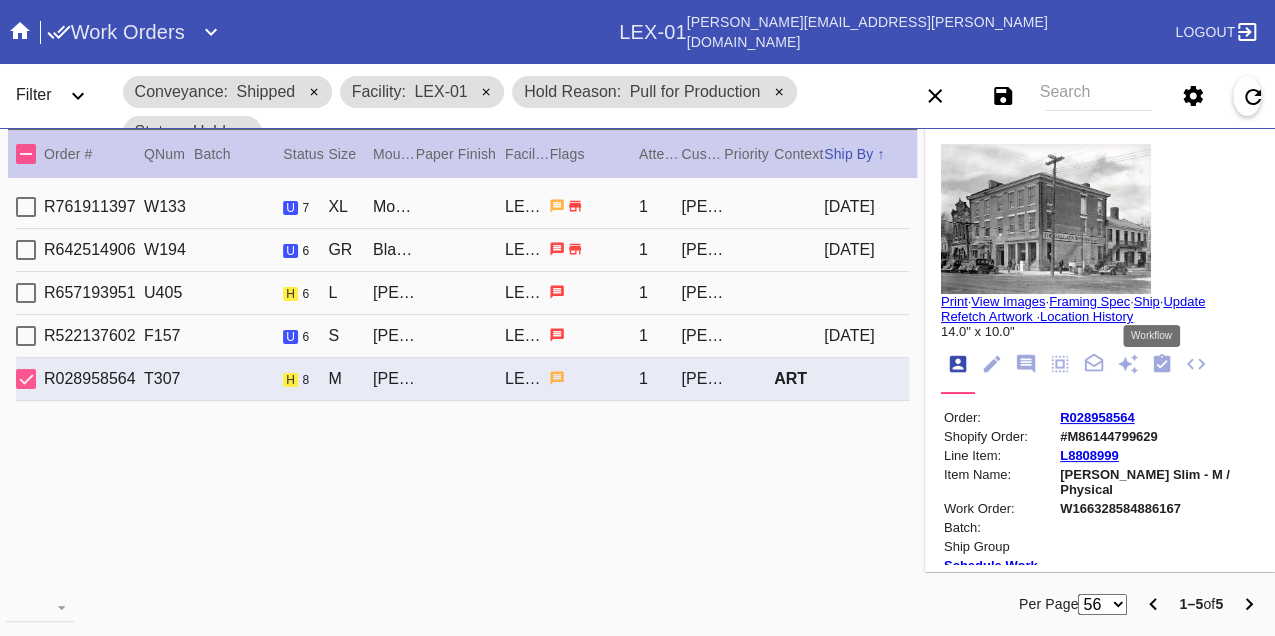 click 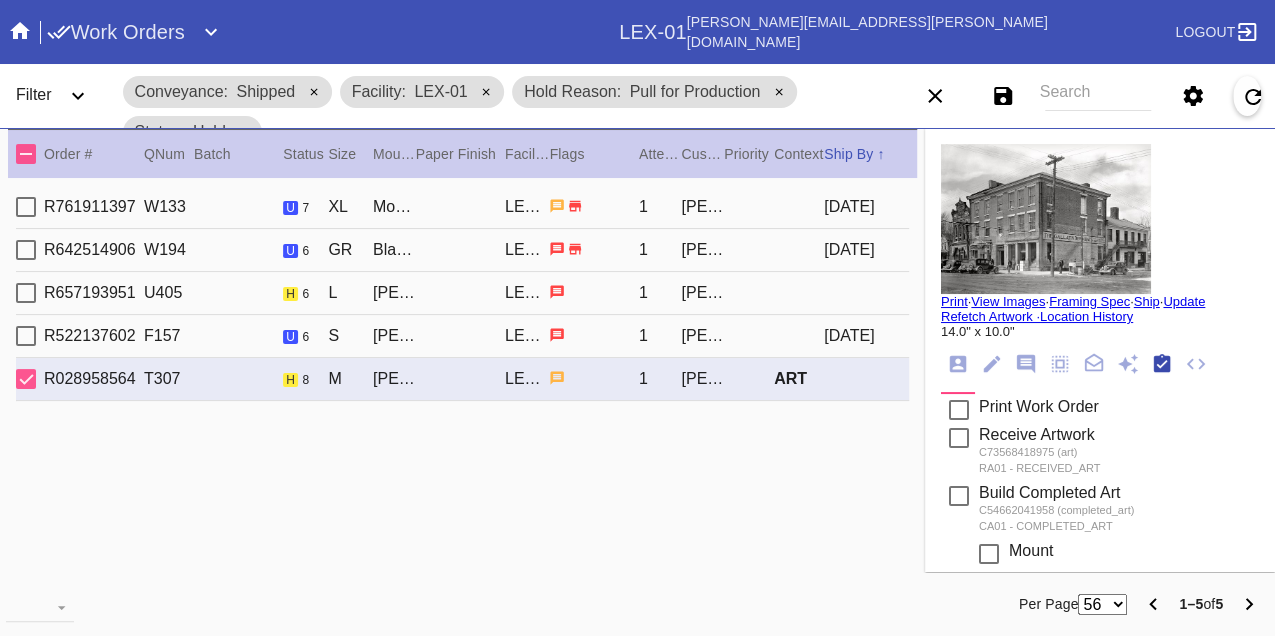 scroll, scrollTop: 318, scrollLeft: 0, axis: vertical 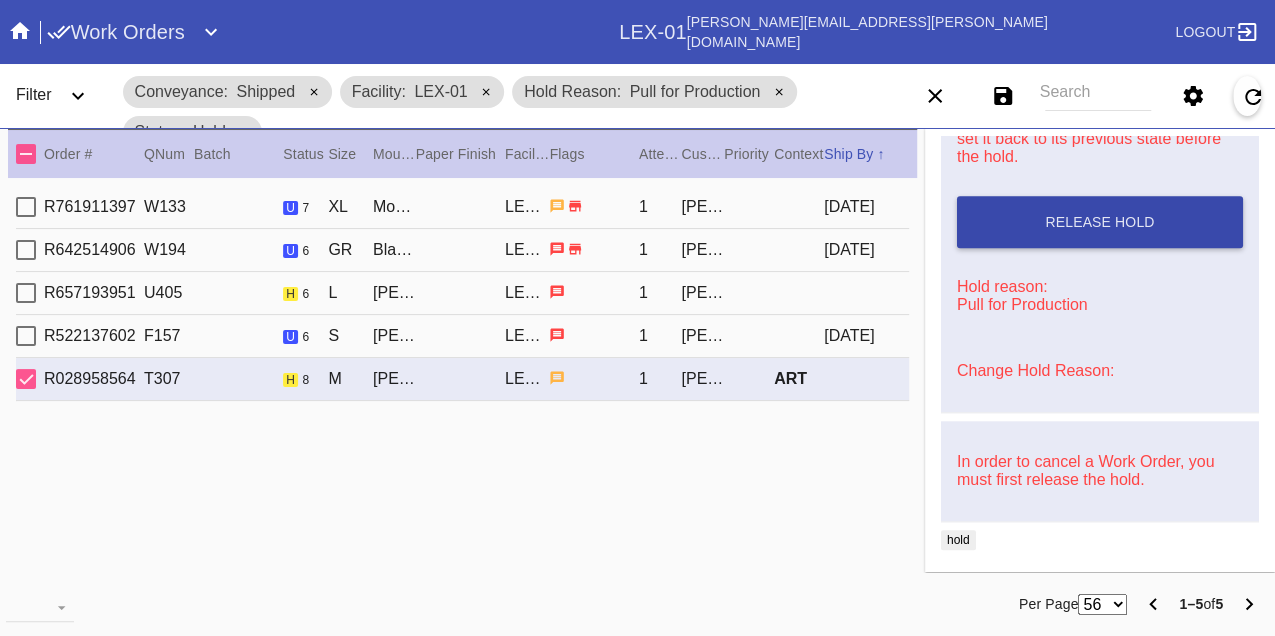 click on "Release Hold" at bounding box center [1100, 222] 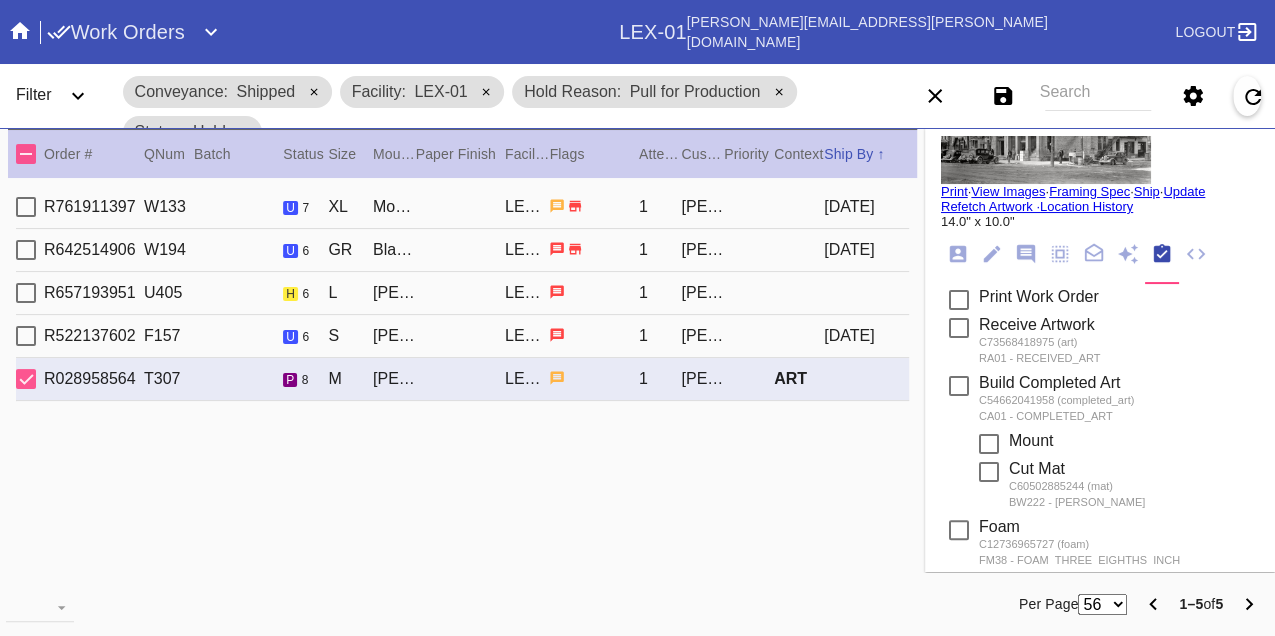 scroll, scrollTop: 0, scrollLeft: 0, axis: both 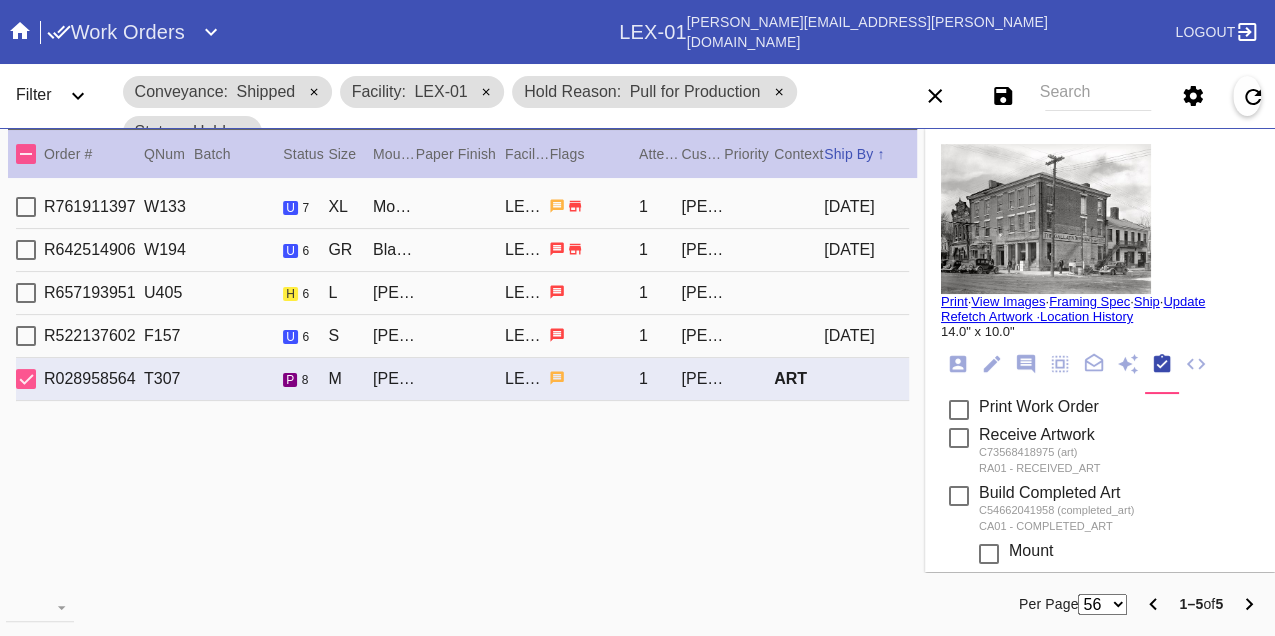 click on "Print" at bounding box center [954, 301] 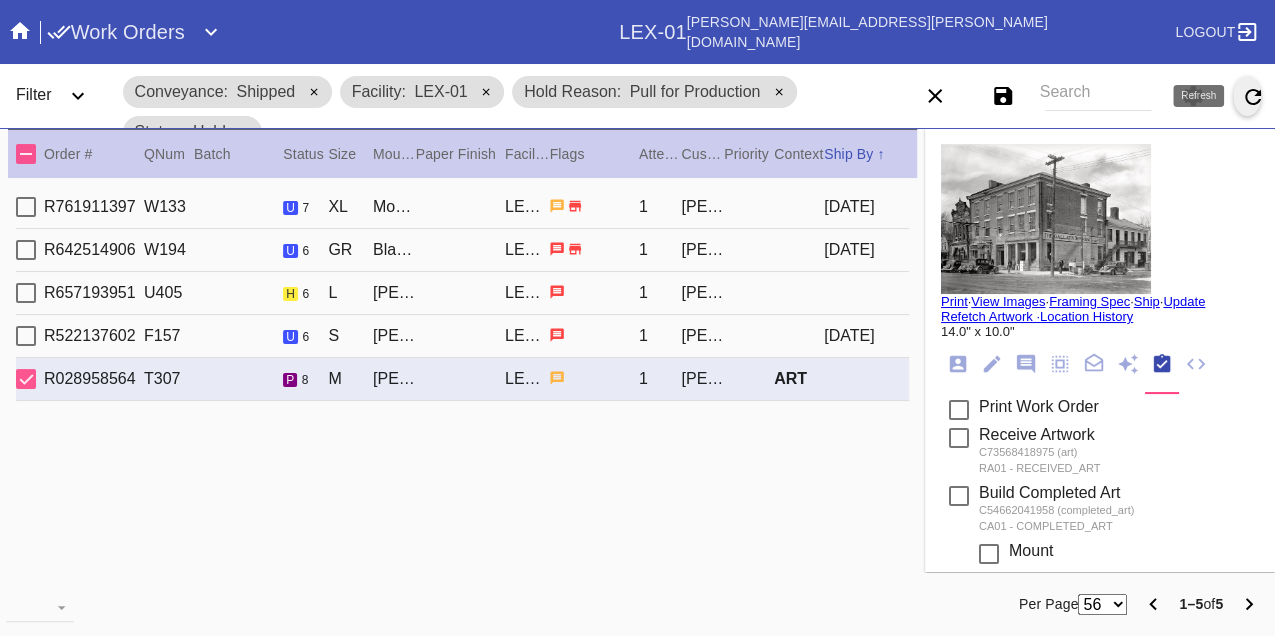 click 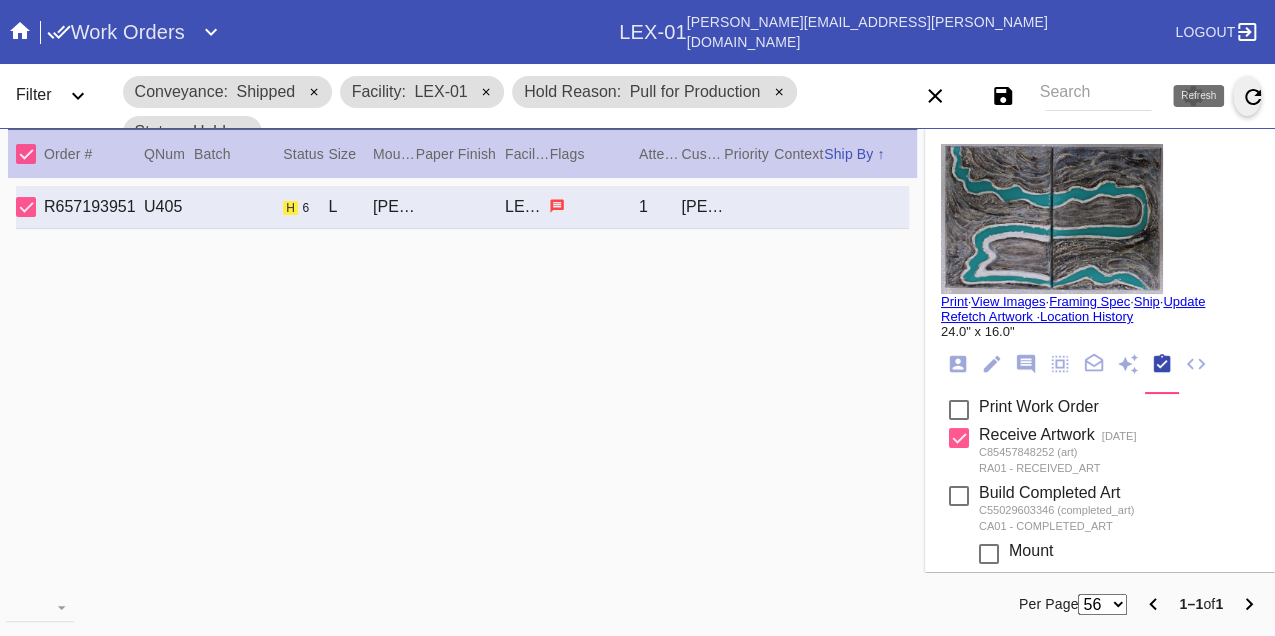 click 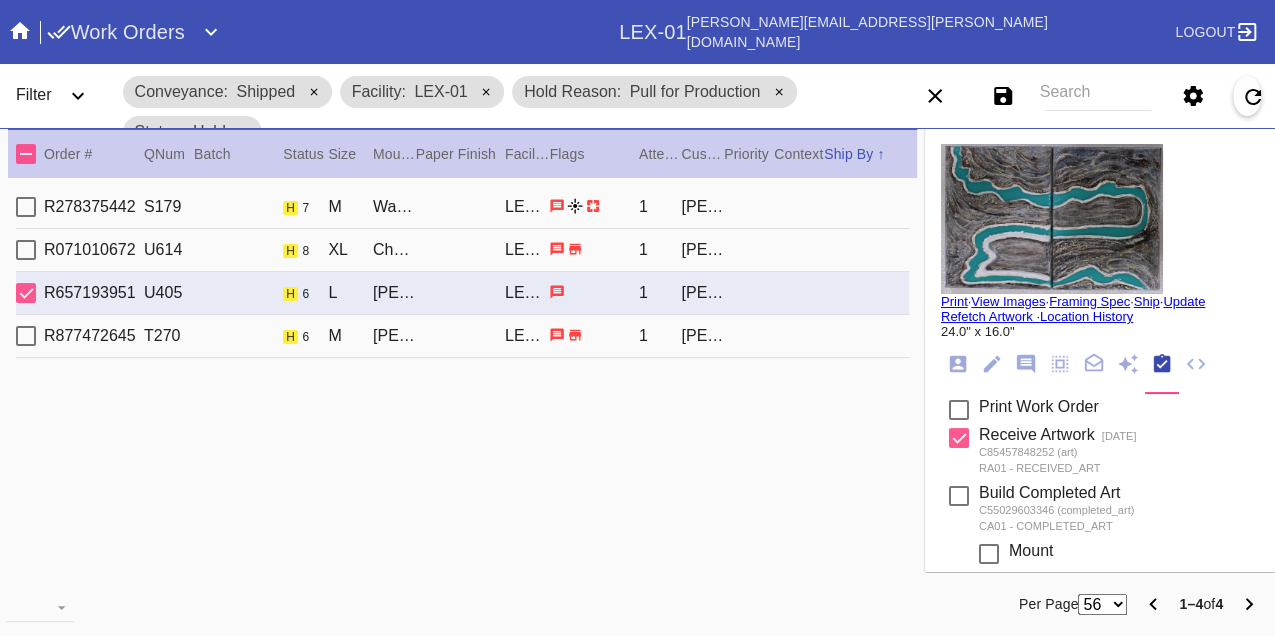 click on "R278375442 S179 h   7 M Walnut (Gallery) / Taupe - Linen LEX-01 1 Lisa Winston" at bounding box center [462, 207] 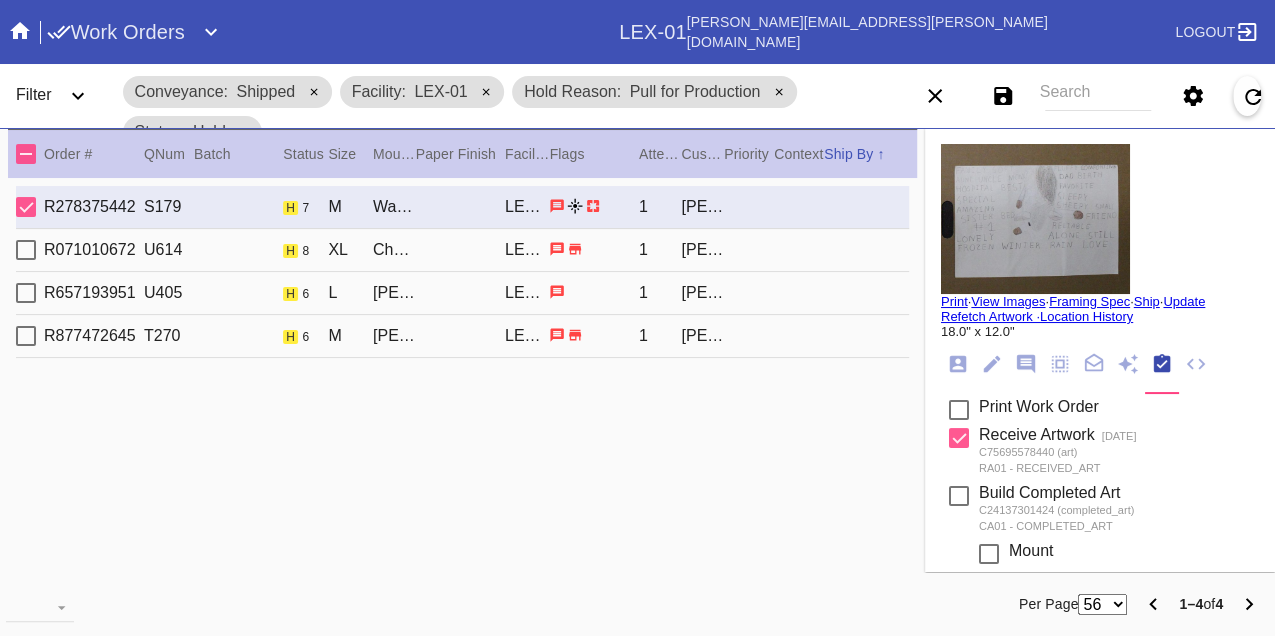 click on "R071010672 U614 h   8 XL Cherry (Gallery) / No Mat LEX-01 1 Georgios Sarrinikolaou" at bounding box center (462, 250) 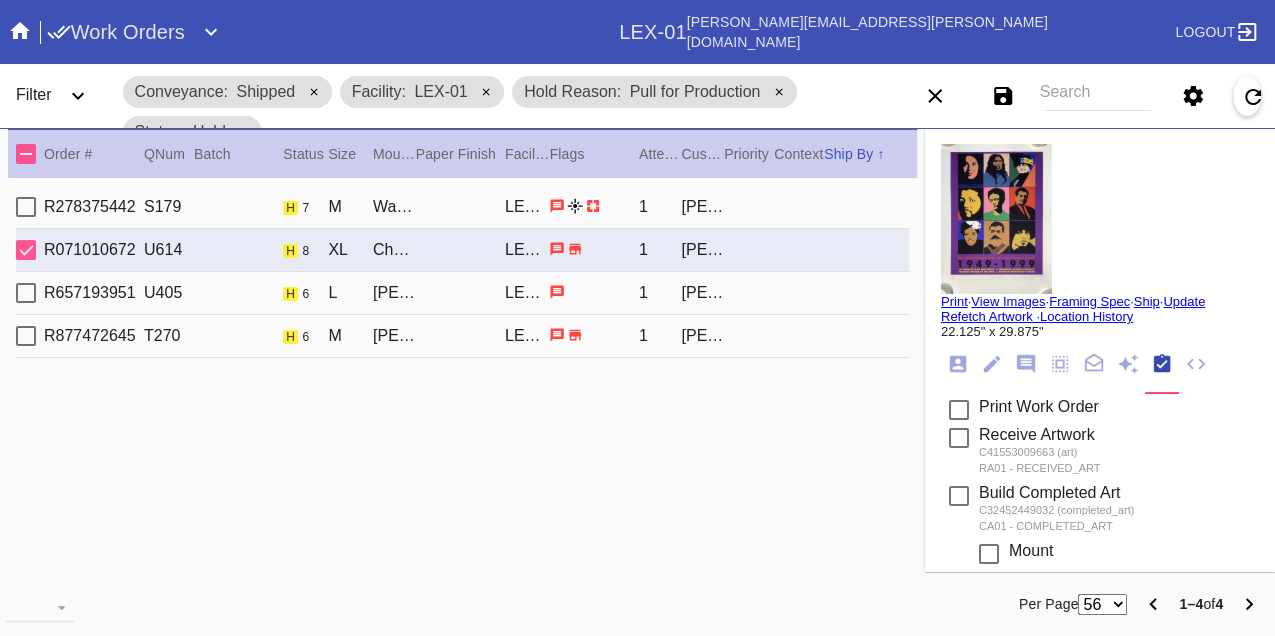 click on "R877472645 T270 h   6 M Florence Mini / Sage - Linen LEX-01 1 Mary Cannon Swain" at bounding box center (462, 336) 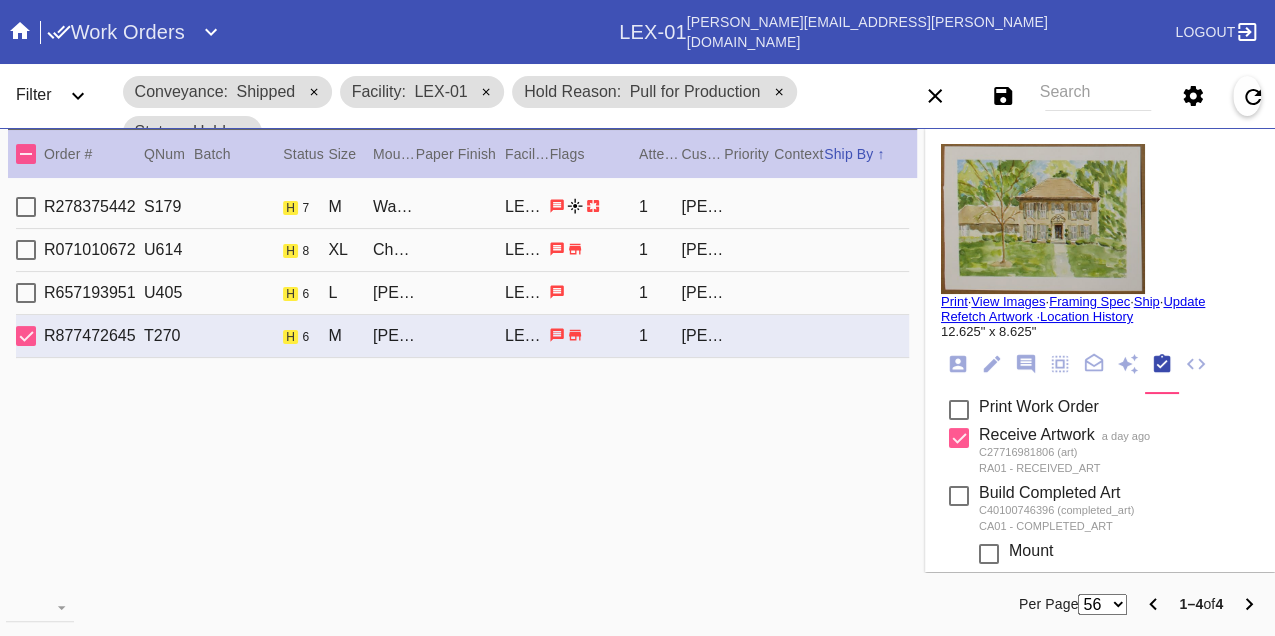 click on "R278375442 S179 h   7 M Walnut (Gallery) / Taupe - Linen LEX-01 1 Lisa Winston" at bounding box center (462, 207) 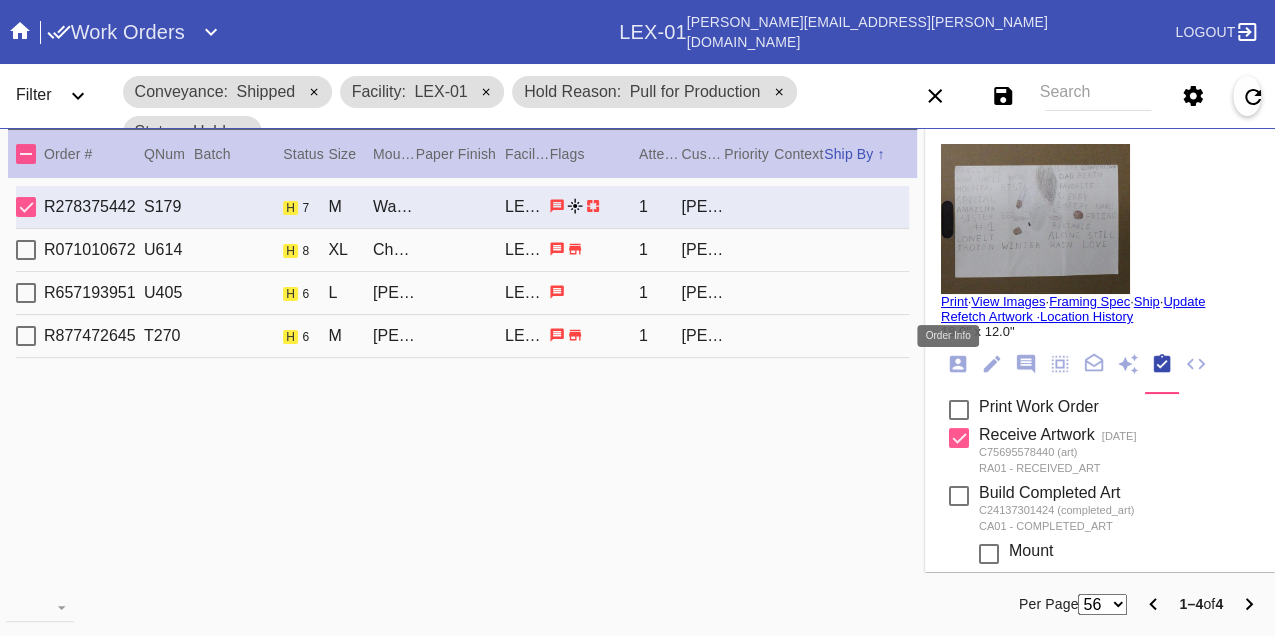 click 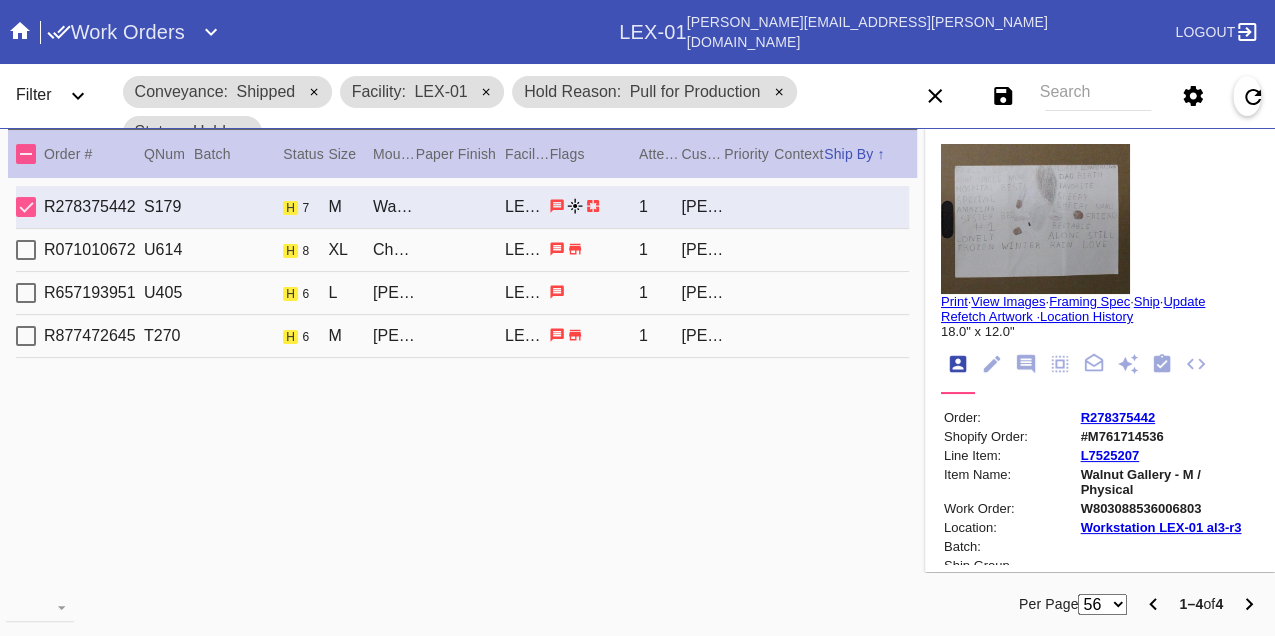 click on "W803088536006803" at bounding box center (1168, 508) 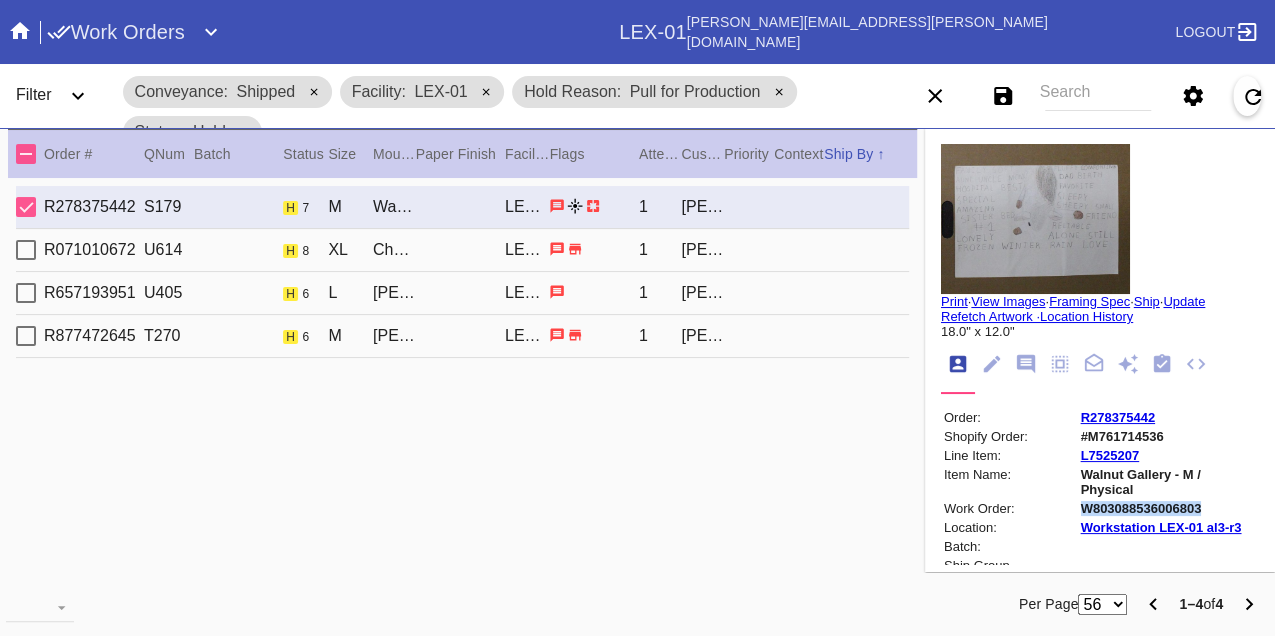click on "W803088536006803" at bounding box center (1168, 508) 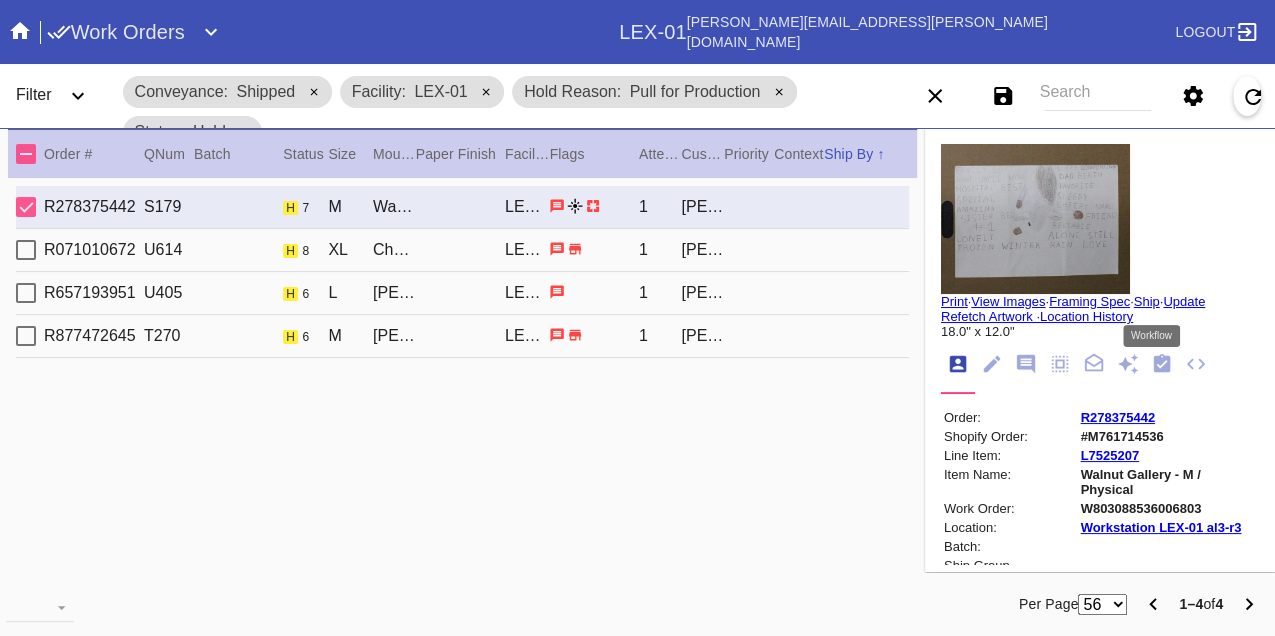click 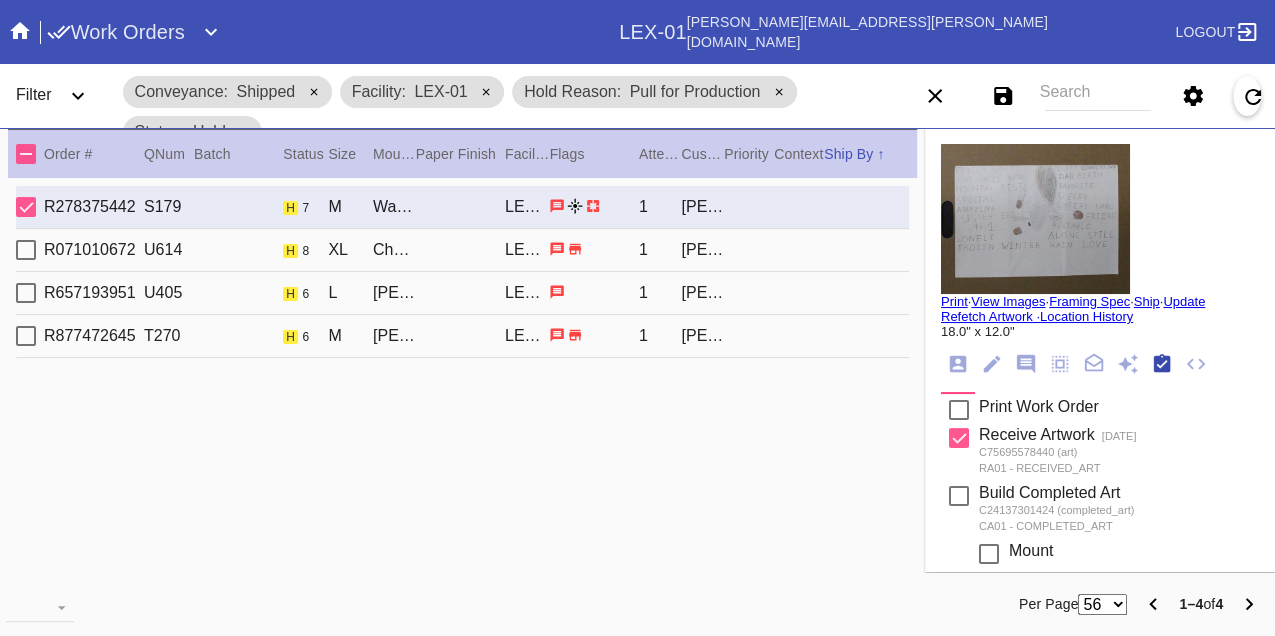 scroll, scrollTop: 318, scrollLeft: 0, axis: vertical 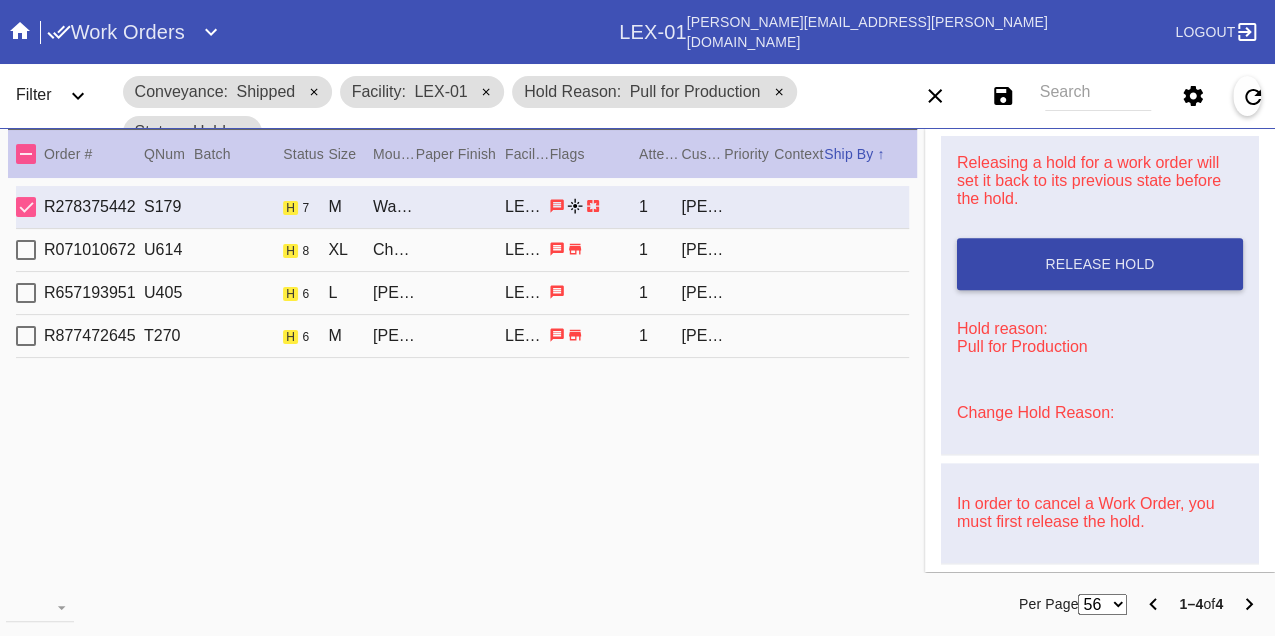click on "Release Hold" at bounding box center (1100, 264) 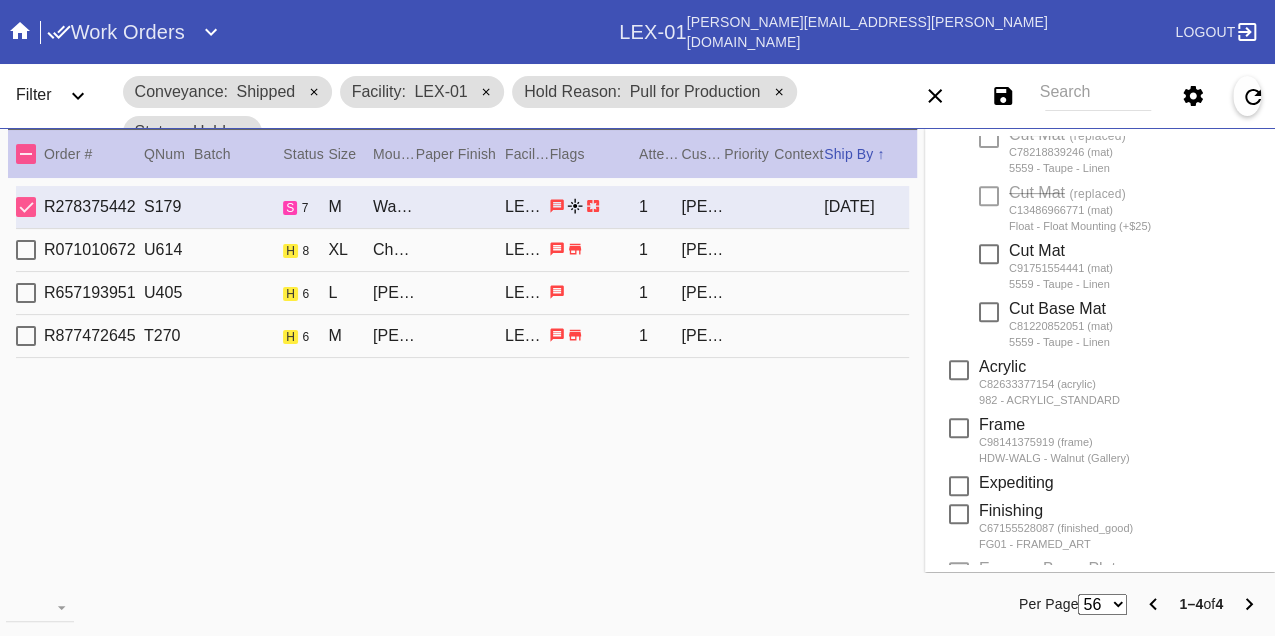 scroll, scrollTop: 0, scrollLeft: 0, axis: both 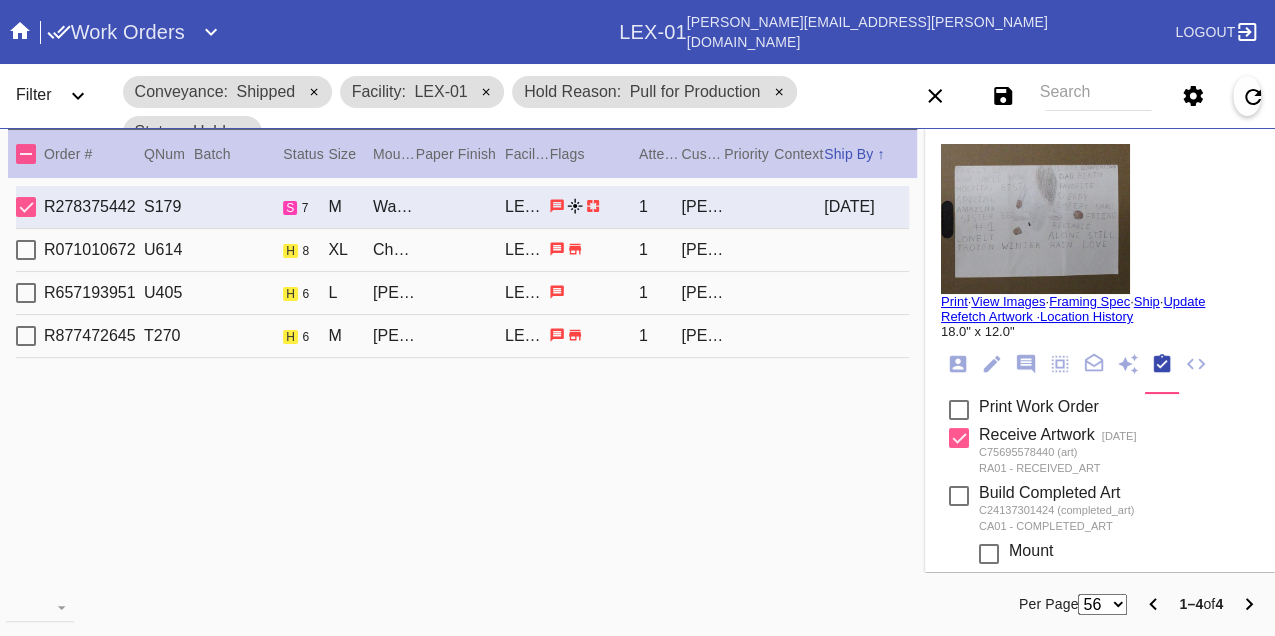 click on "Print" at bounding box center [954, 301] 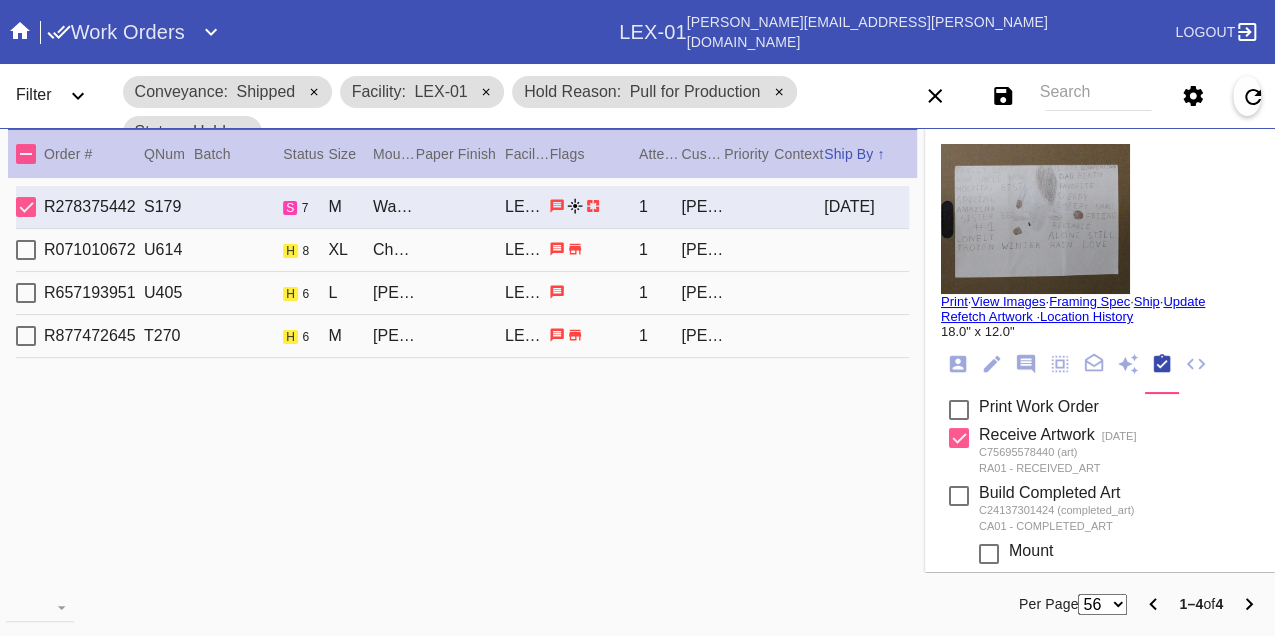 click on "R071010672 U614 h   8 XL Cherry (Gallery) / No Mat LEX-01 1 Georgios Sarrinikolaou" at bounding box center [462, 250] 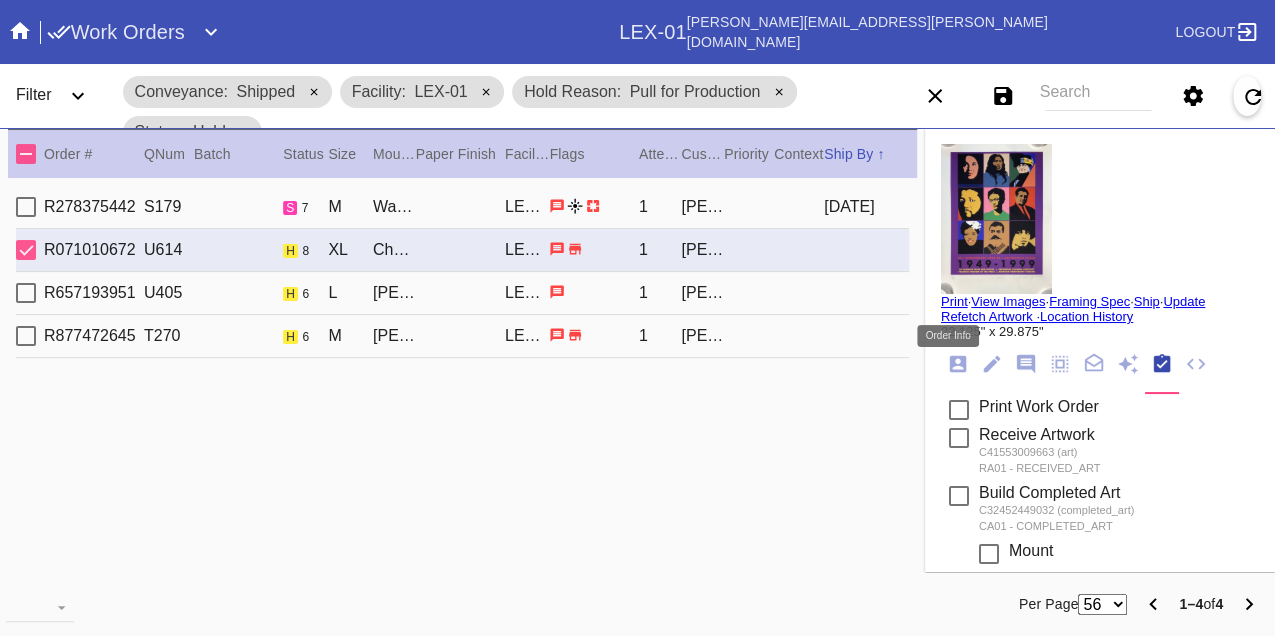 click 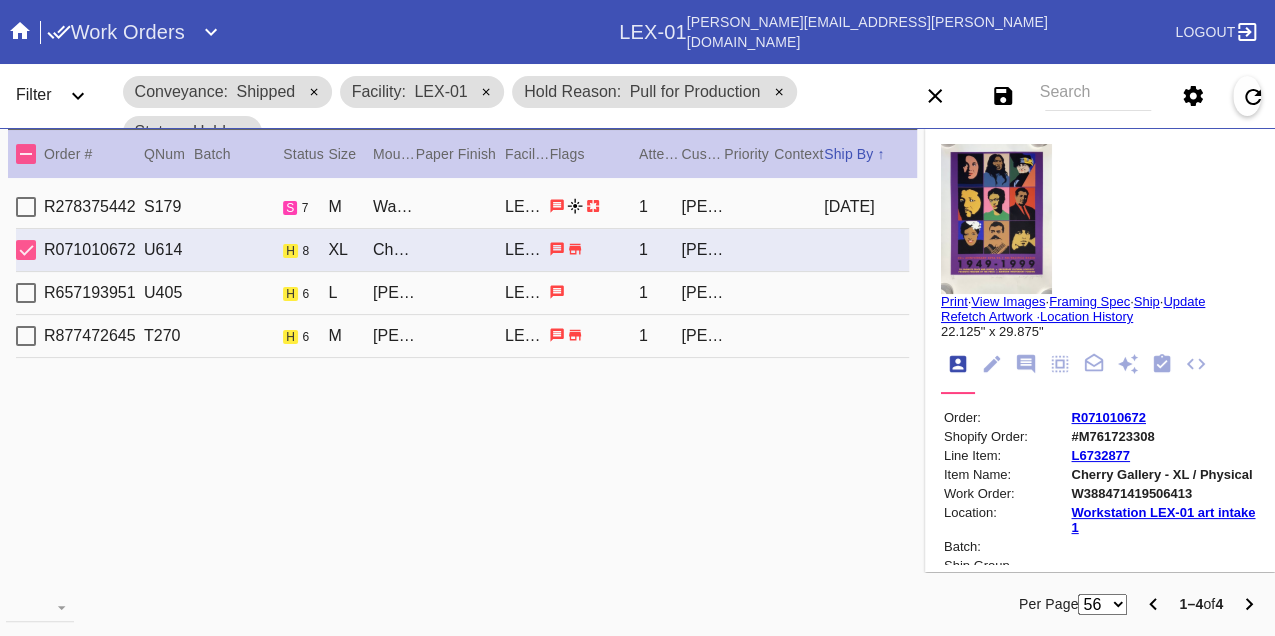 click on "W388471419506413" at bounding box center (1163, 493) 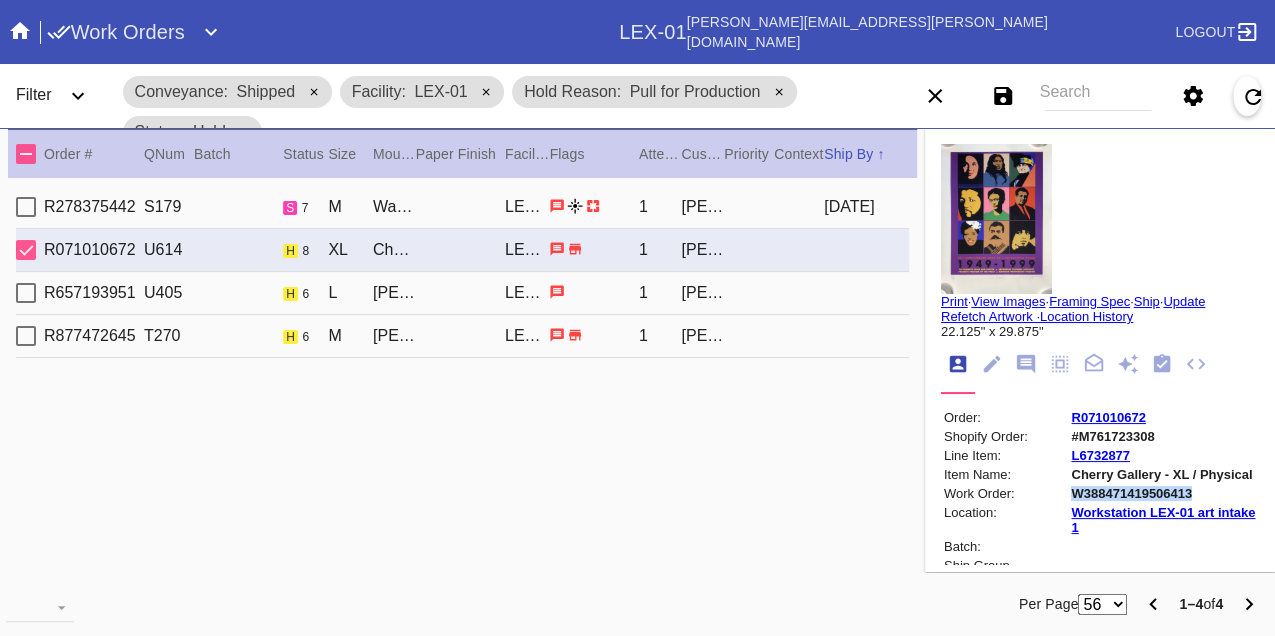 click on "W388471419506413" at bounding box center [1163, 493] 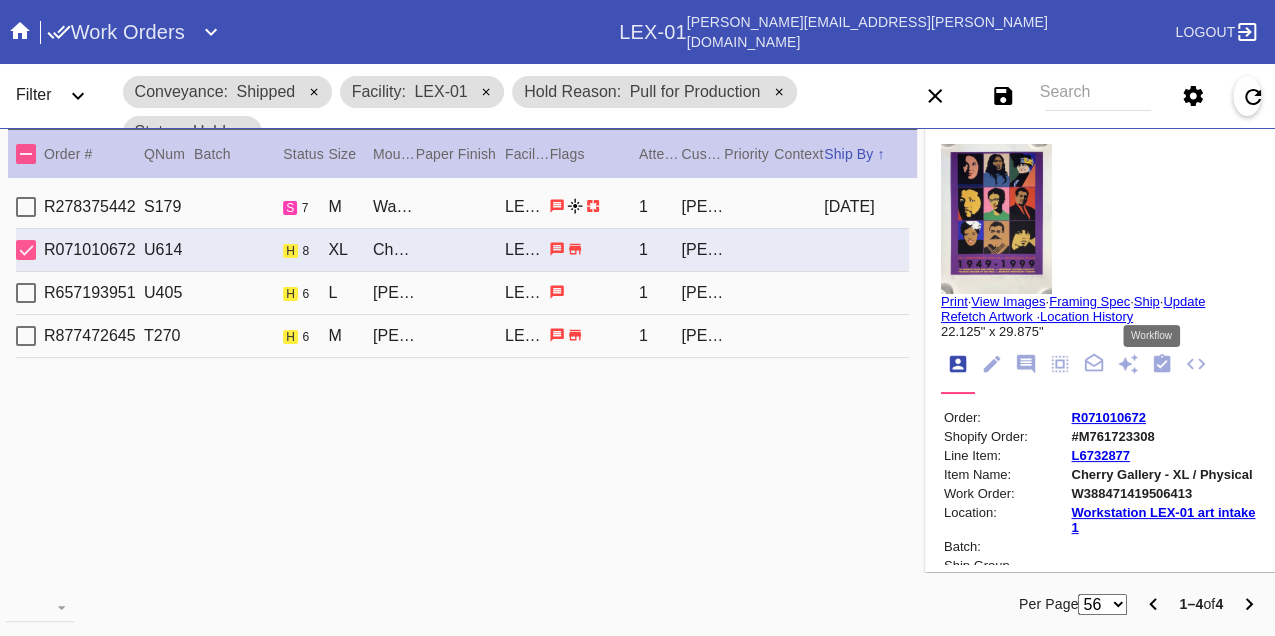 click 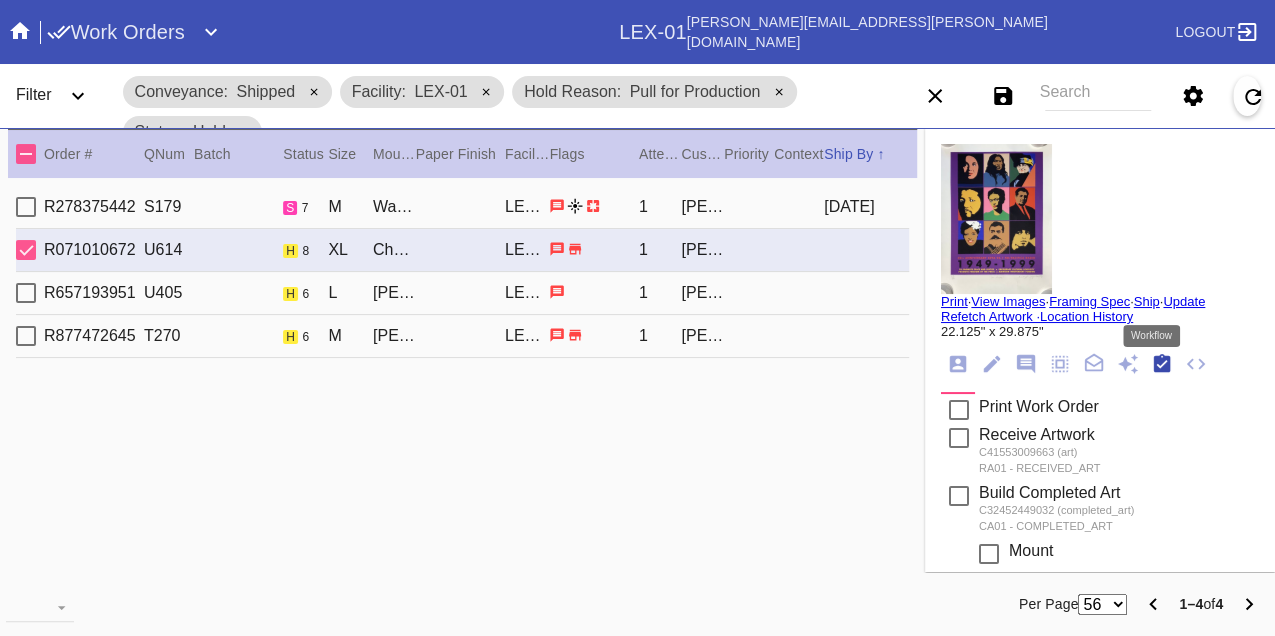 scroll, scrollTop: 318, scrollLeft: 0, axis: vertical 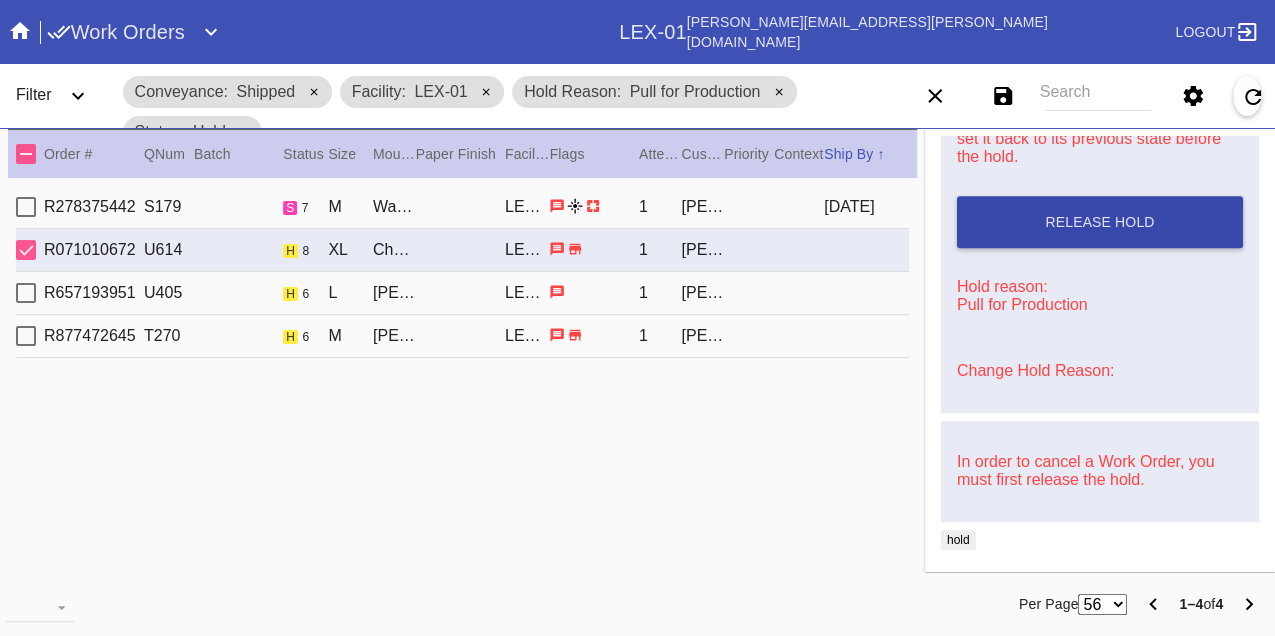 click on "Release Hold" at bounding box center (1100, 222) 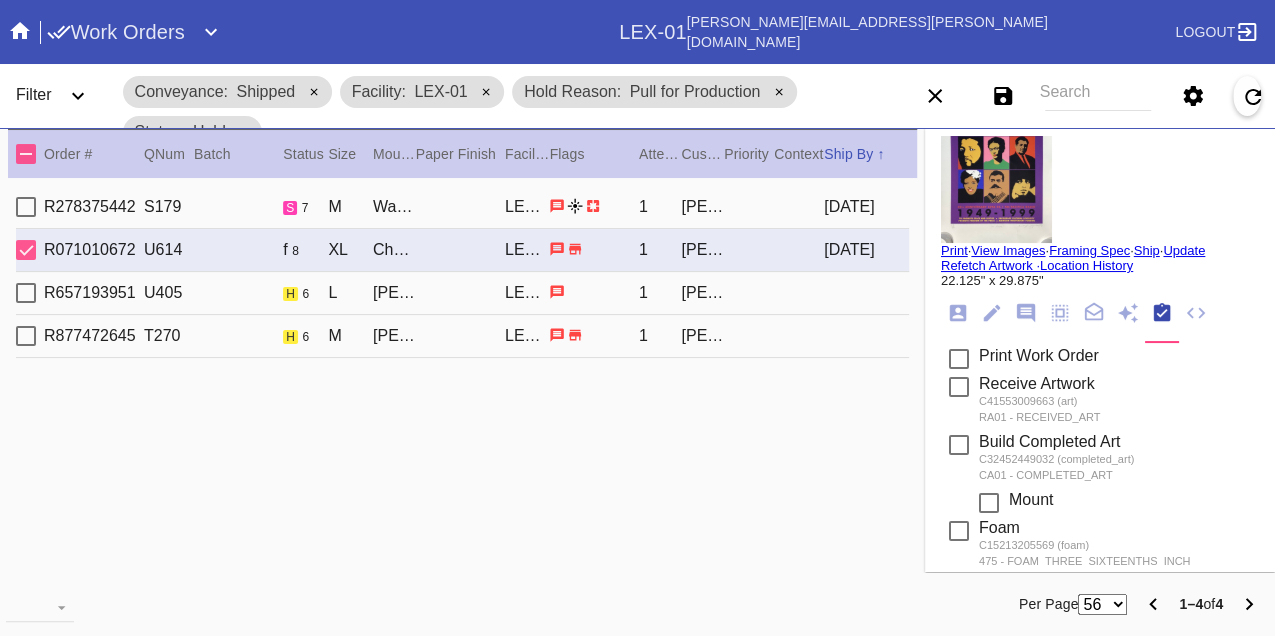 scroll, scrollTop: 0, scrollLeft: 0, axis: both 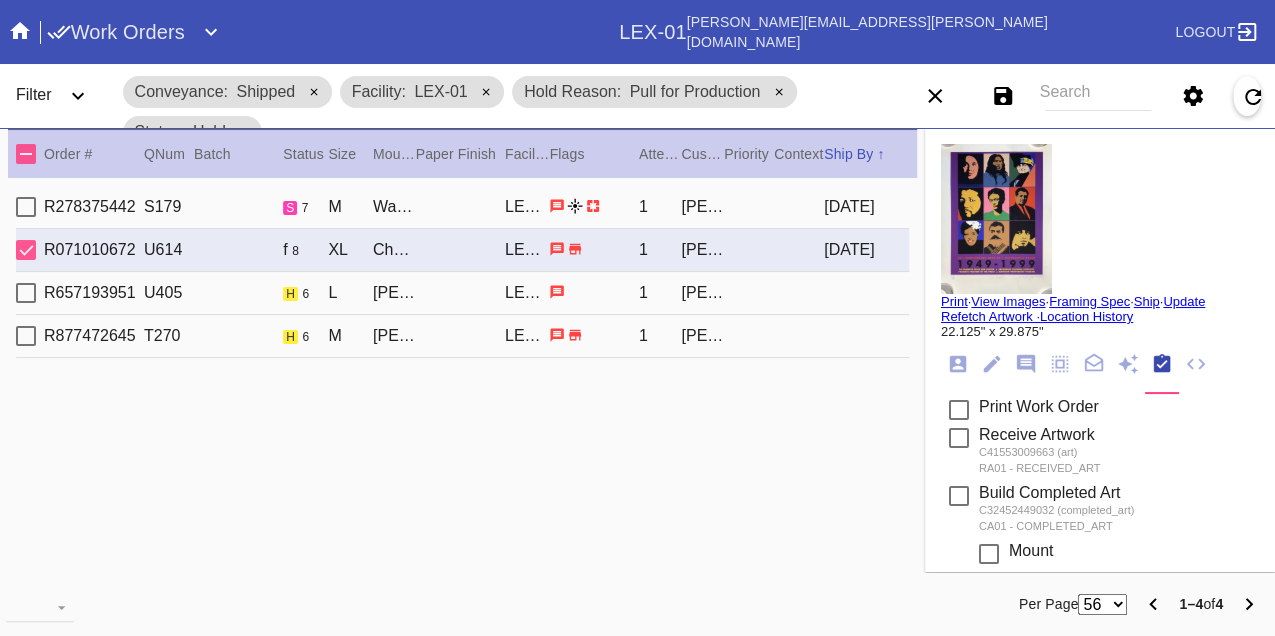 click on "Print" at bounding box center [954, 301] 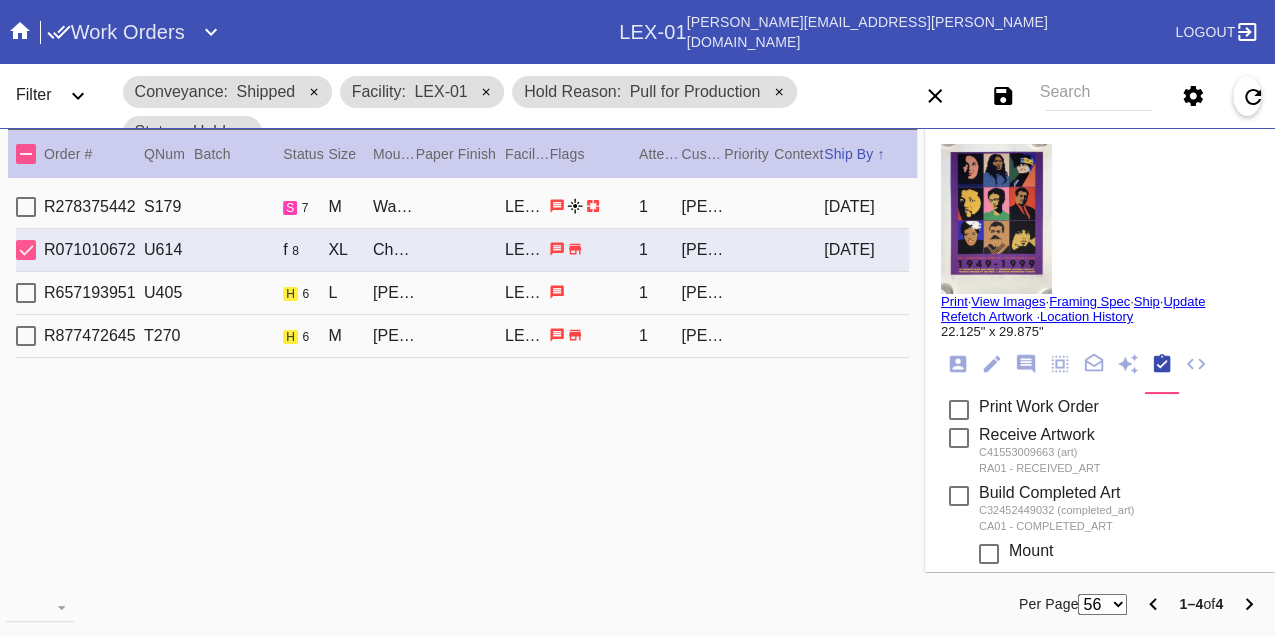 click on "R657193951 U405 h   6 L Irvine Slim (Deep) / No Mat LEX-01 1 Yair Trachtenberg" at bounding box center [462, 293] 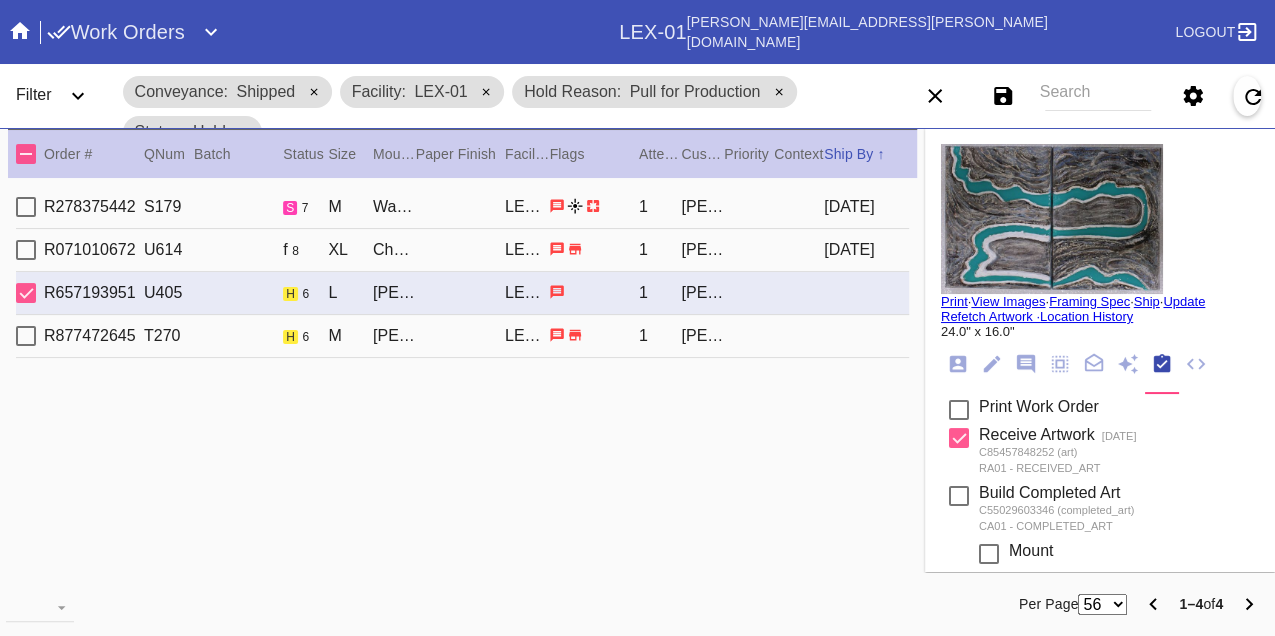 click on "R877472645 T270 h   6 M Florence Mini / Sage - Linen LEX-01 1 Mary Cannon Swain" at bounding box center (462, 336) 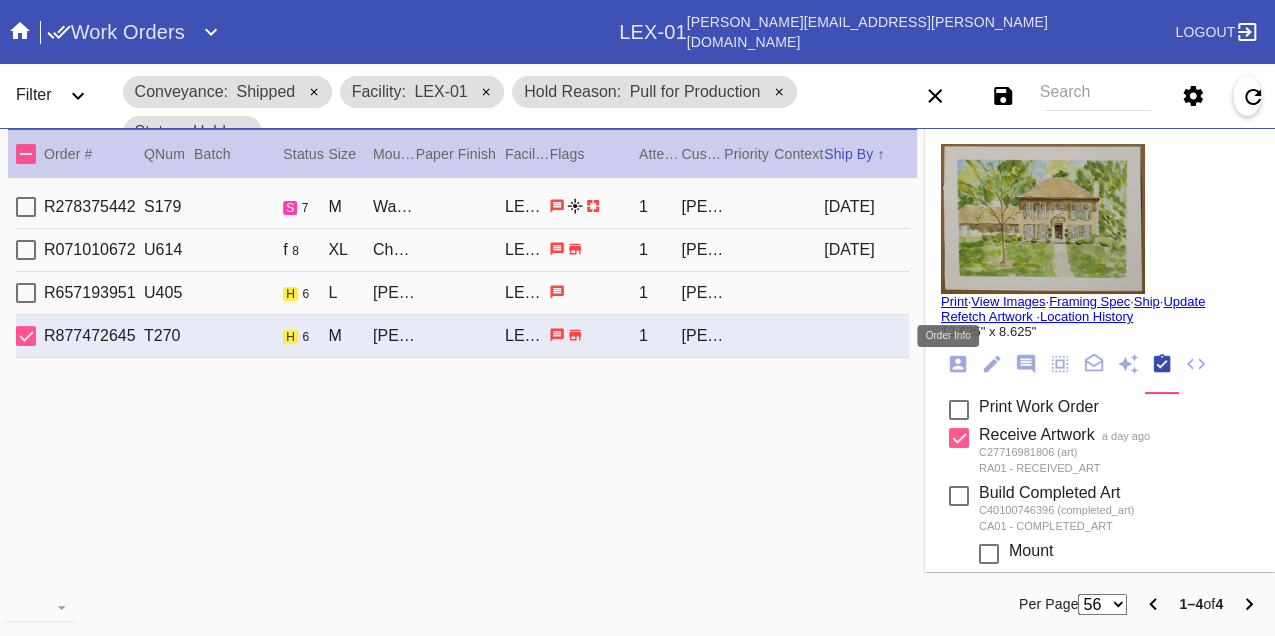 click 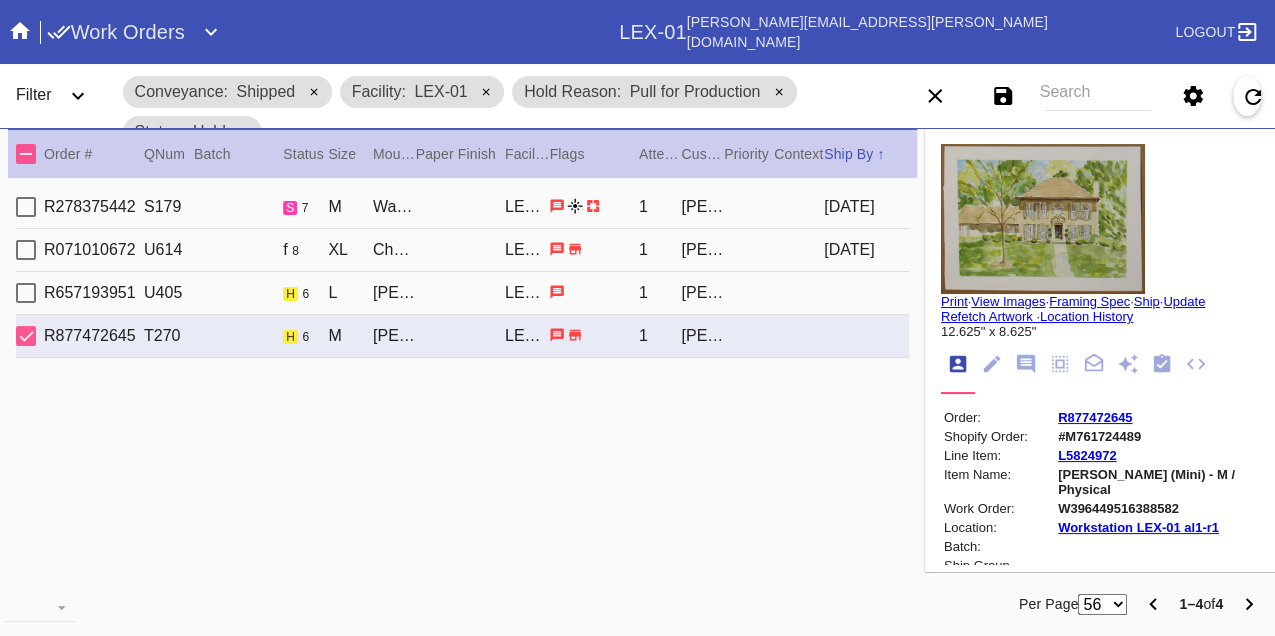 click on "W396449516388582" at bounding box center [1157, 508] 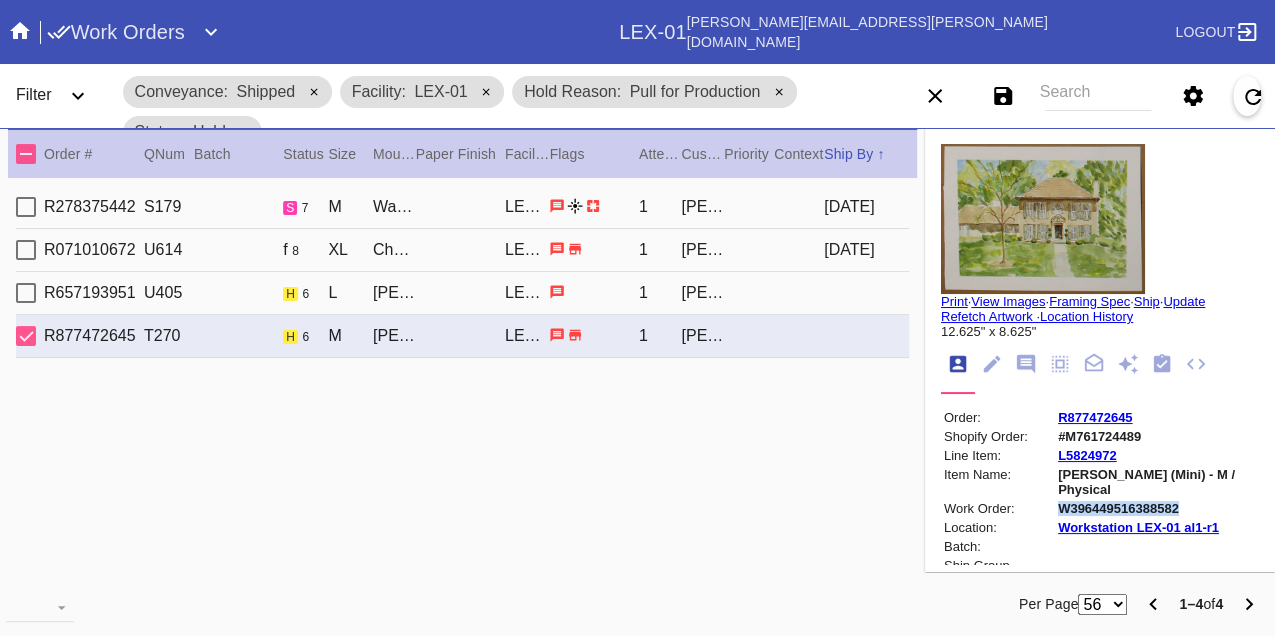 click on "W396449516388582" at bounding box center (1157, 508) 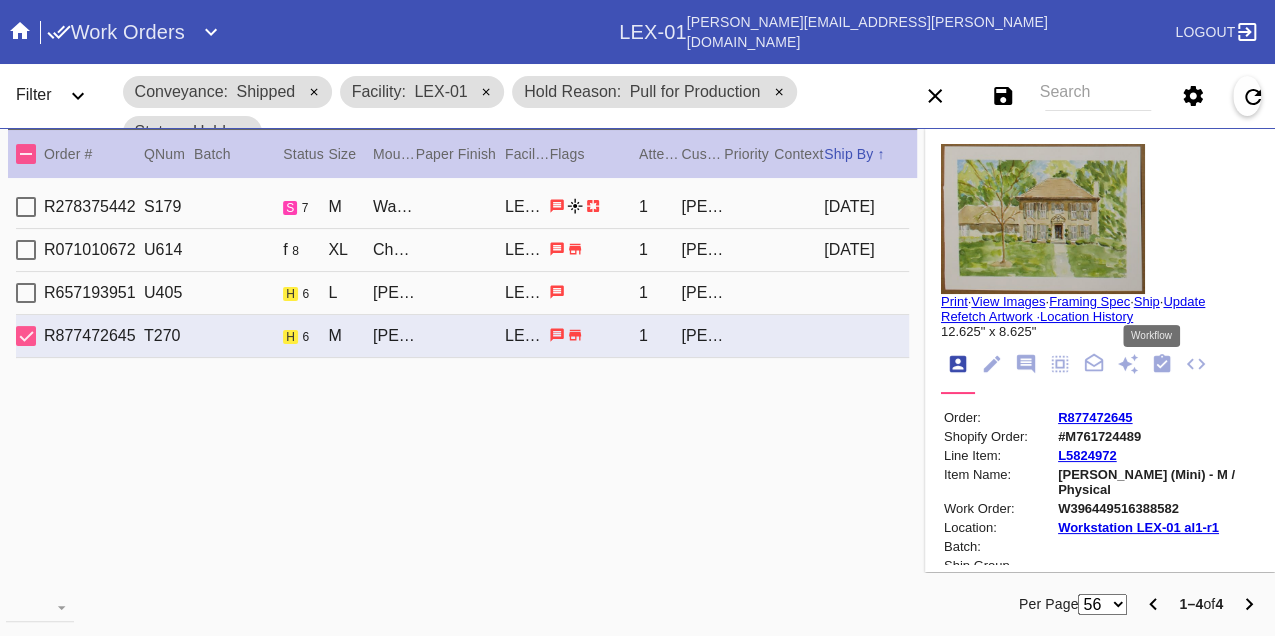 click 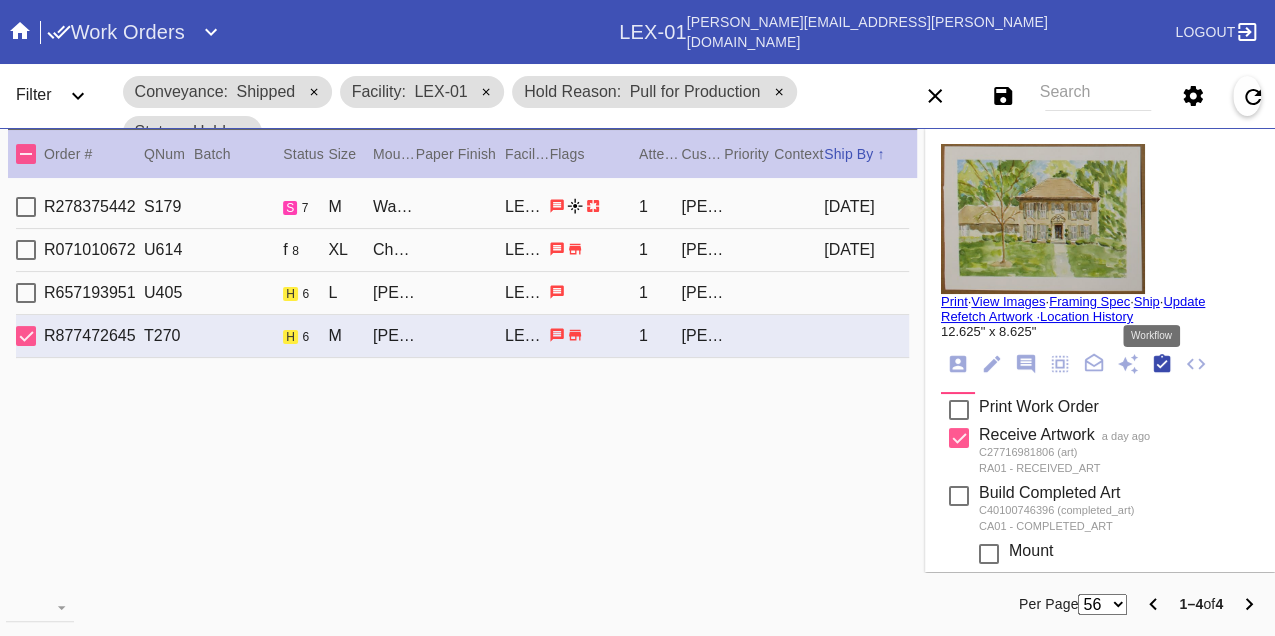 scroll, scrollTop: 318, scrollLeft: 0, axis: vertical 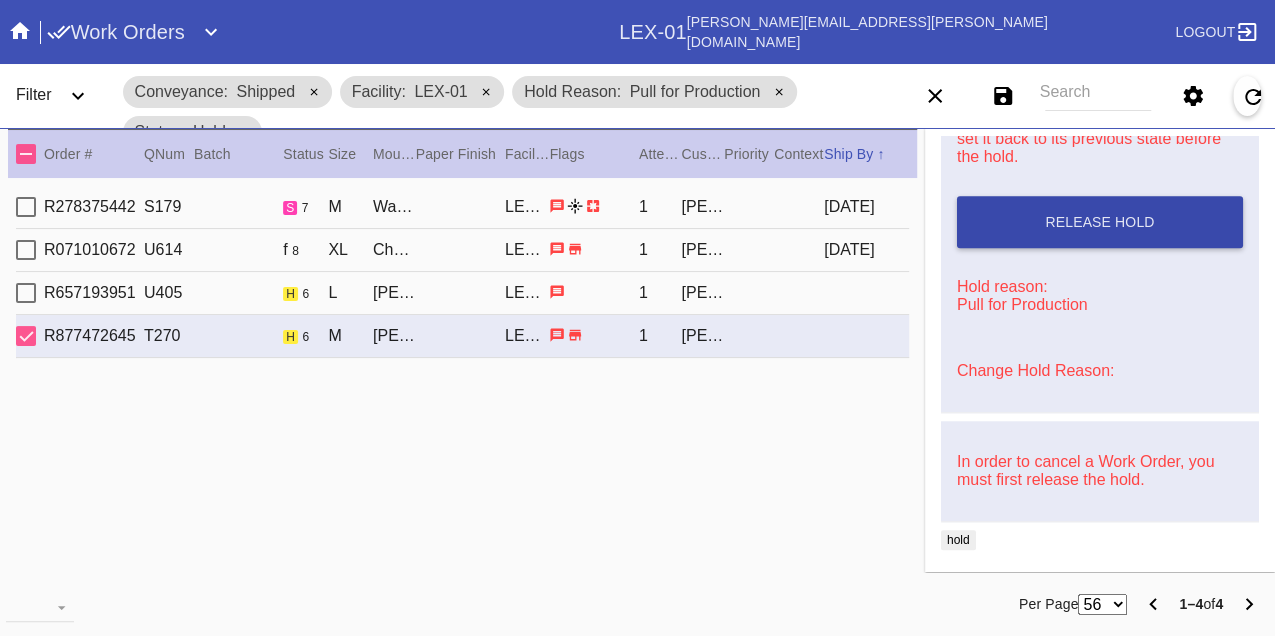 click on "Release Hold" at bounding box center [1100, 222] 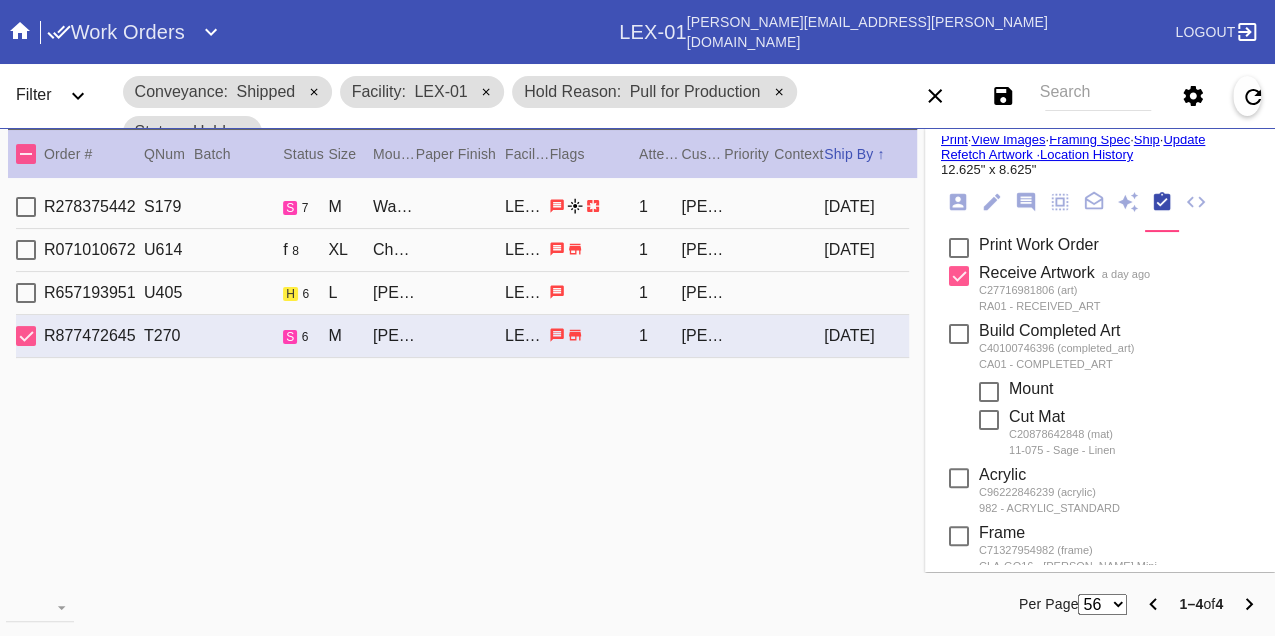 scroll, scrollTop: 0, scrollLeft: 0, axis: both 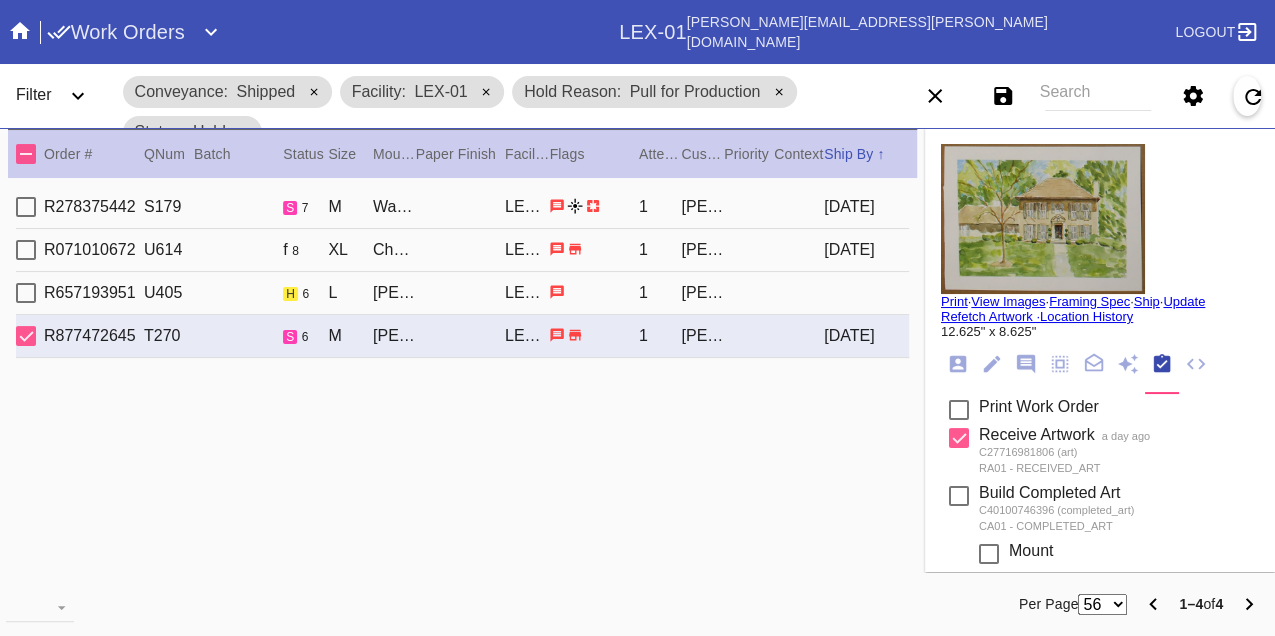 click on "Print" at bounding box center [954, 301] 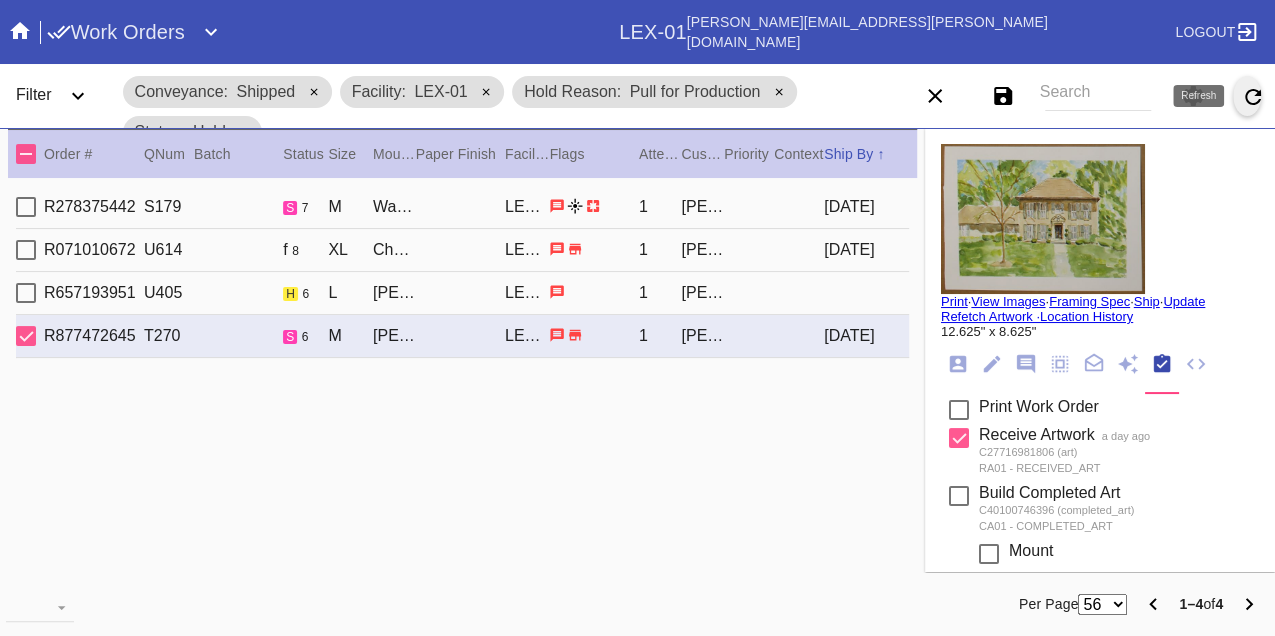 click 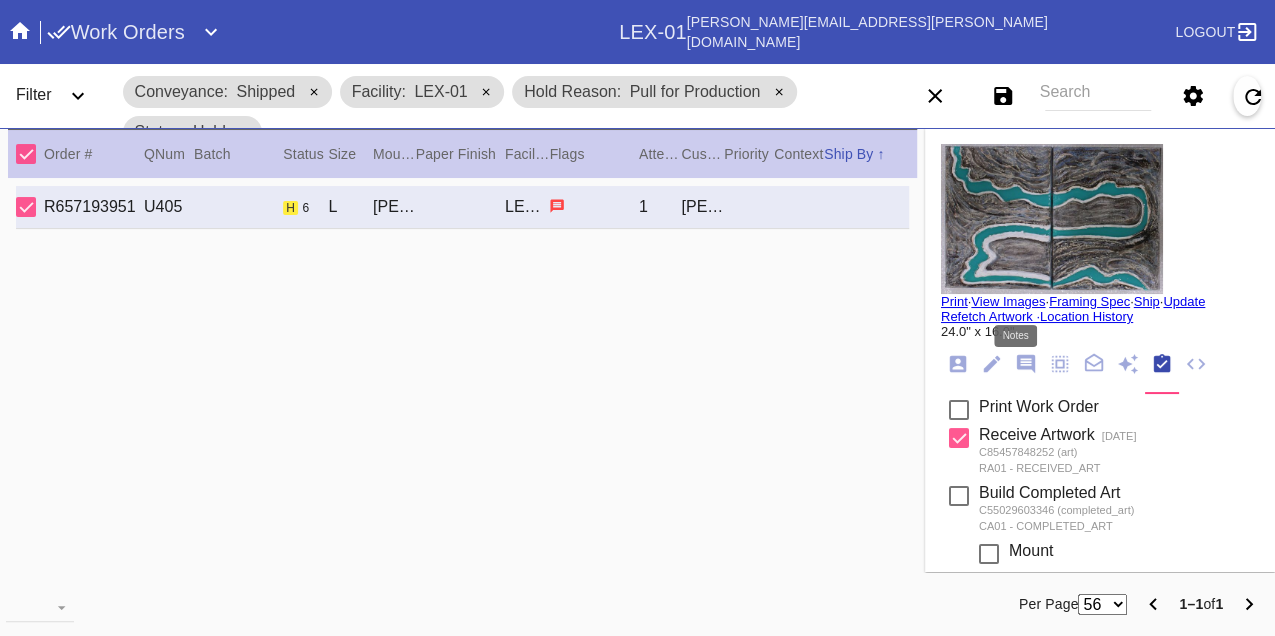 click 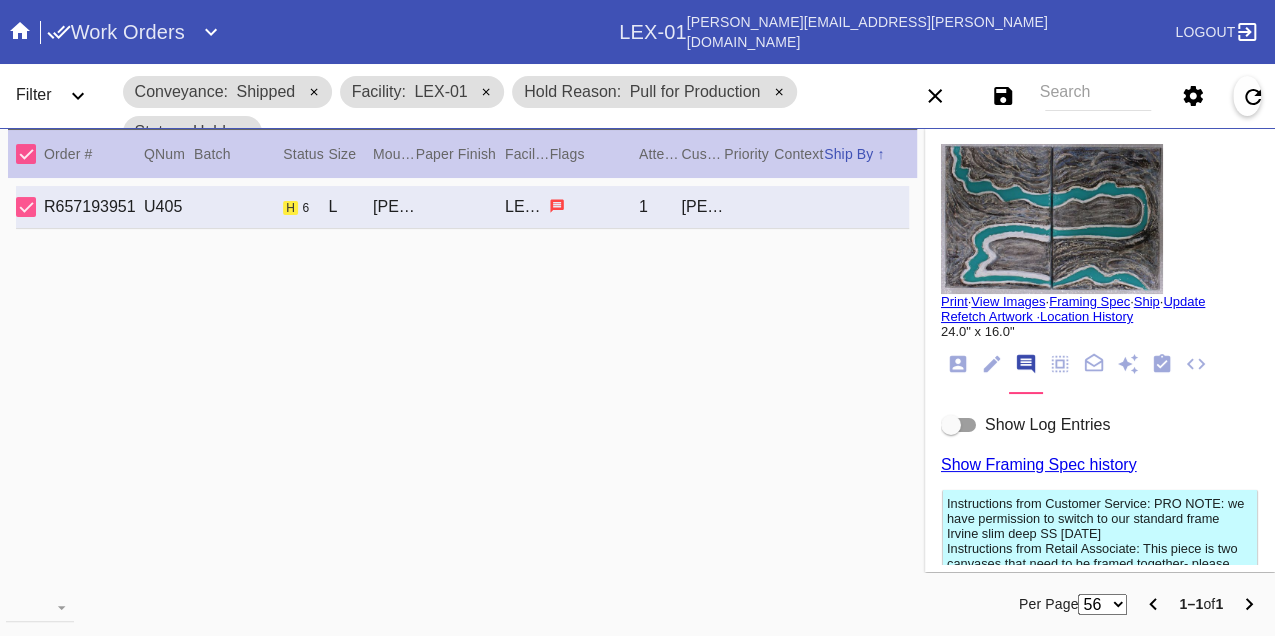 scroll, scrollTop: 180, scrollLeft: 0, axis: vertical 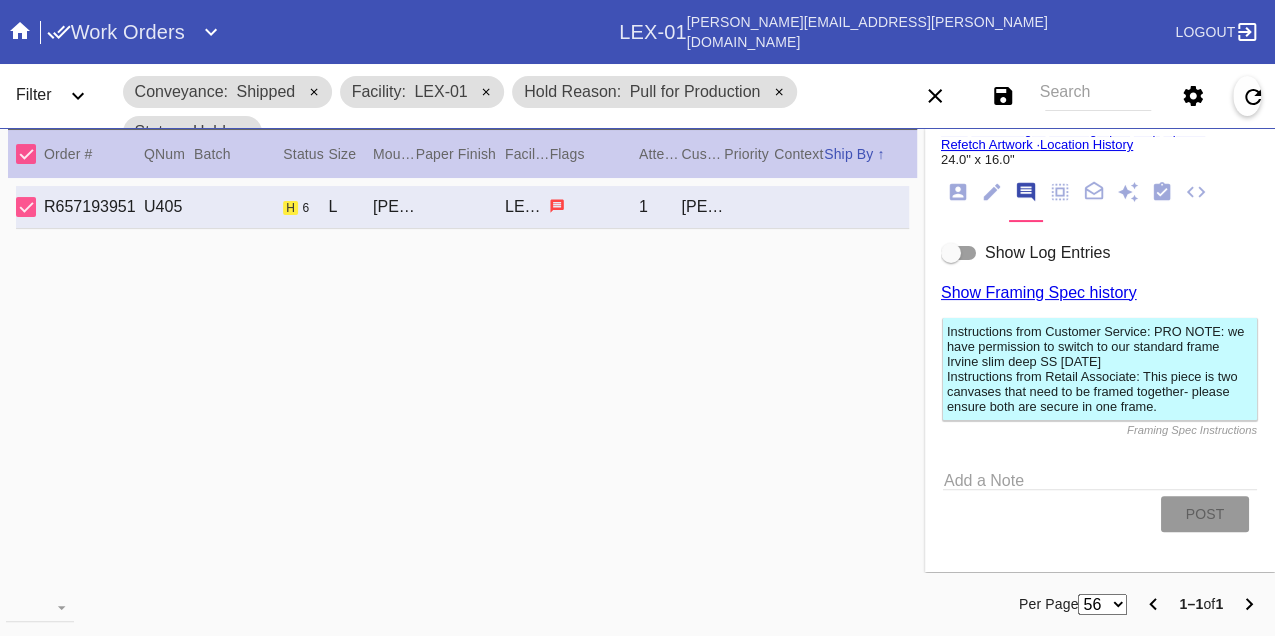 click at bounding box center (951, 253) 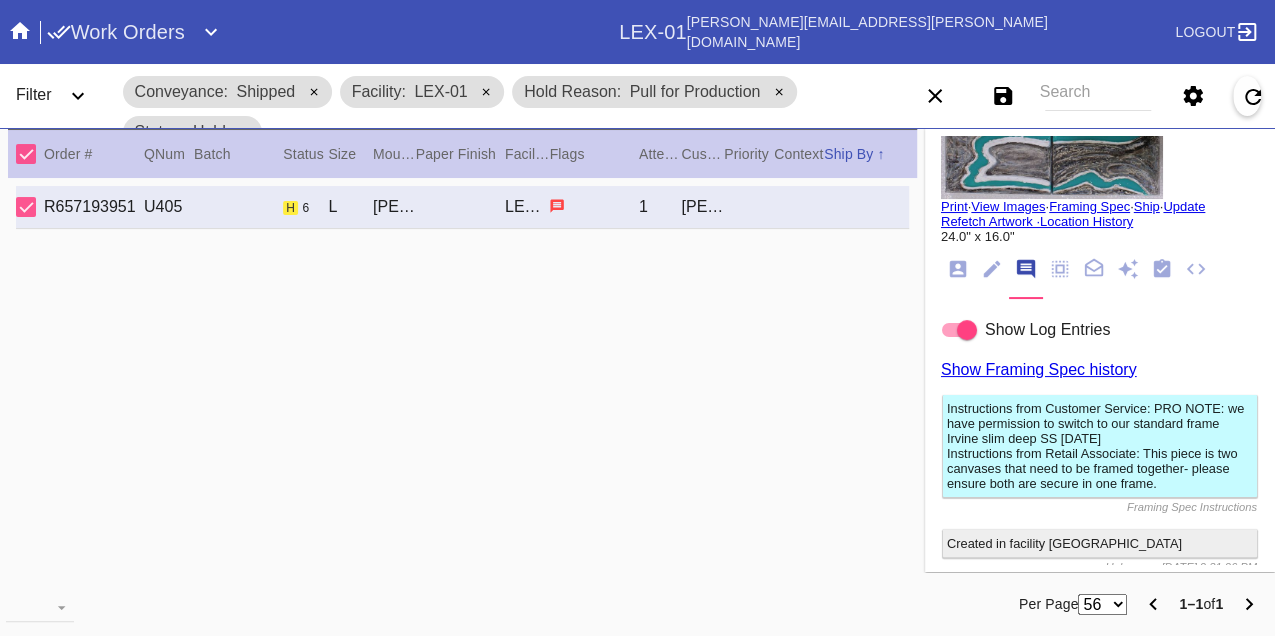 scroll, scrollTop: 0, scrollLeft: 0, axis: both 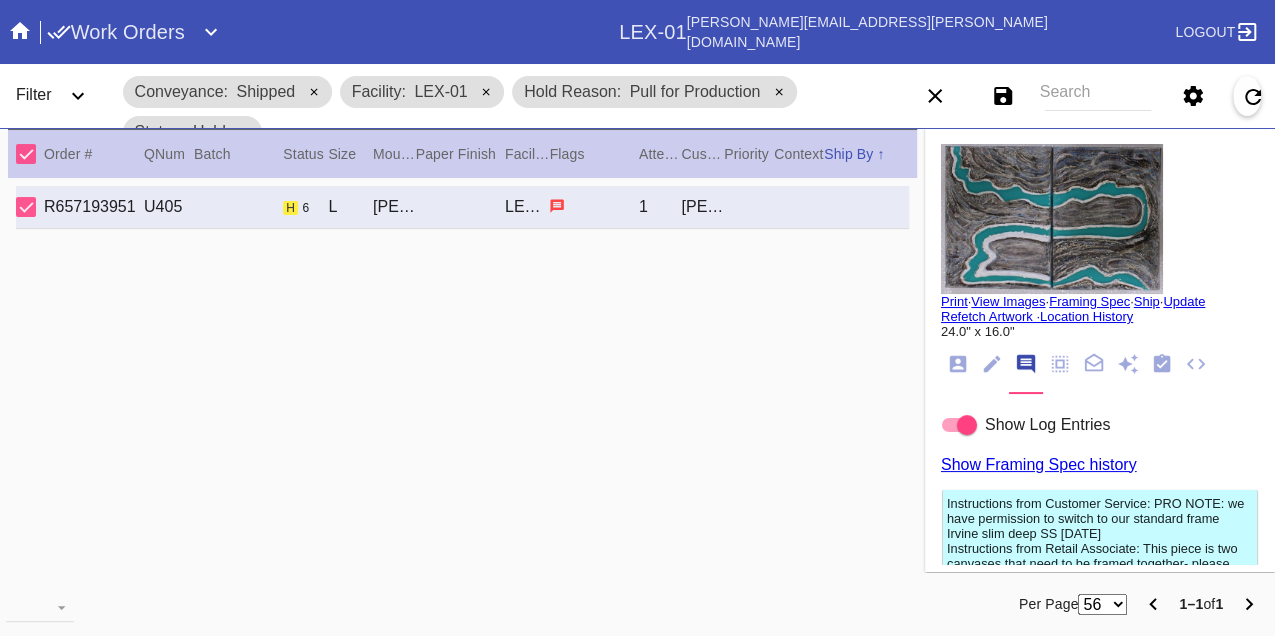 click on "Print" at bounding box center (954, 301) 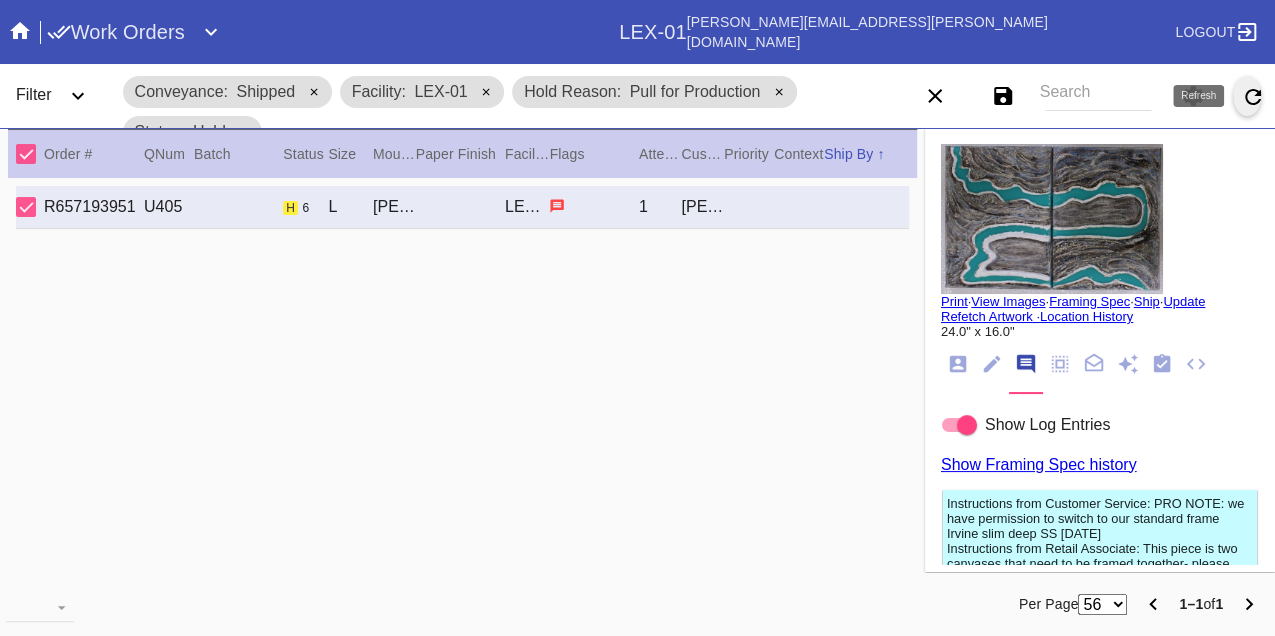 click 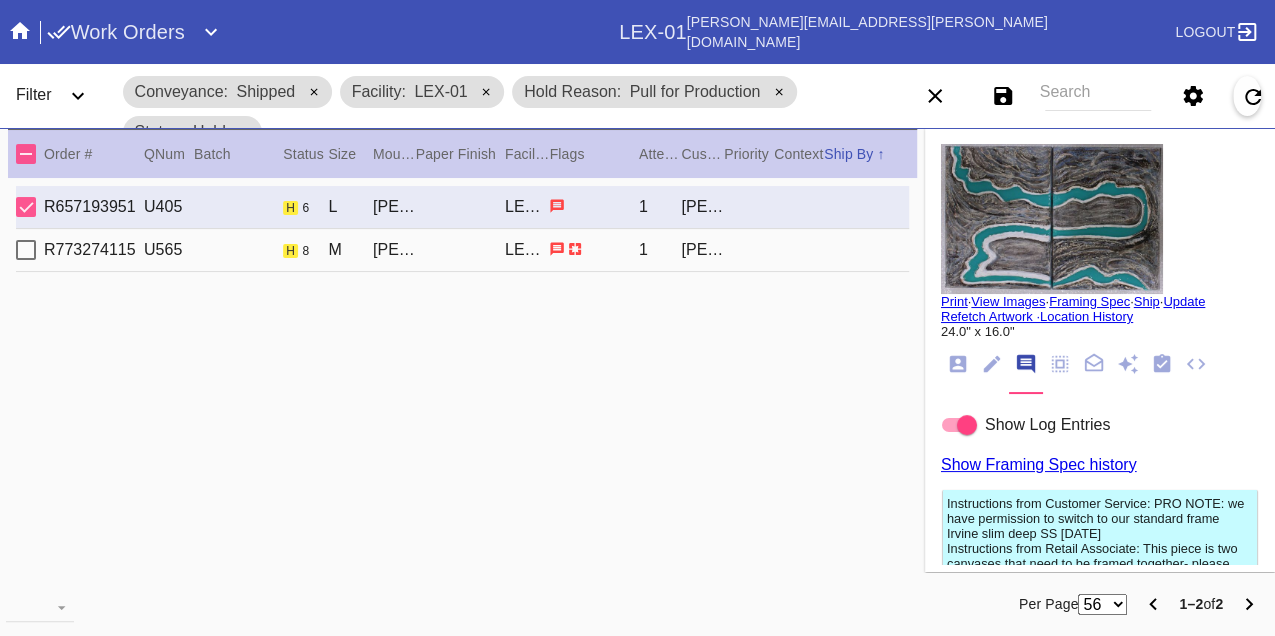 click on "R773274115 U565 h   8 M Mercer Slim / Dove White LEX-01 1 Laurel Anderson" at bounding box center [462, 250] 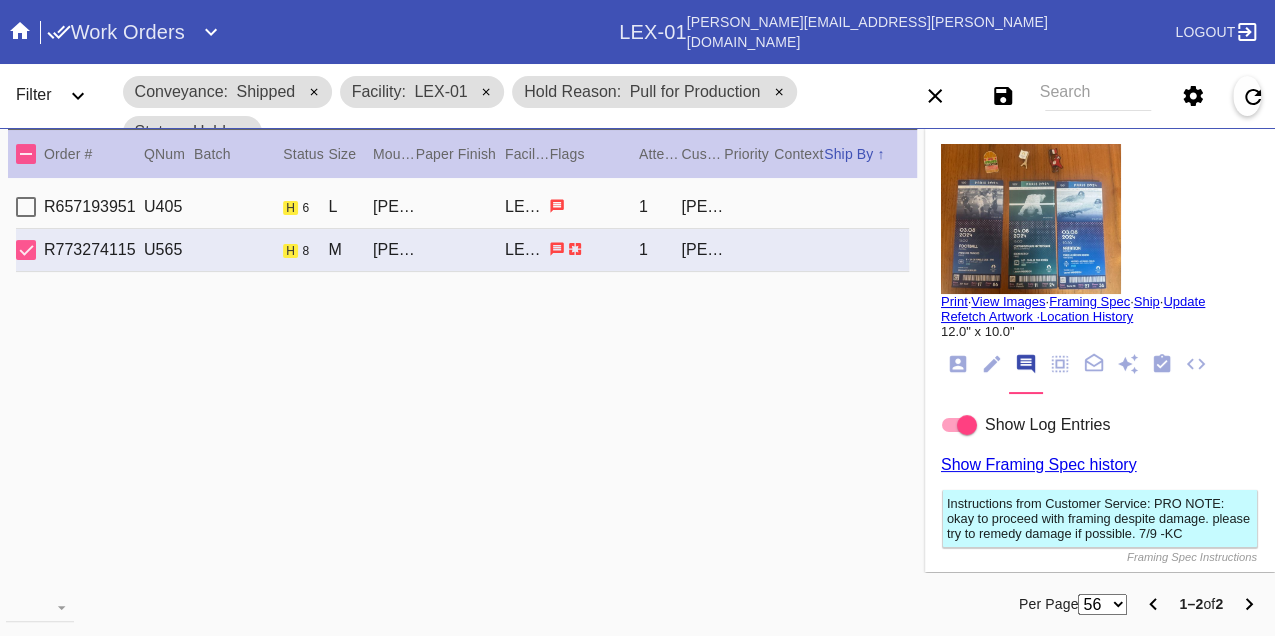 click on "R657193951 U405 h   6 L Irvine Slim (Deep) / No Mat LEX-01 1 Yair Trachtenberg" at bounding box center (462, 207) 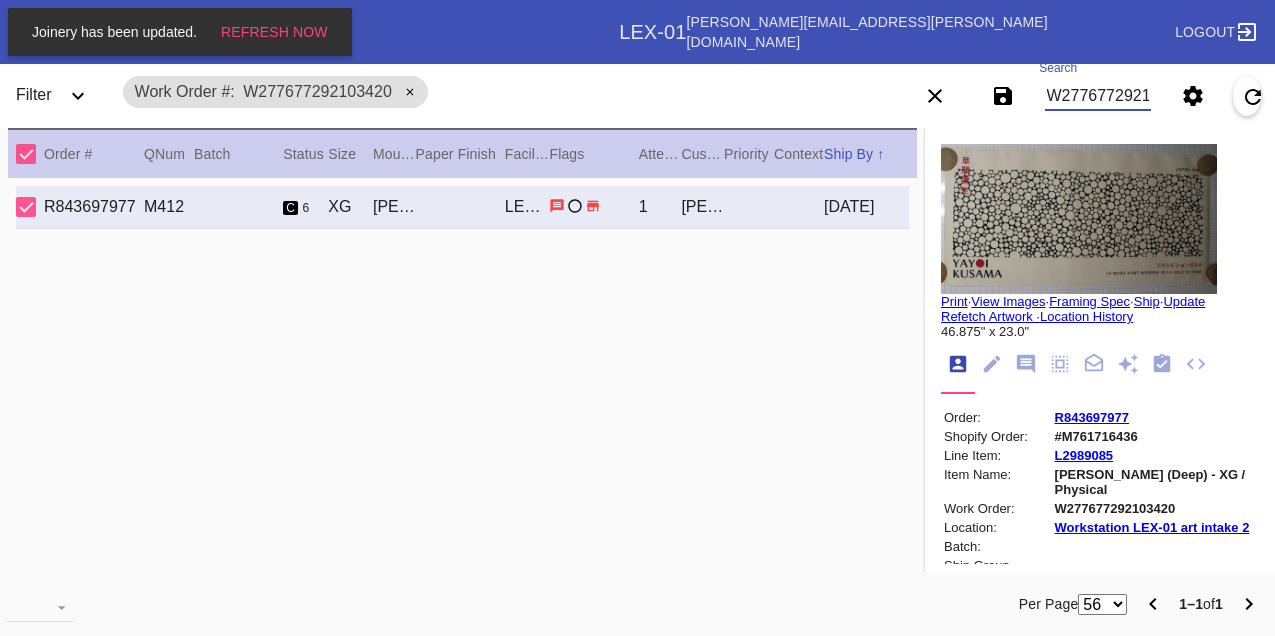 scroll, scrollTop: 0, scrollLeft: 0, axis: both 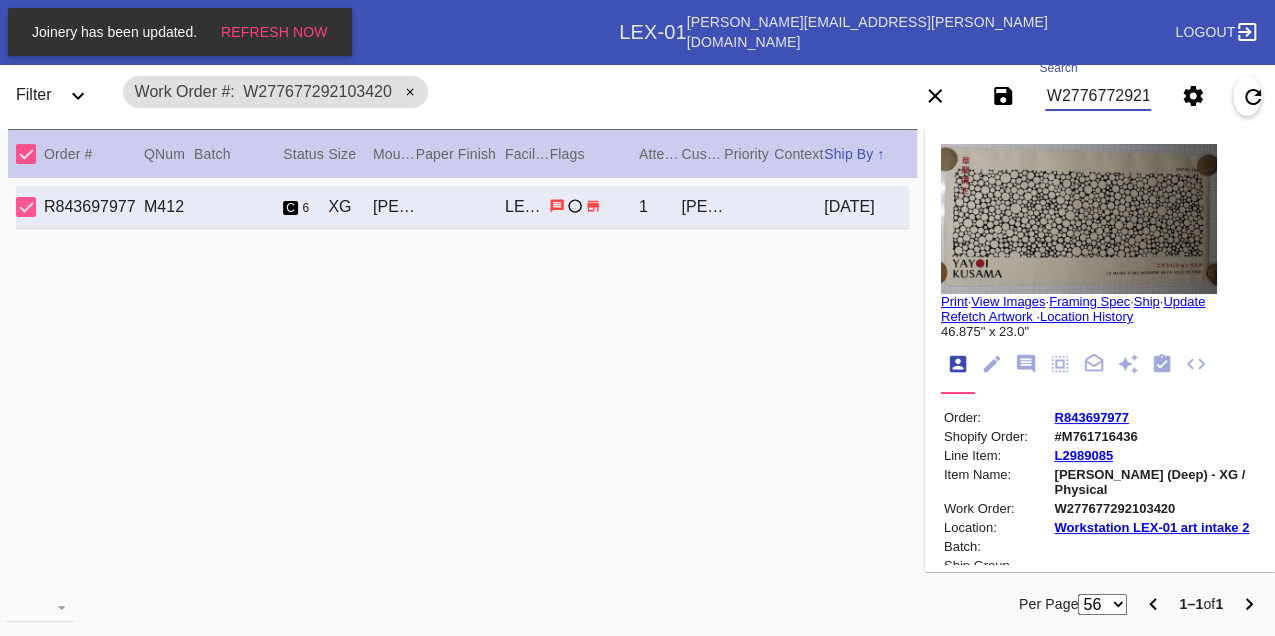 click on "W277677292103420" at bounding box center [1098, 96] 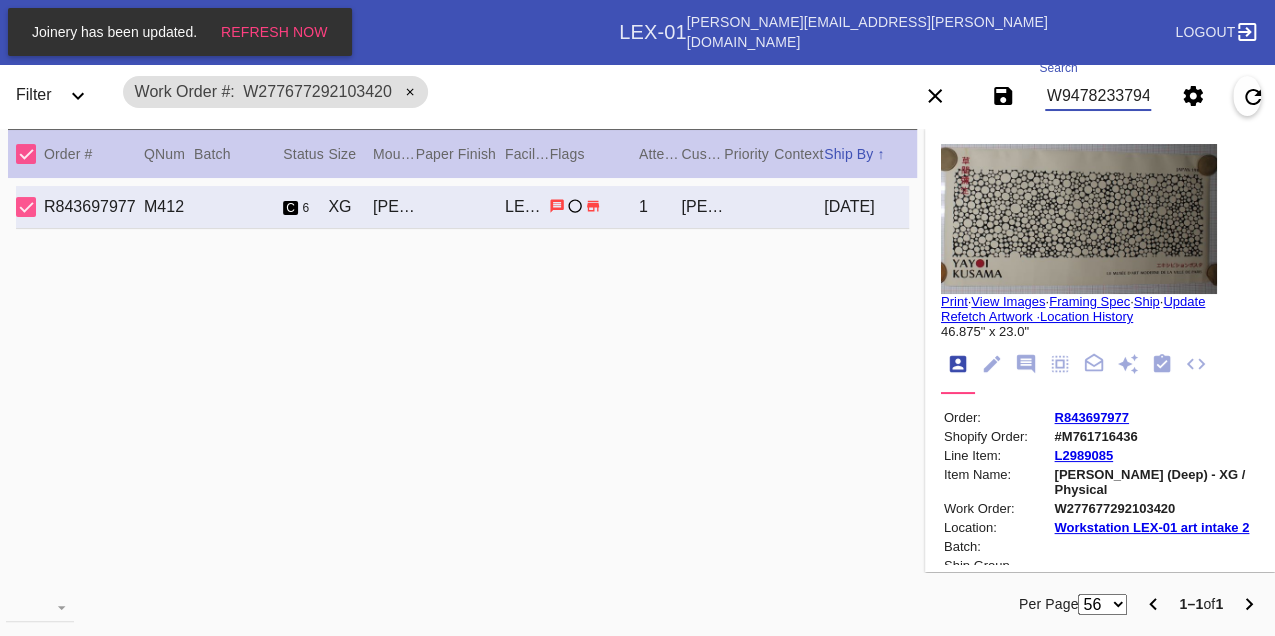 type on "W947823379455469" 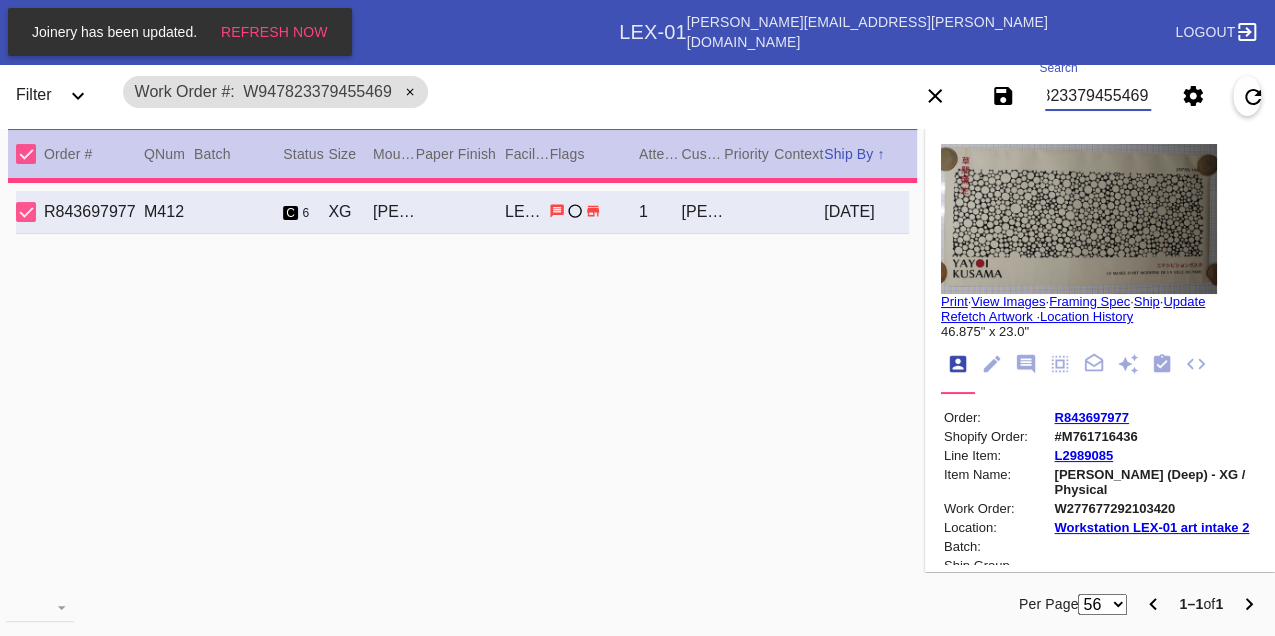 type on "1.5" 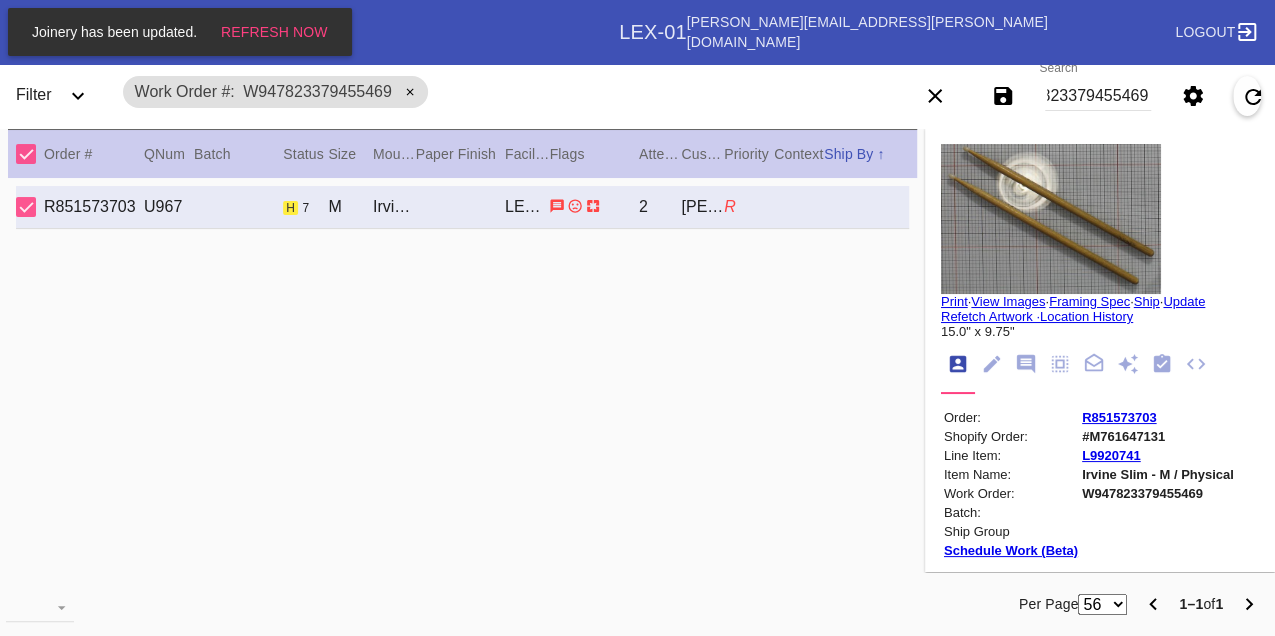 scroll, scrollTop: 0, scrollLeft: 0, axis: both 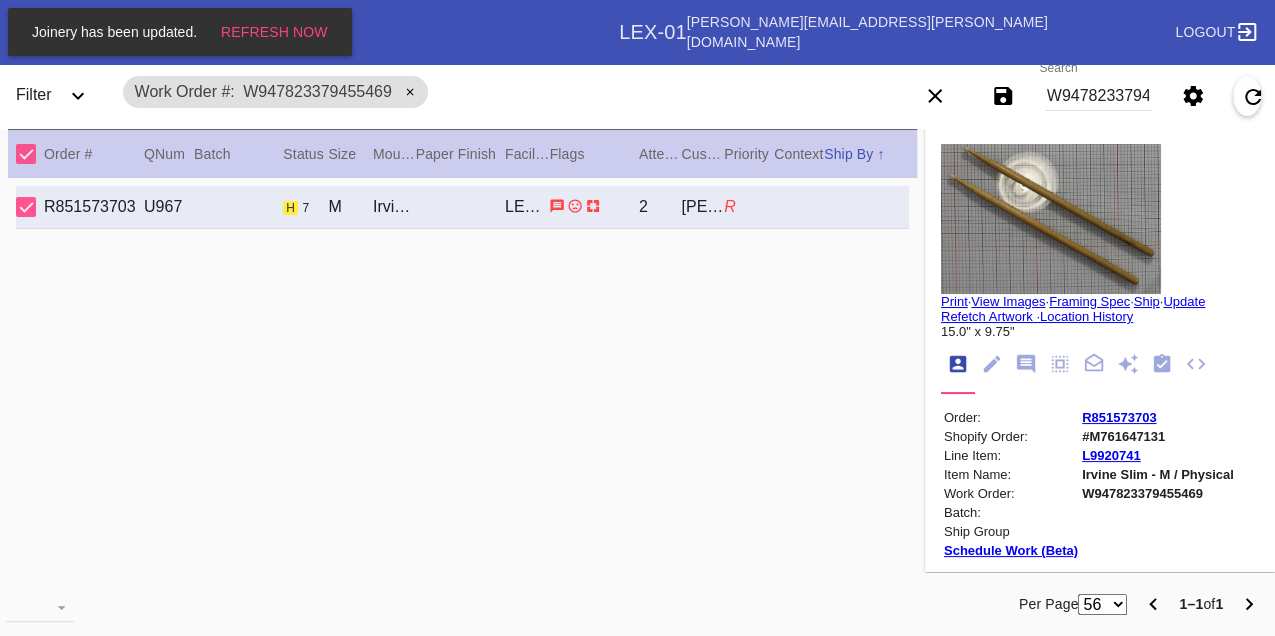 click on "W947823379455469" at bounding box center (1098, 96) 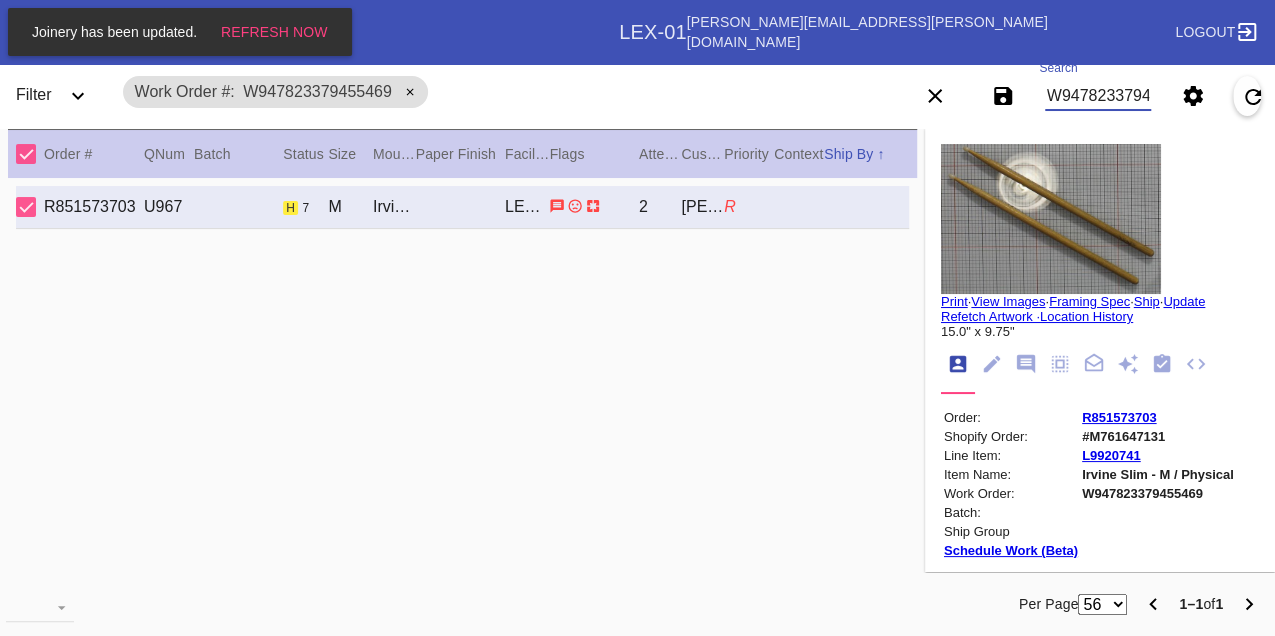 click on "W947823379455469" at bounding box center (1098, 96) 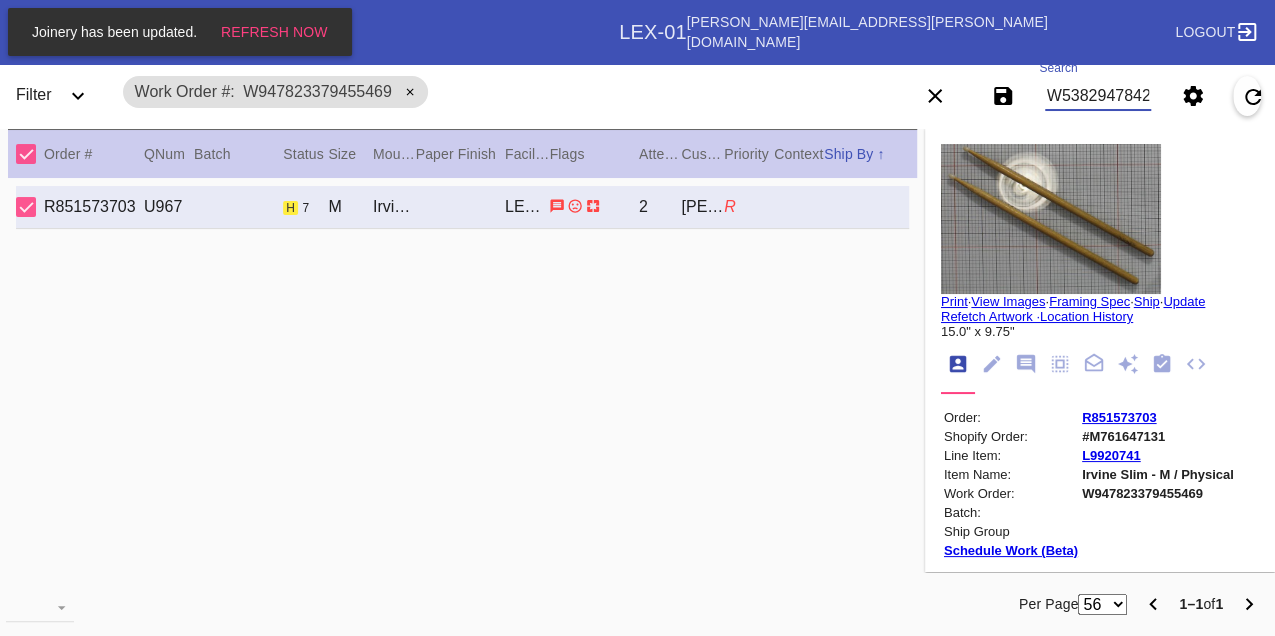 type on "W538294784248737" 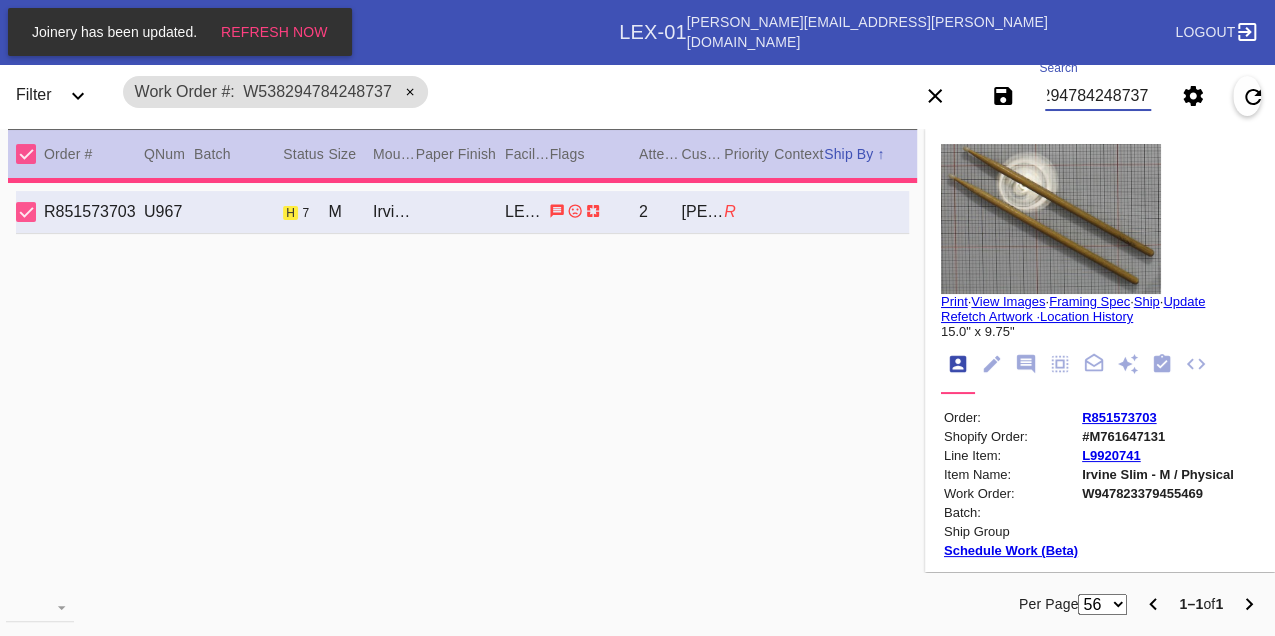 type on "3.625" 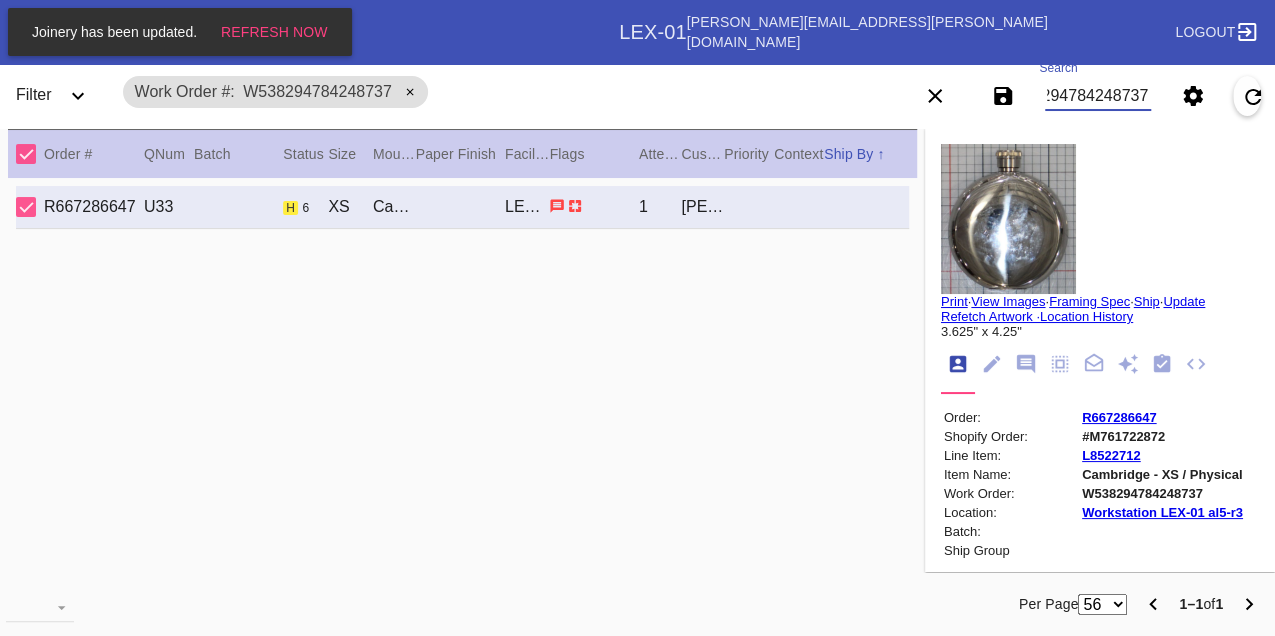 scroll, scrollTop: 0, scrollLeft: 0, axis: both 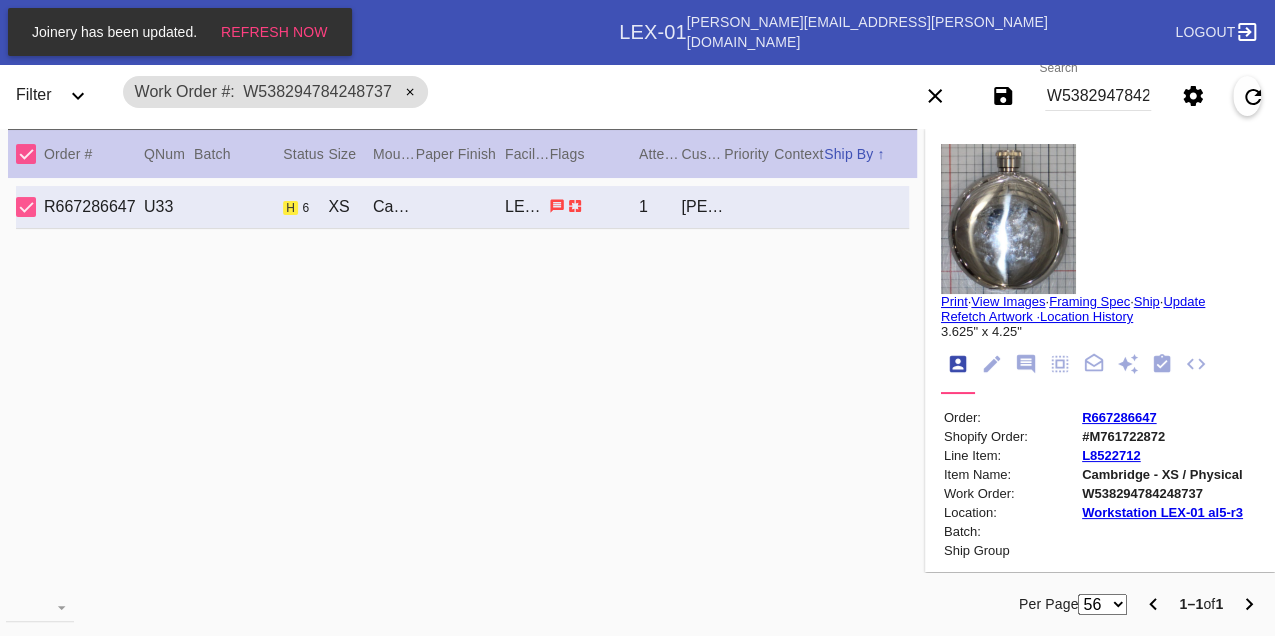 click on "W538294784248737" at bounding box center (1098, 96) 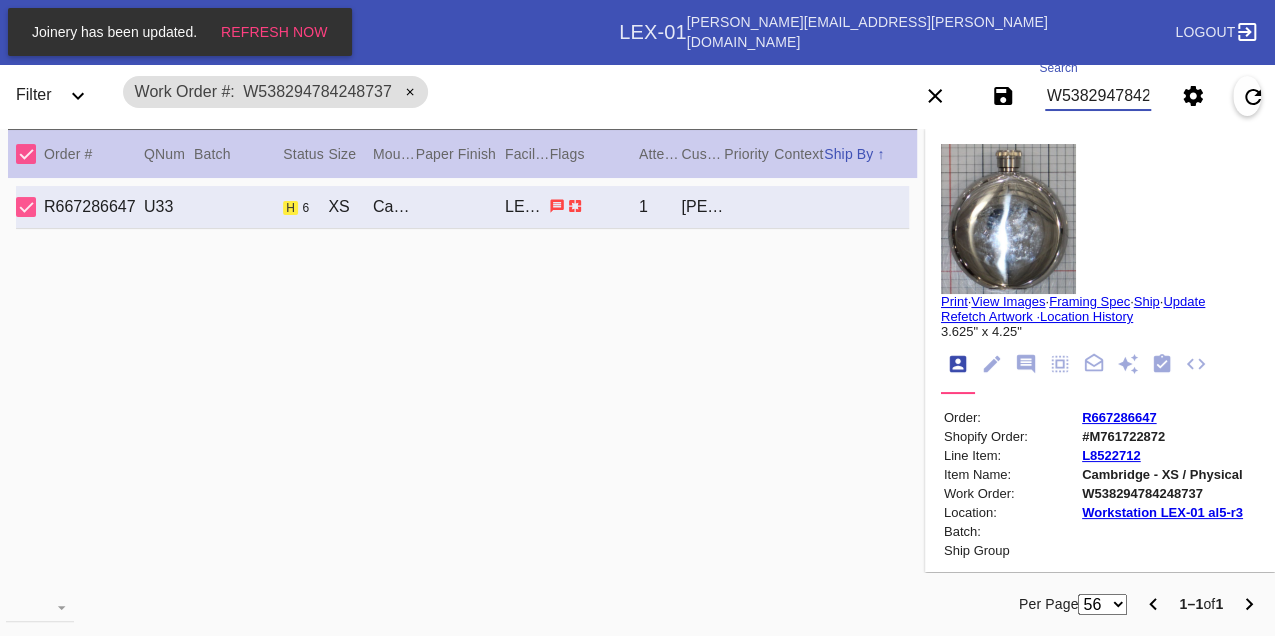click on "W538294784248737" at bounding box center (1098, 96) 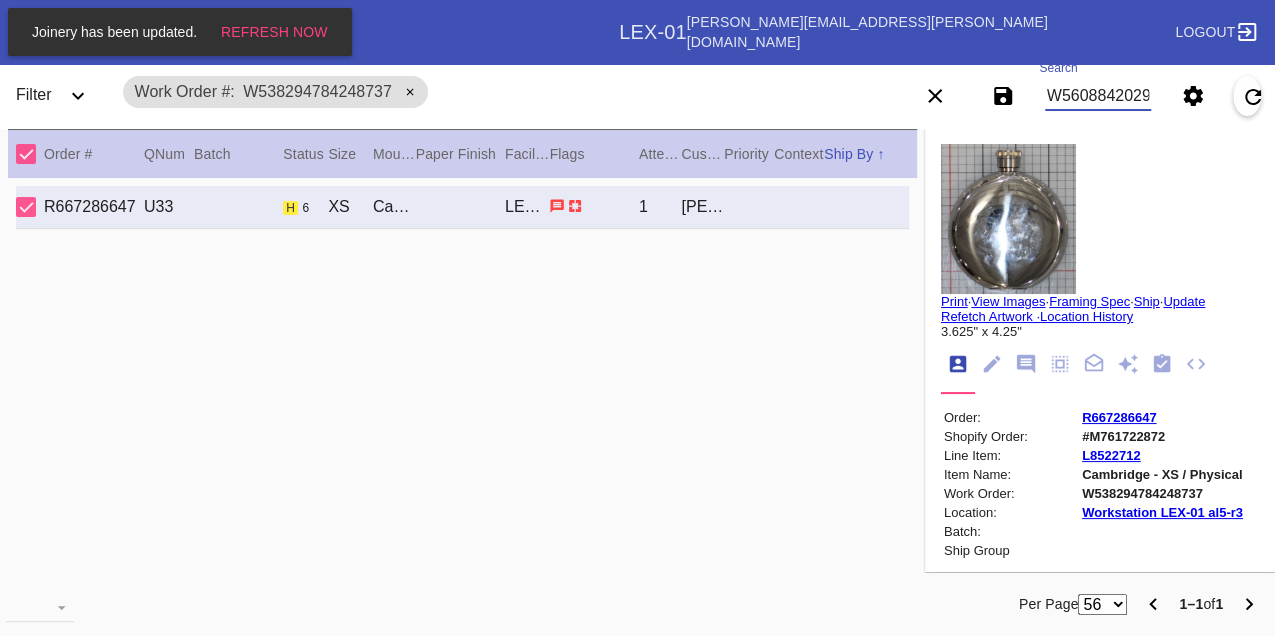 type on "W560884202991473" 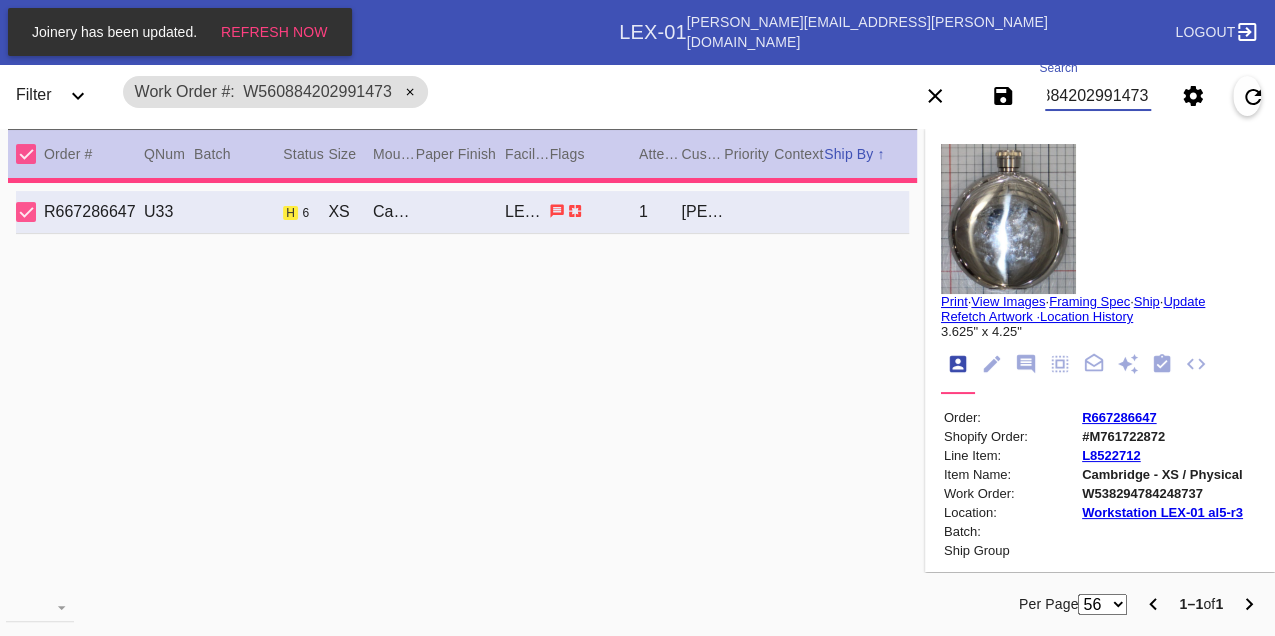 type on "Refer to customer image for mounting 6/30 KM" 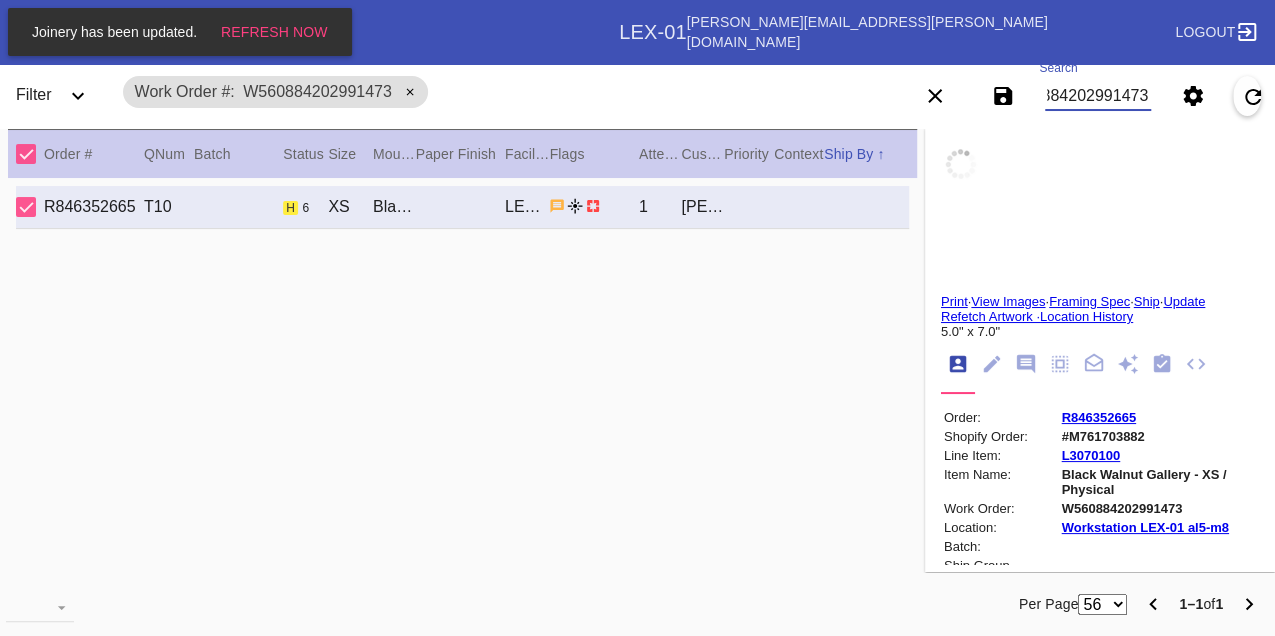 type on "UWGB Chancellor Medallion" 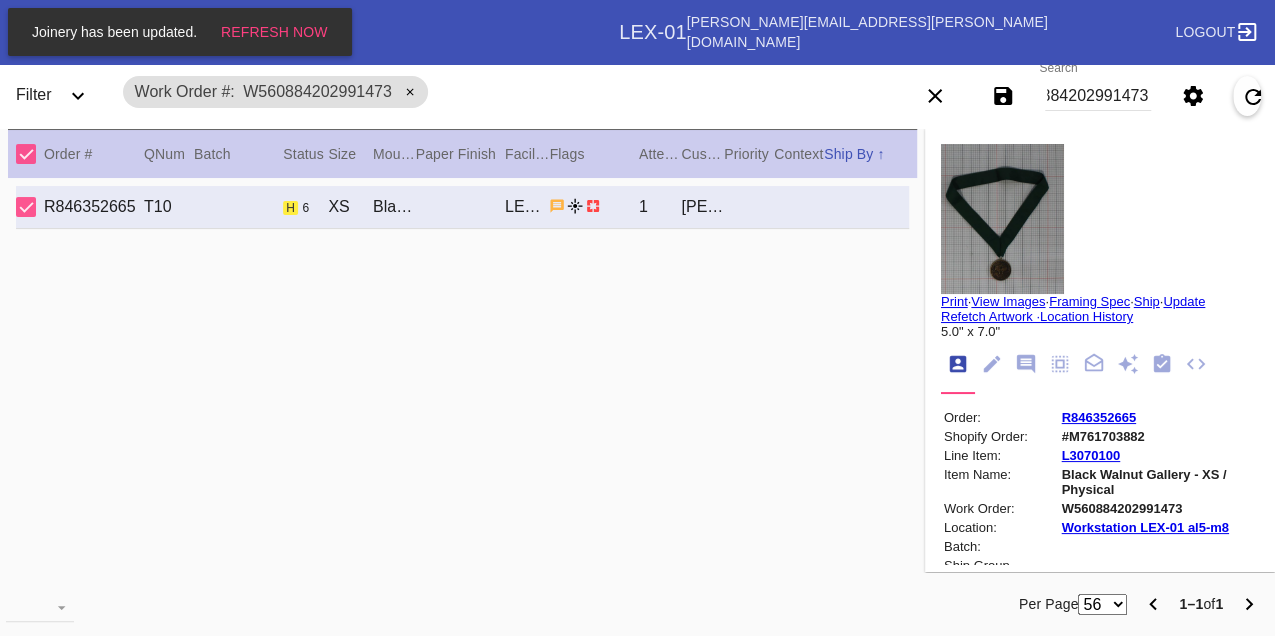 scroll, scrollTop: 0, scrollLeft: 0, axis: both 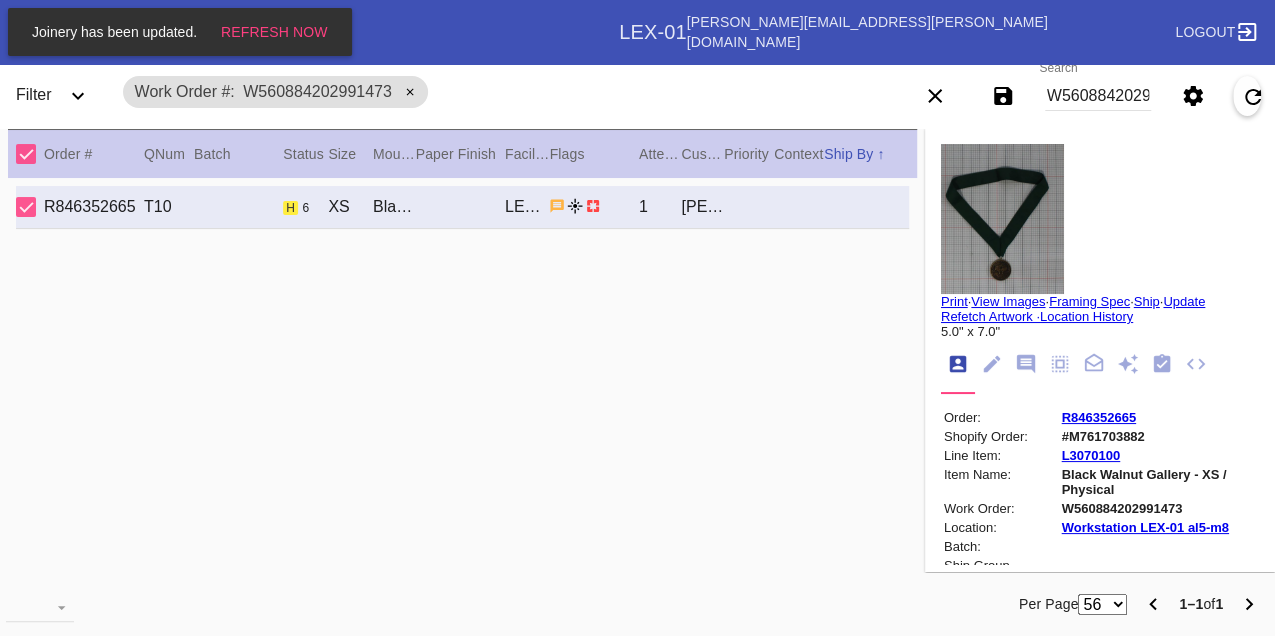 click on "W560884202991473" at bounding box center (1098, 96) 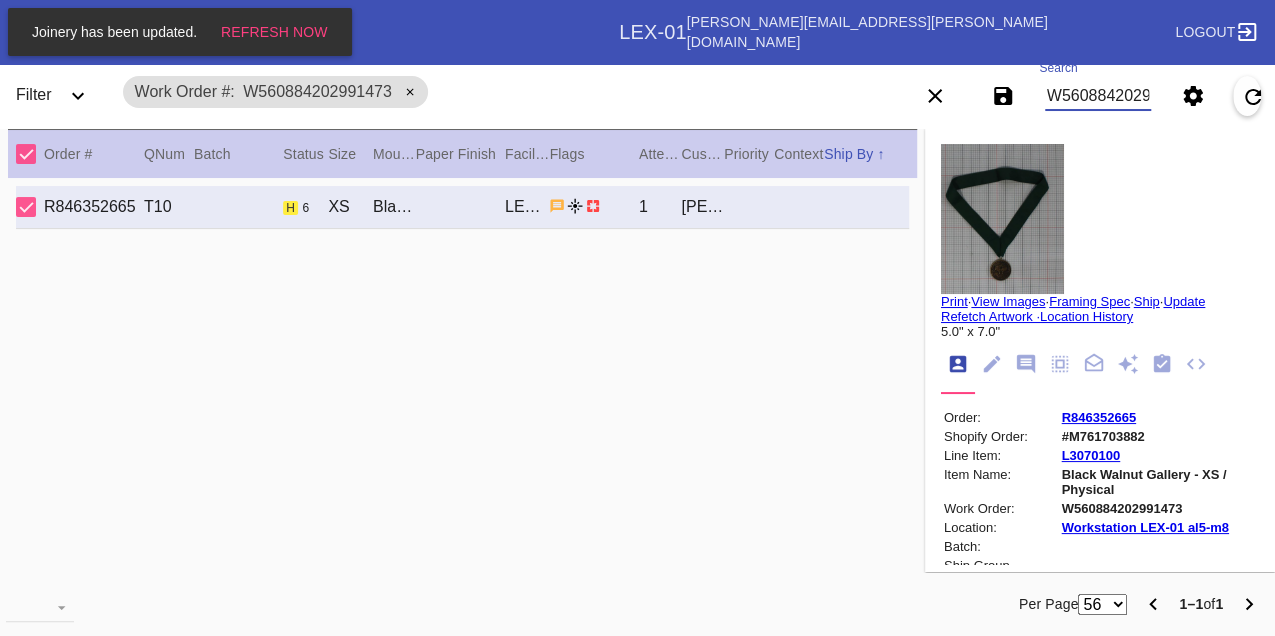 click on "W560884202991473" at bounding box center [1098, 96] 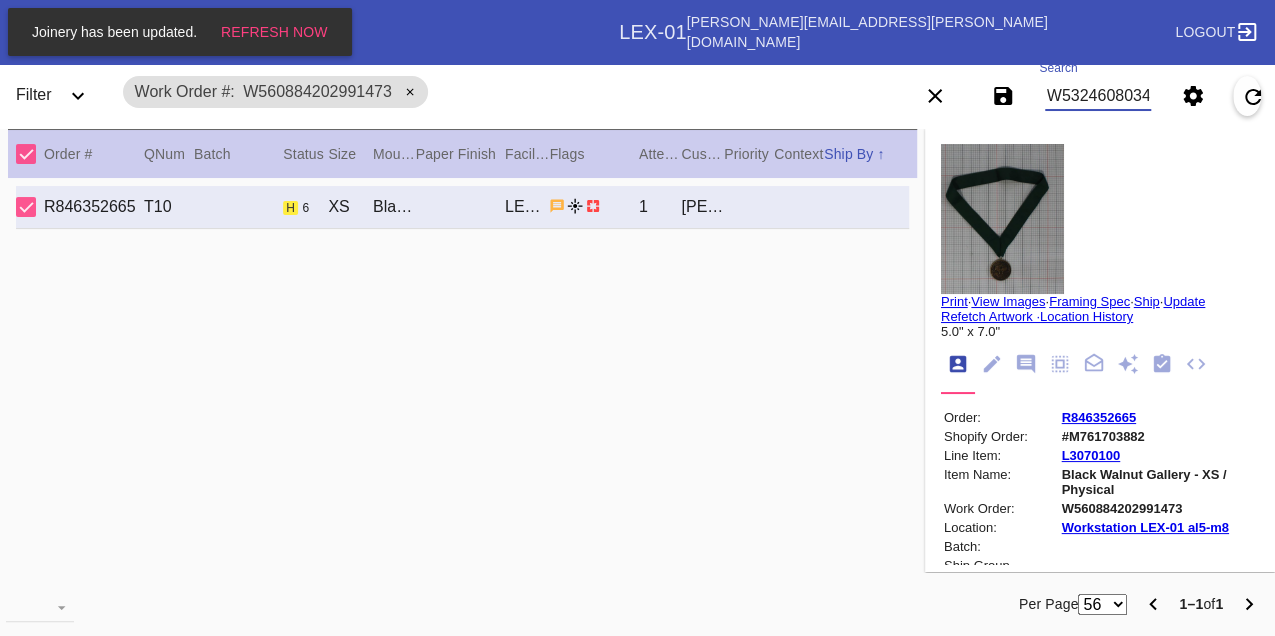 type on "W532460803427311" 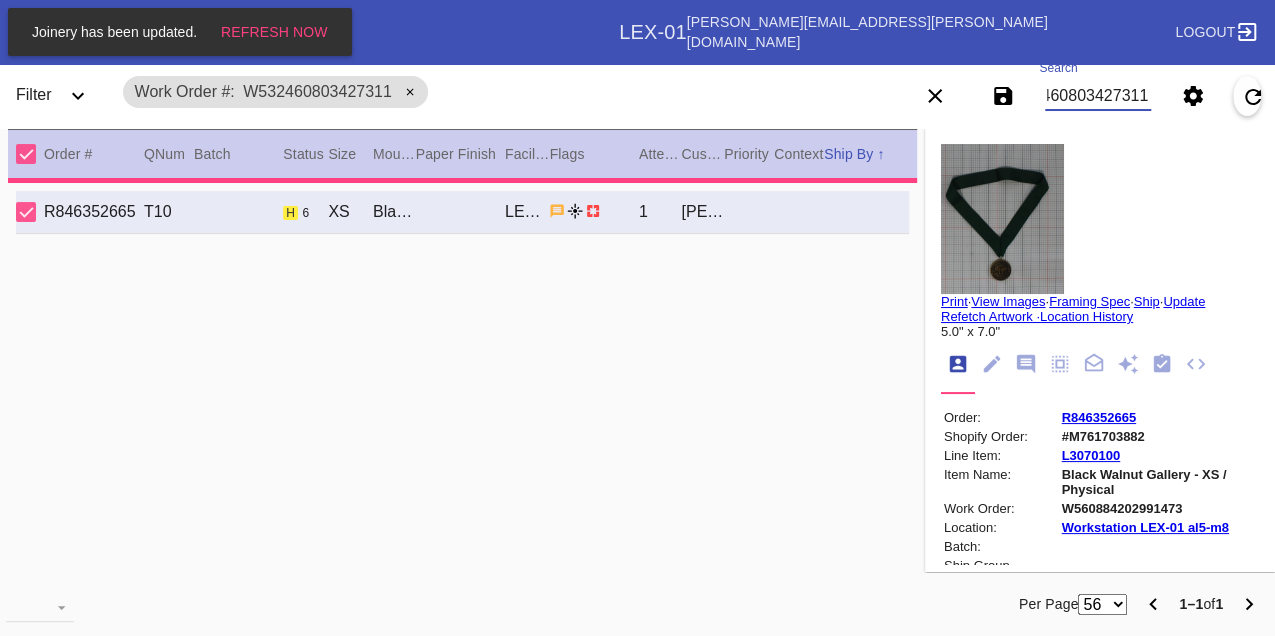type 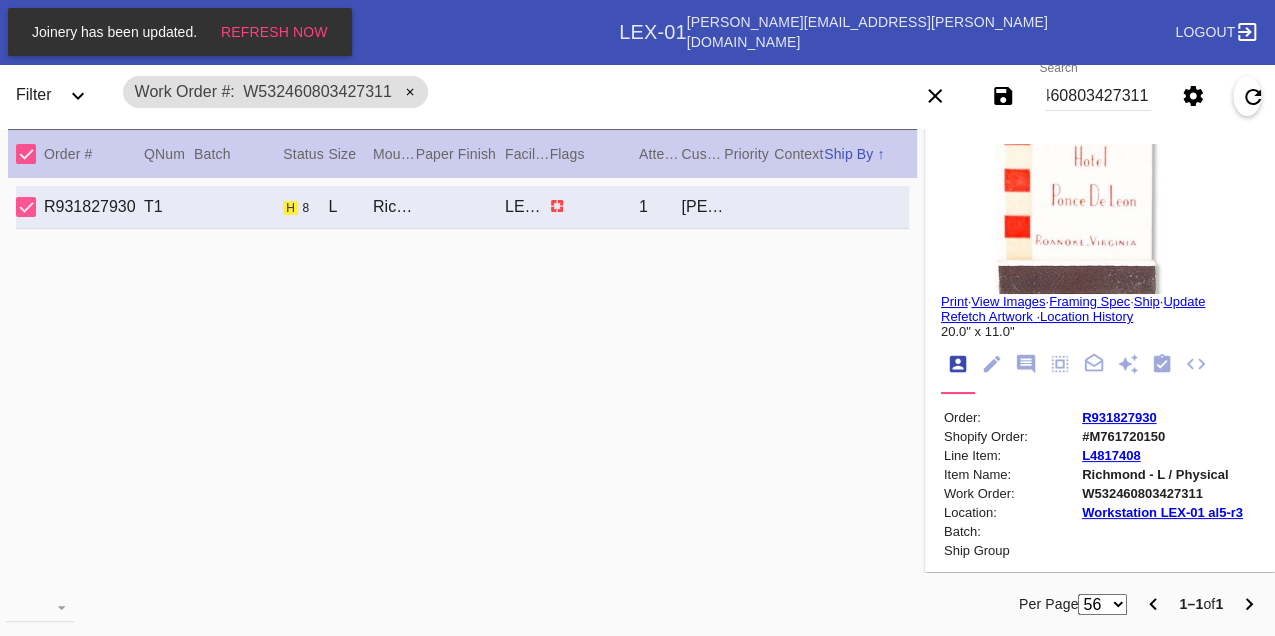 scroll, scrollTop: 0, scrollLeft: 0, axis: both 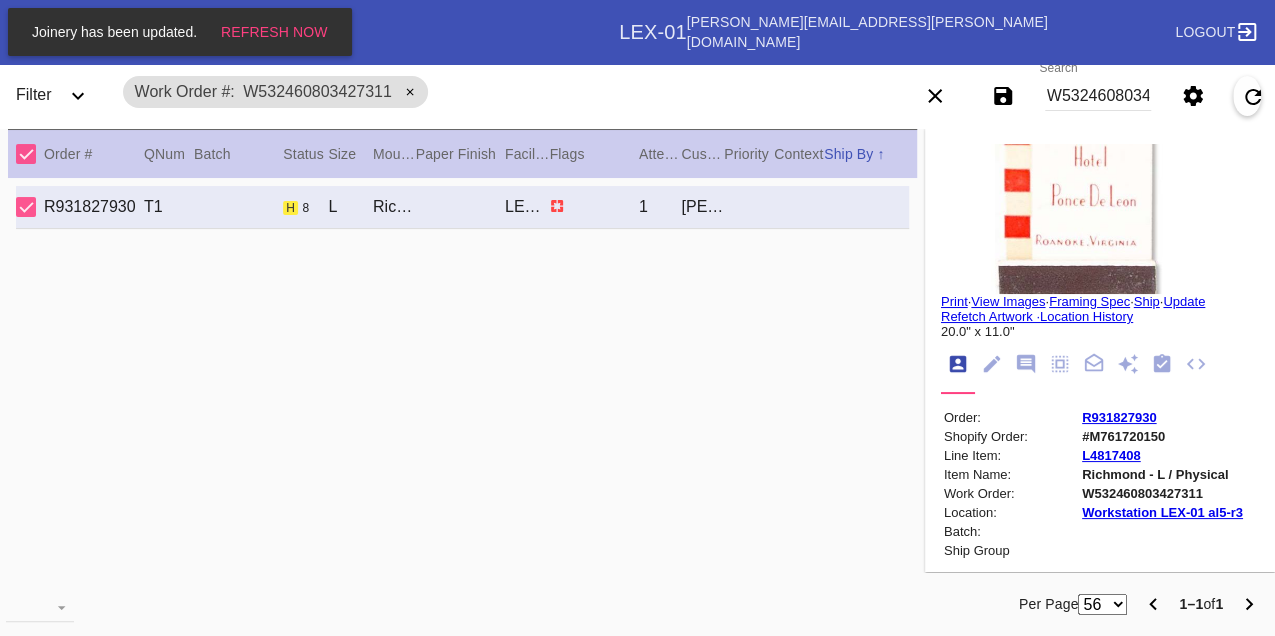 click on "W532460803427311" at bounding box center [1098, 96] 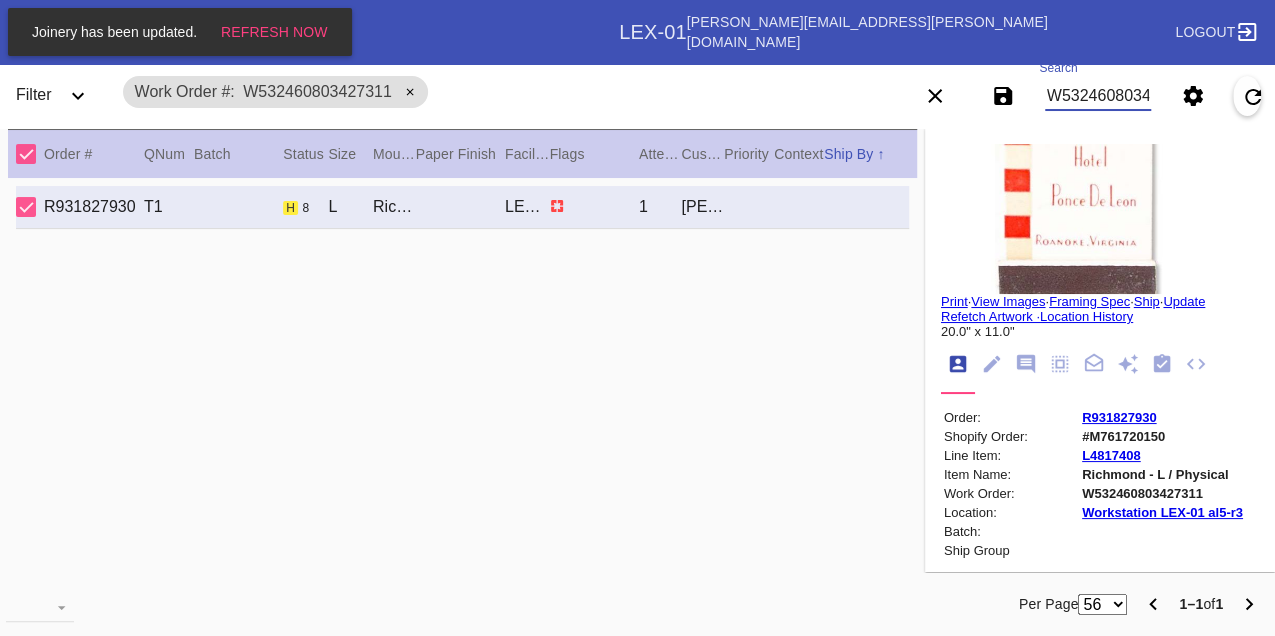 click on "W532460803427311" at bounding box center (1098, 96) 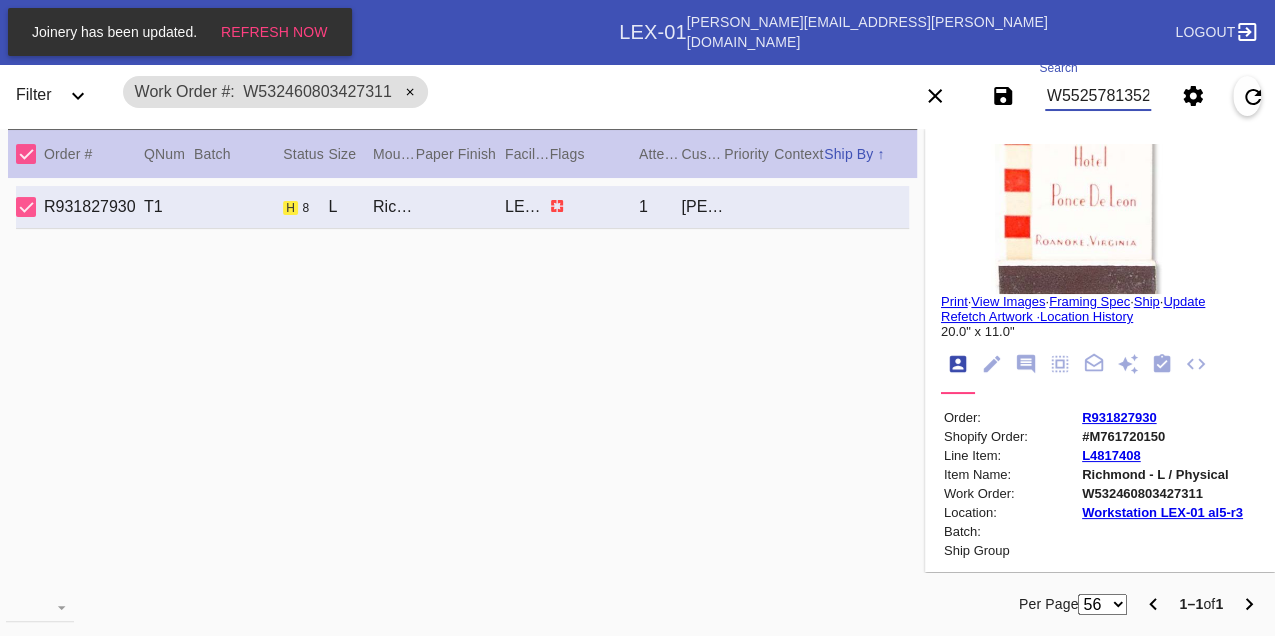 type on "W552578135289075" 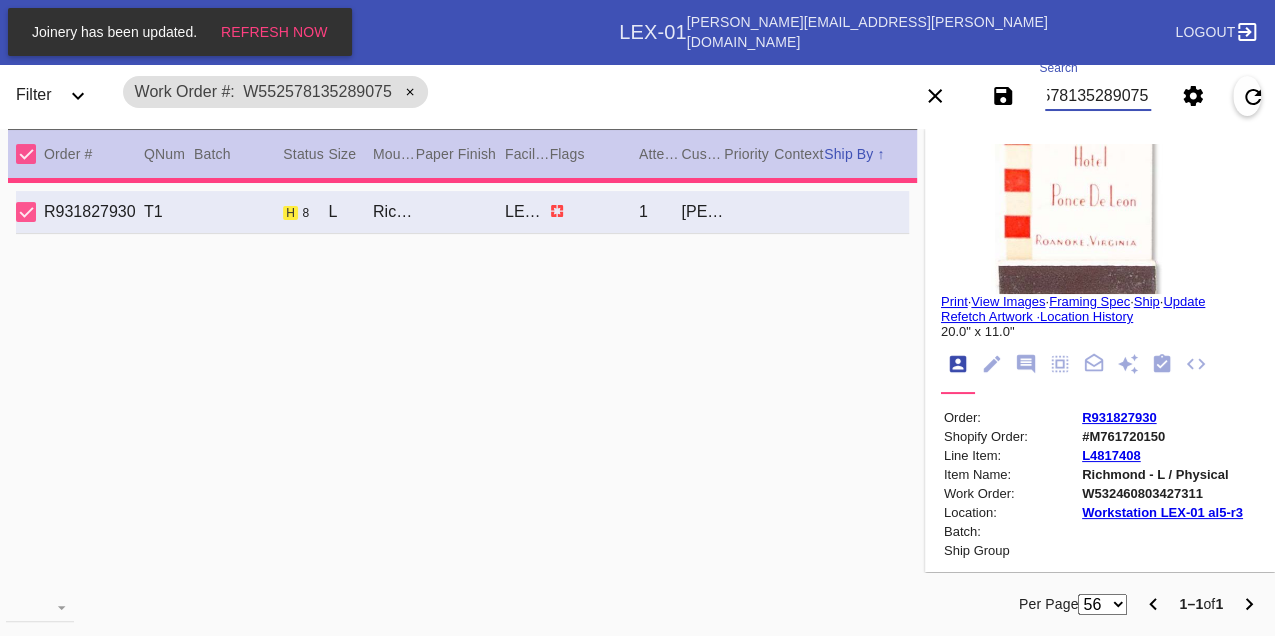 type on "2.0" 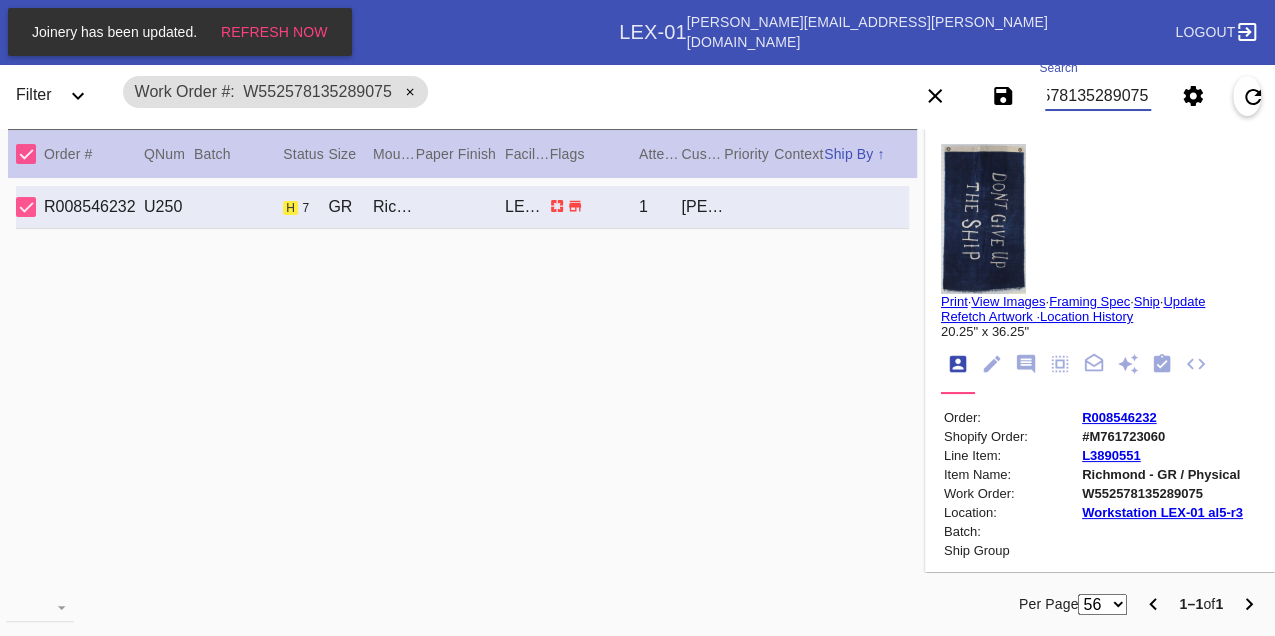 scroll, scrollTop: 0, scrollLeft: 0, axis: both 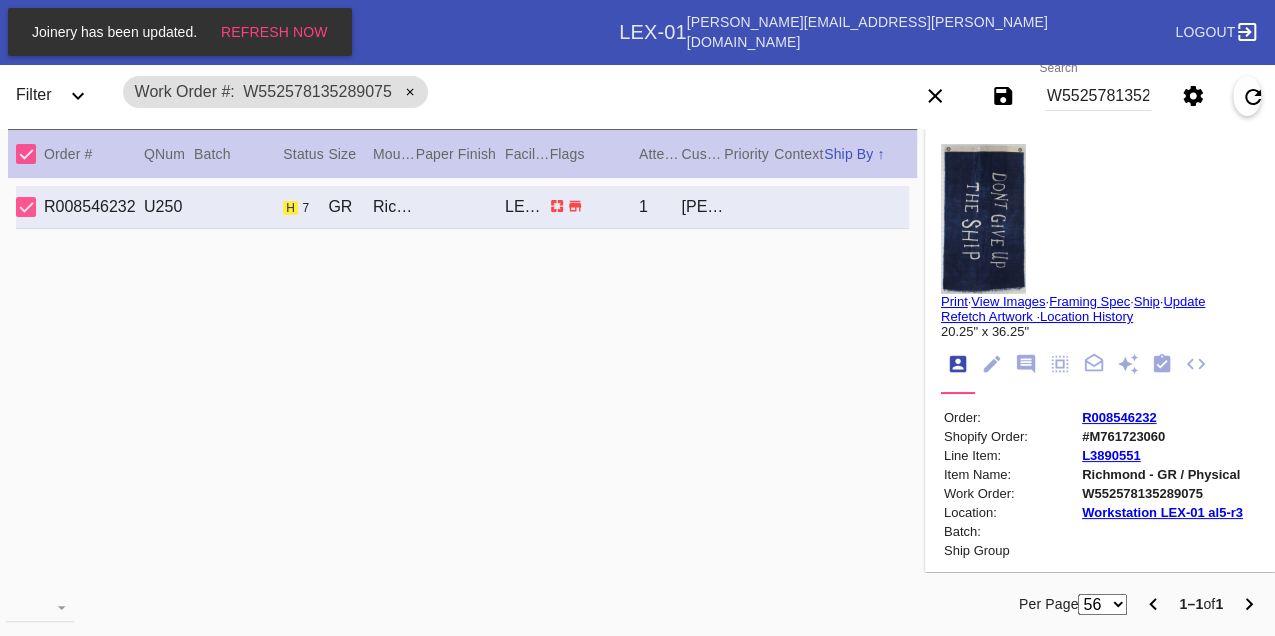 click on "W552578135289075" at bounding box center [1098, 96] 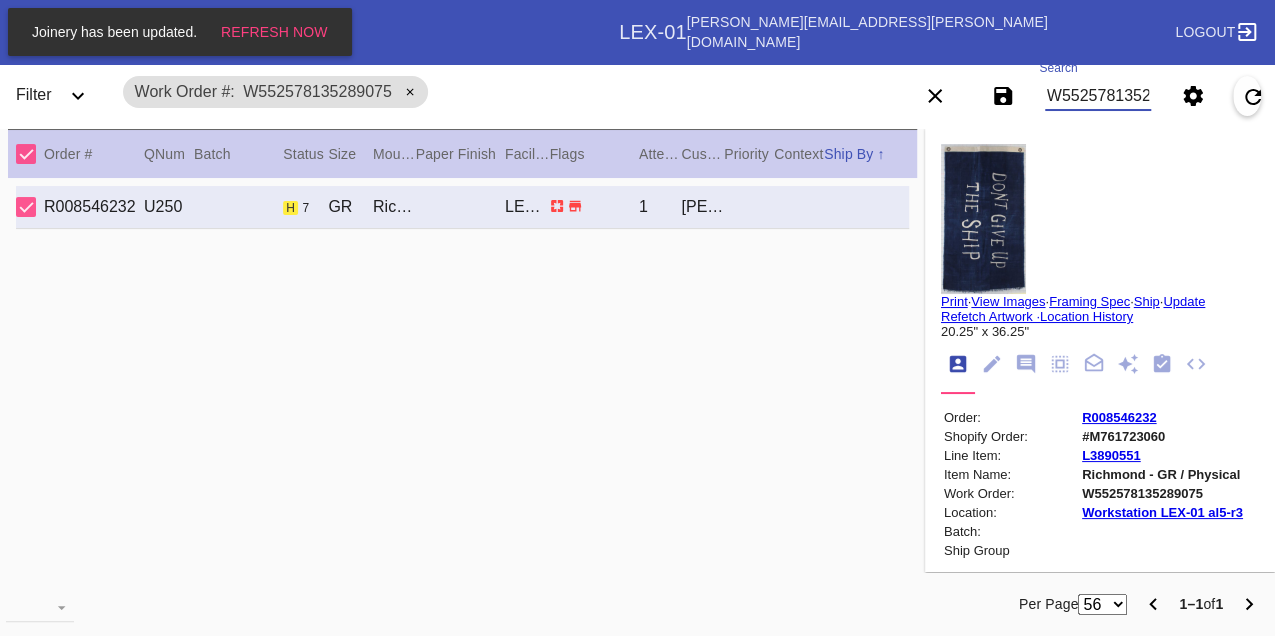 click on "W552578135289075" at bounding box center [1098, 96] 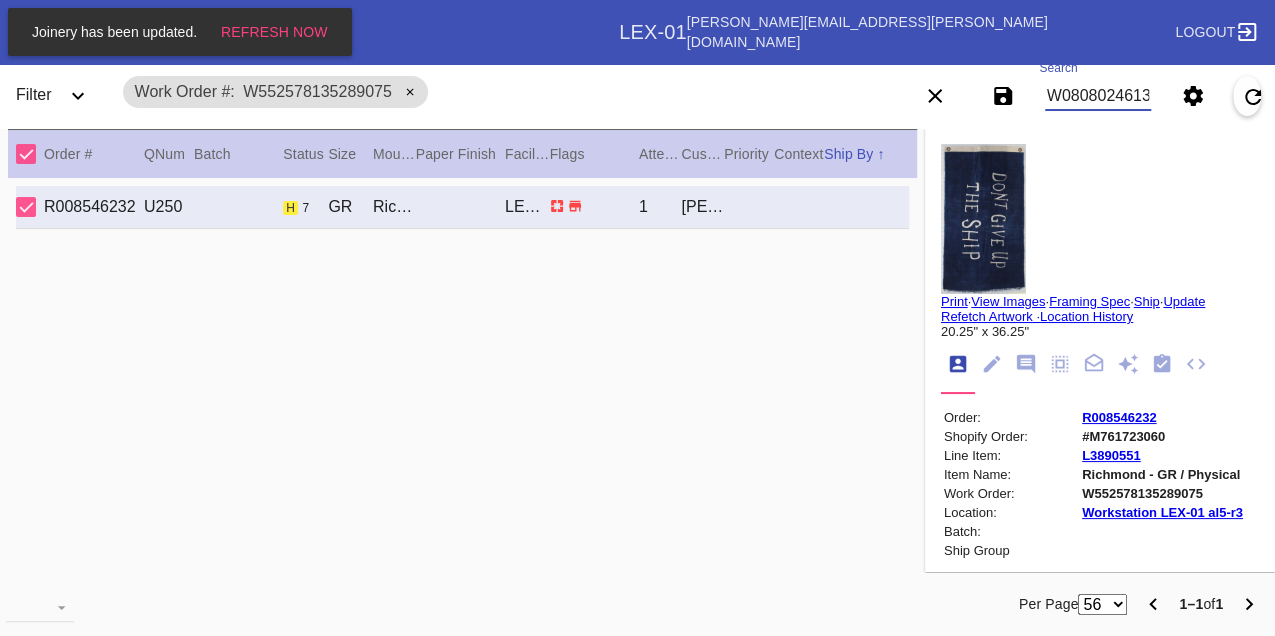 type on "W080802461372478" 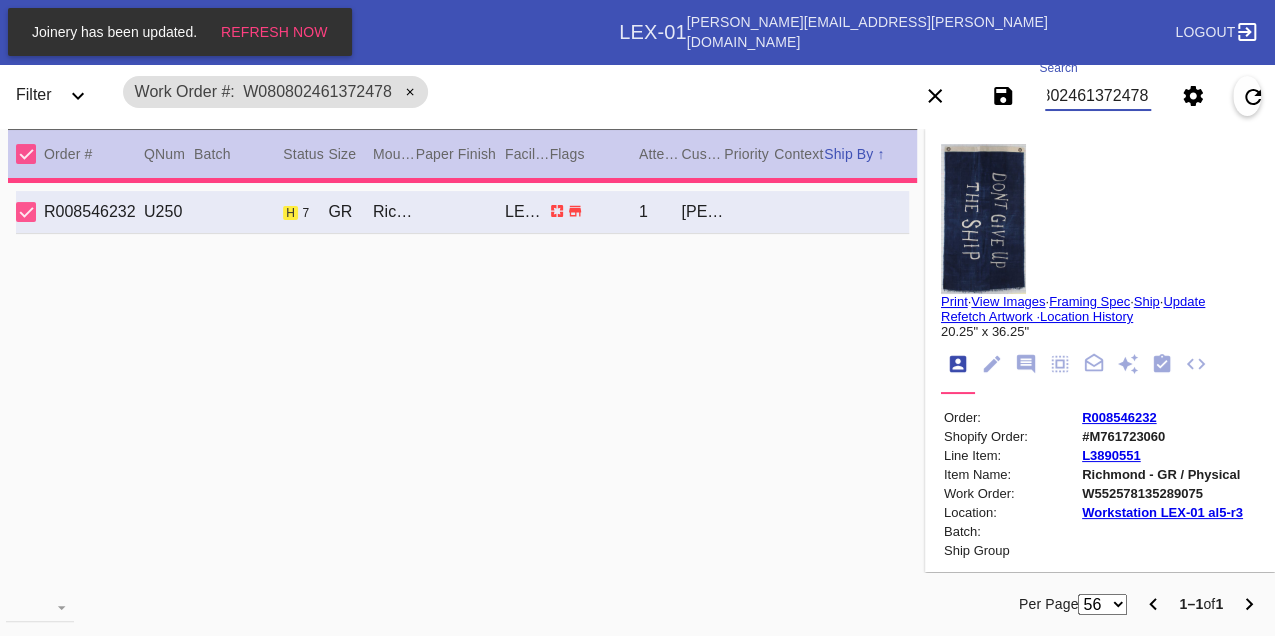 type on "1.5" 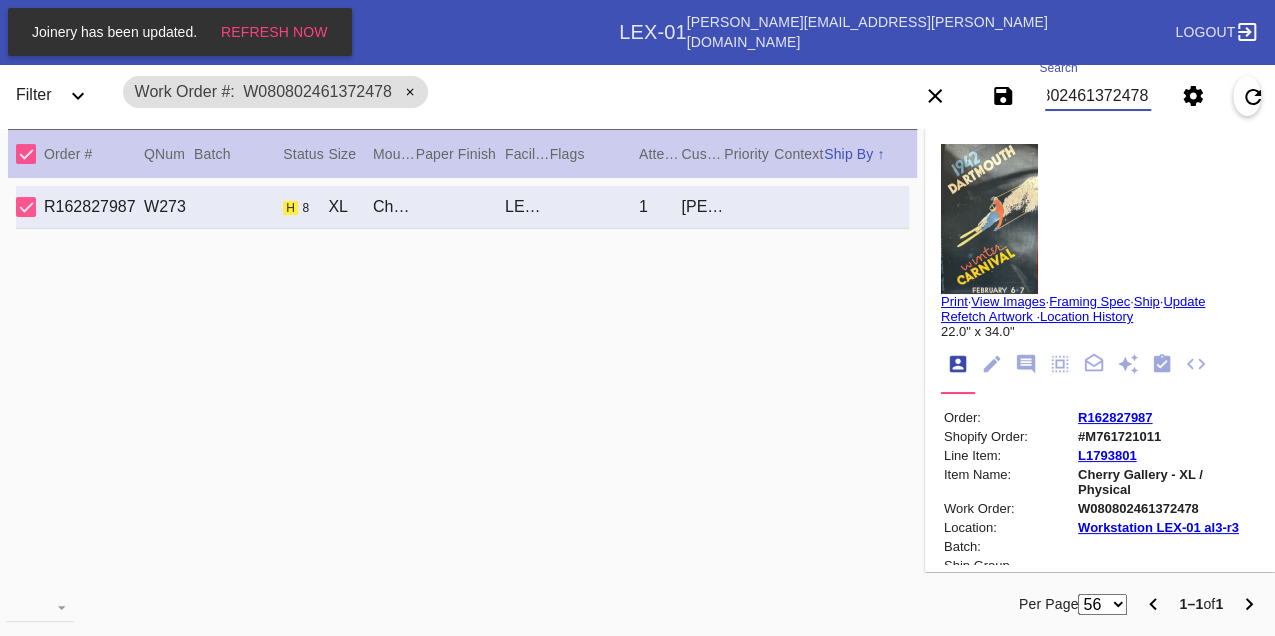 scroll, scrollTop: 0, scrollLeft: 0, axis: both 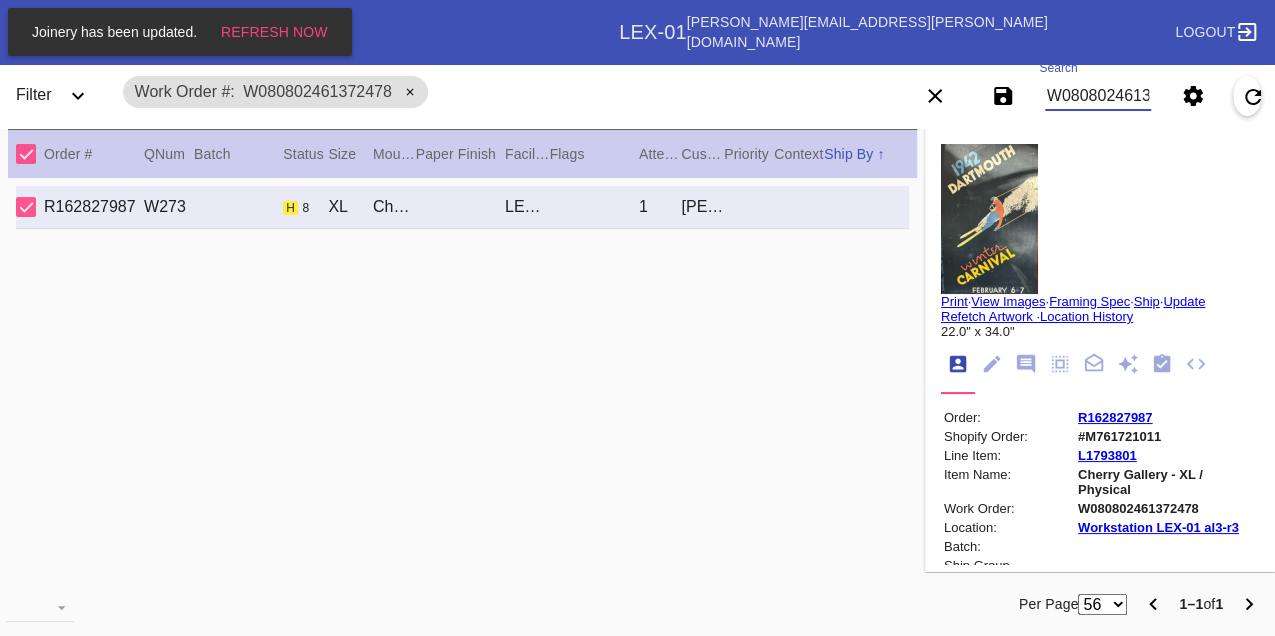 click on "W080802461372478" at bounding box center [1098, 96] 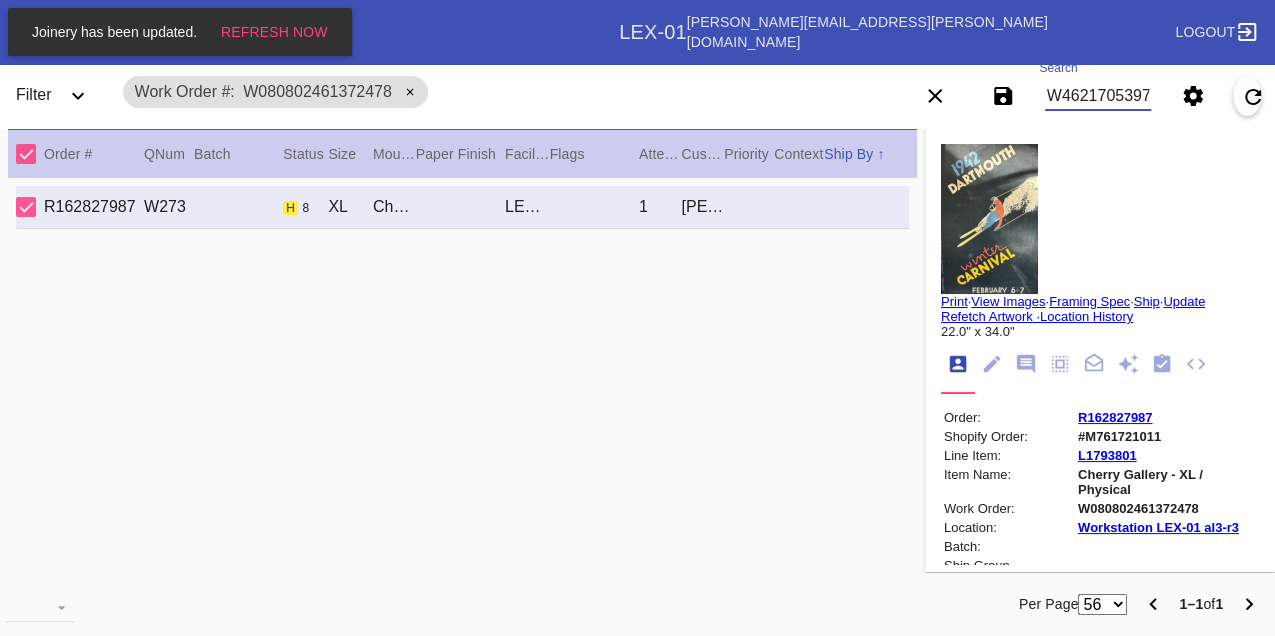 type on "W462170539721022" 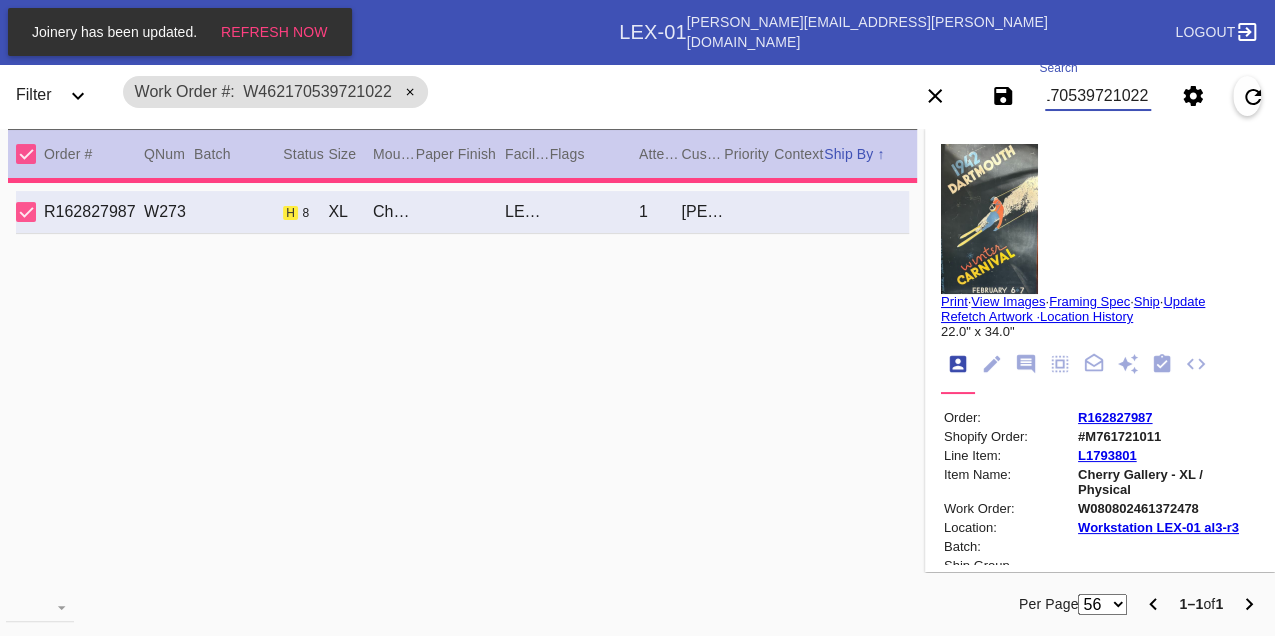 type on "13.0" 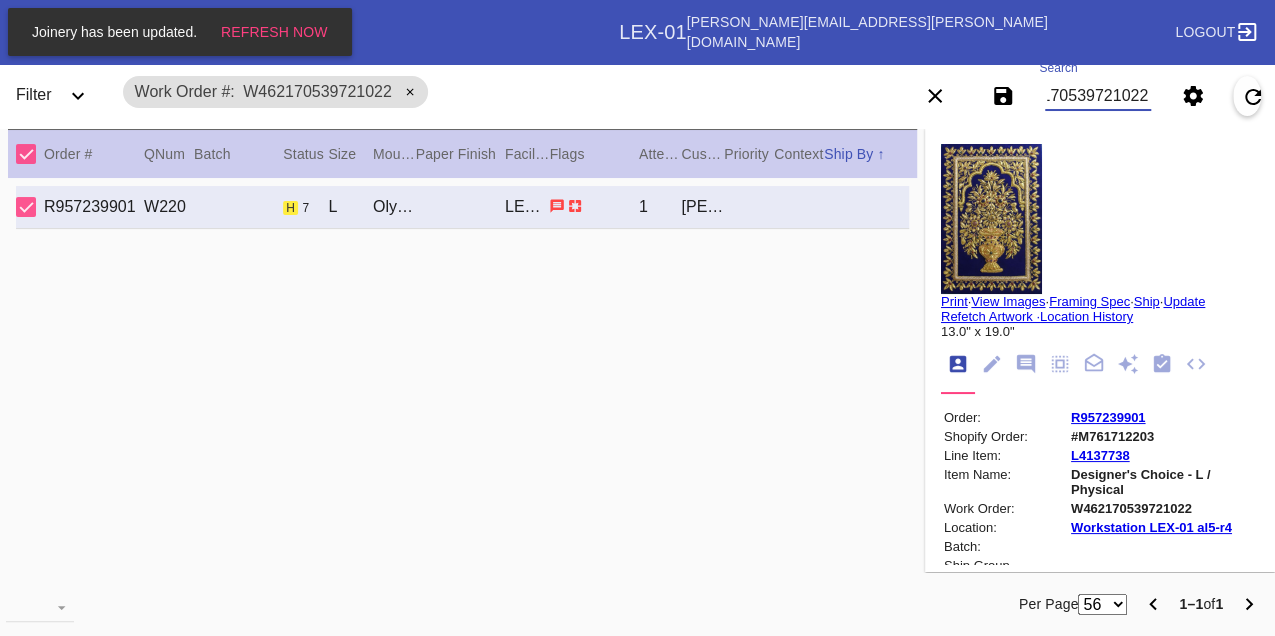 scroll, scrollTop: 0, scrollLeft: 0, axis: both 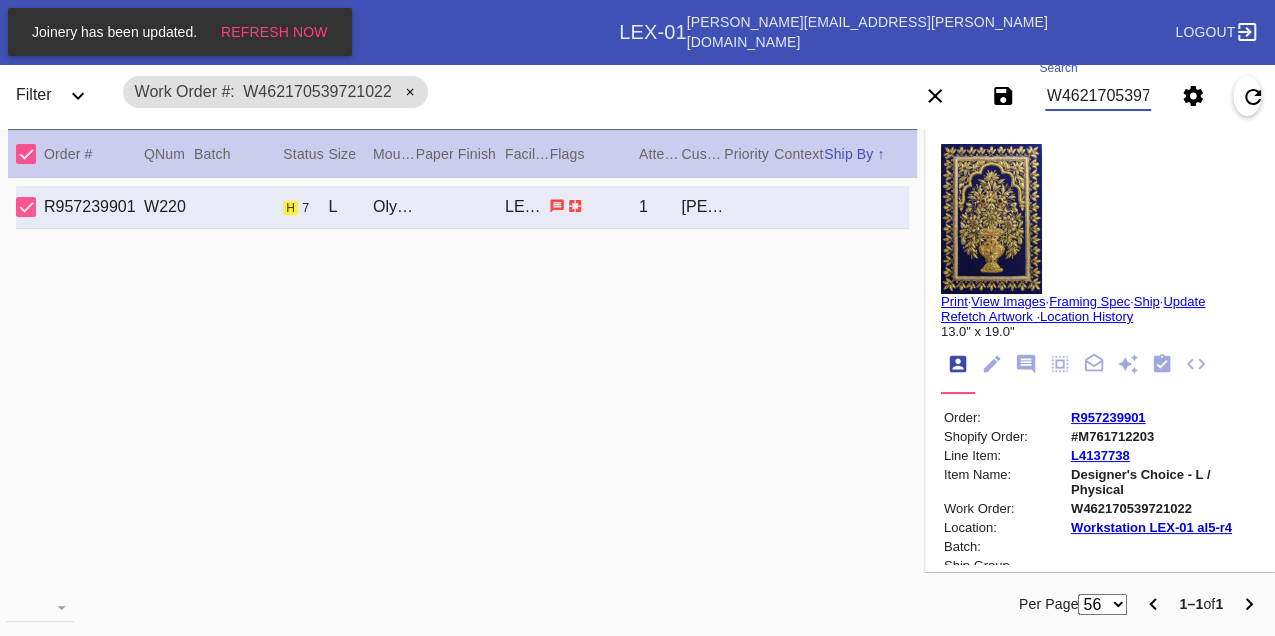 click on "W462170539721022" at bounding box center [1098, 96] 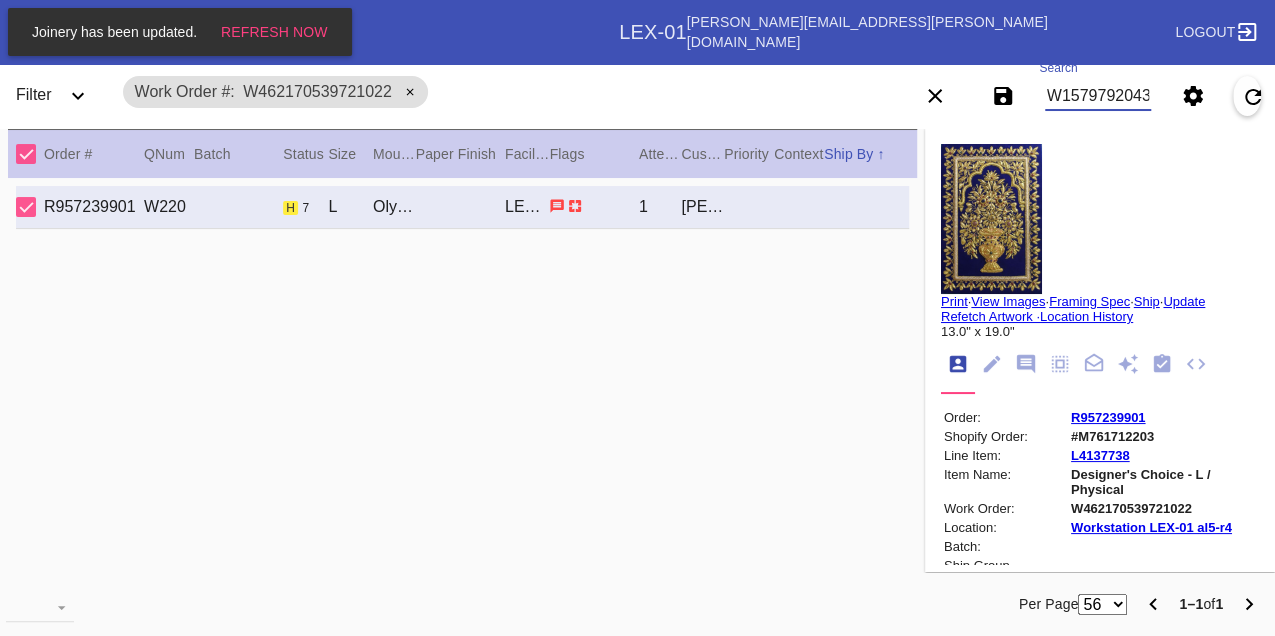 type on "W157979204384989" 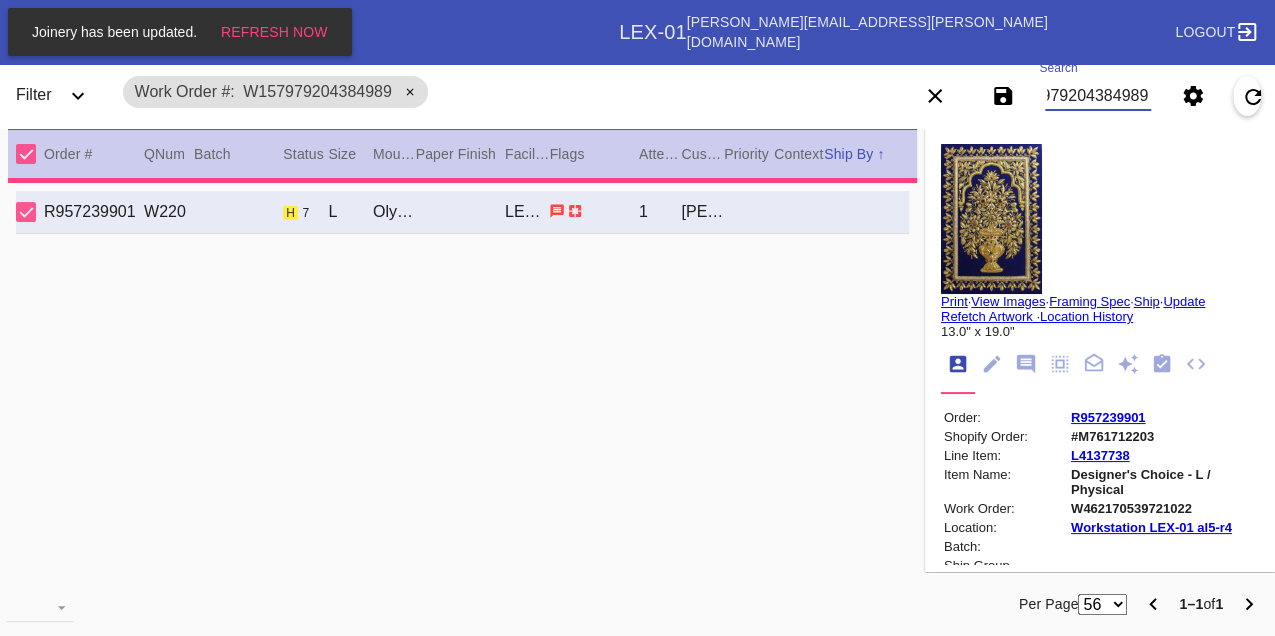 type on "2.5" 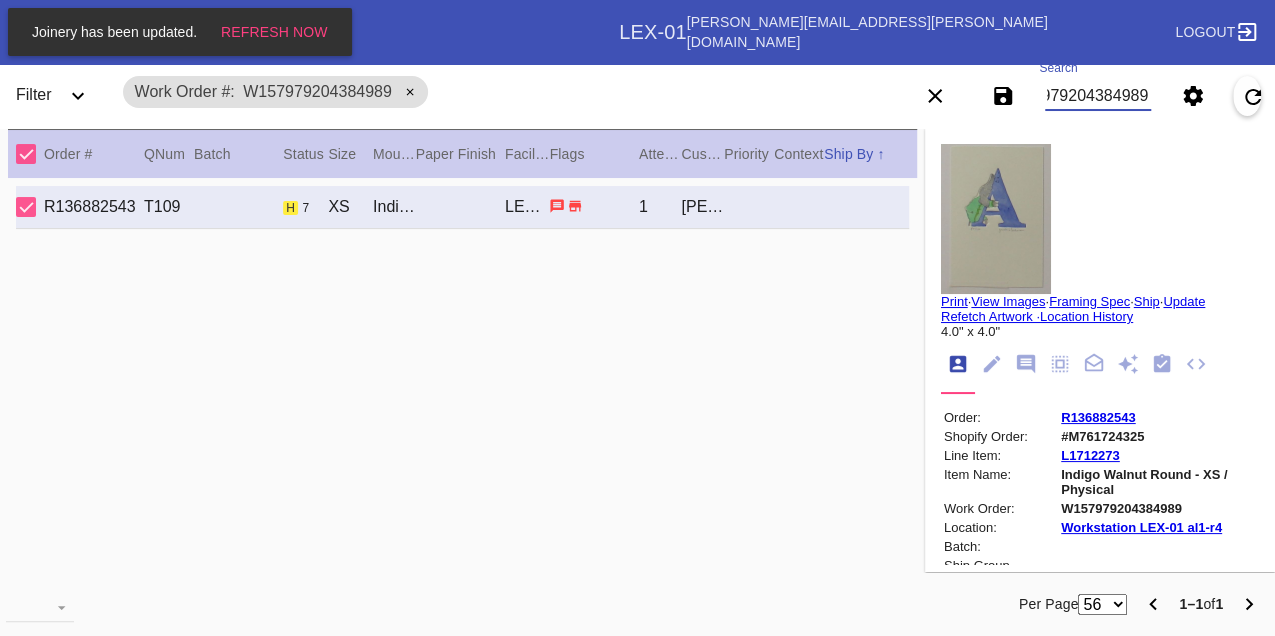 scroll, scrollTop: 0, scrollLeft: 0, axis: both 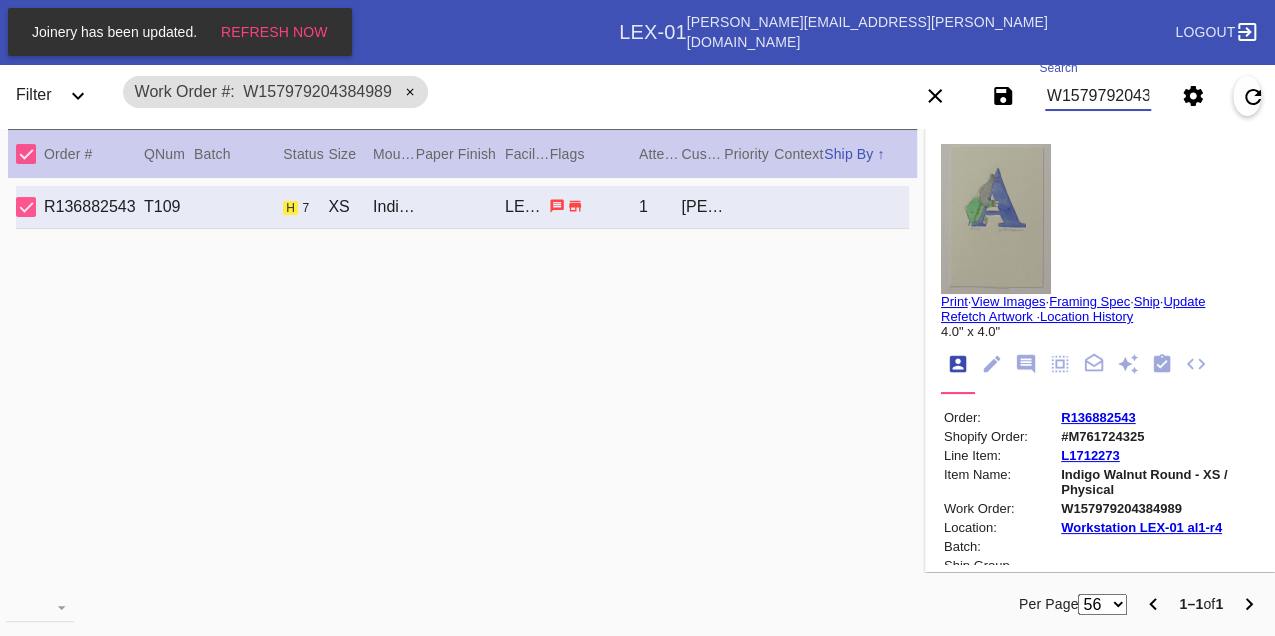 click on "W157979204384989" at bounding box center [1098, 96] 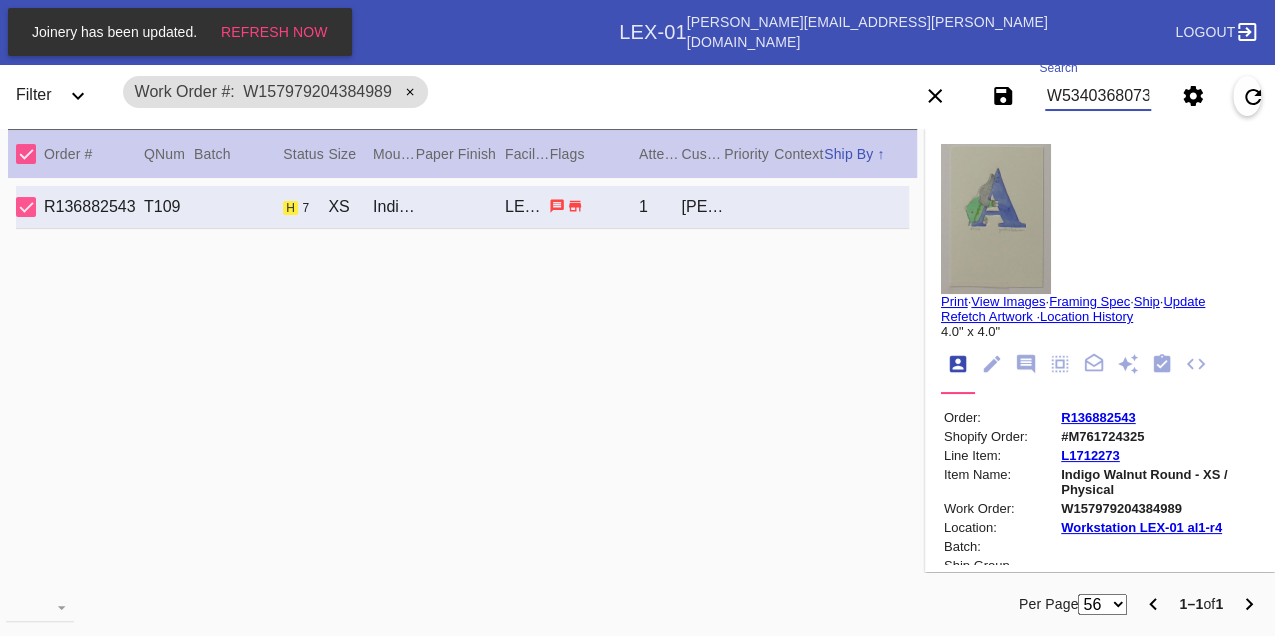 type on "W534036807351990" 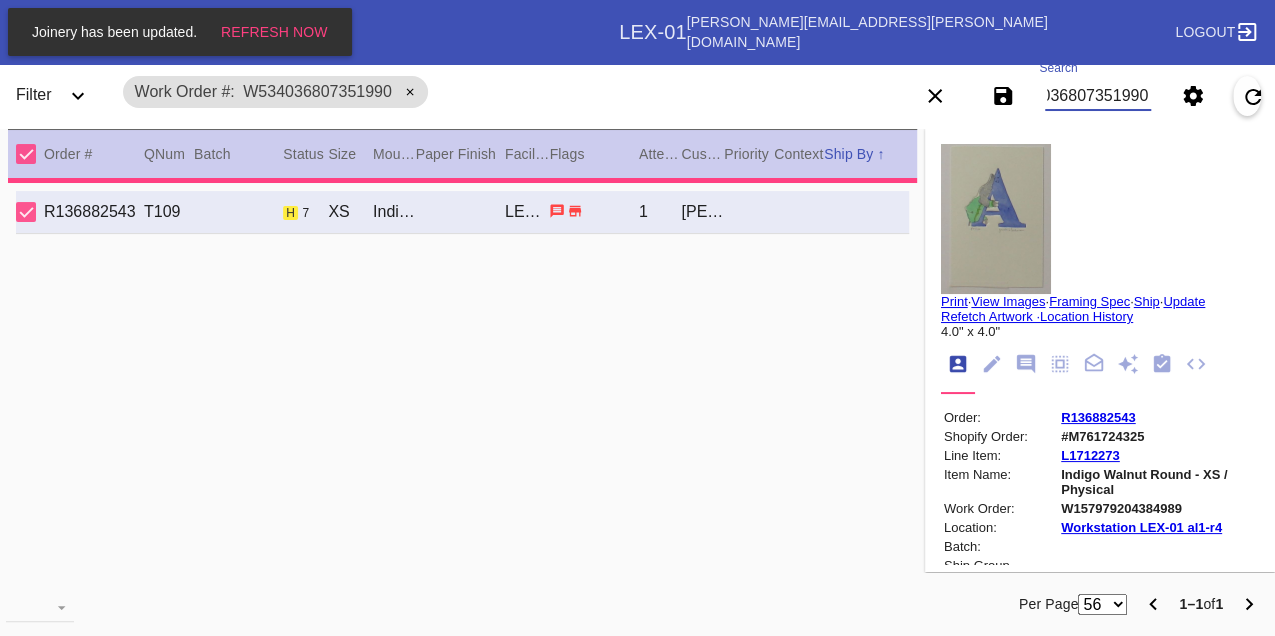 type on "3.0" 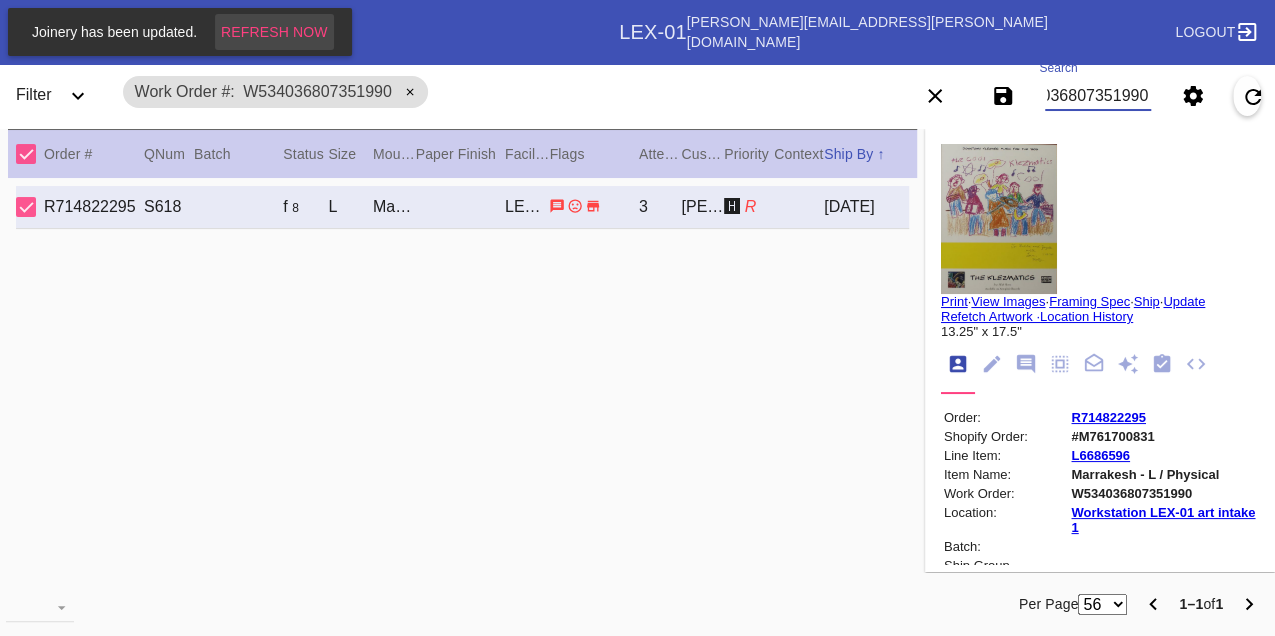 type on "W534036807351990" 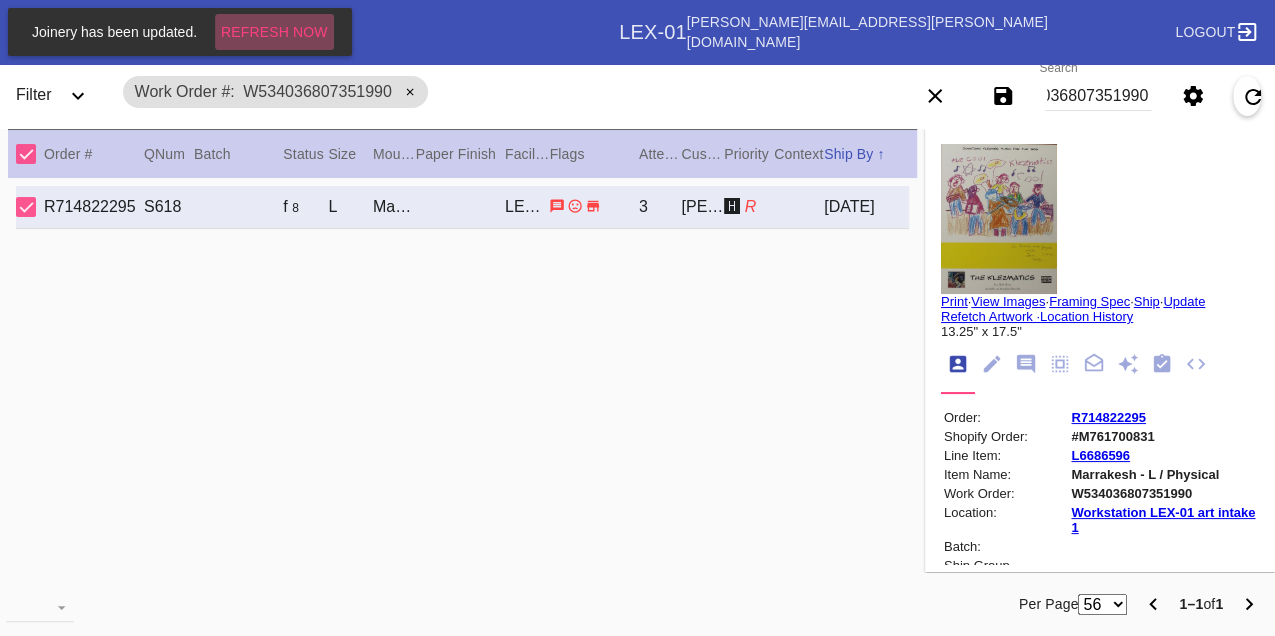 scroll, scrollTop: 0, scrollLeft: 0, axis: both 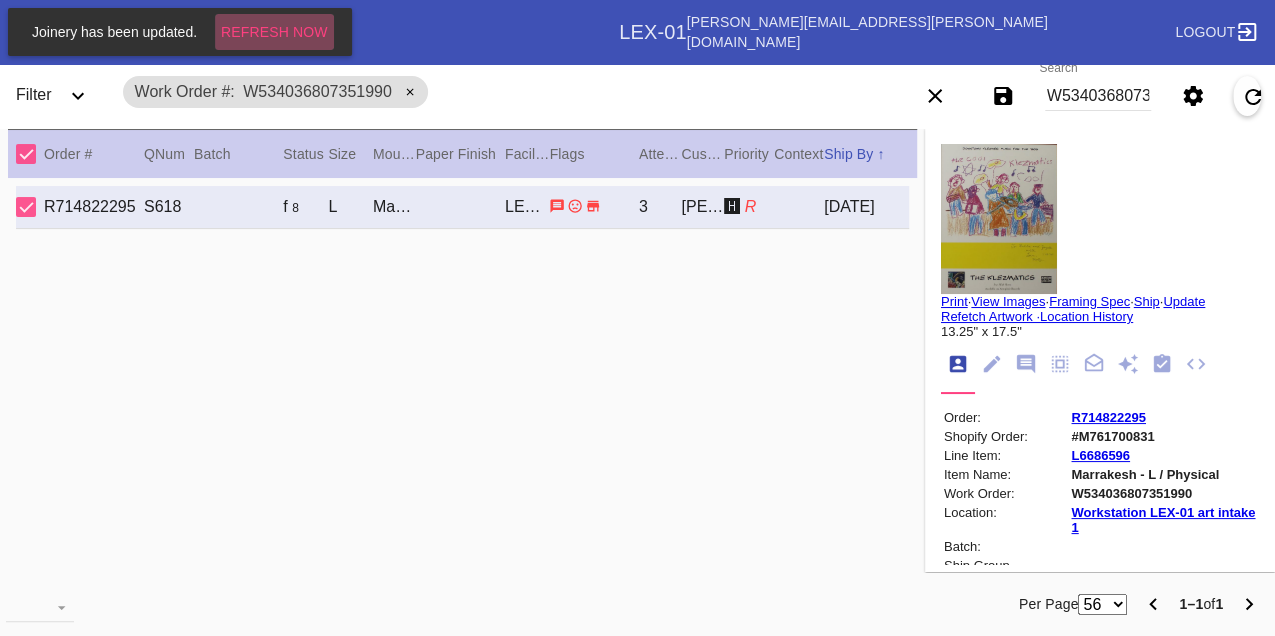 click on "Refresh Now" at bounding box center (274, 32) 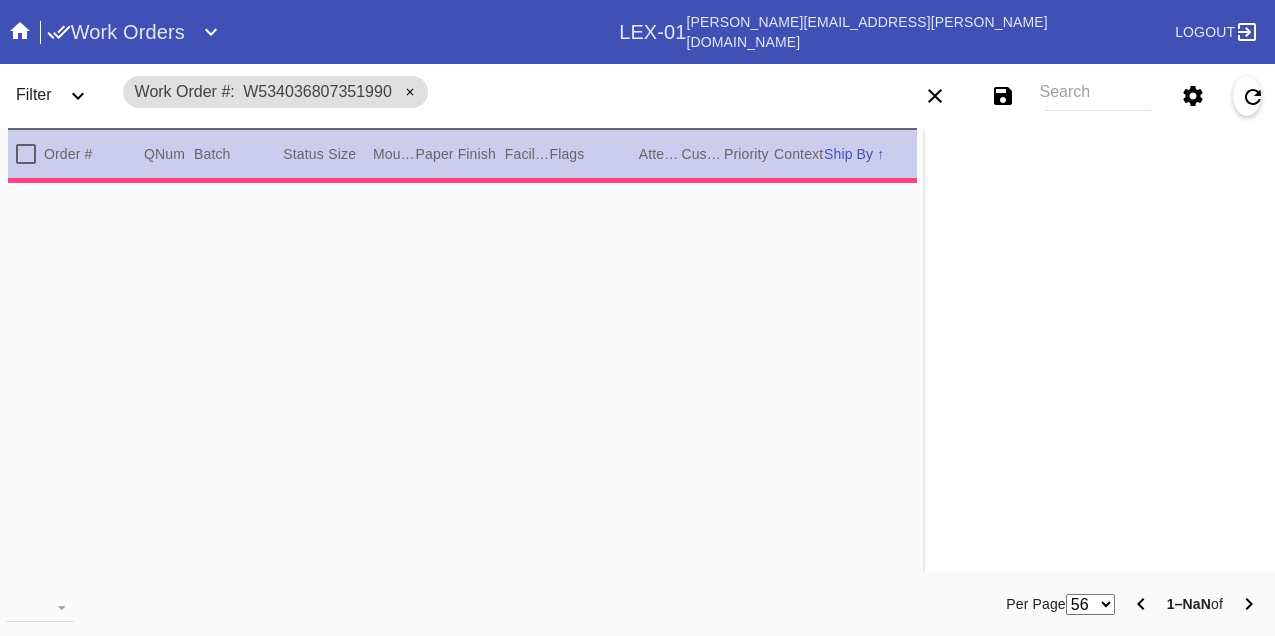 scroll, scrollTop: 0, scrollLeft: 0, axis: both 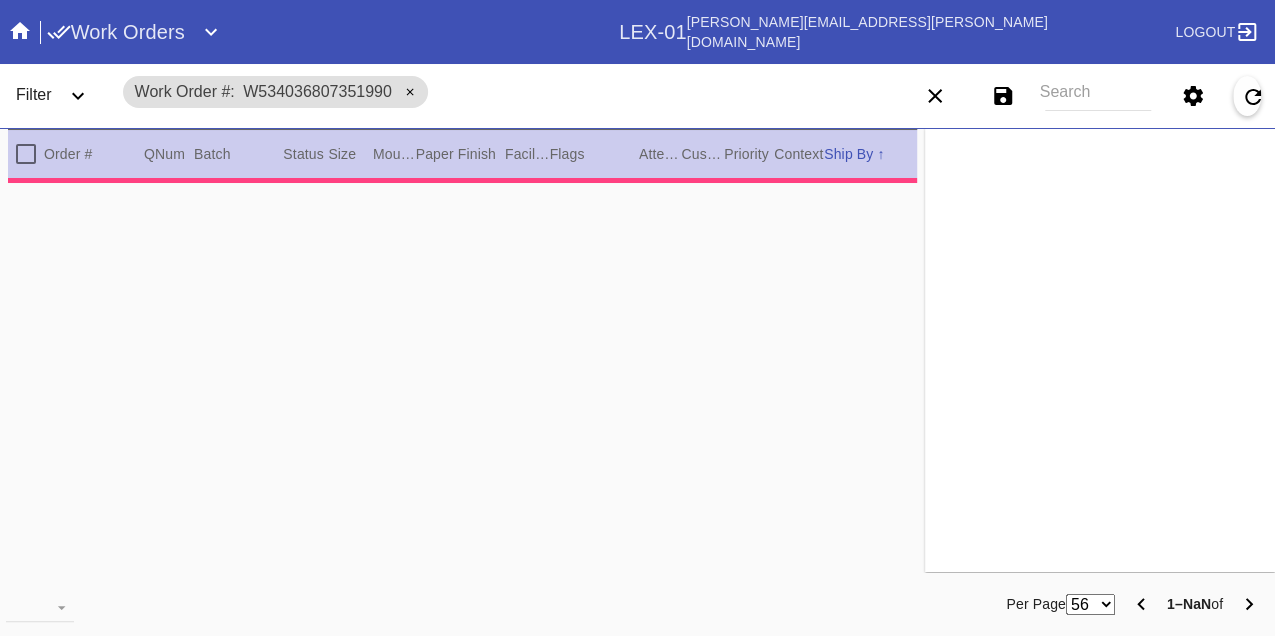 type on "3.0" 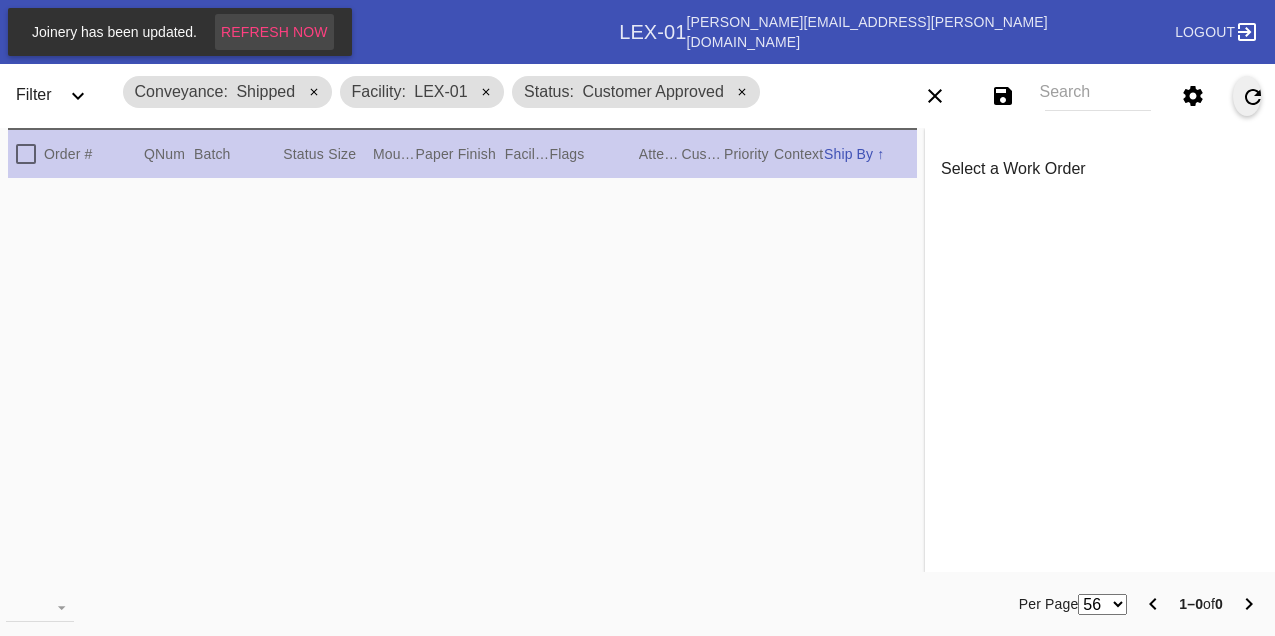 scroll, scrollTop: 0, scrollLeft: 0, axis: both 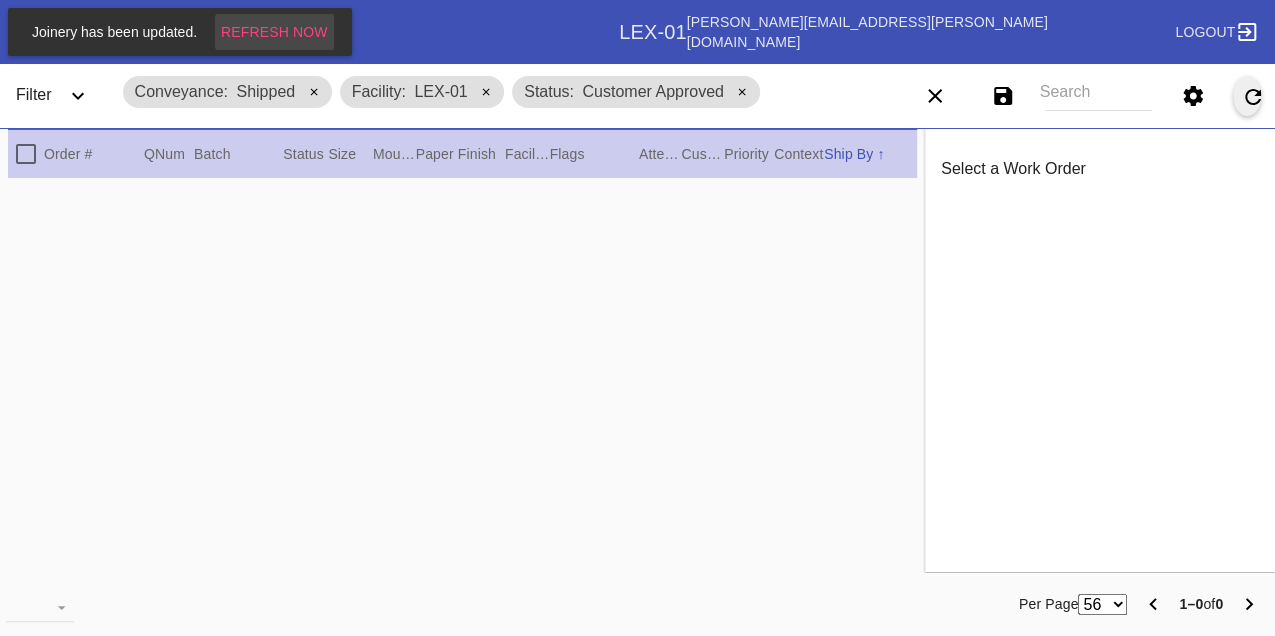 click on "Refresh Now" at bounding box center [274, 32] 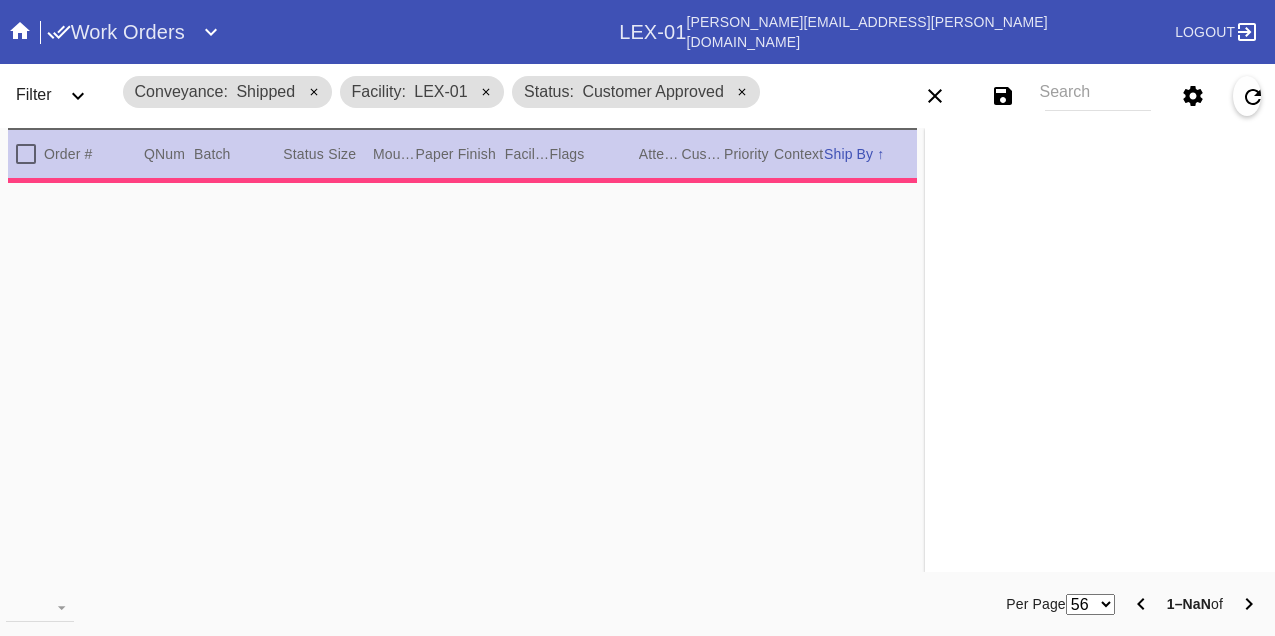 scroll, scrollTop: 0, scrollLeft: 0, axis: both 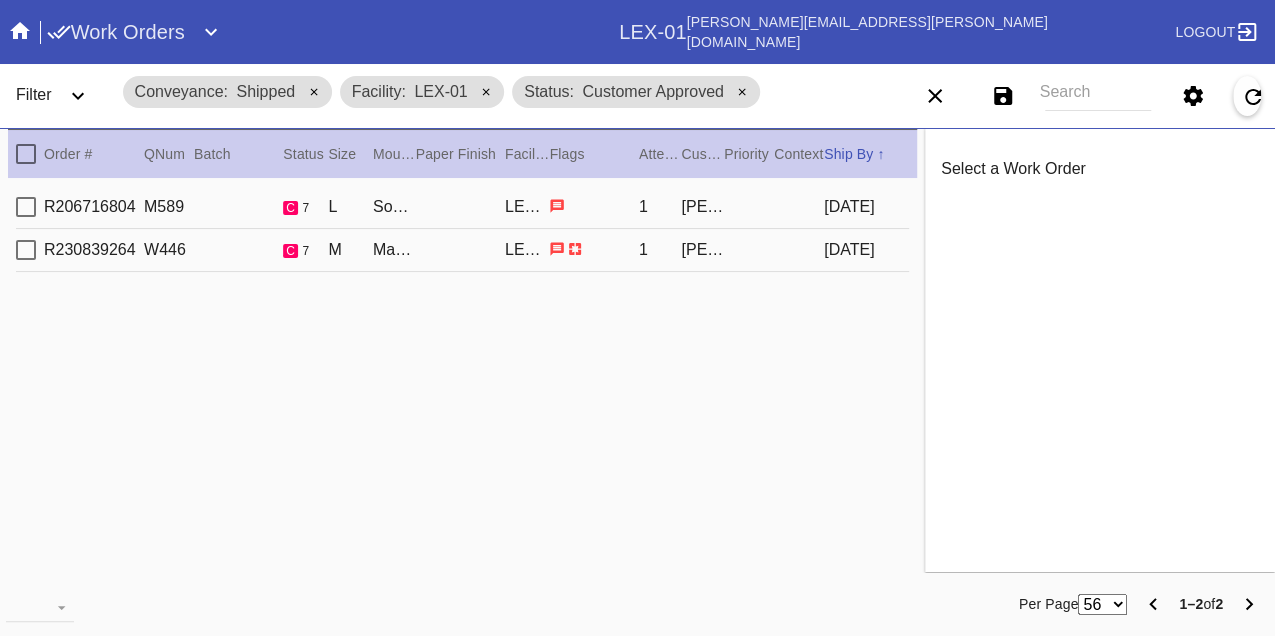 click on "R206716804 M589 c   7 L Sonoma / White LEX-01 1 [PERSON_NAME]
[DATE]" at bounding box center [462, 207] 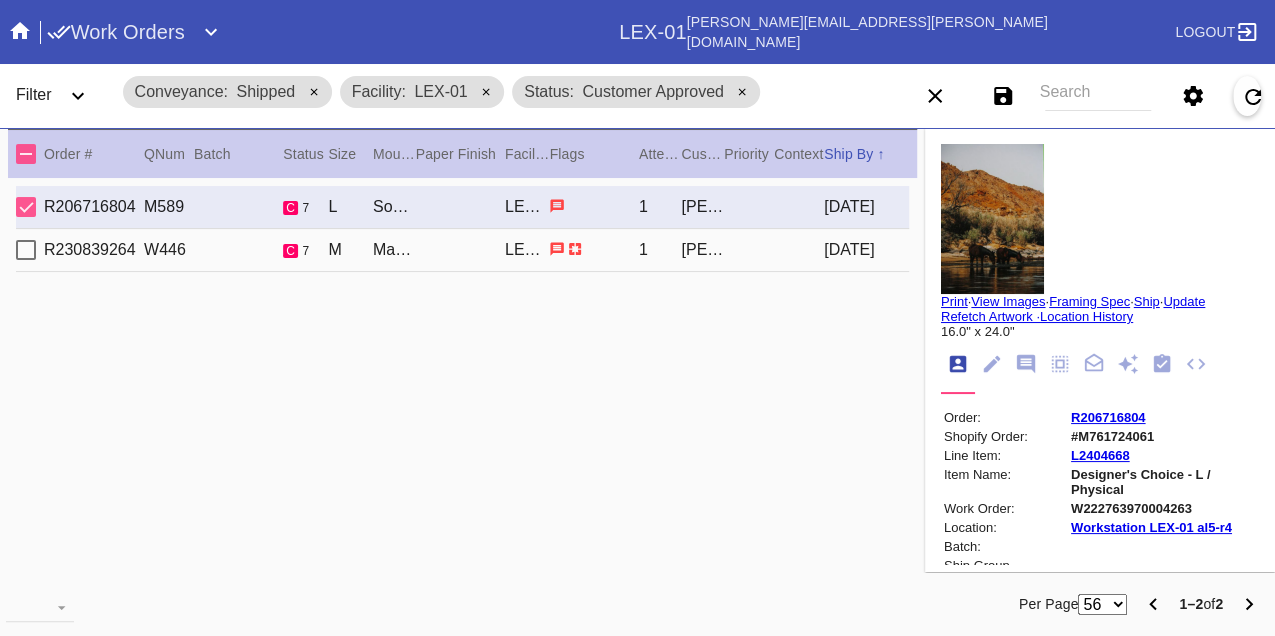 click on "R230839264 W446 c   7 M Marrakesh / White LEX-01 1 [PERSON_NAME]
[DATE]" at bounding box center [462, 250] 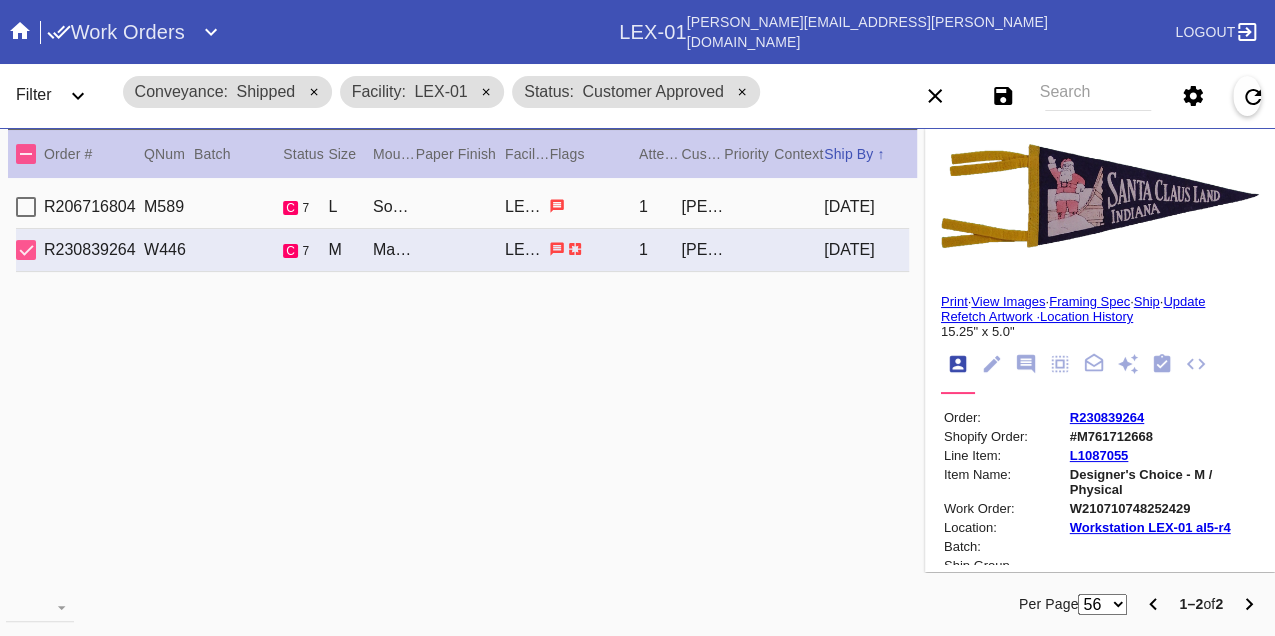 click on "R206716804 M589 c   7 L Sonoma / White LEX-01 1 [PERSON_NAME]
[DATE]" at bounding box center (462, 207) 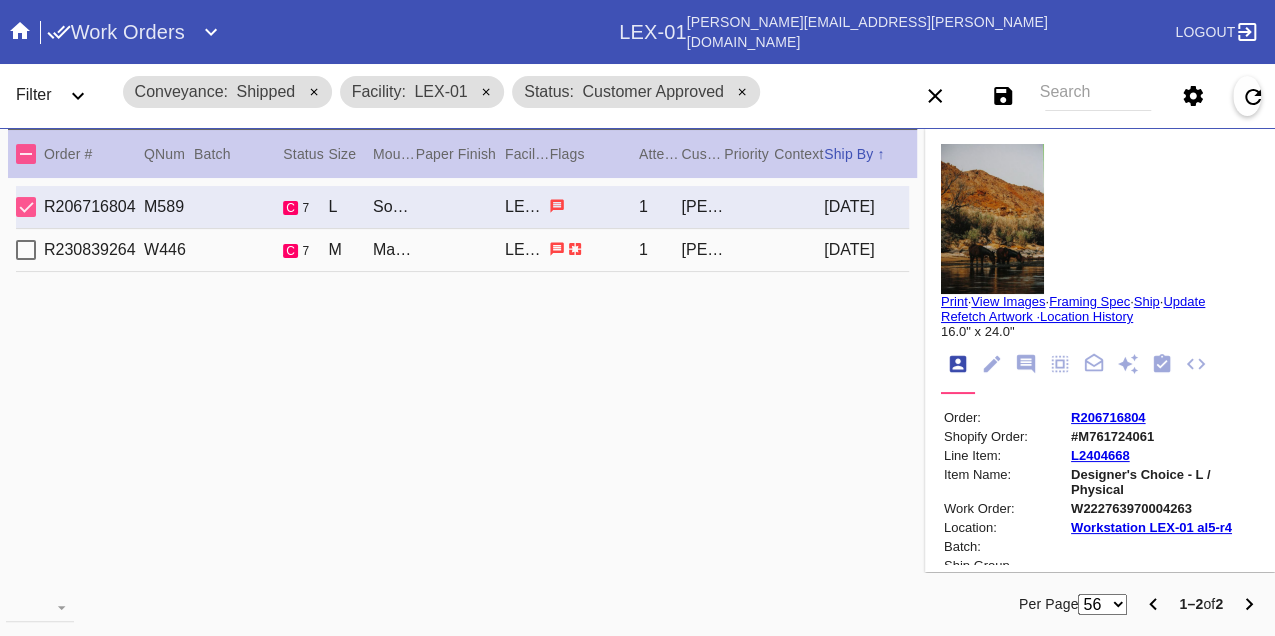 click on "W222763970004263" at bounding box center (1163, 508) 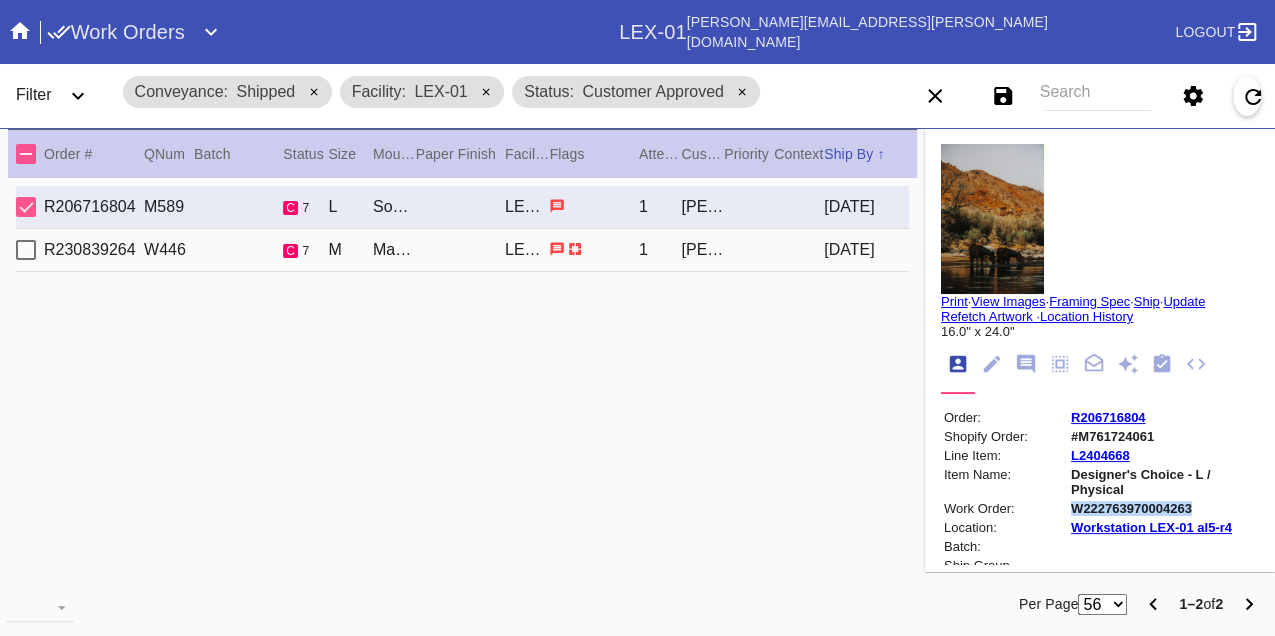 click on "W222763970004263" at bounding box center (1163, 508) 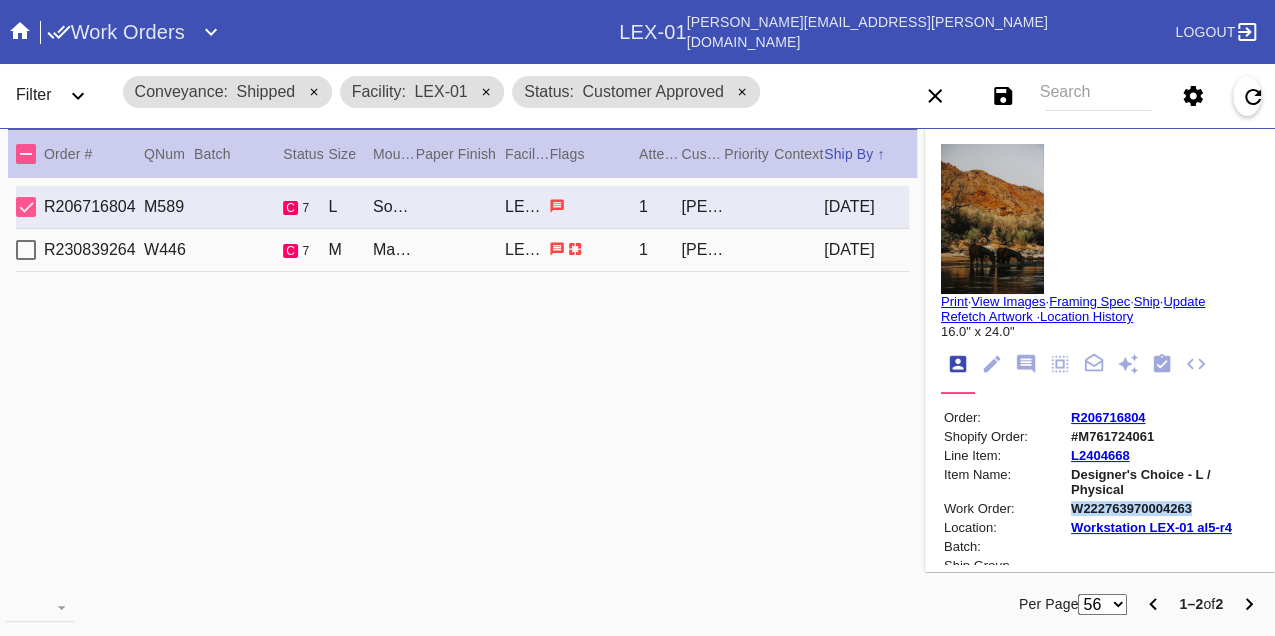 copy on "W222763970004263" 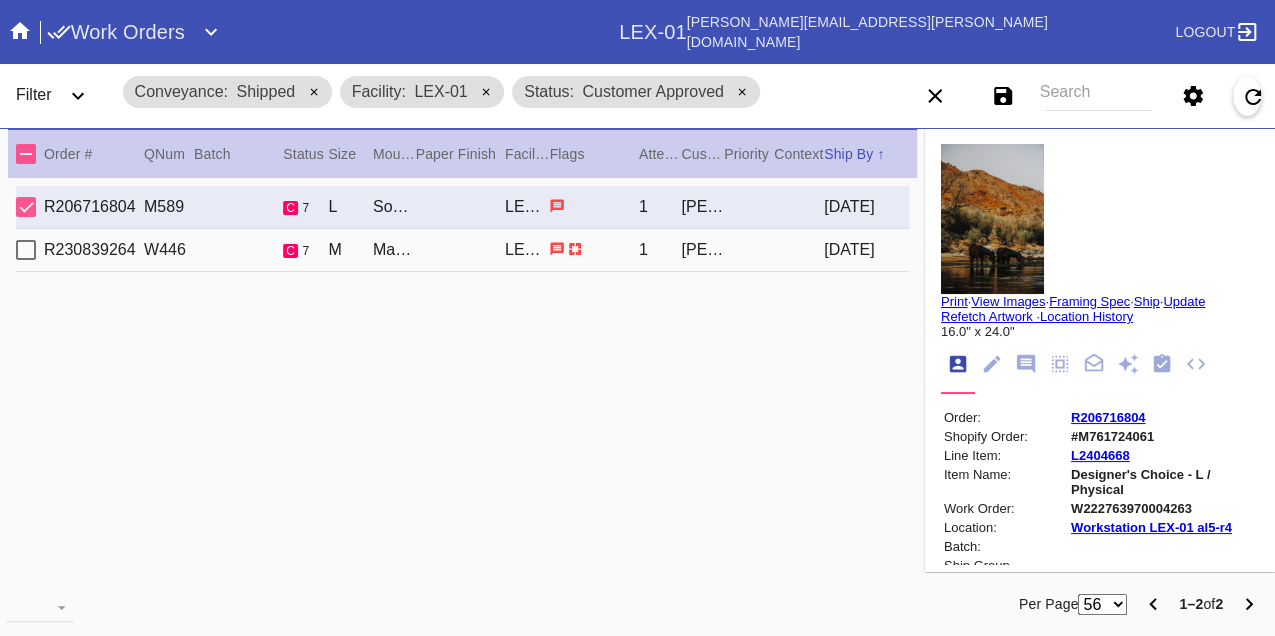 click on "R230839264 W446 c   7 M Marrakesh / White LEX-01 1 [PERSON_NAME]
[DATE]" at bounding box center [462, 250] 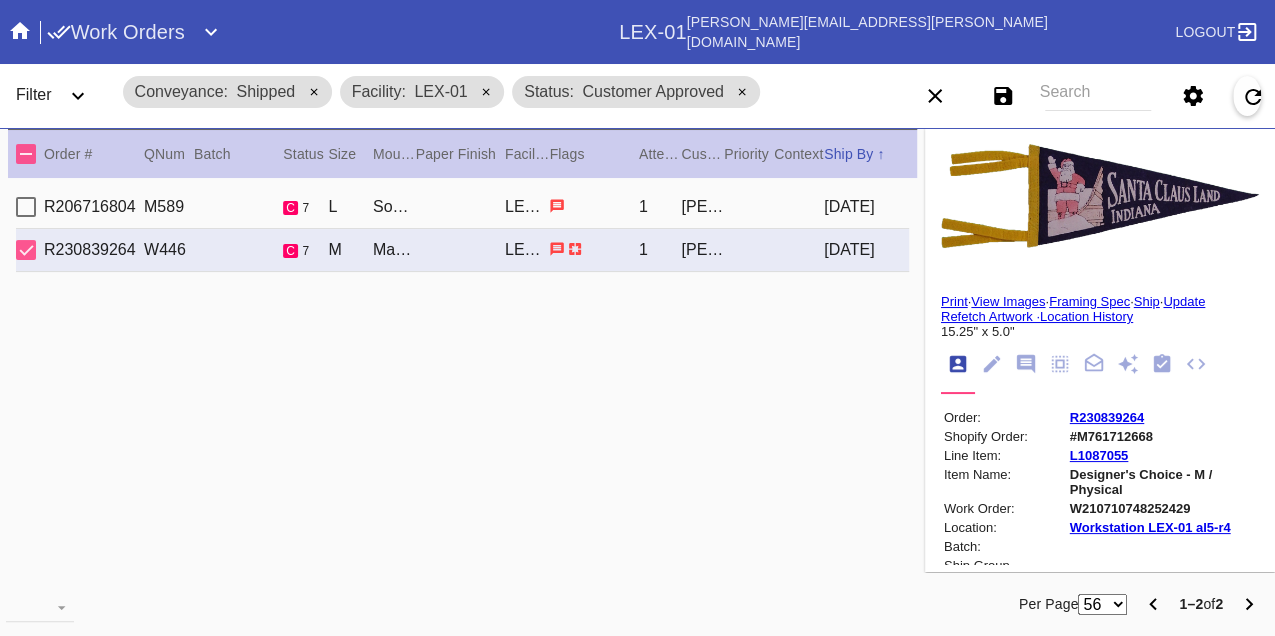 click on "W210710748252429" at bounding box center (1163, 508) 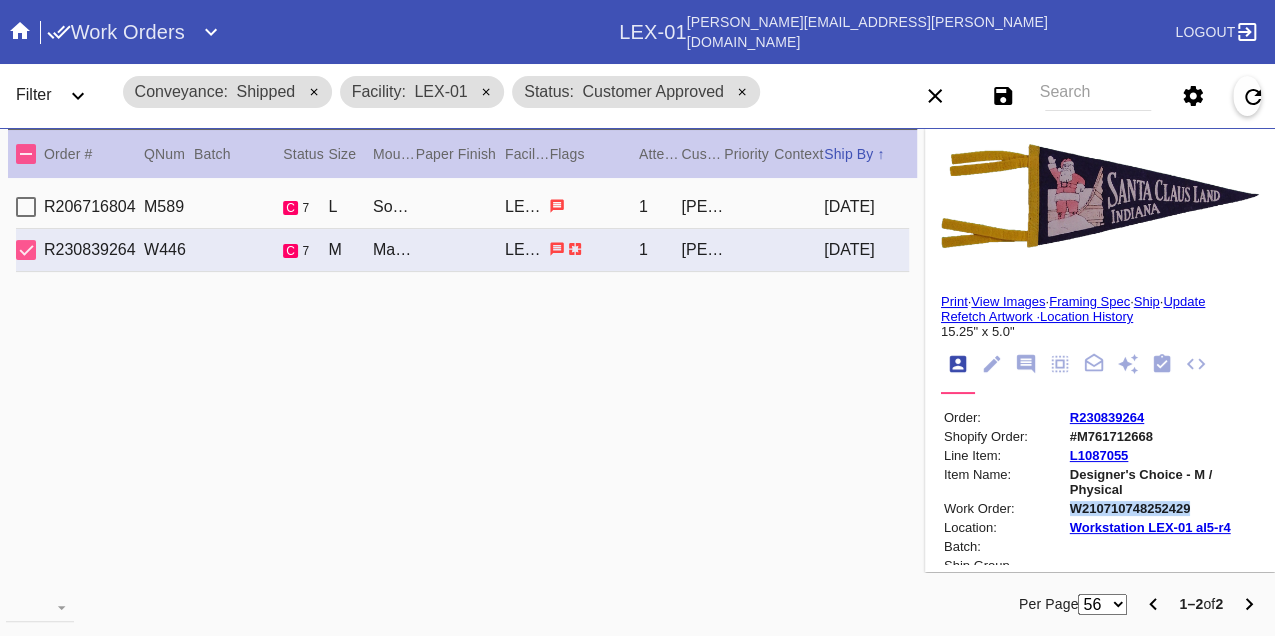 click on "W210710748252429" at bounding box center (1163, 508) 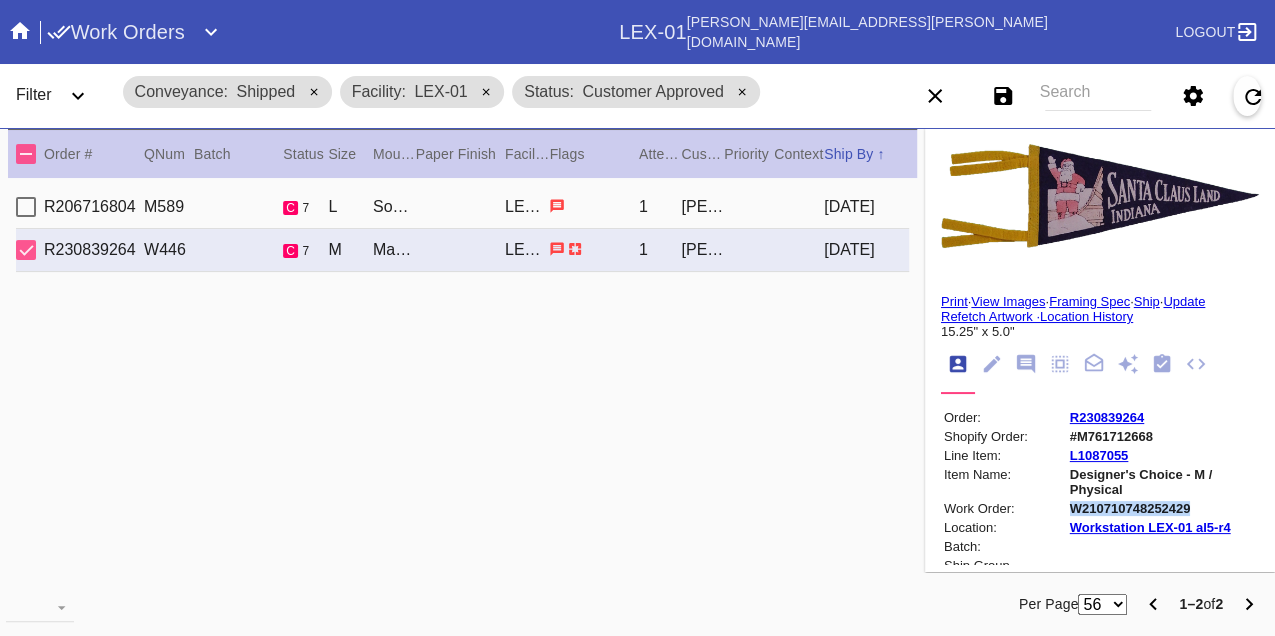 copy on "W210710748252429" 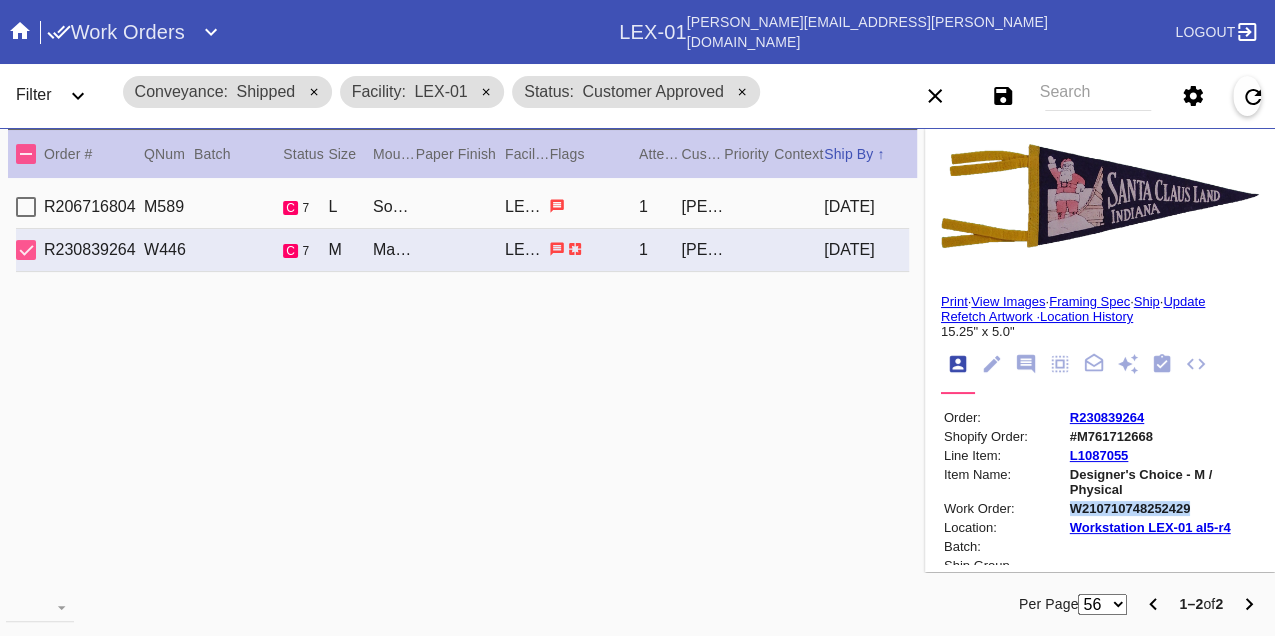 click on "R230839264" at bounding box center (1107, 417) 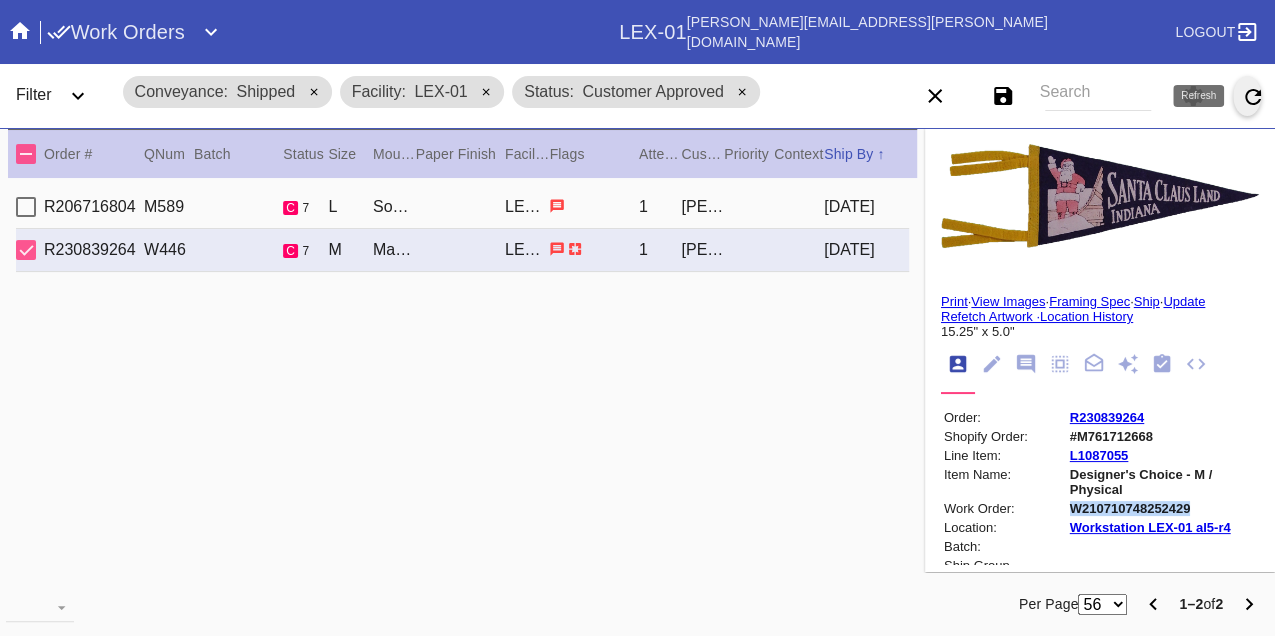 click 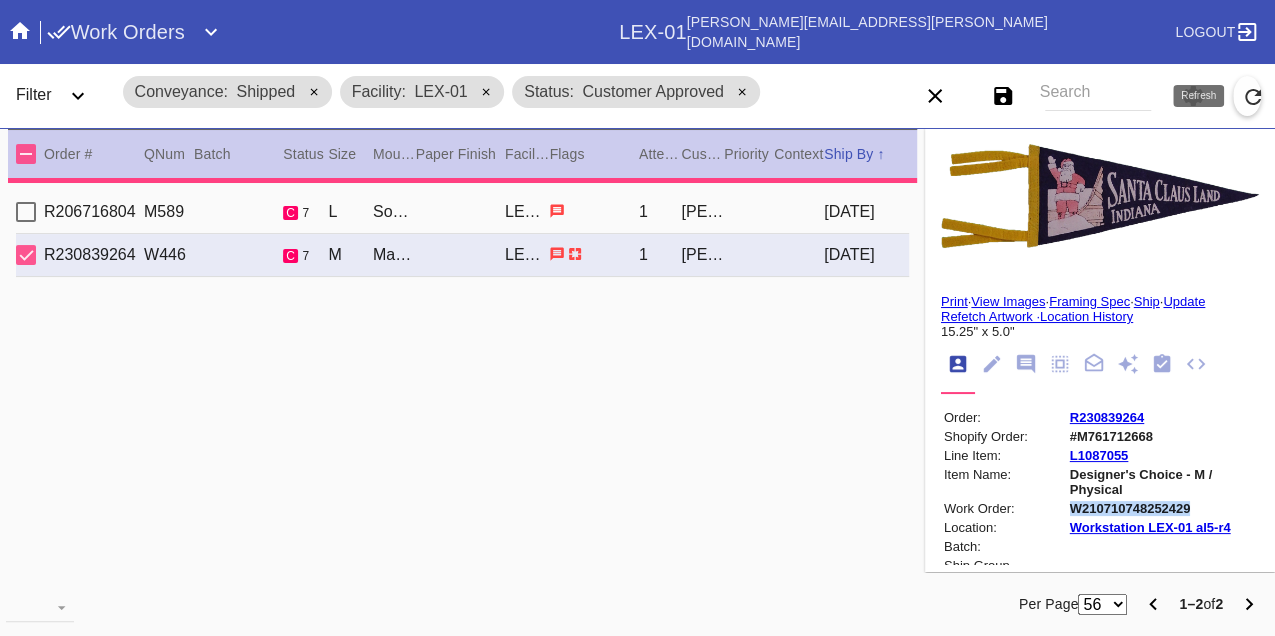 type on "3.0" 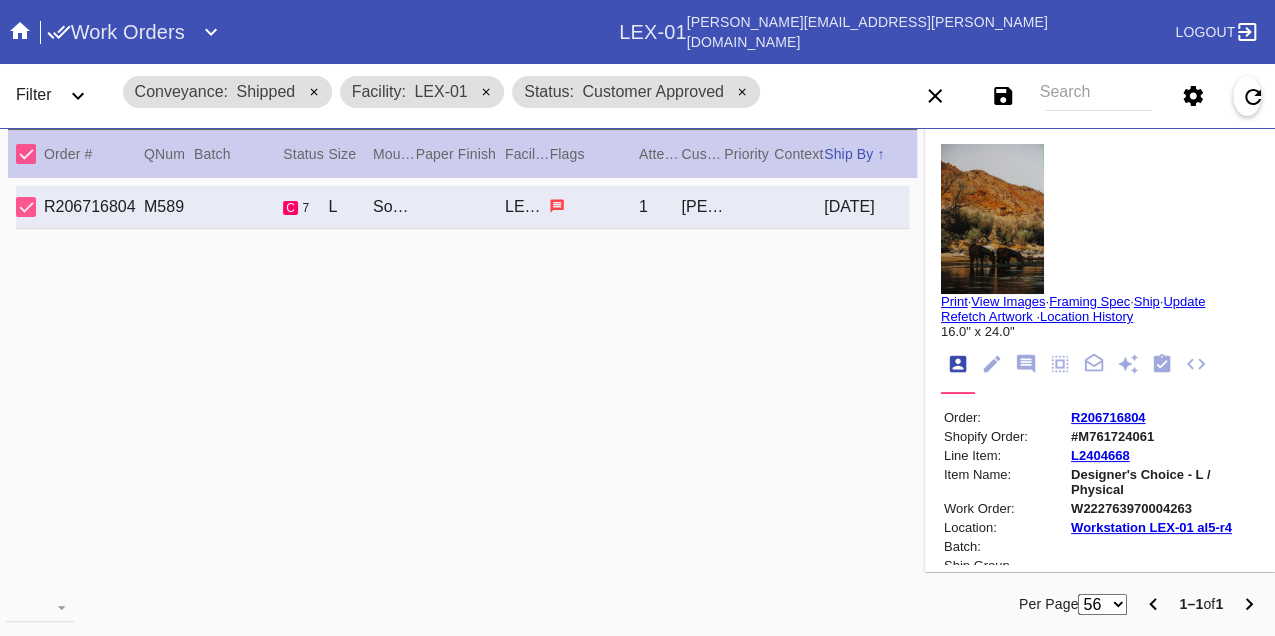 click on "Print" at bounding box center [954, 301] 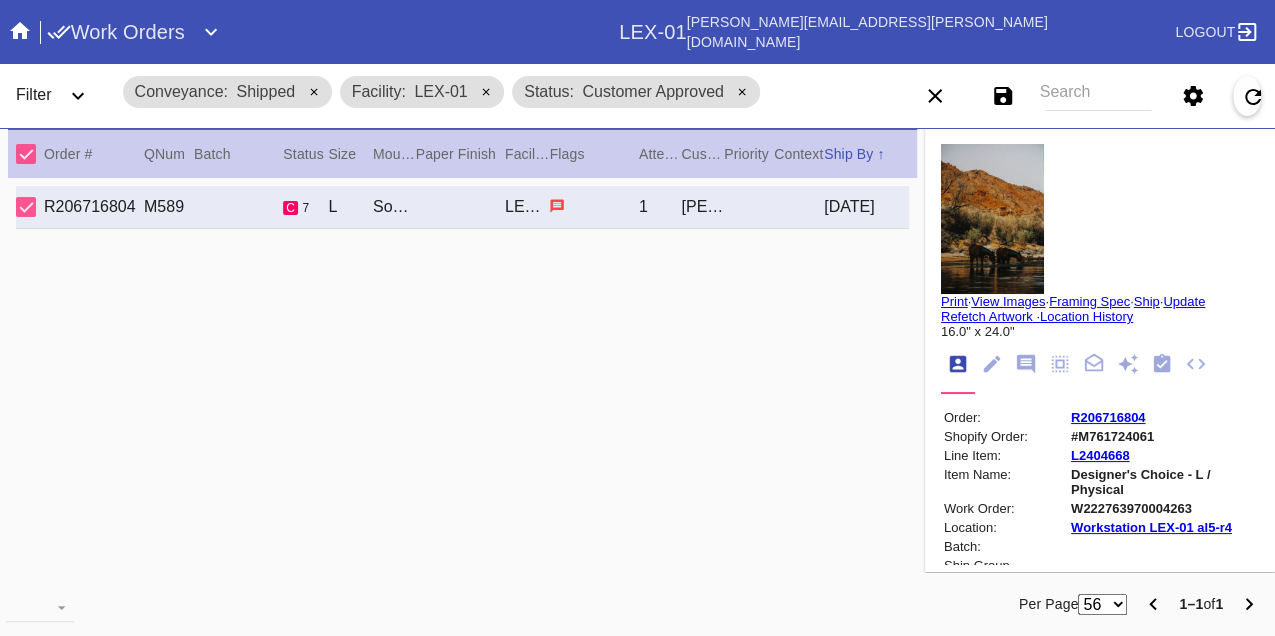 click on "W222763970004263" at bounding box center (1163, 508) 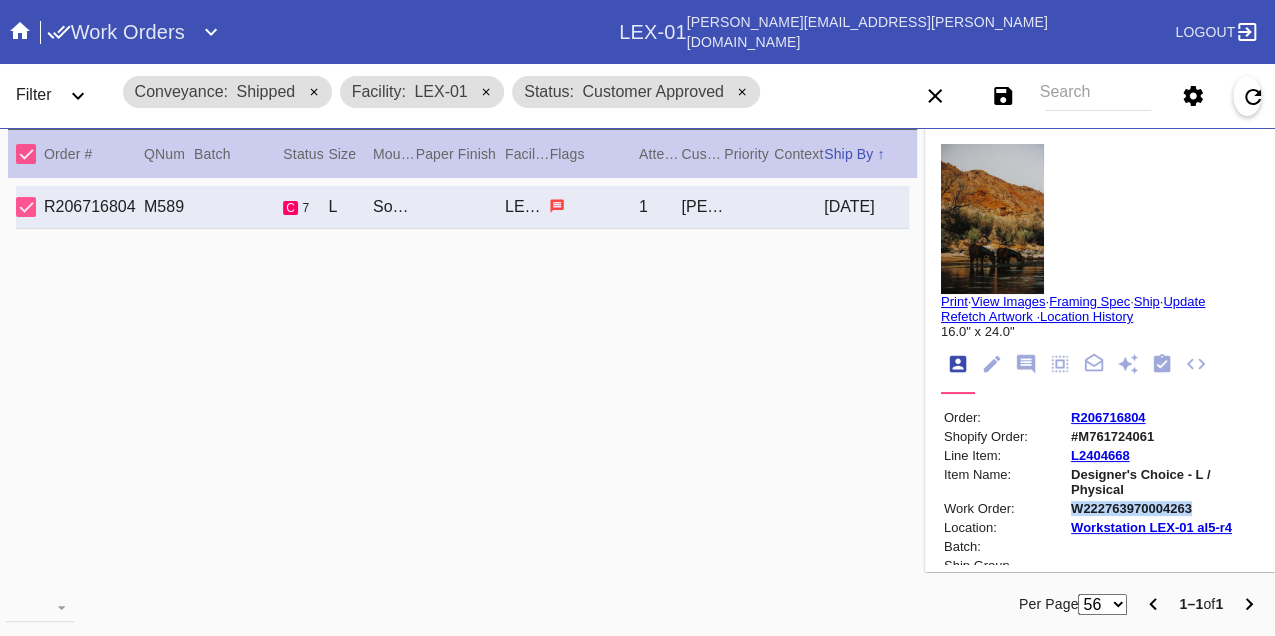 click on "W222763970004263" at bounding box center (1163, 508) 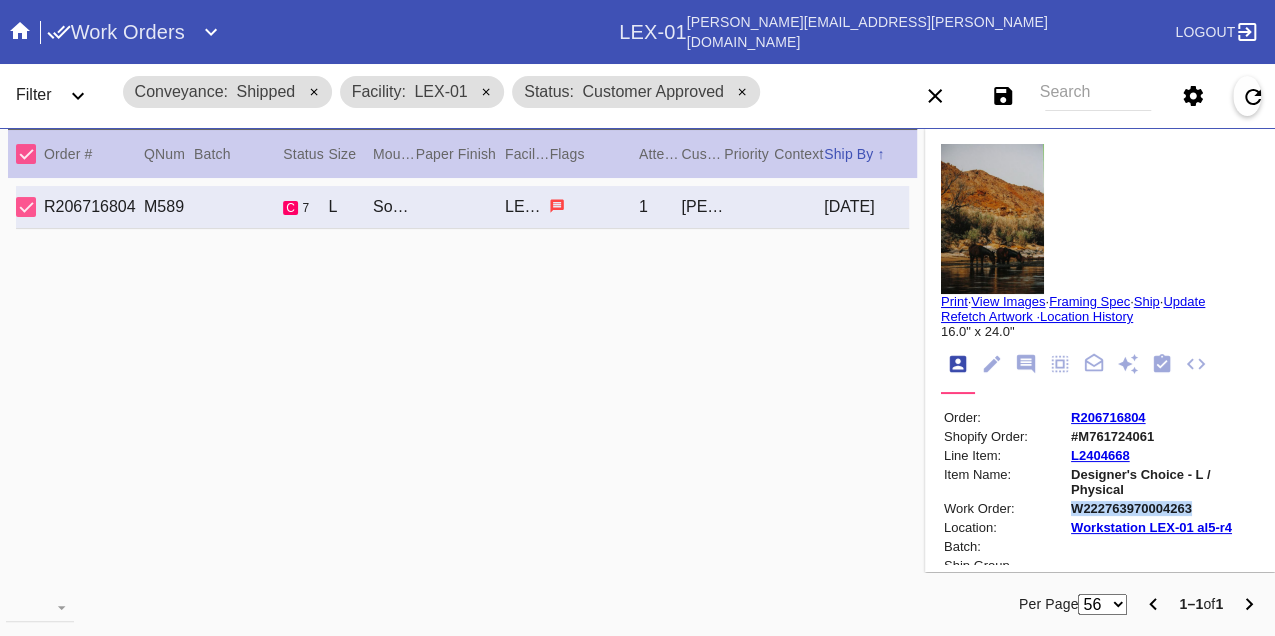 copy on "W222763970004263" 